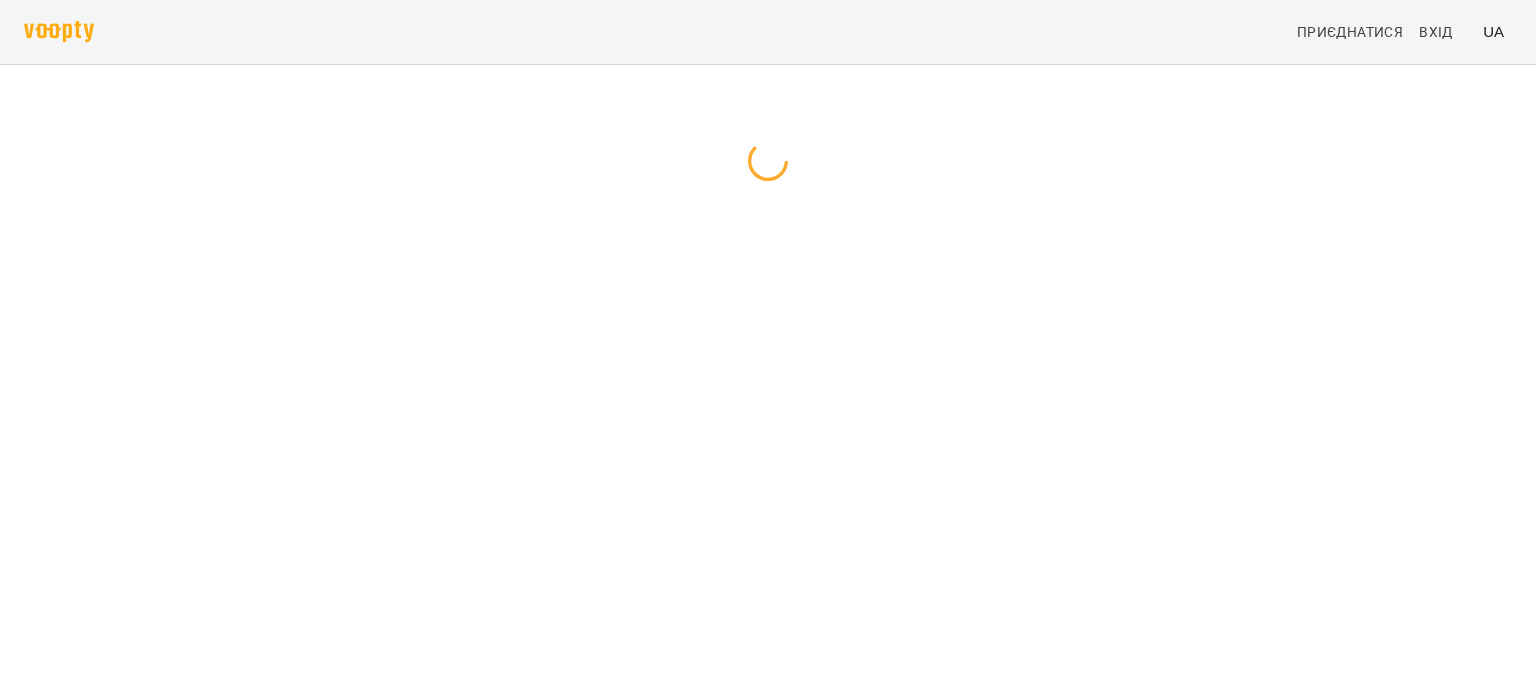 scroll, scrollTop: 0, scrollLeft: 0, axis: both 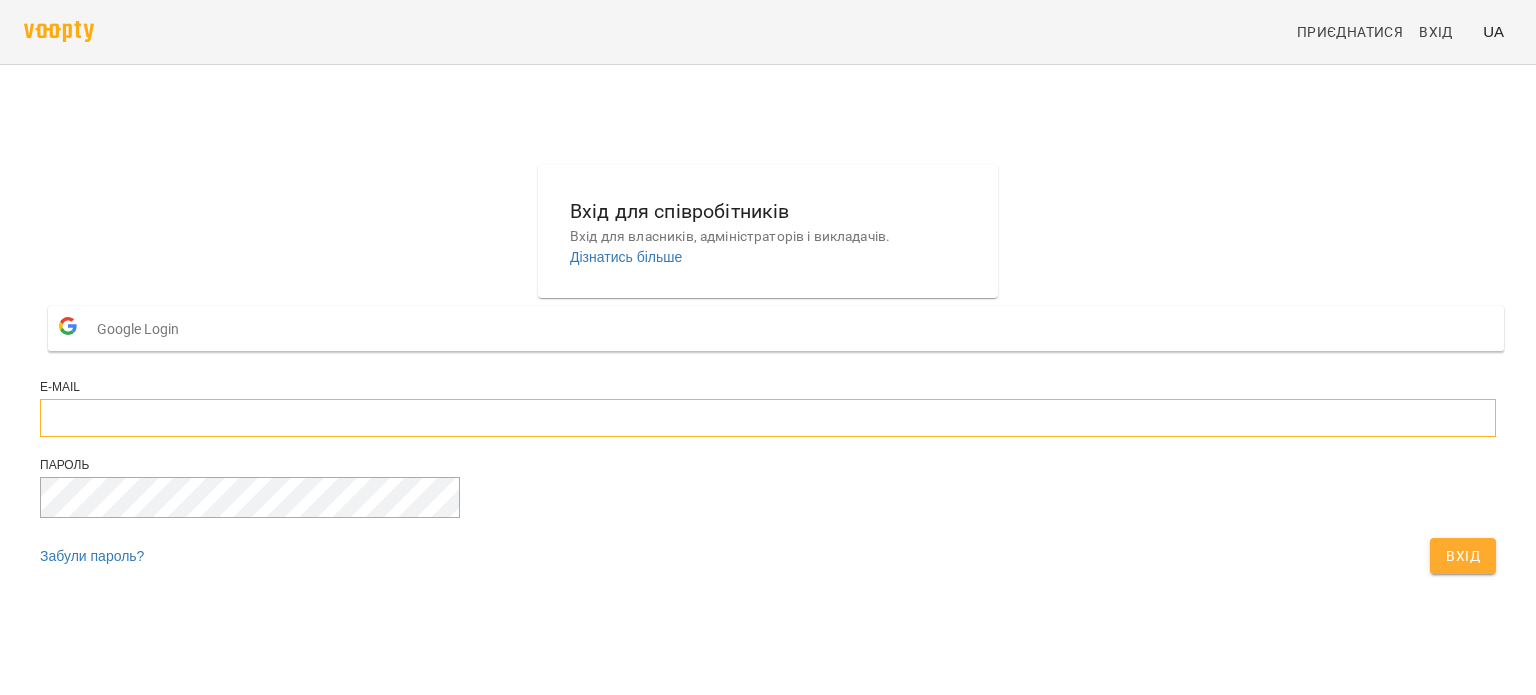 type on "**********" 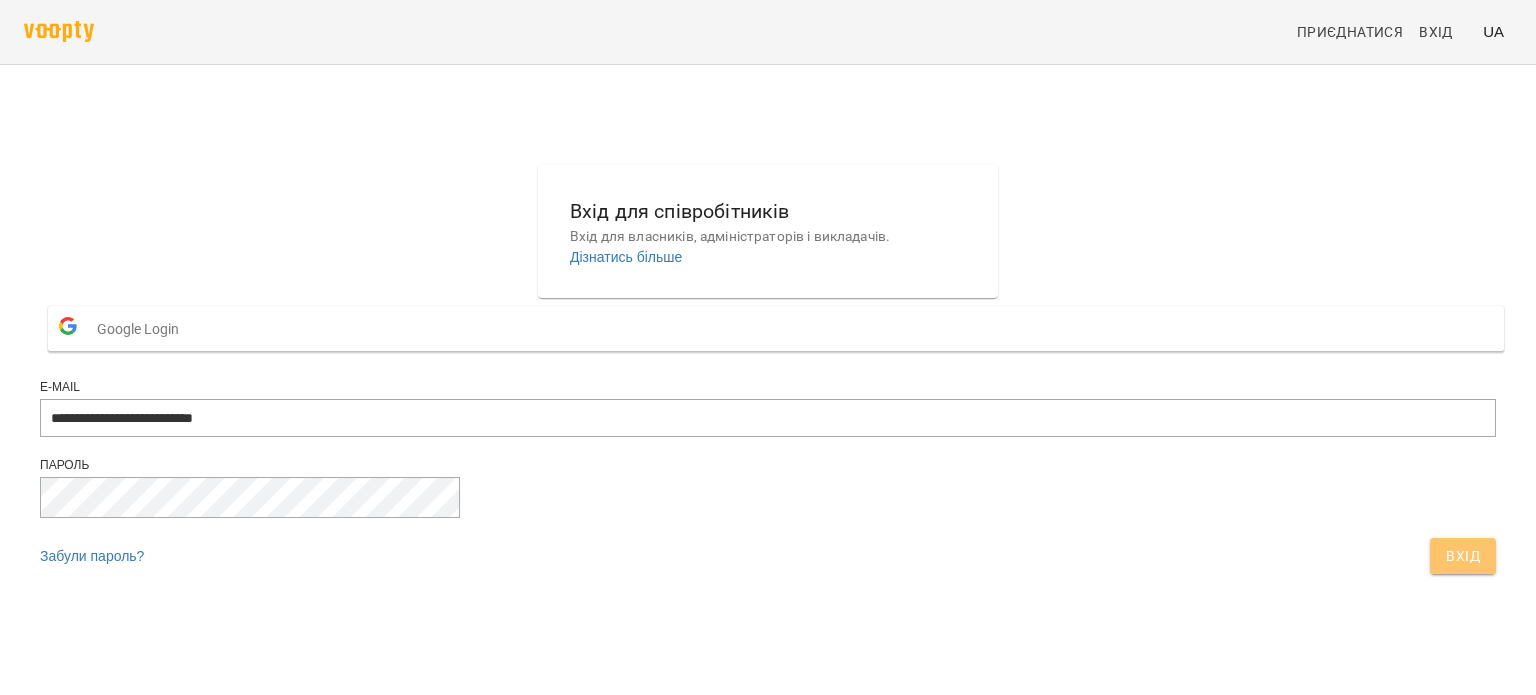 click on "Вхід" at bounding box center [1463, 556] 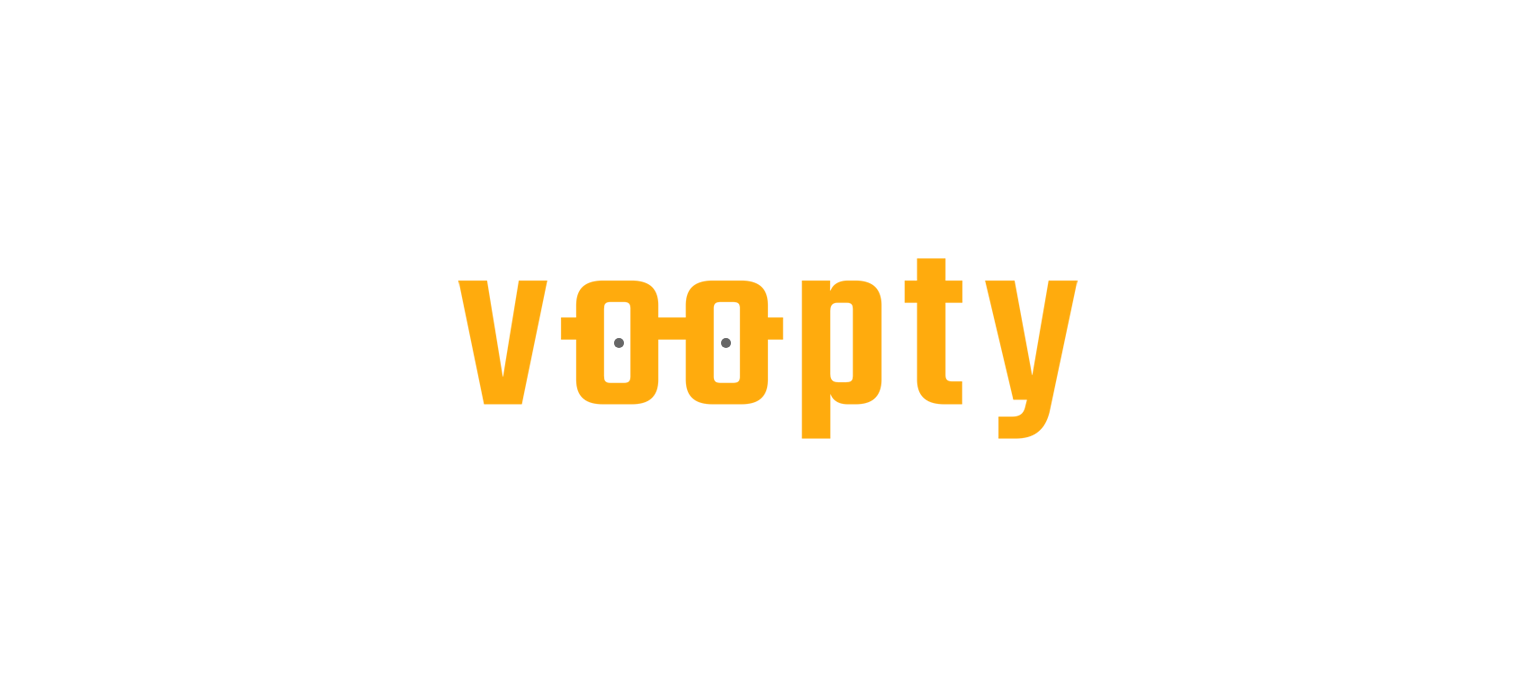 scroll, scrollTop: 0, scrollLeft: 0, axis: both 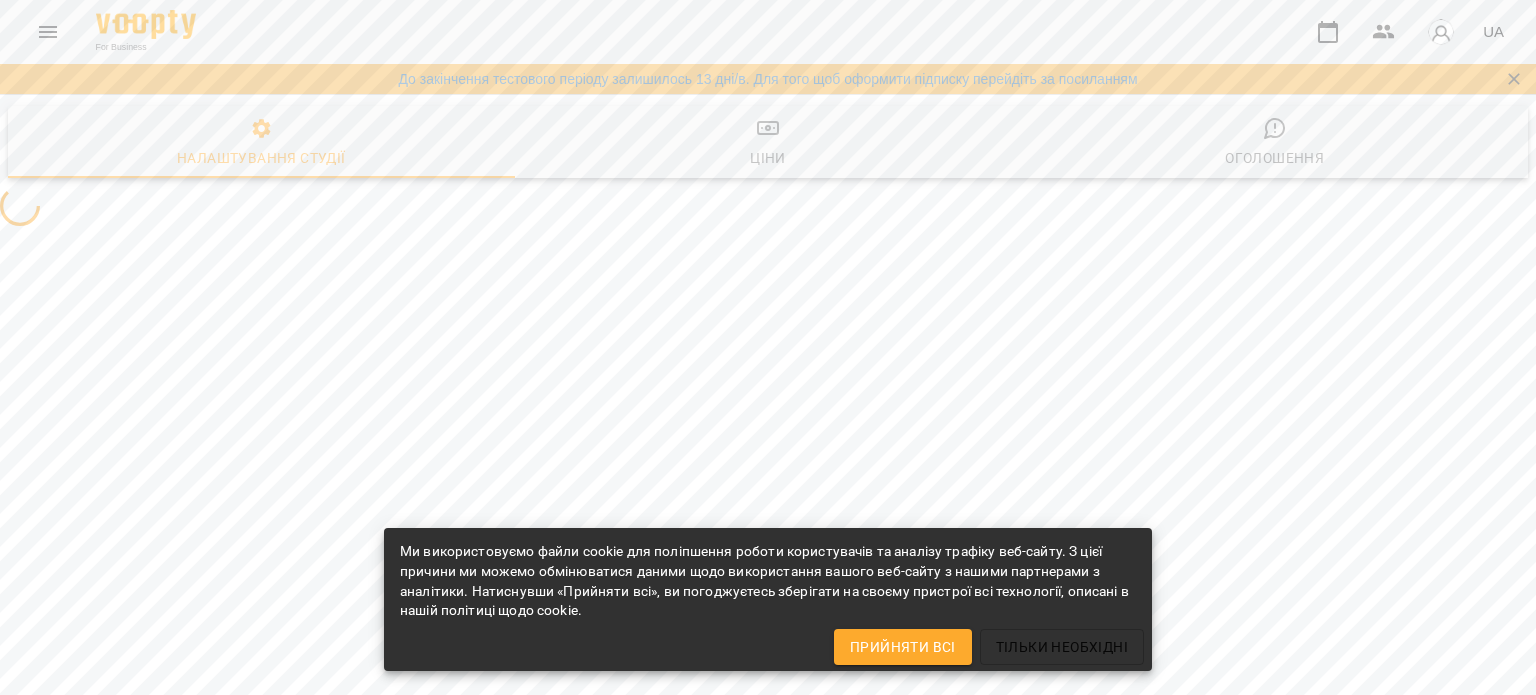 select on "**" 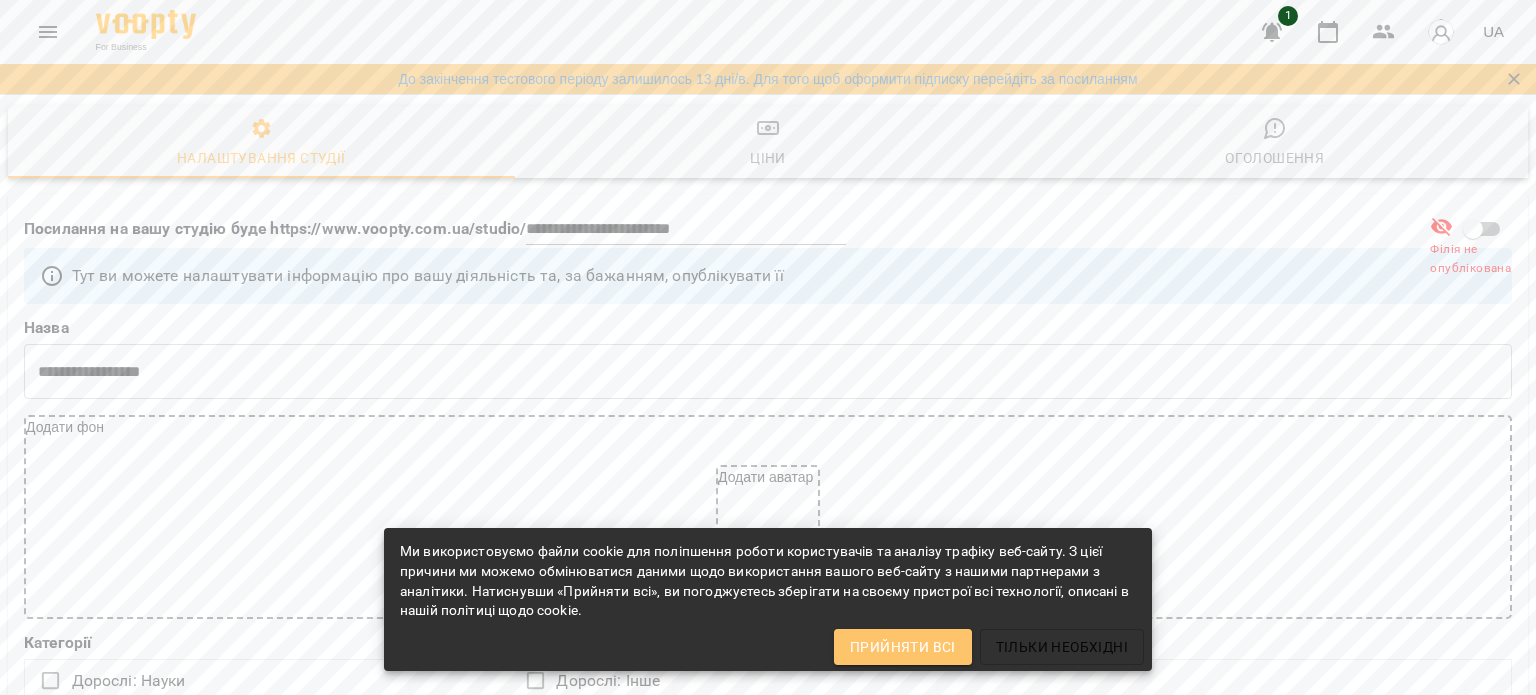 click on "Прийняти всі" at bounding box center (903, 647) 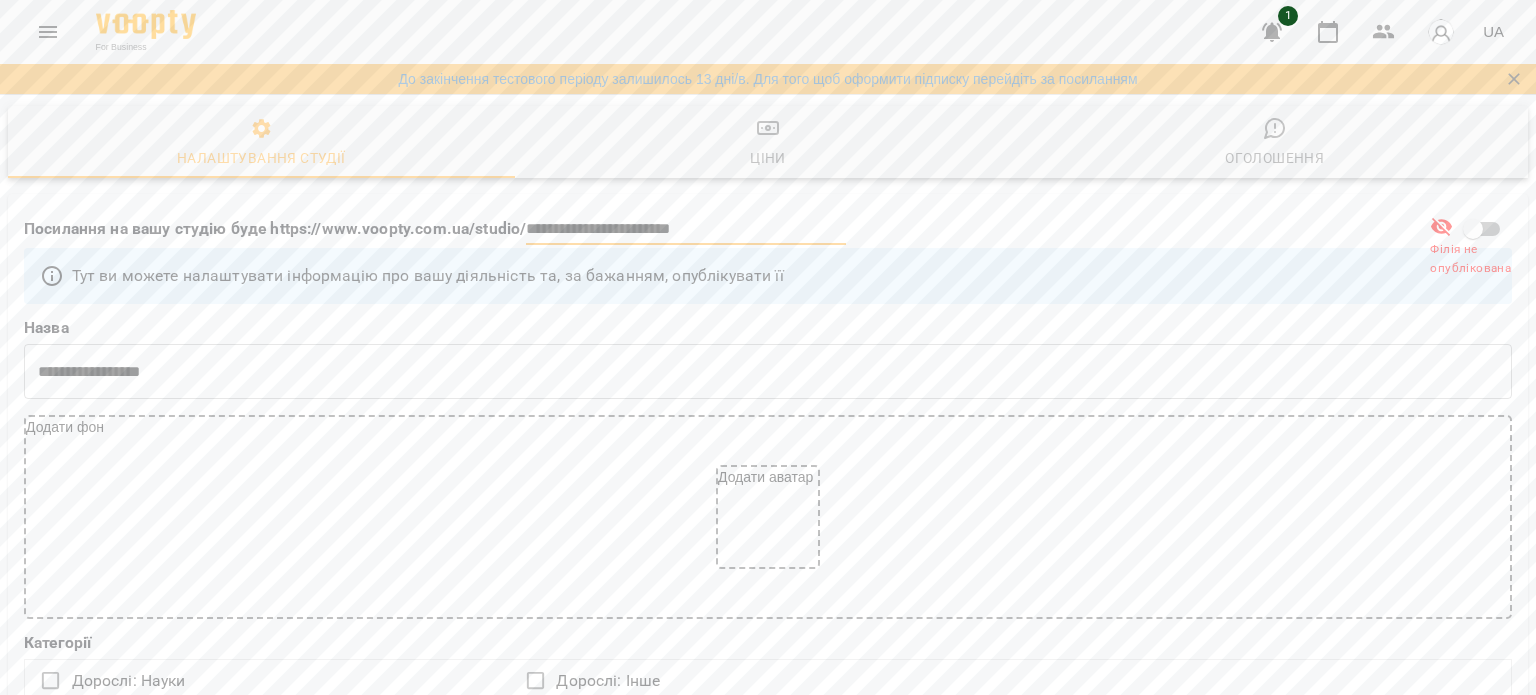 drag, startPoint x: 736, startPoint y: 225, endPoint x: 493, endPoint y: 235, distance: 243.20567 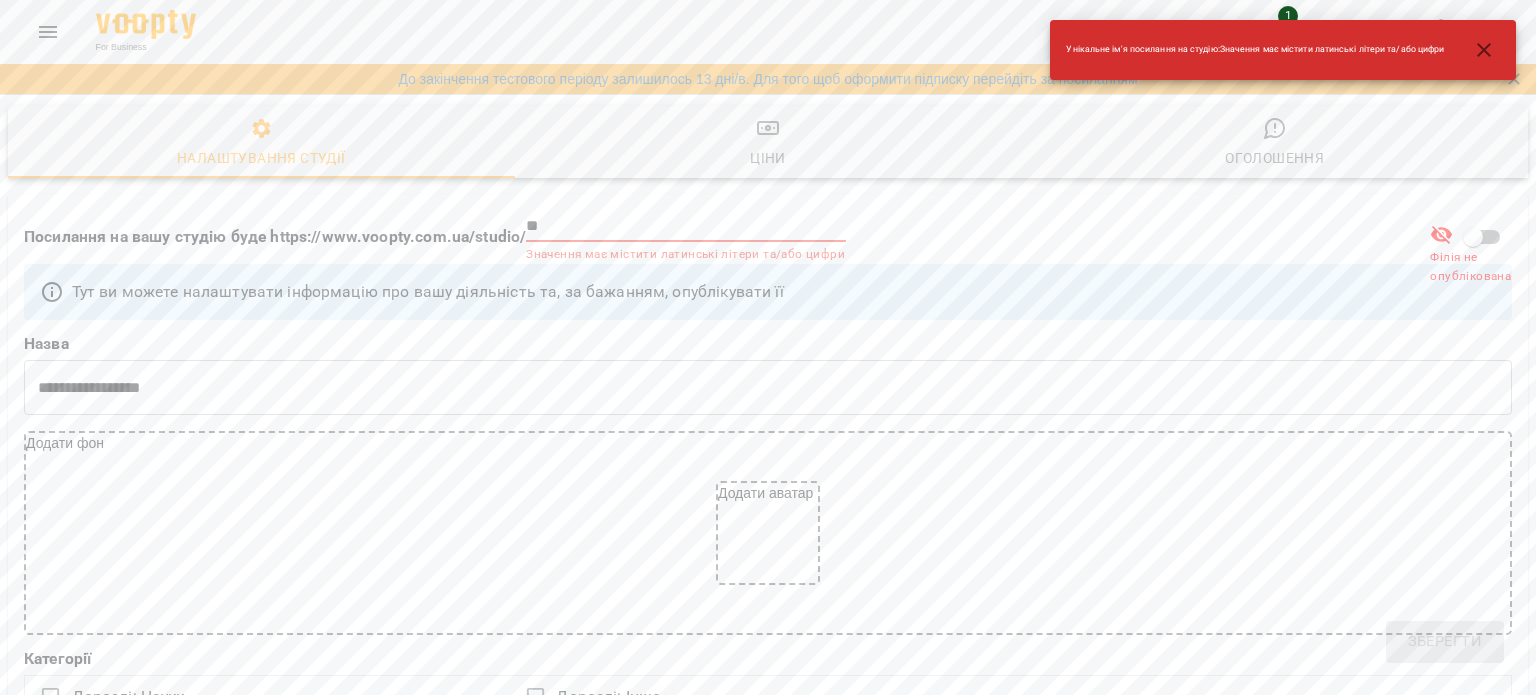 type on "*" 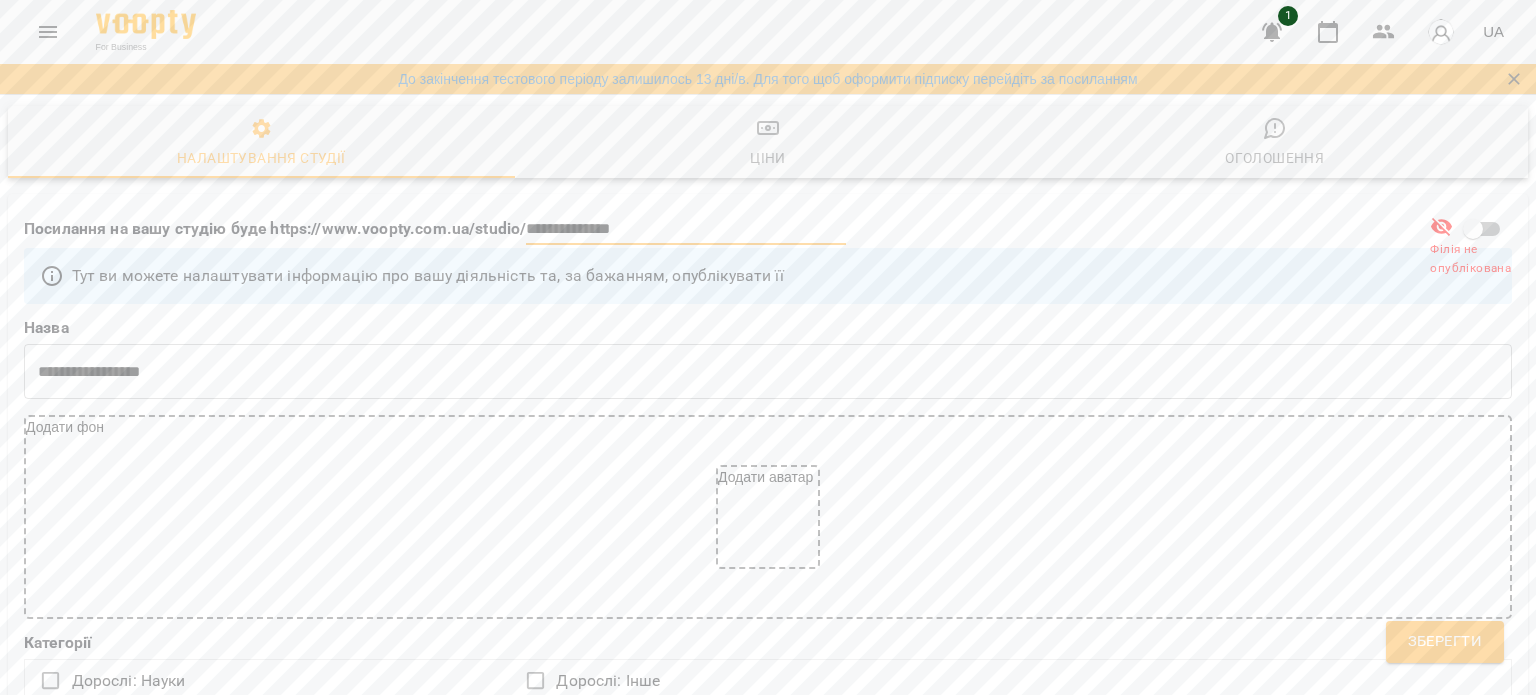 click on "**********" at bounding box center (686, 229) 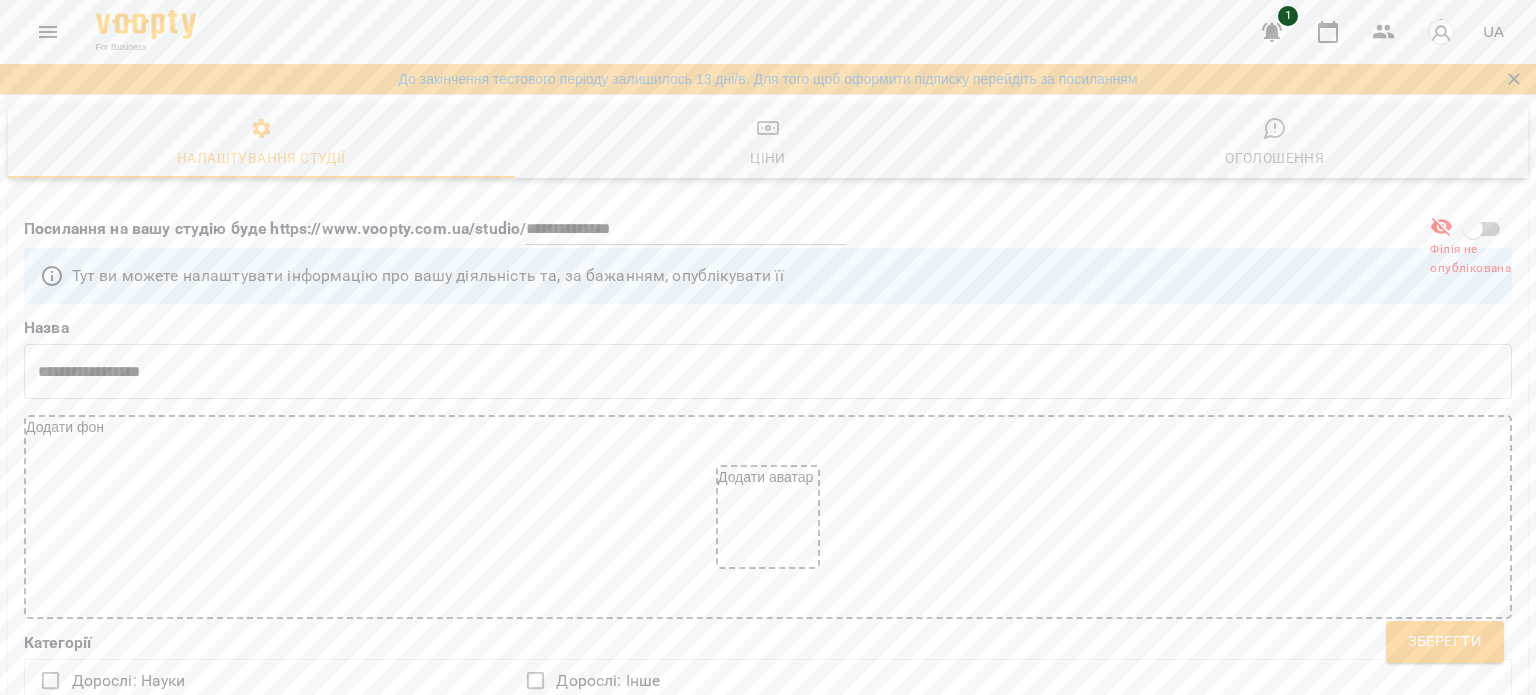 click on "Додати аватар" at bounding box center [768, 517] 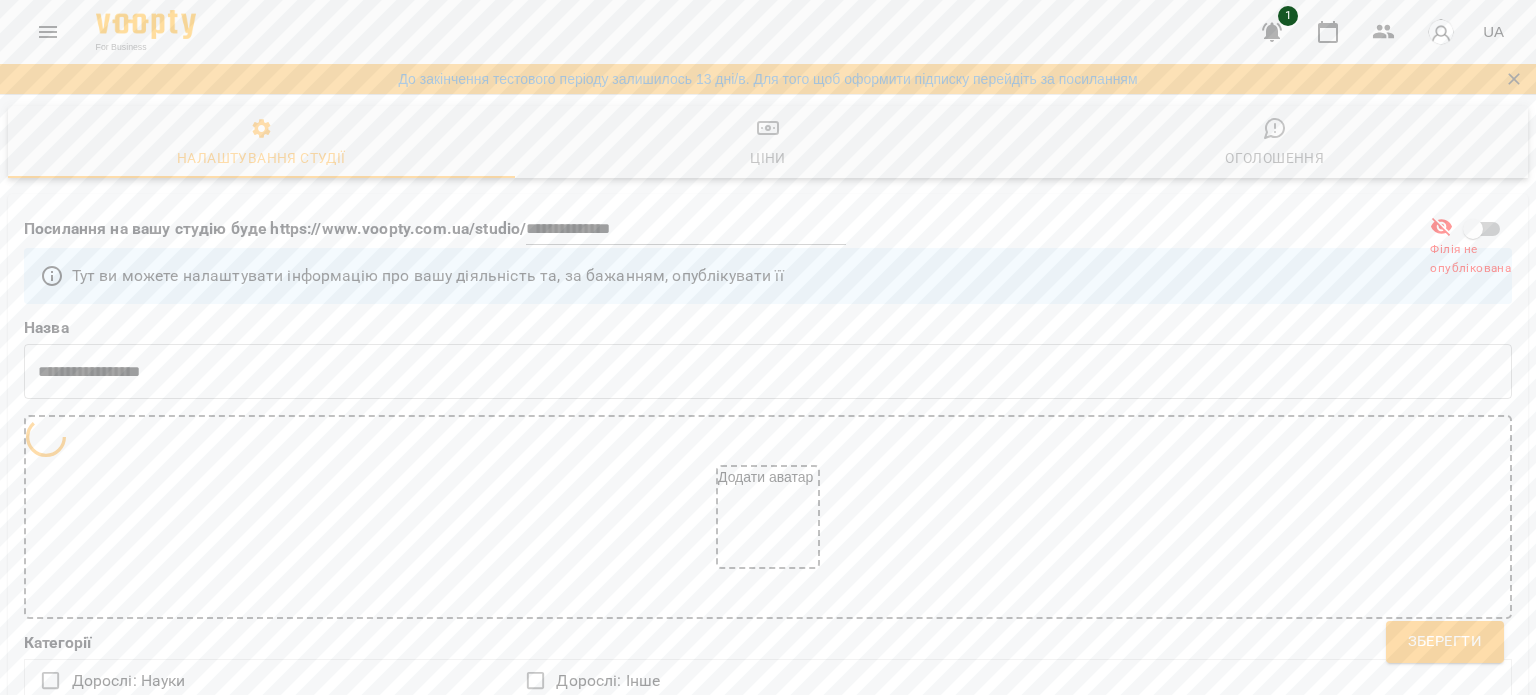 scroll, scrollTop: 300, scrollLeft: 0, axis: vertical 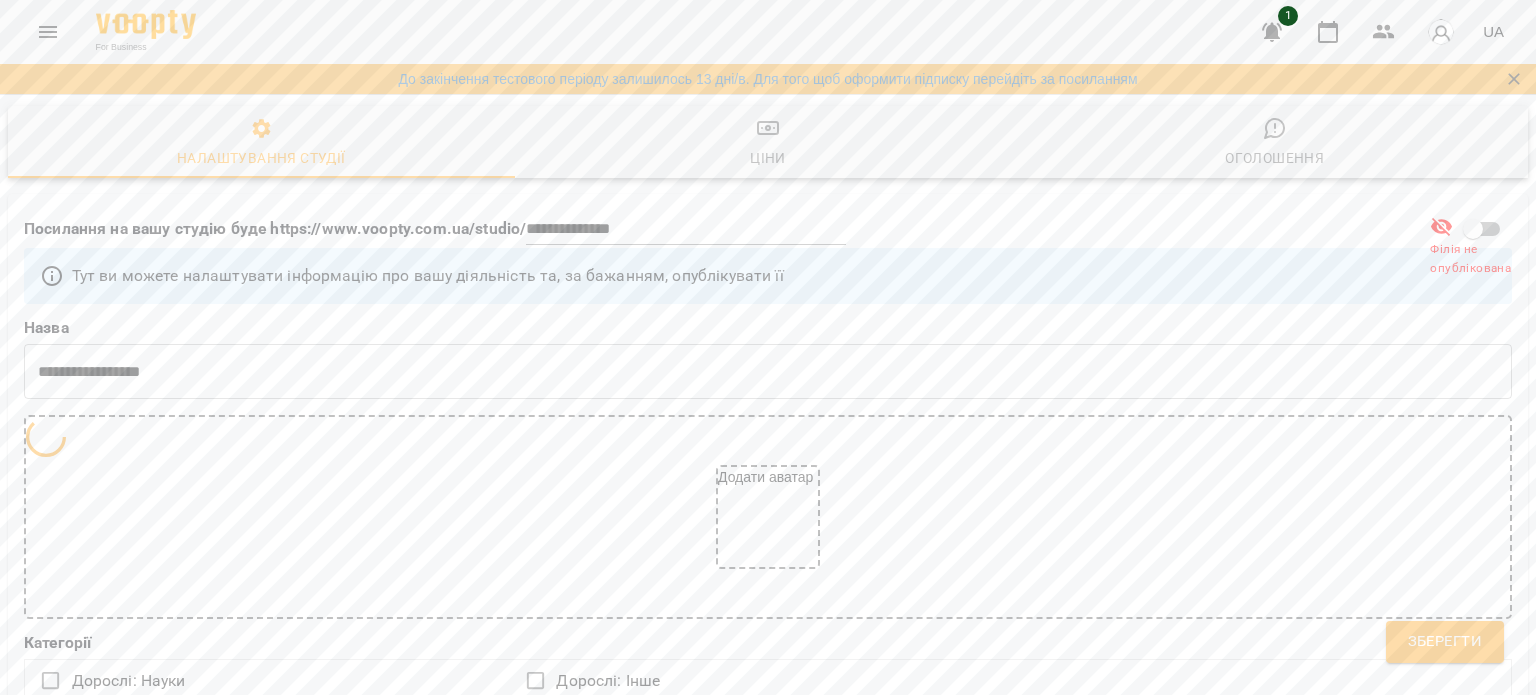 click on "Додати аватар" at bounding box center [768, 517] 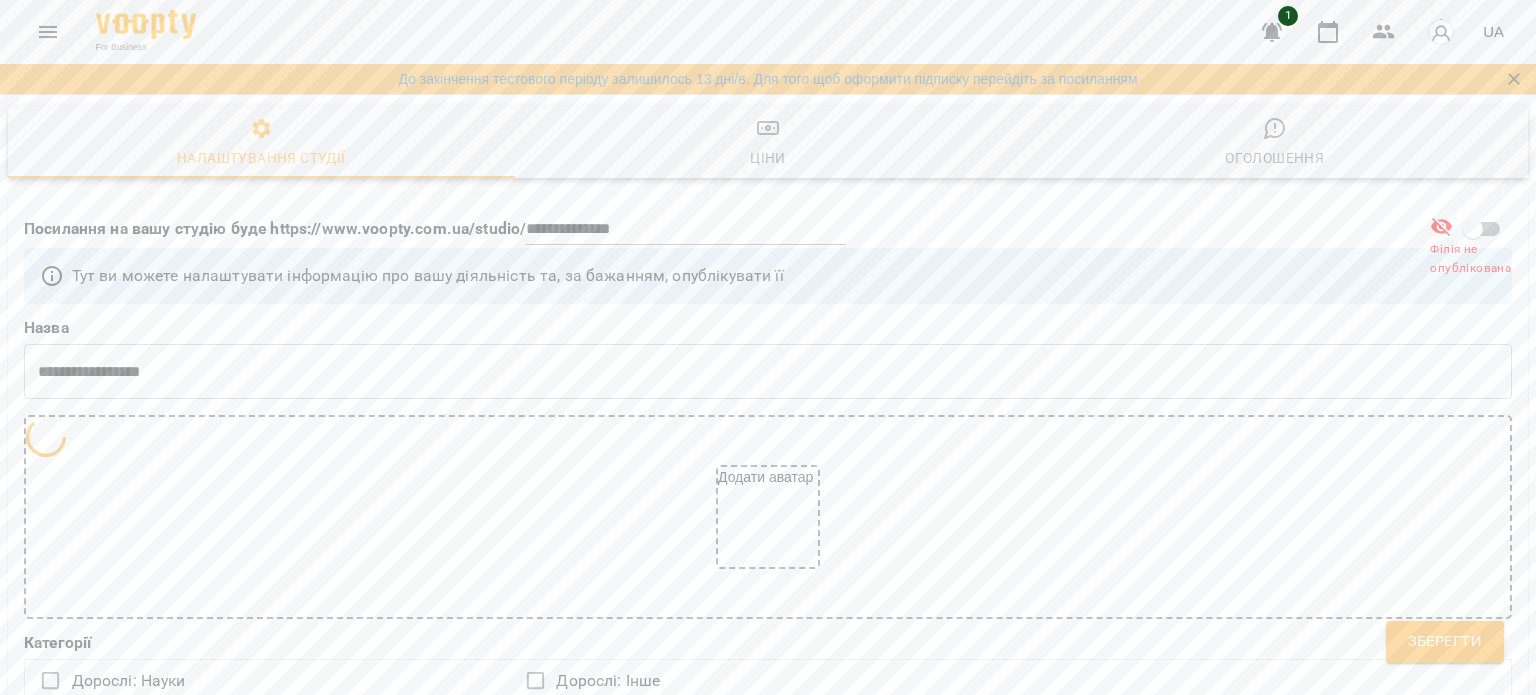 type on "**********" 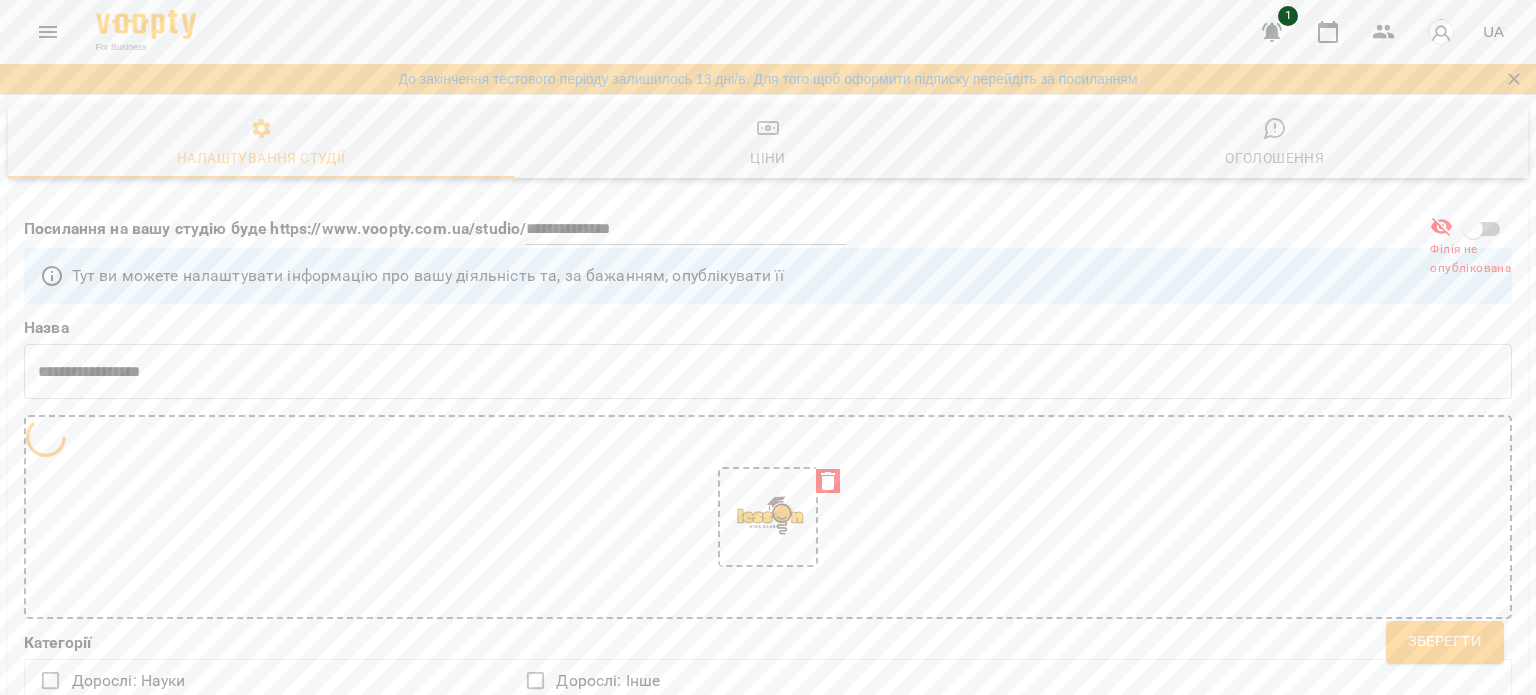 scroll, scrollTop: 100, scrollLeft: 0, axis: vertical 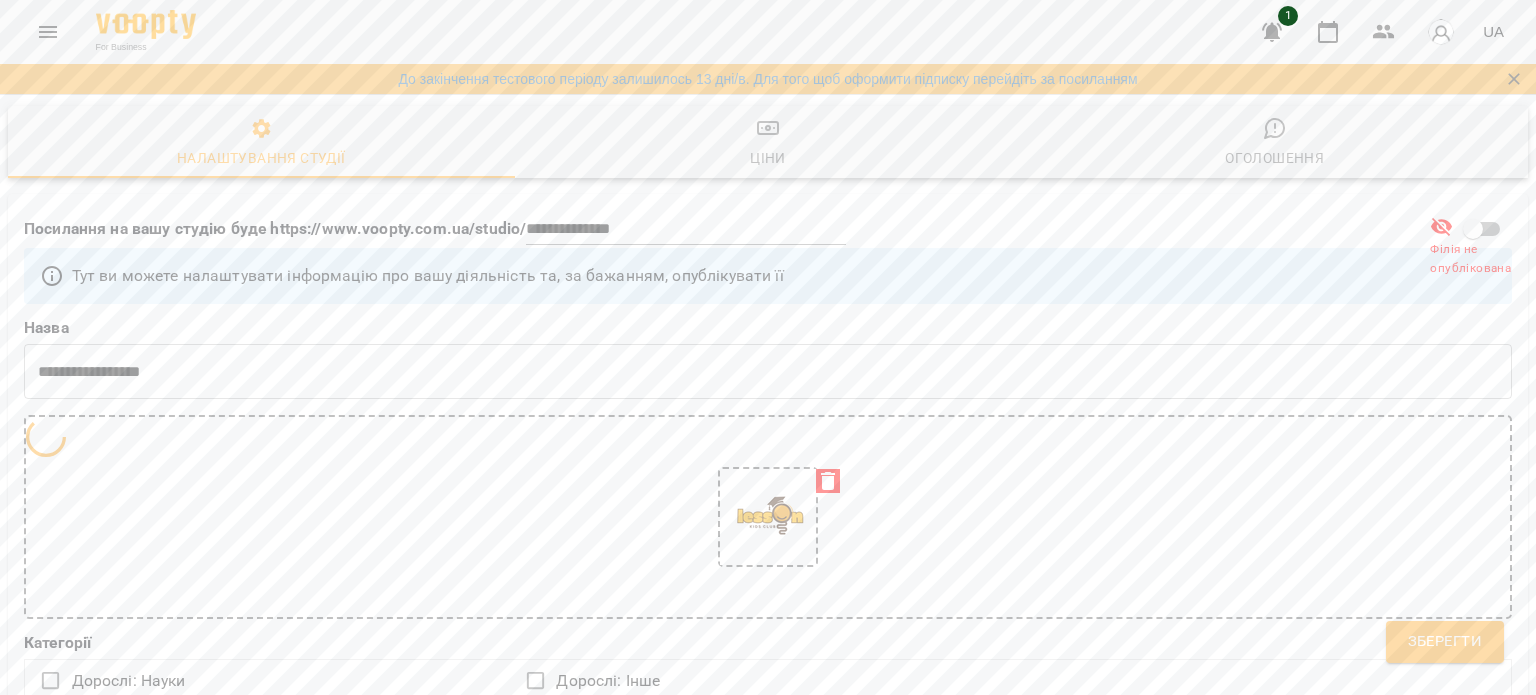 click at bounding box center [768, 517] 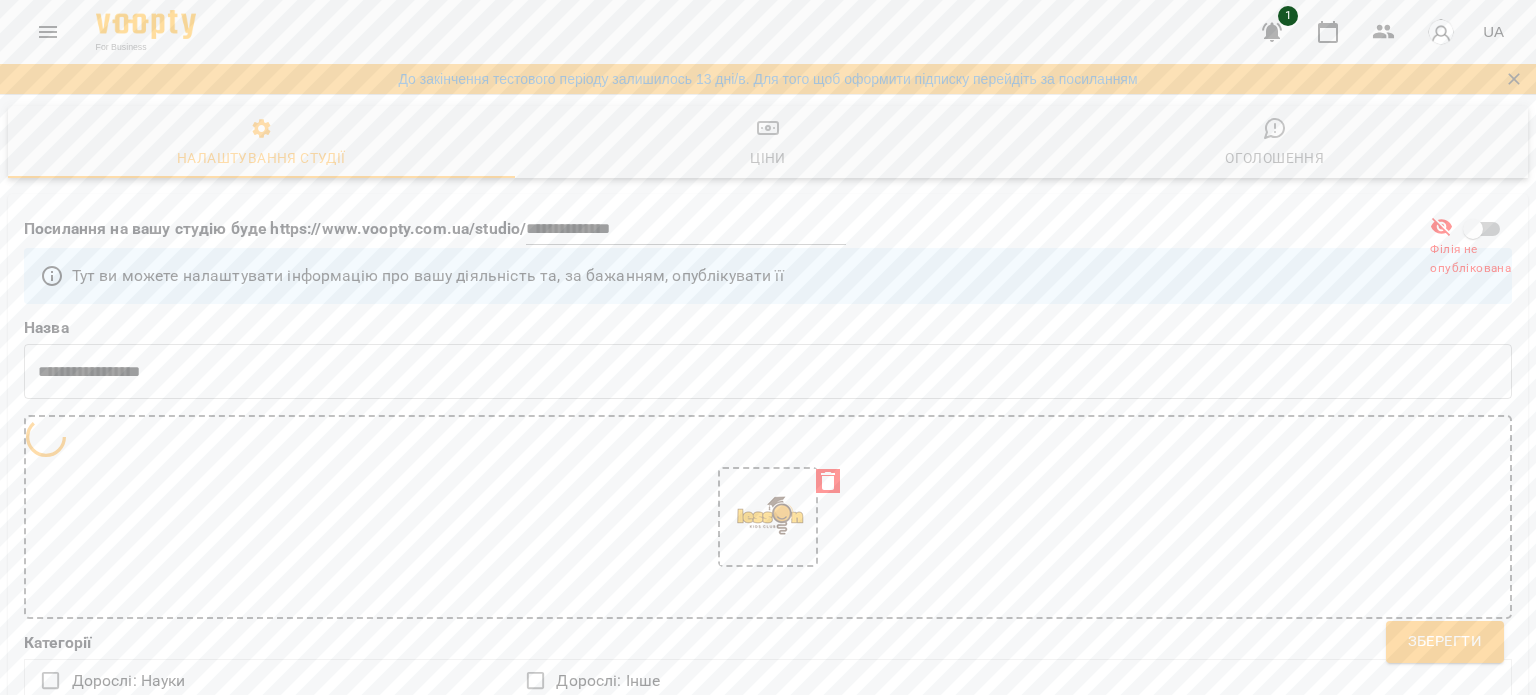 scroll, scrollTop: 700, scrollLeft: 0, axis: vertical 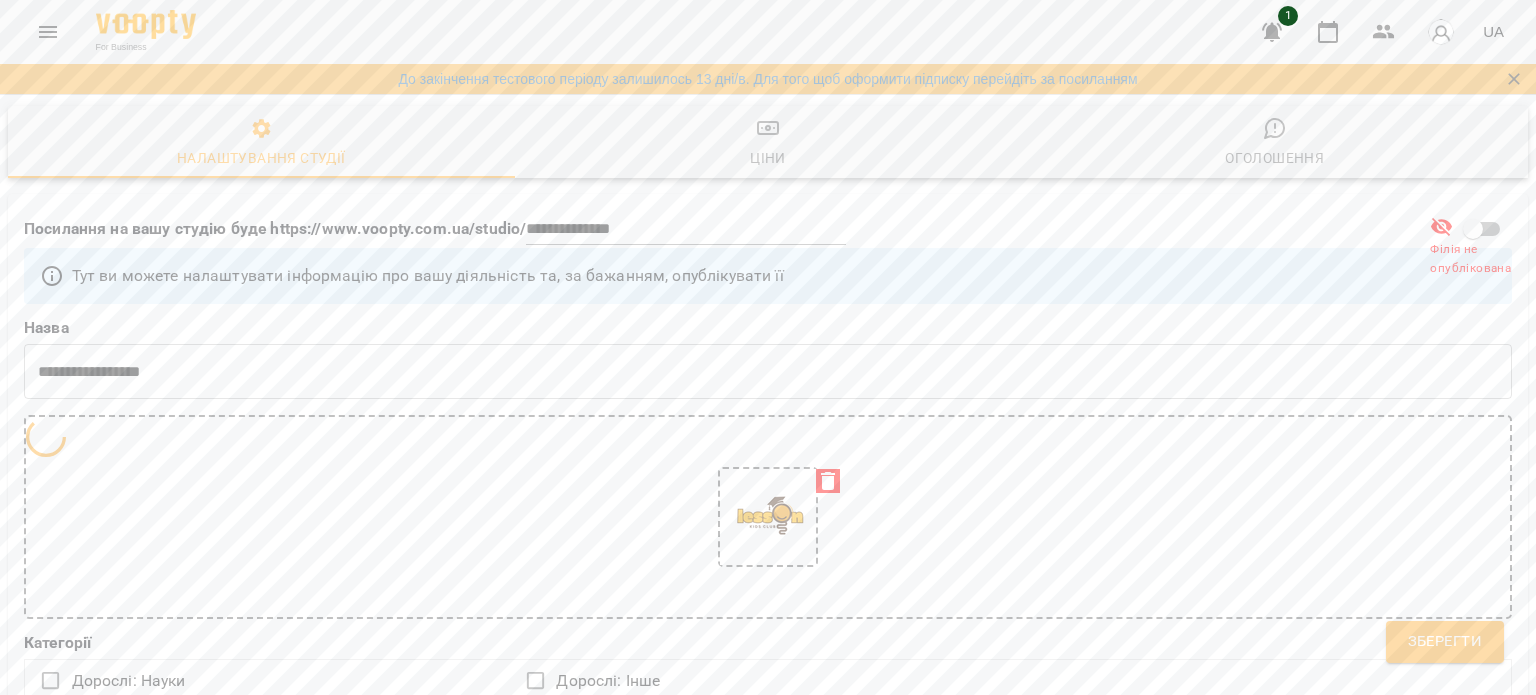 click on "Надрукуйте або оберіть..." at bounding box center (749, 1035) 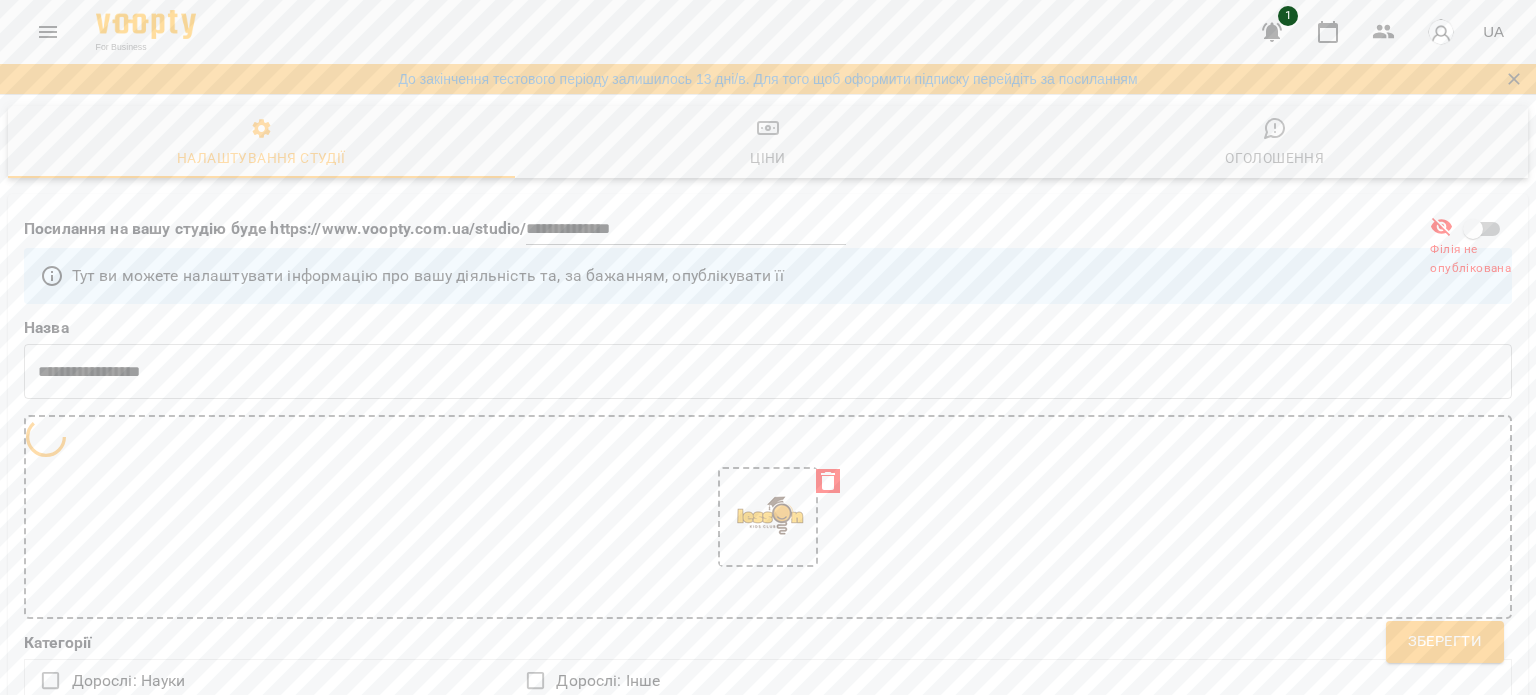type on "*" 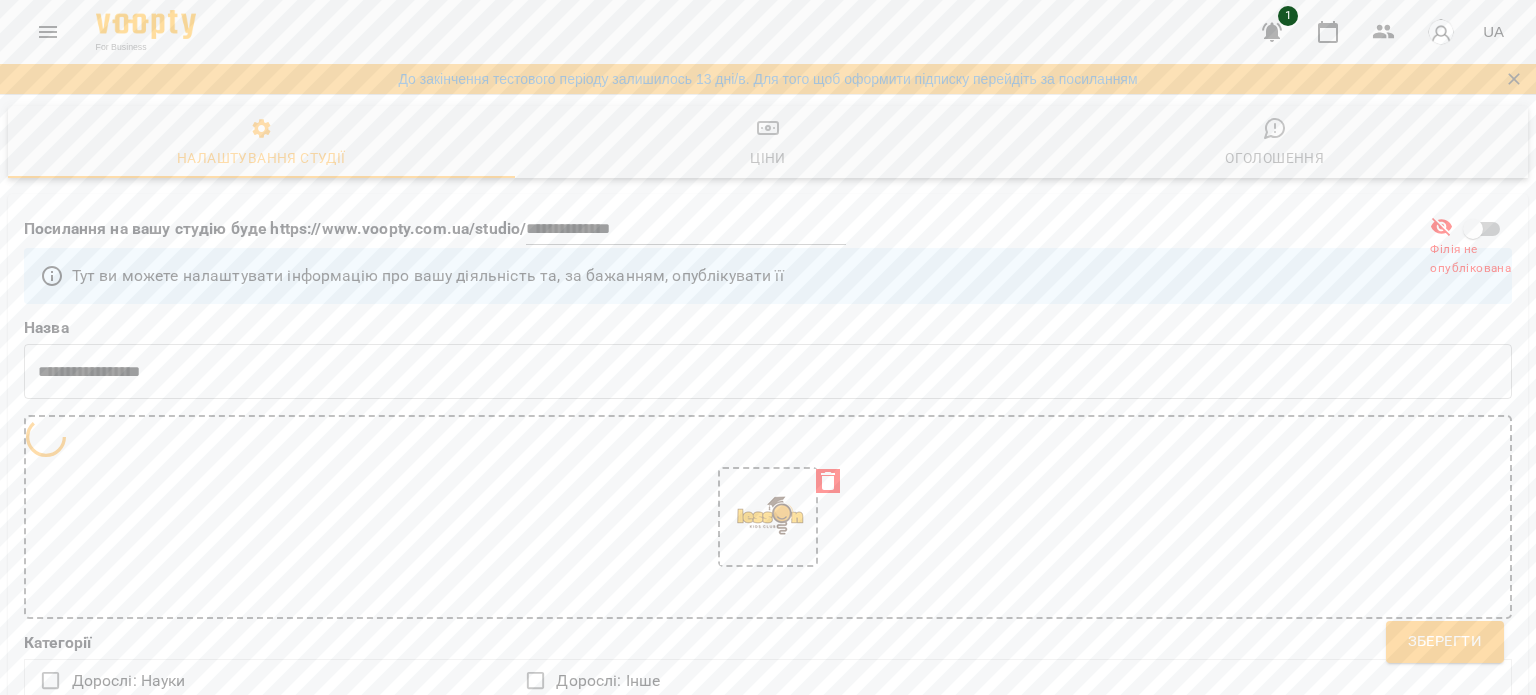 type on "**********" 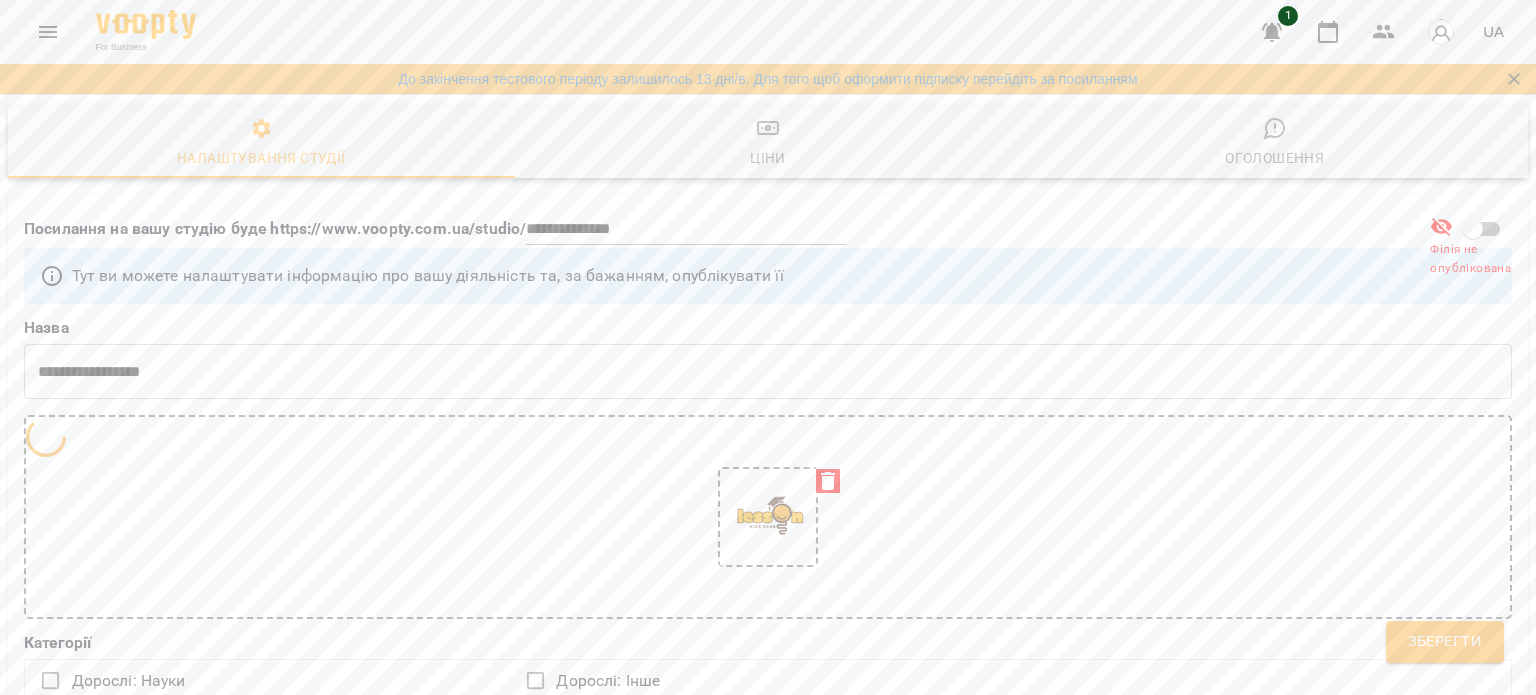 scroll, scrollTop: 900, scrollLeft: 0, axis: vertical 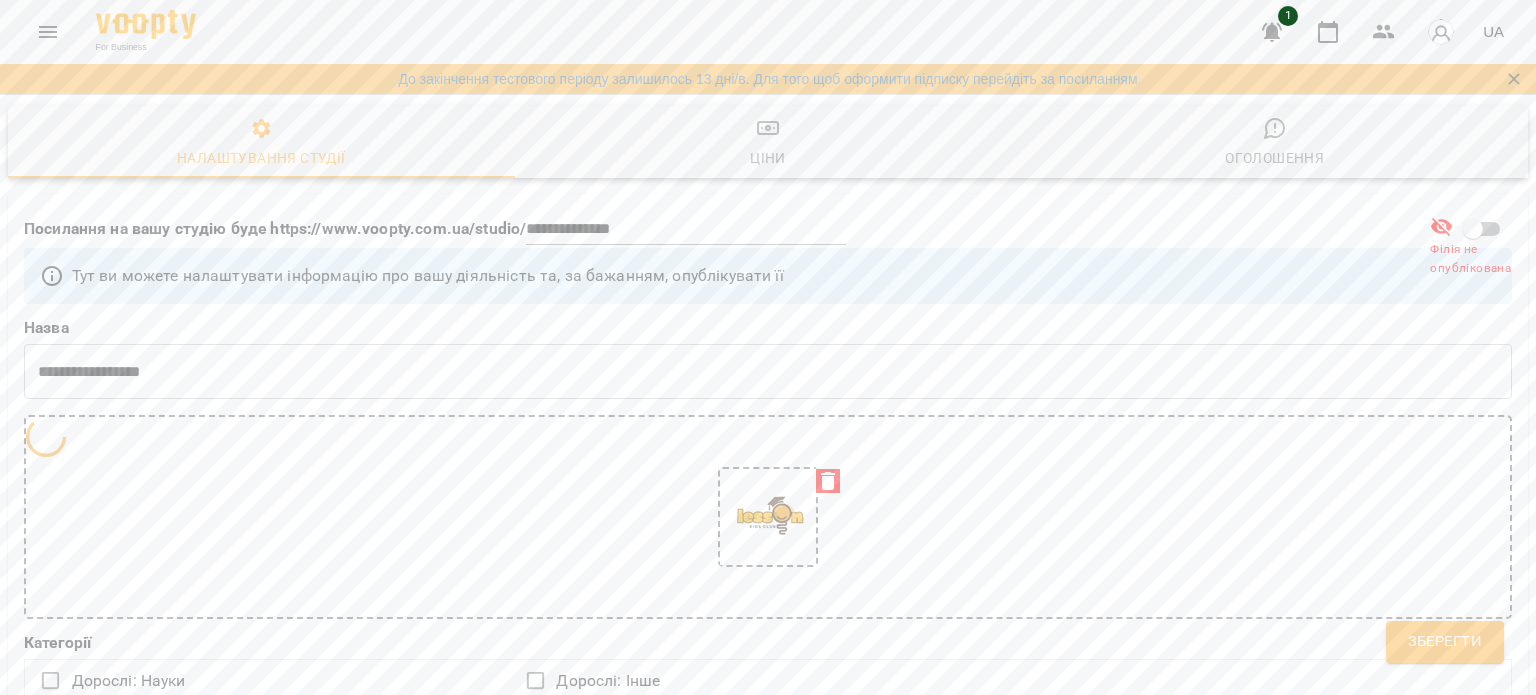 type on "**" 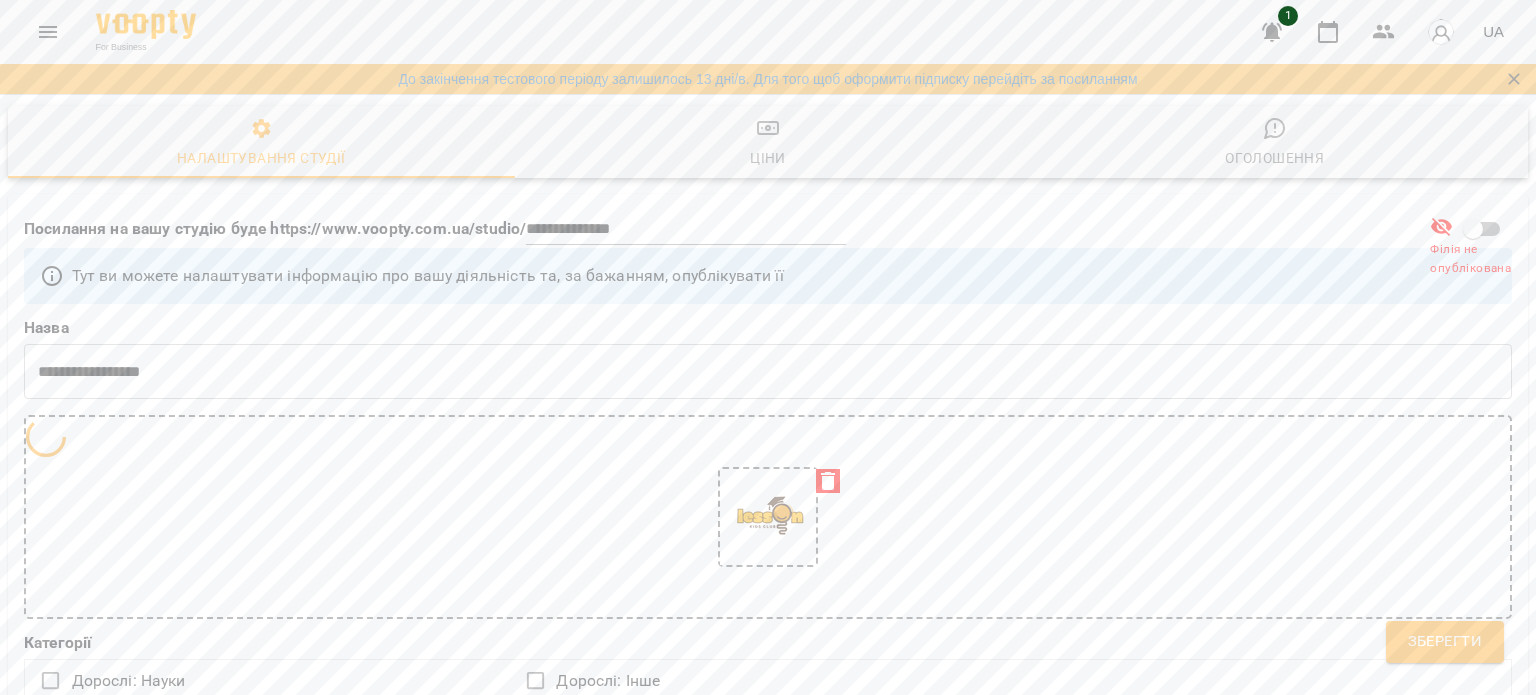 type on "***" 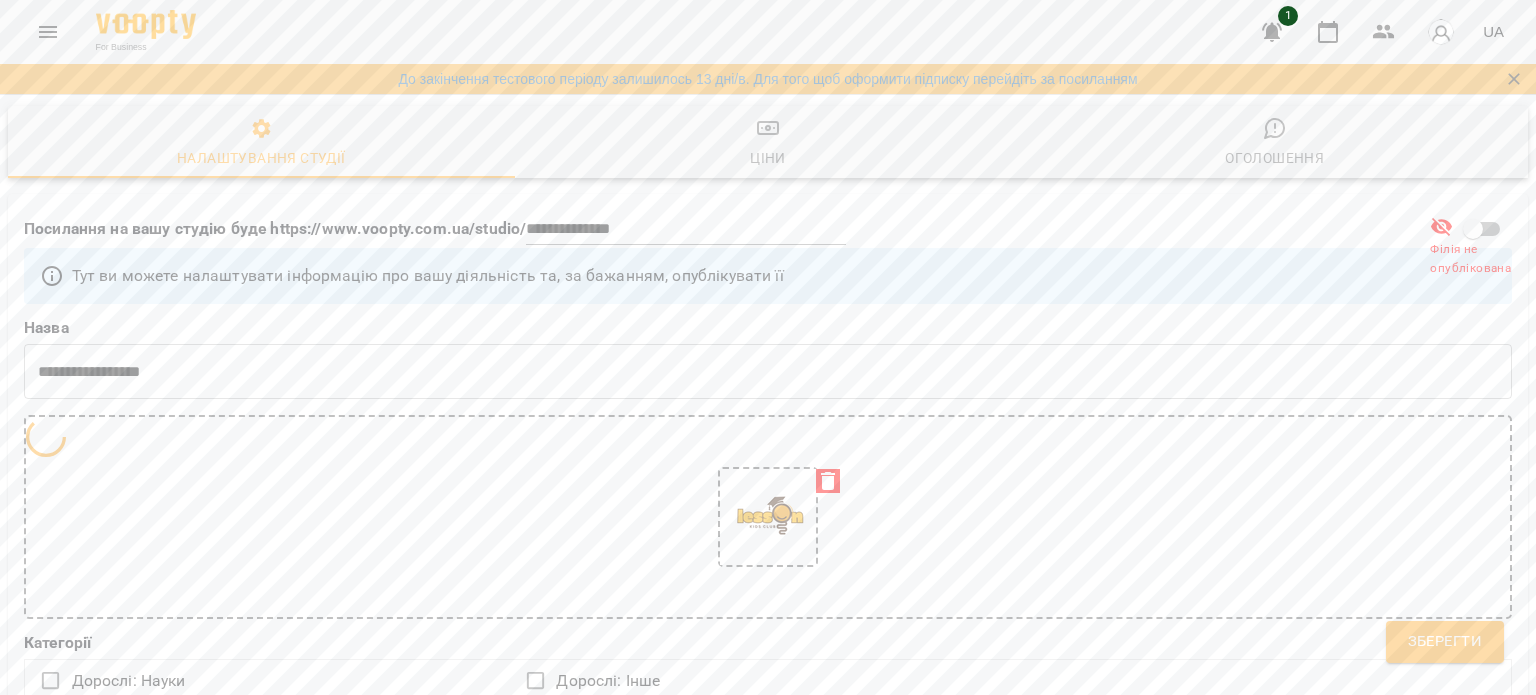 type on "***" 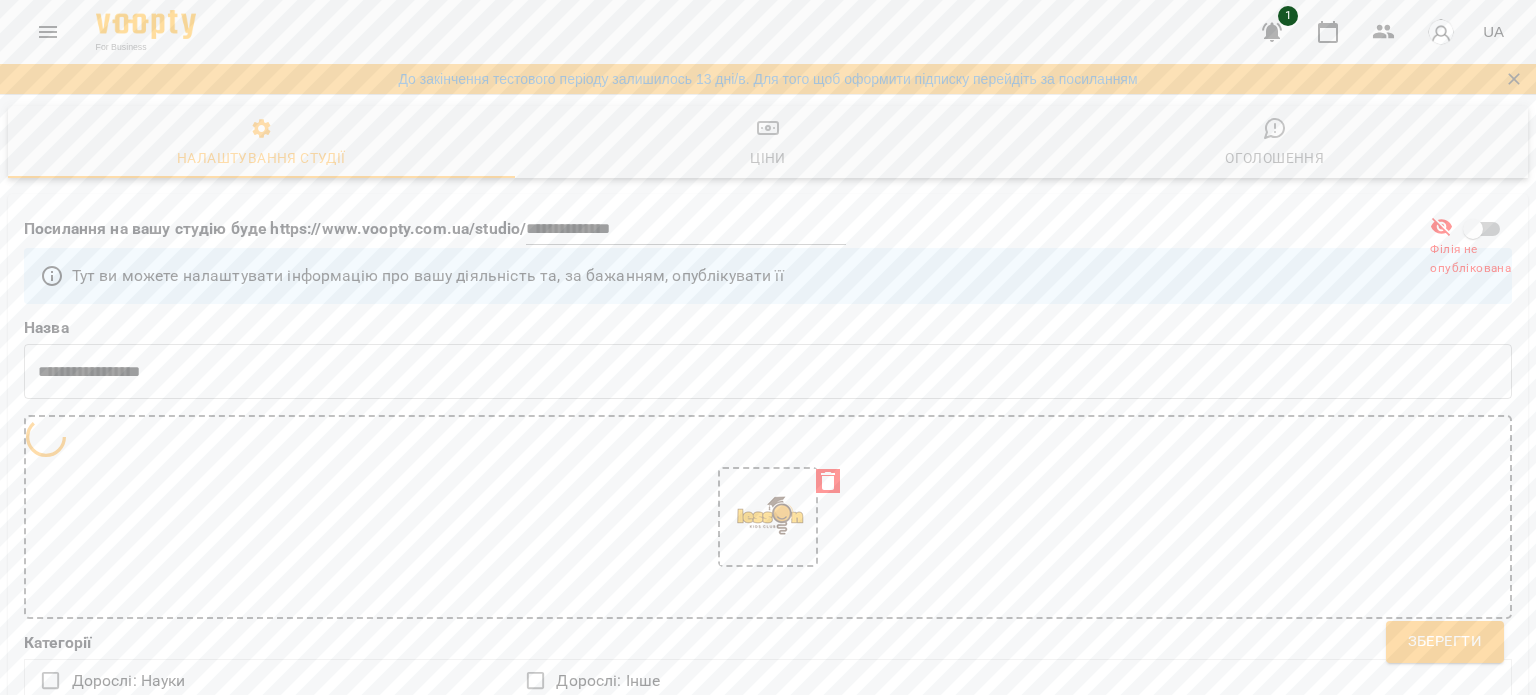 type on "******" 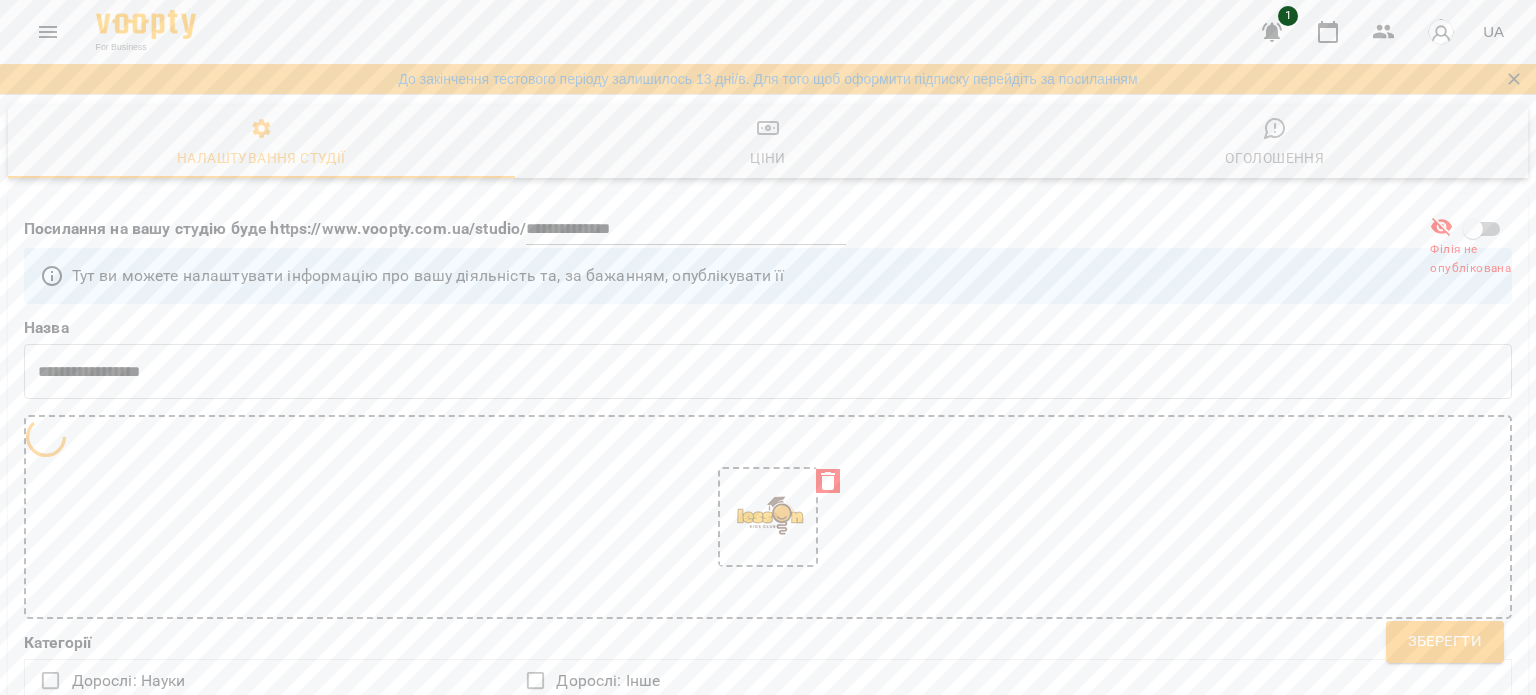 click at bounding box center [314, 1269] 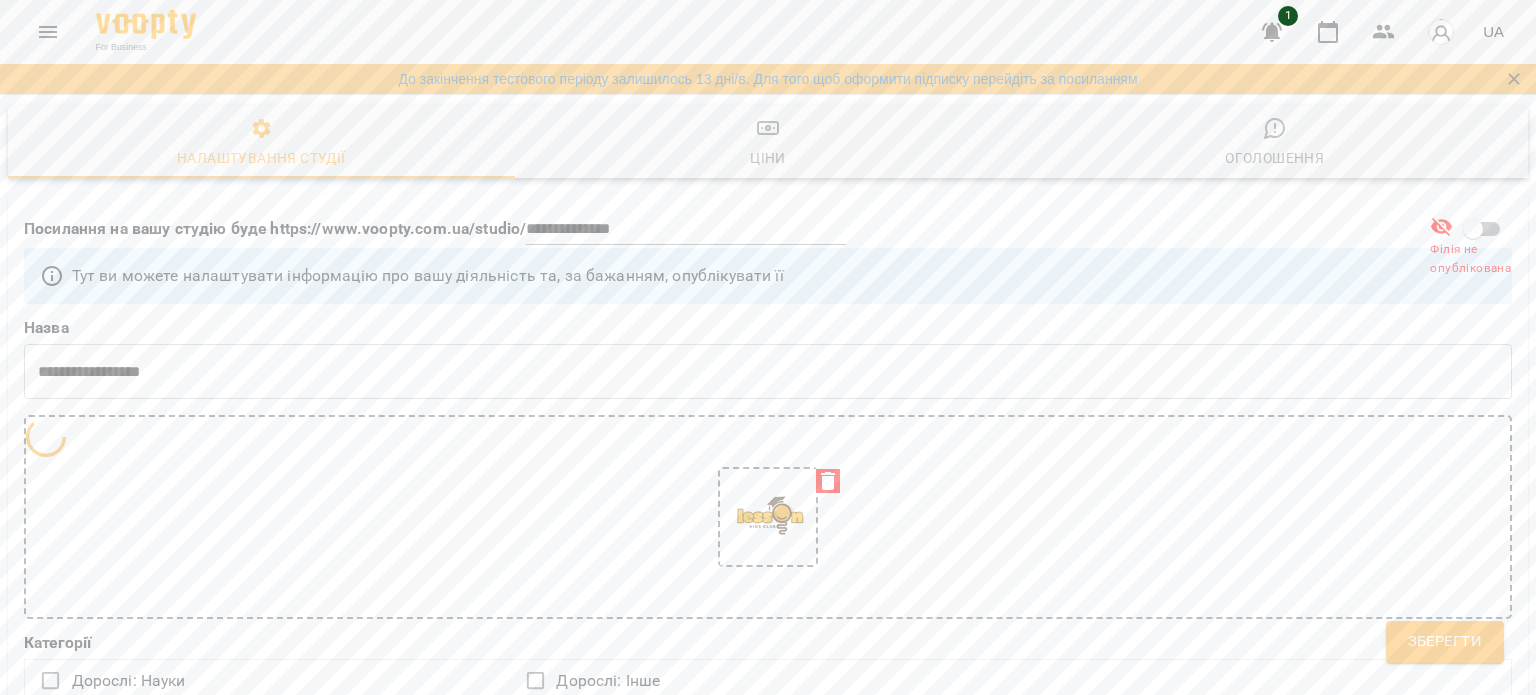 type on "**" 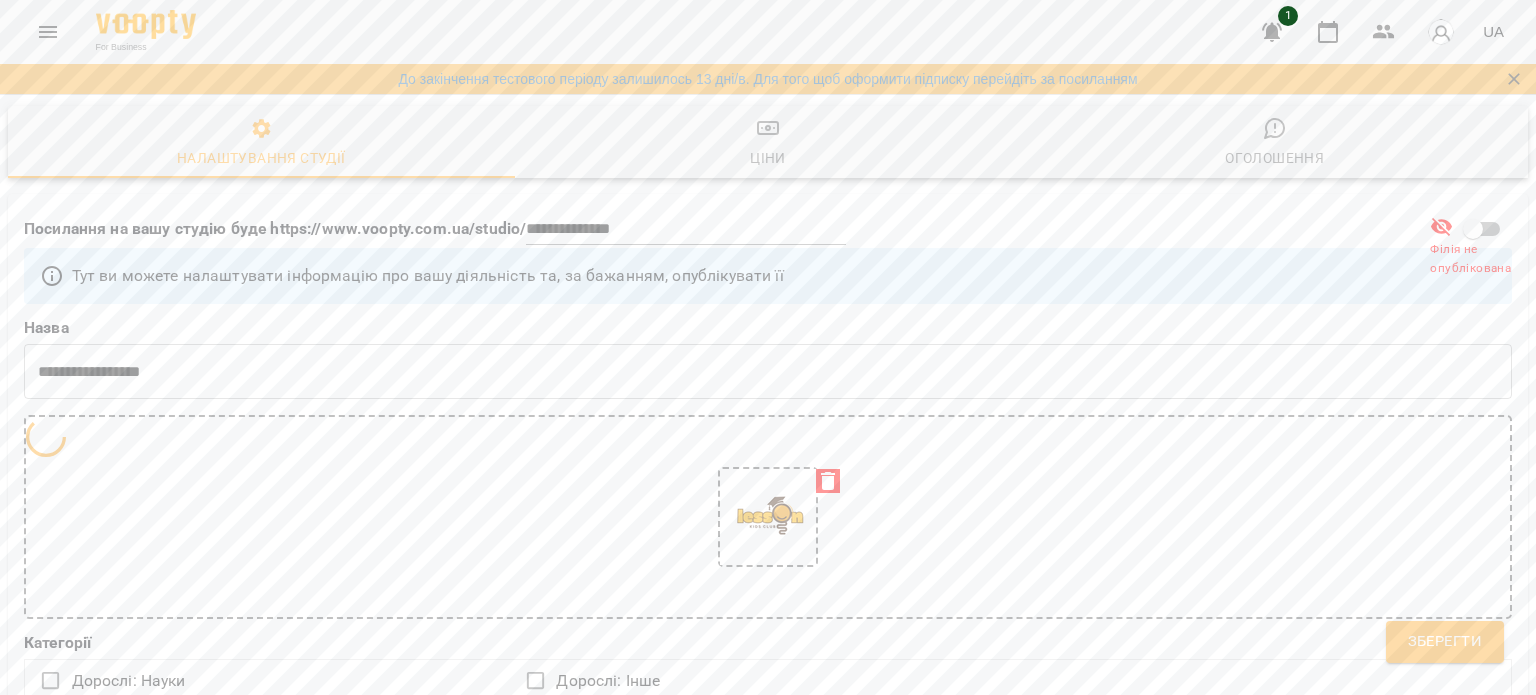 type on "******" 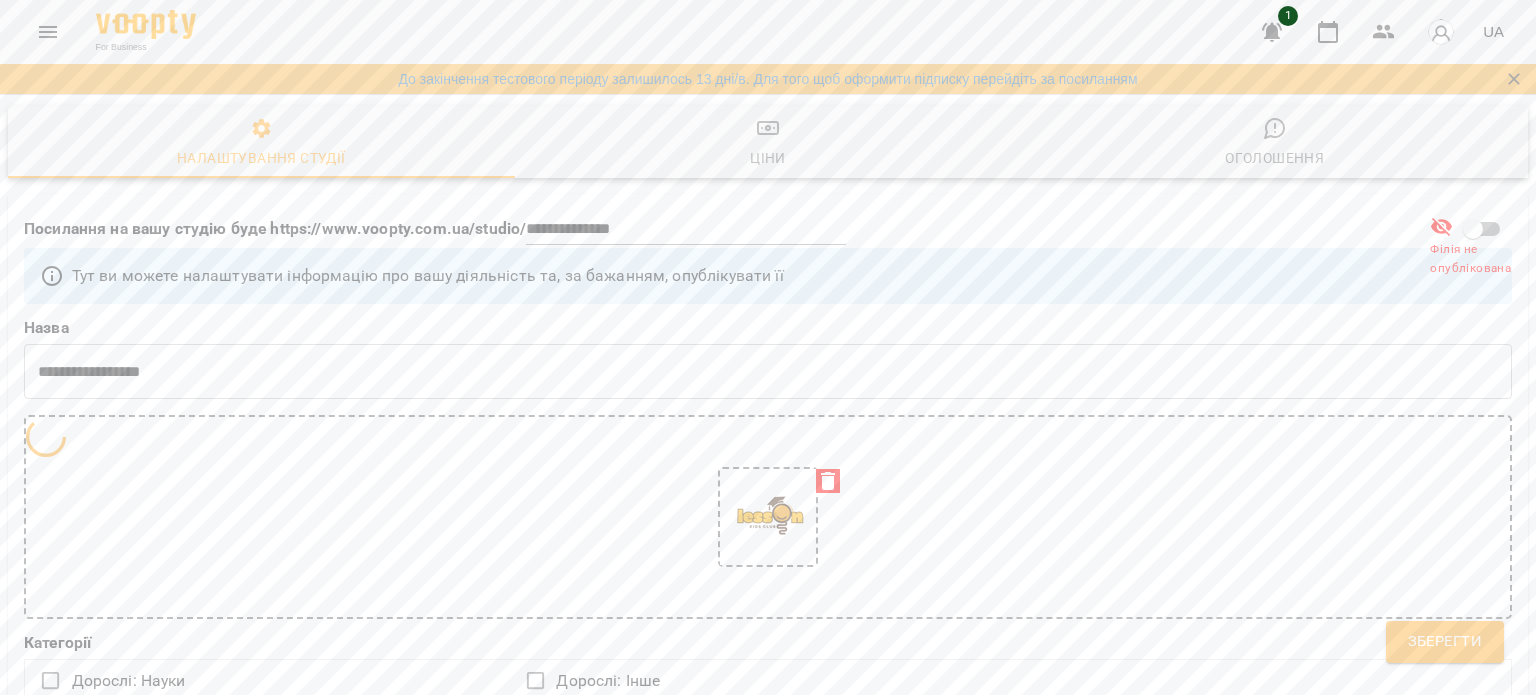 type on "***" 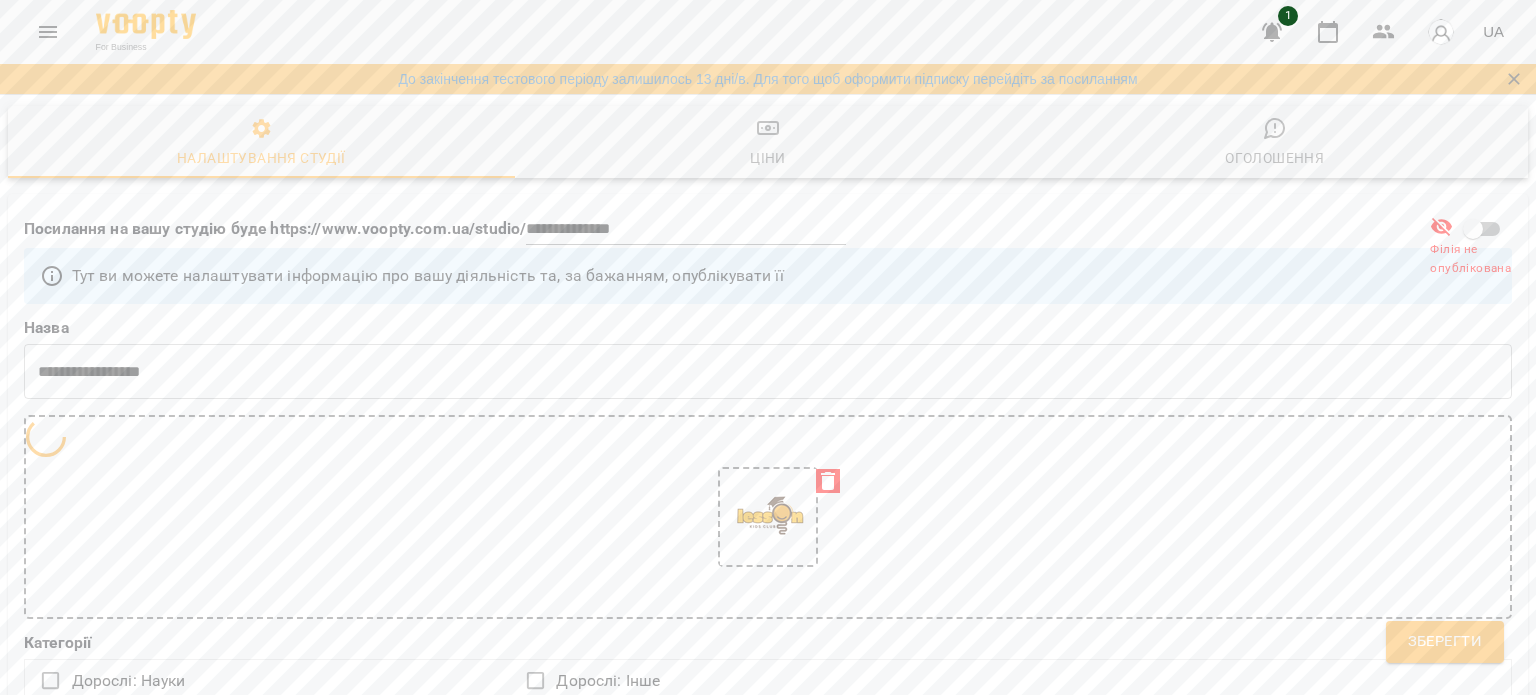 type on "**" 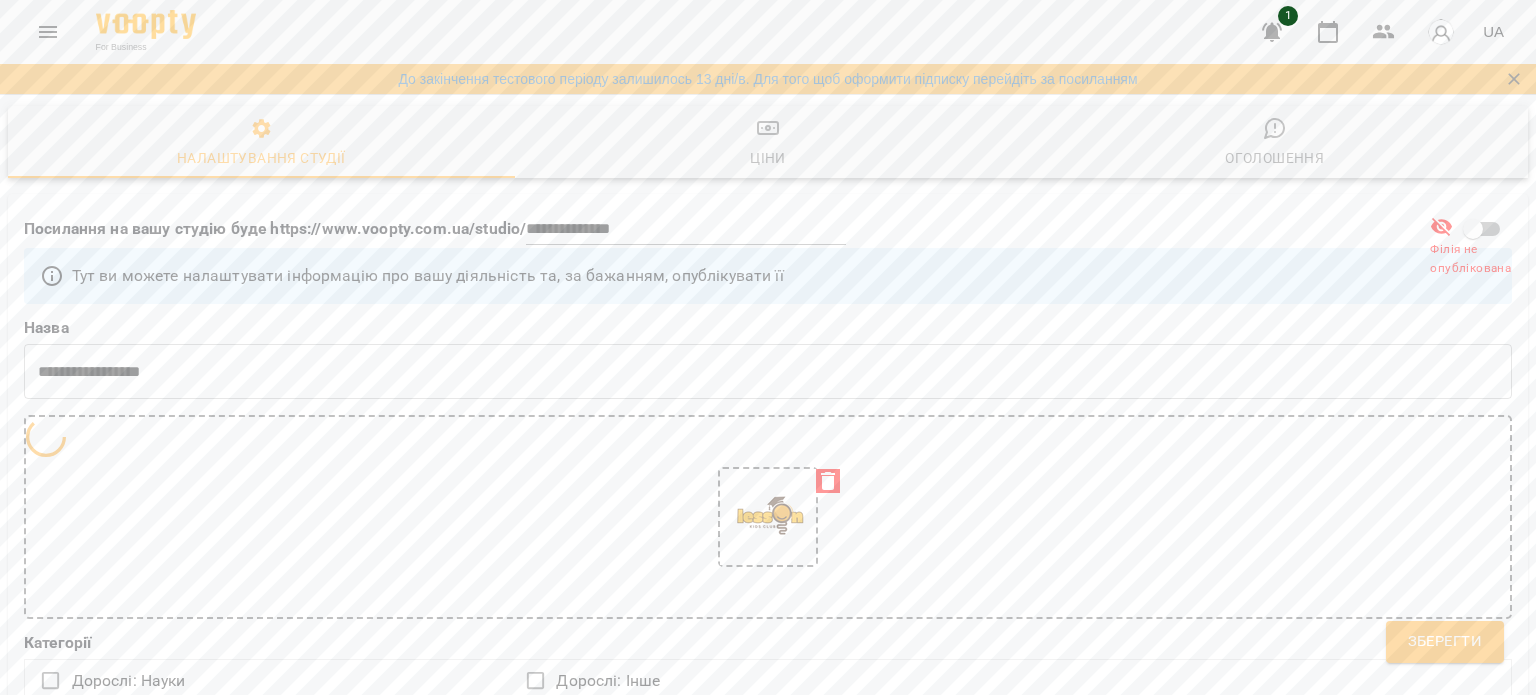 type on "******" 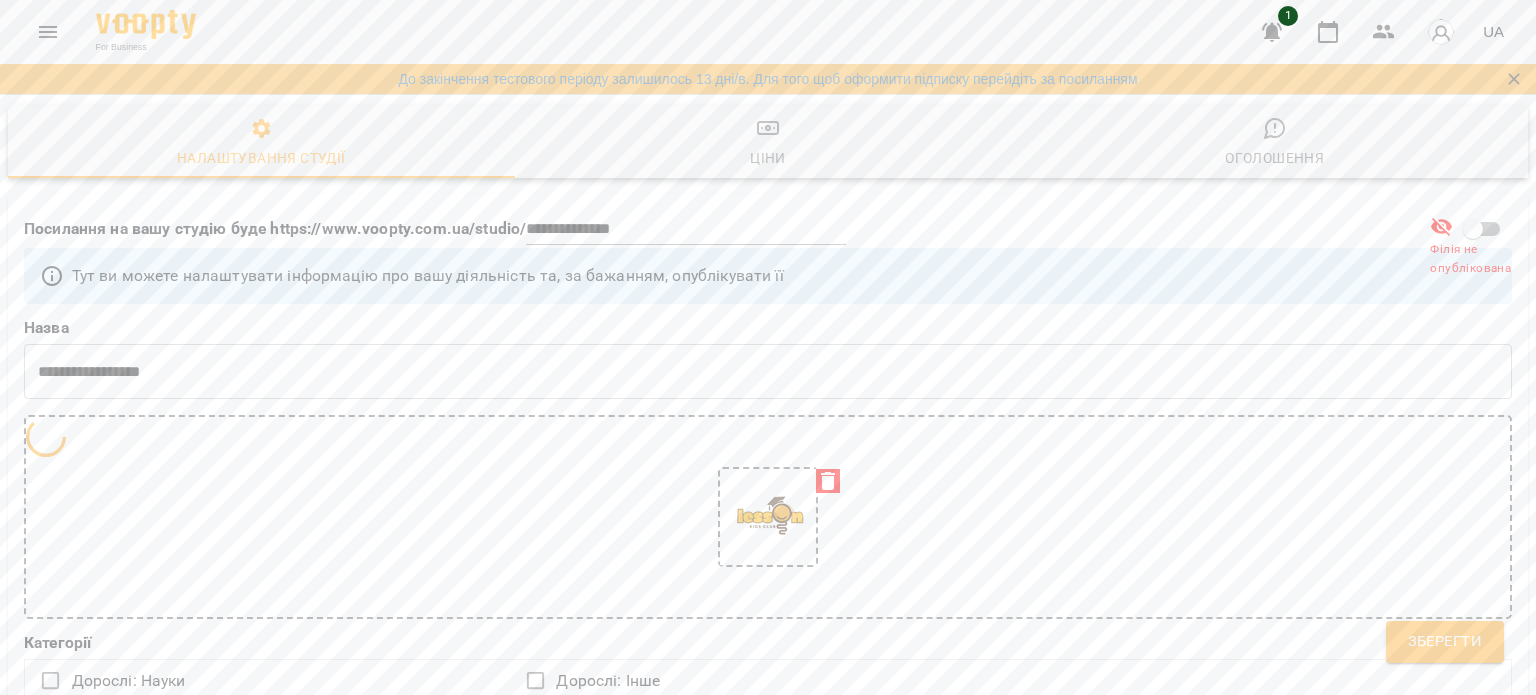 type on "**" 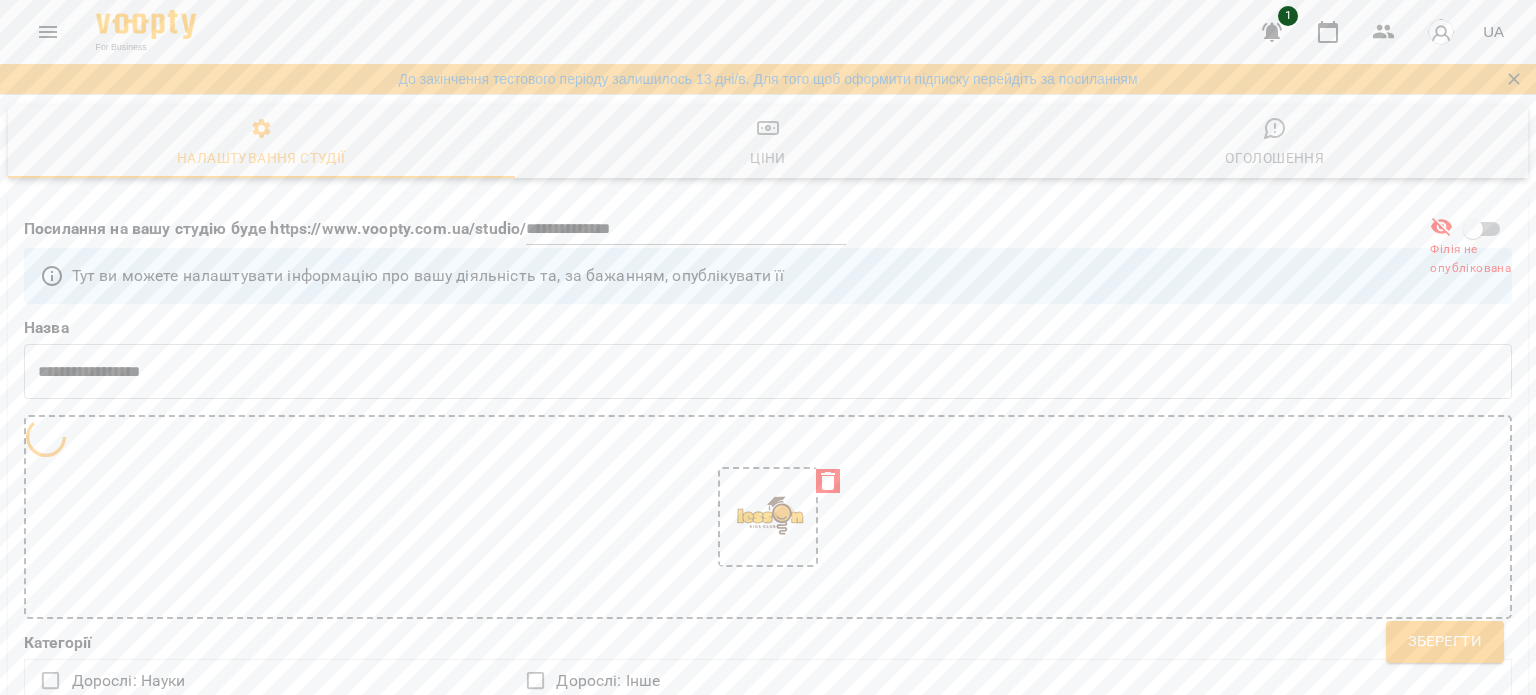 type on "******" 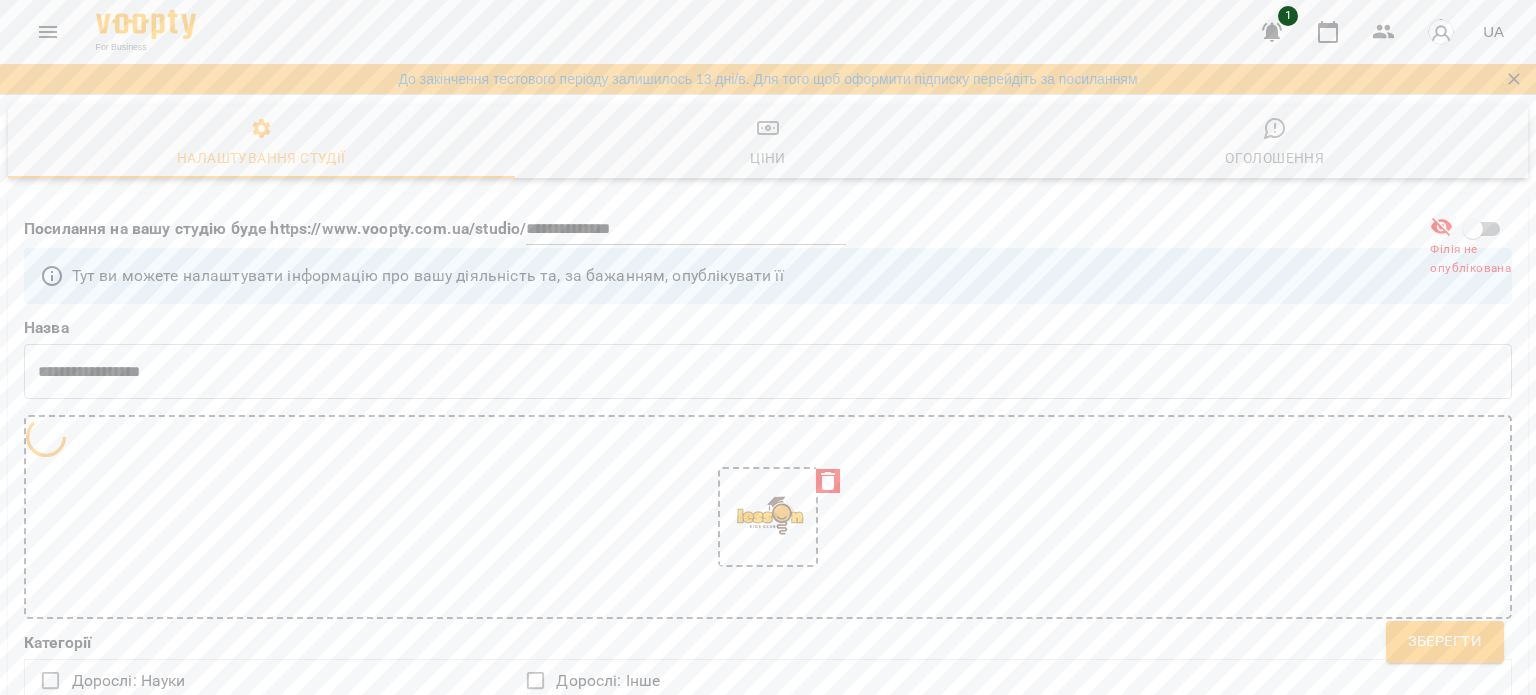 type on "**" 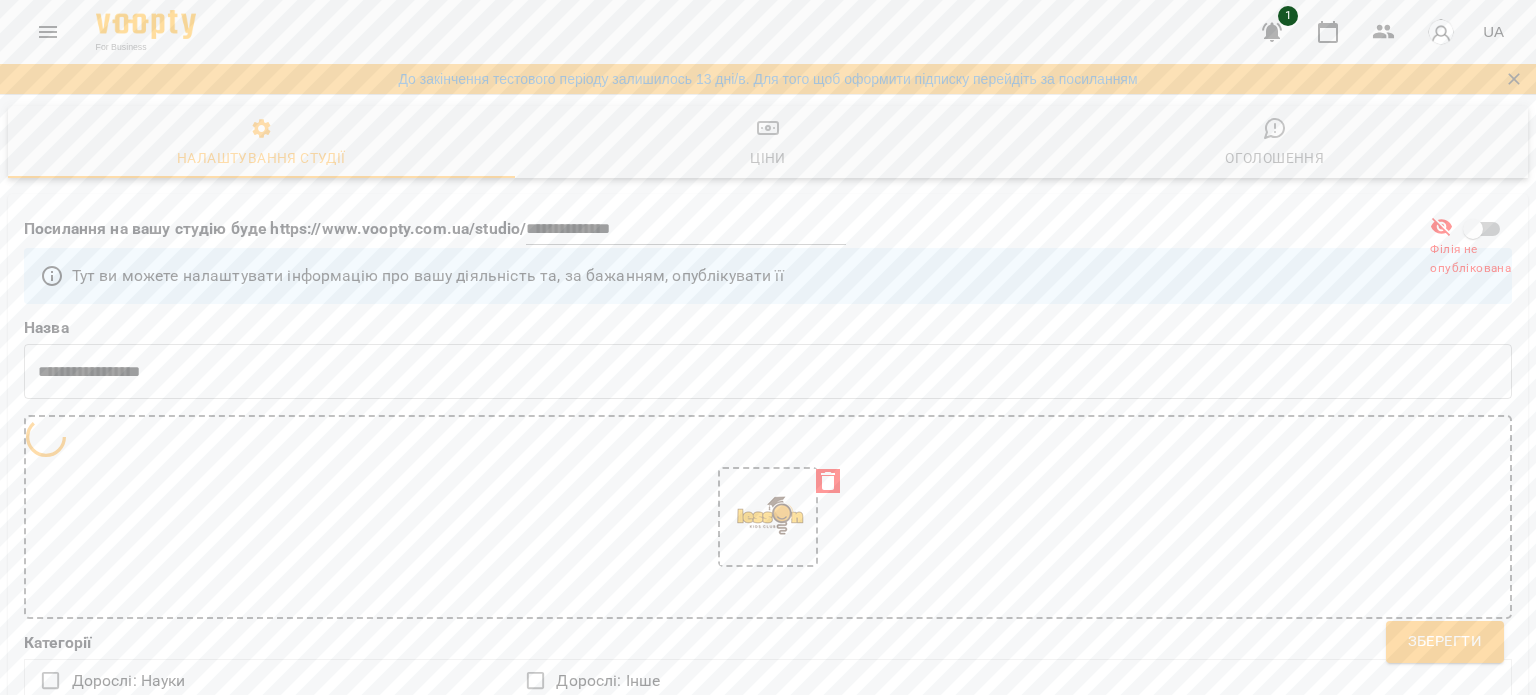 scroll, scrollTop: 2800, scrollLeft: 0, axis: vertical 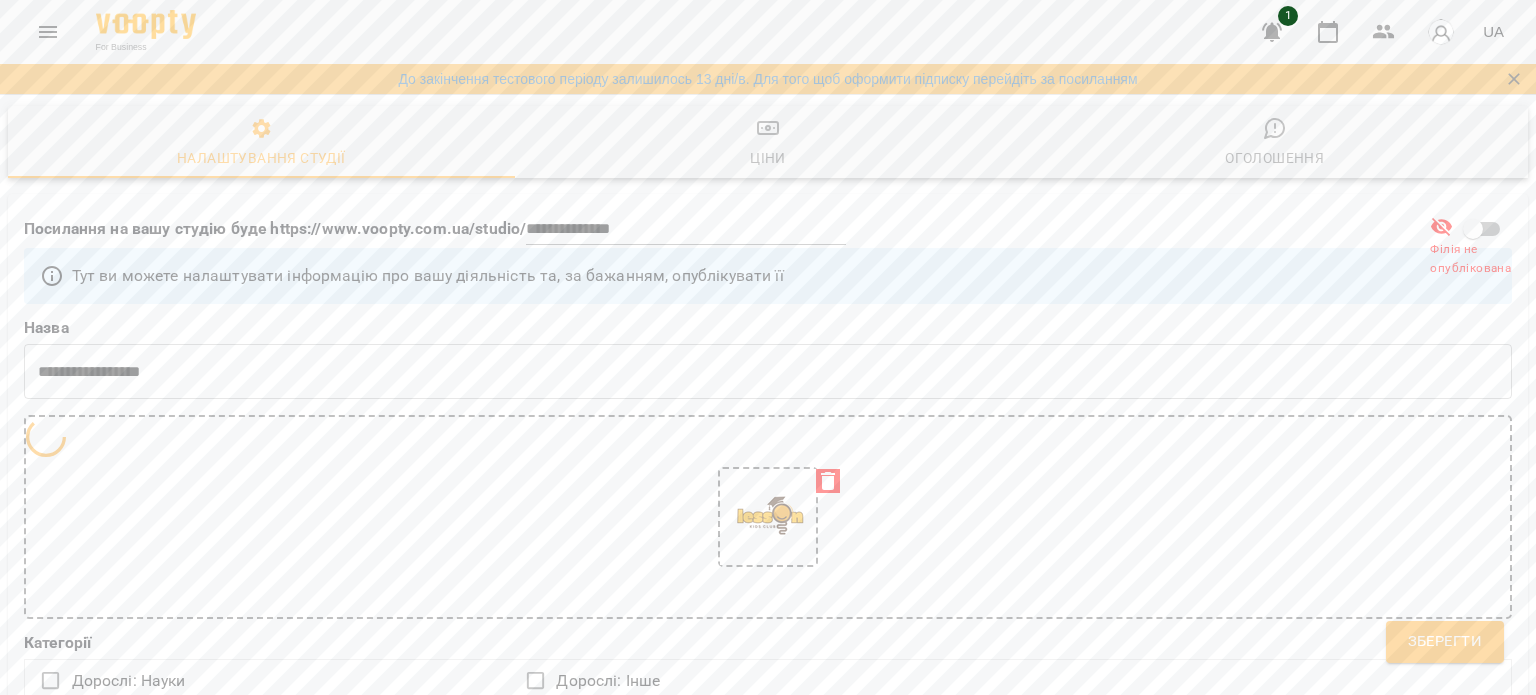 click on "*****" at bounding box center (342, 3433) 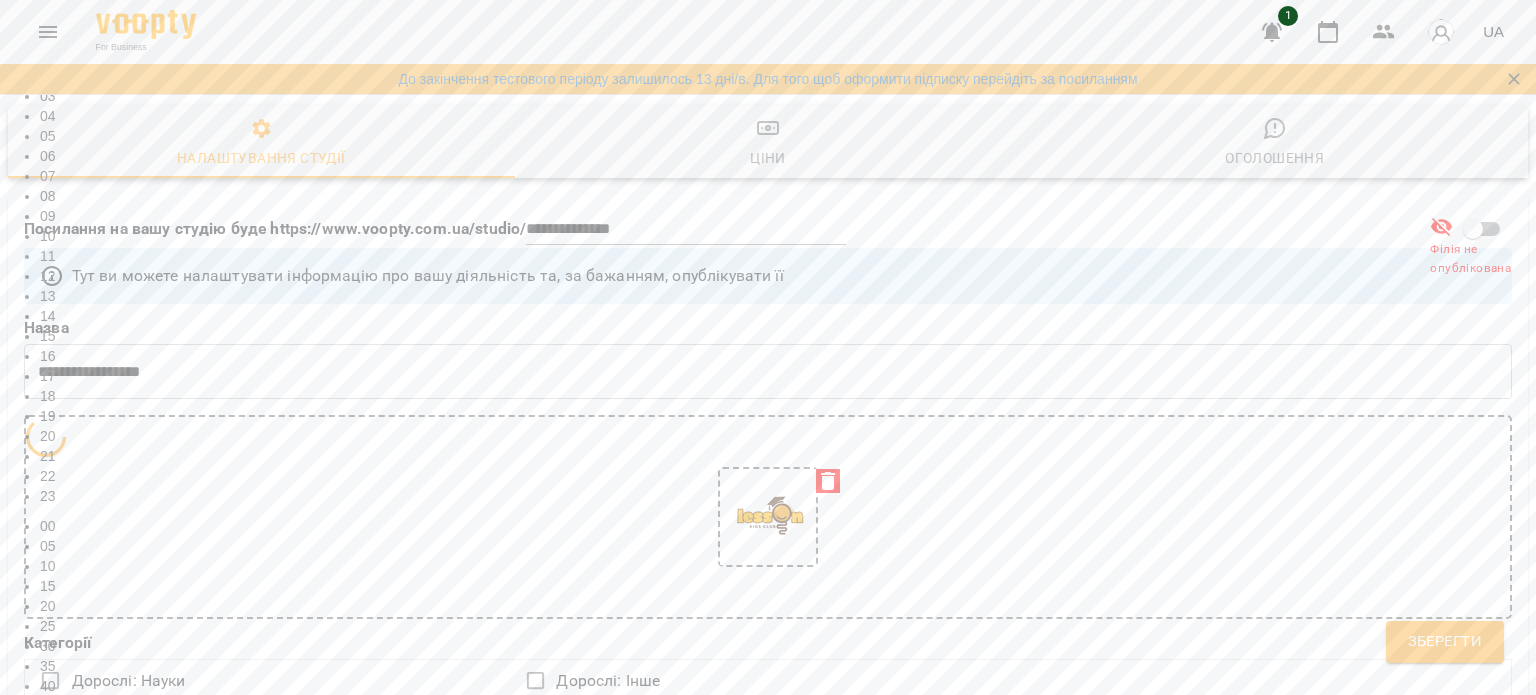 scroll, scrollTop: 192, scrollLeft: 0, axis: vertical 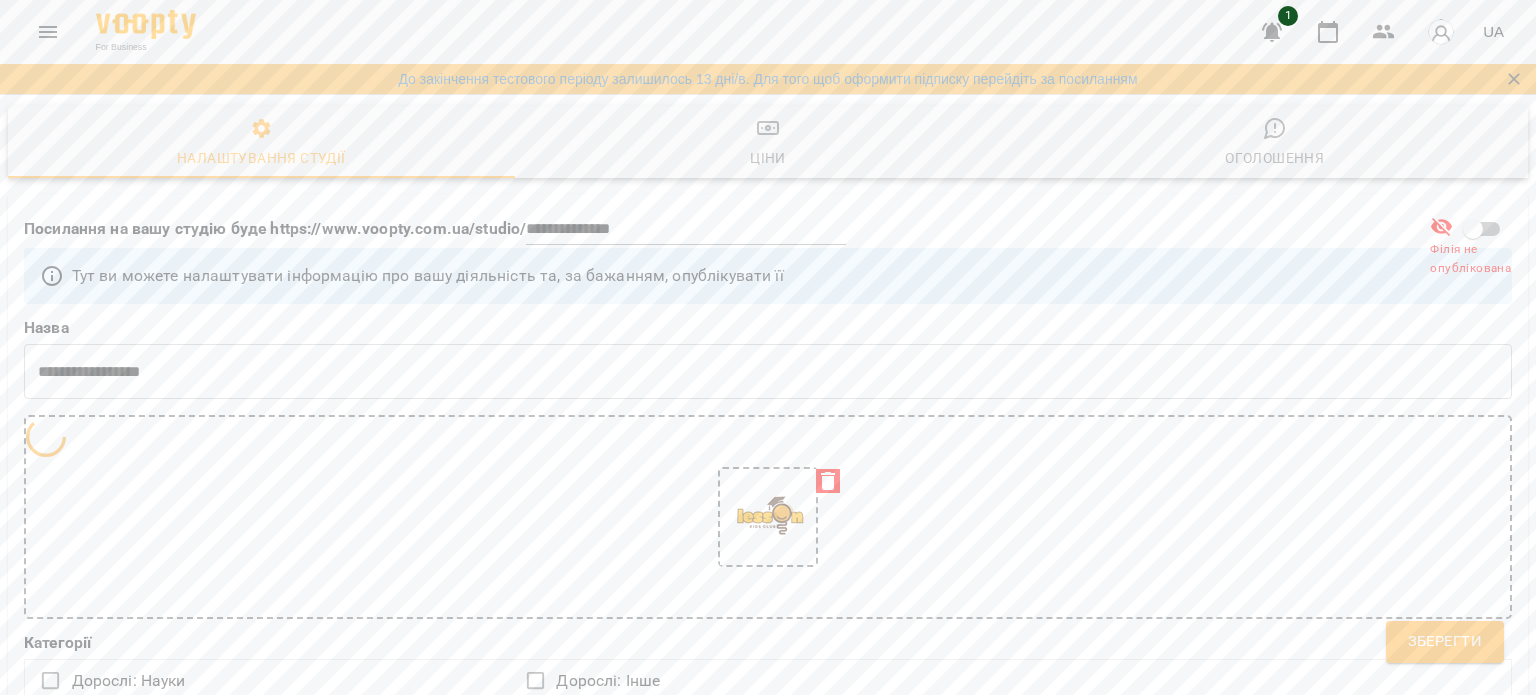 drag, startPoint x: 108, startPoint y: 216, endPoint x: 18, endPoint y: 213, distance: 90.04999 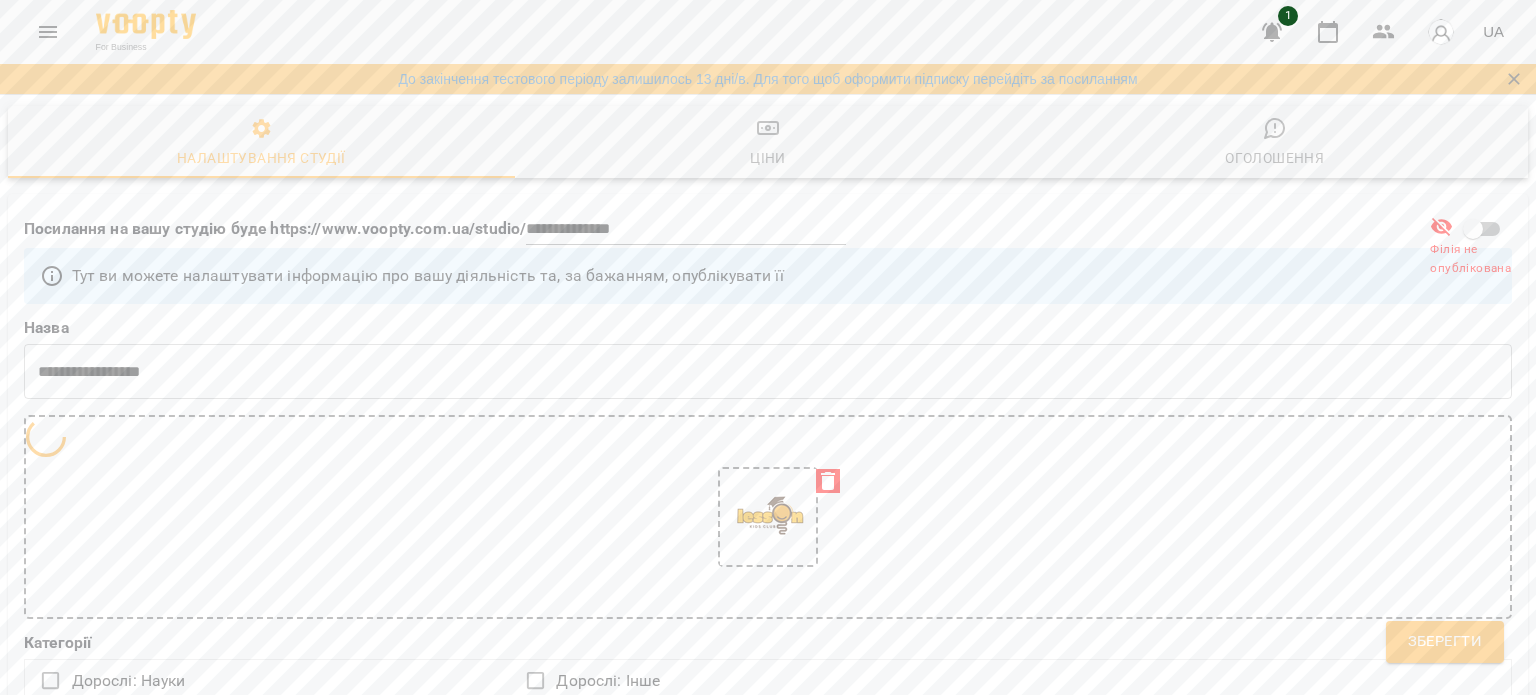 click on "Робочі дні пн вт ср чт пт сб нд Відкрито з: ***** Відкрито до: ***** Онлайн бронь доступна не пізніше ніж(в годинах) ** ​ У днях: 1 Онлайн бронь доступна не раніше ніж(в годинах) *** ​ У днях: 14 Перевіряти запис на урок через пін Клієнт може скасувати урок самостійно не пізніше ніж(в годинах) ​ У днях: NaN" at bounding box center (768, 3633) 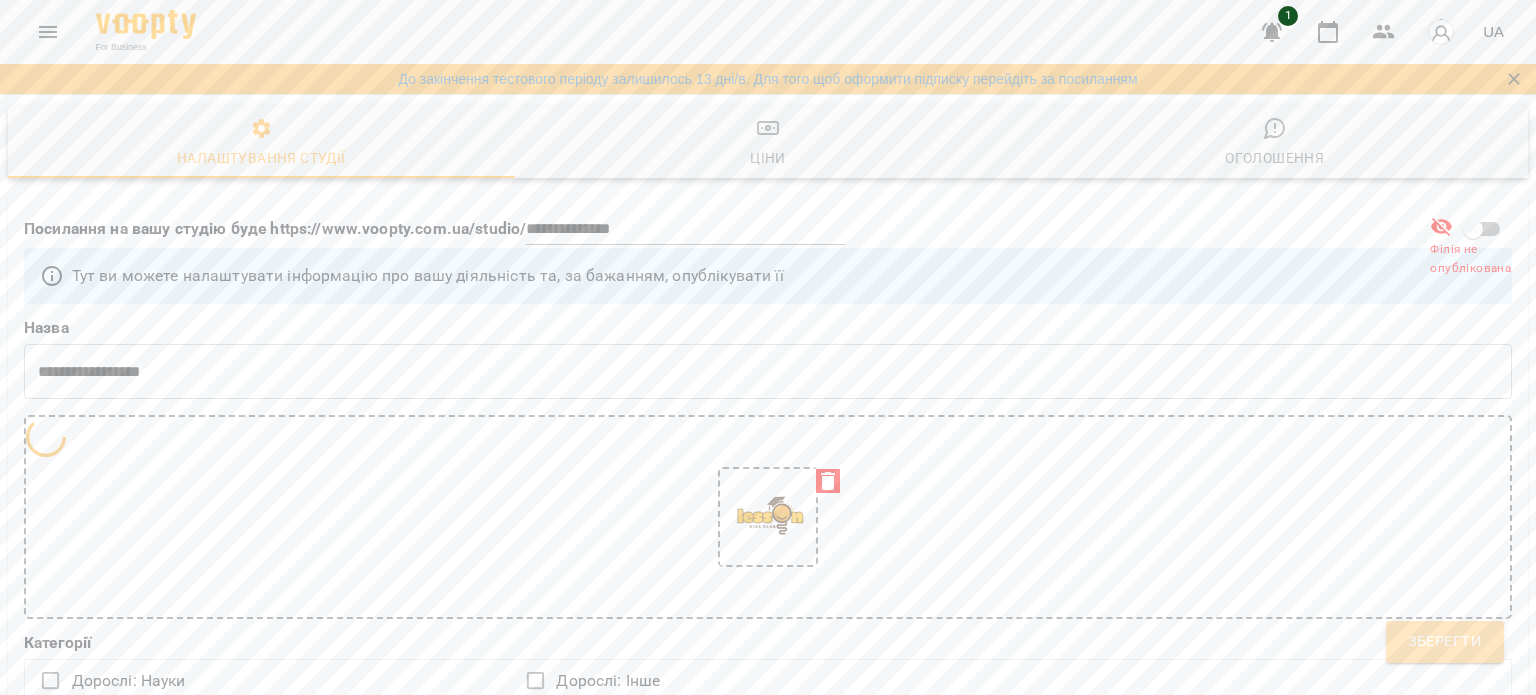 click on "Зберегти" at bounding box center [1445, 642] 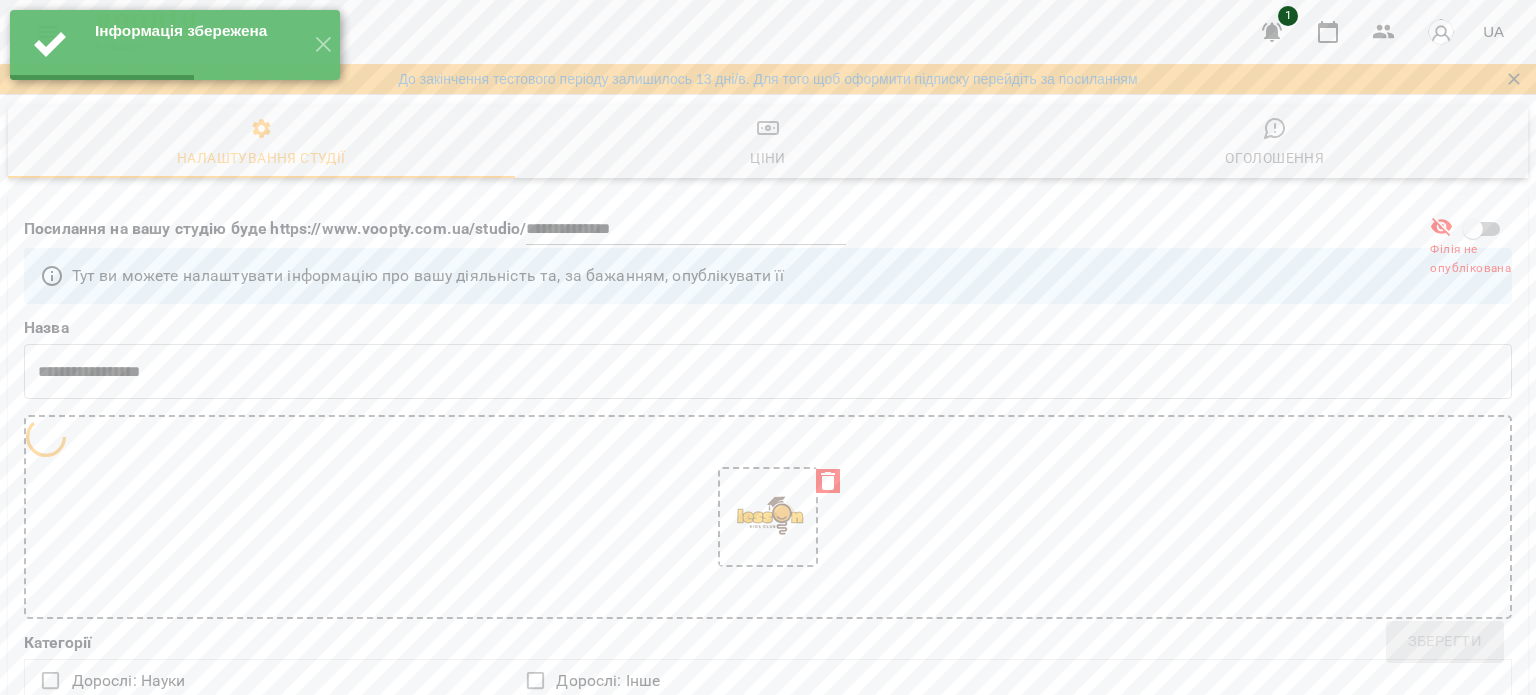 select on "**" 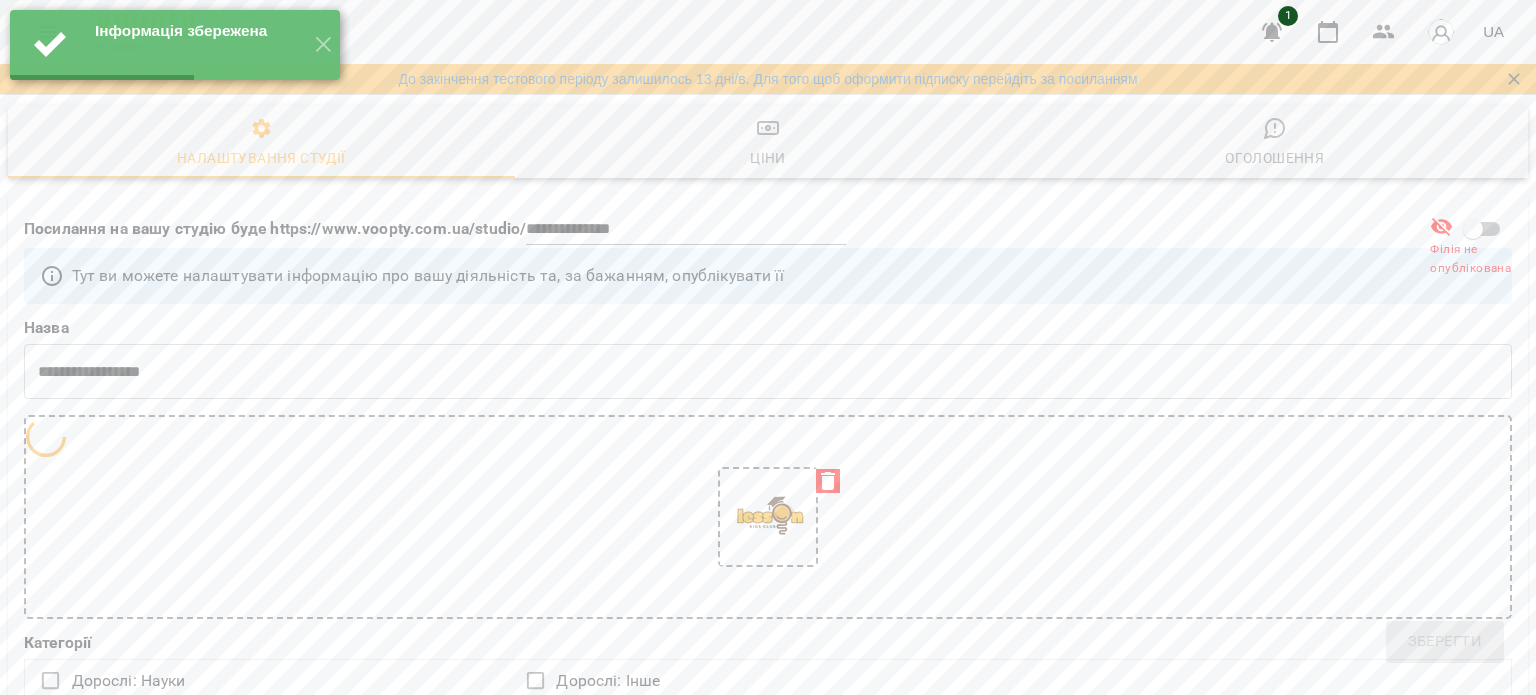 select on "**" 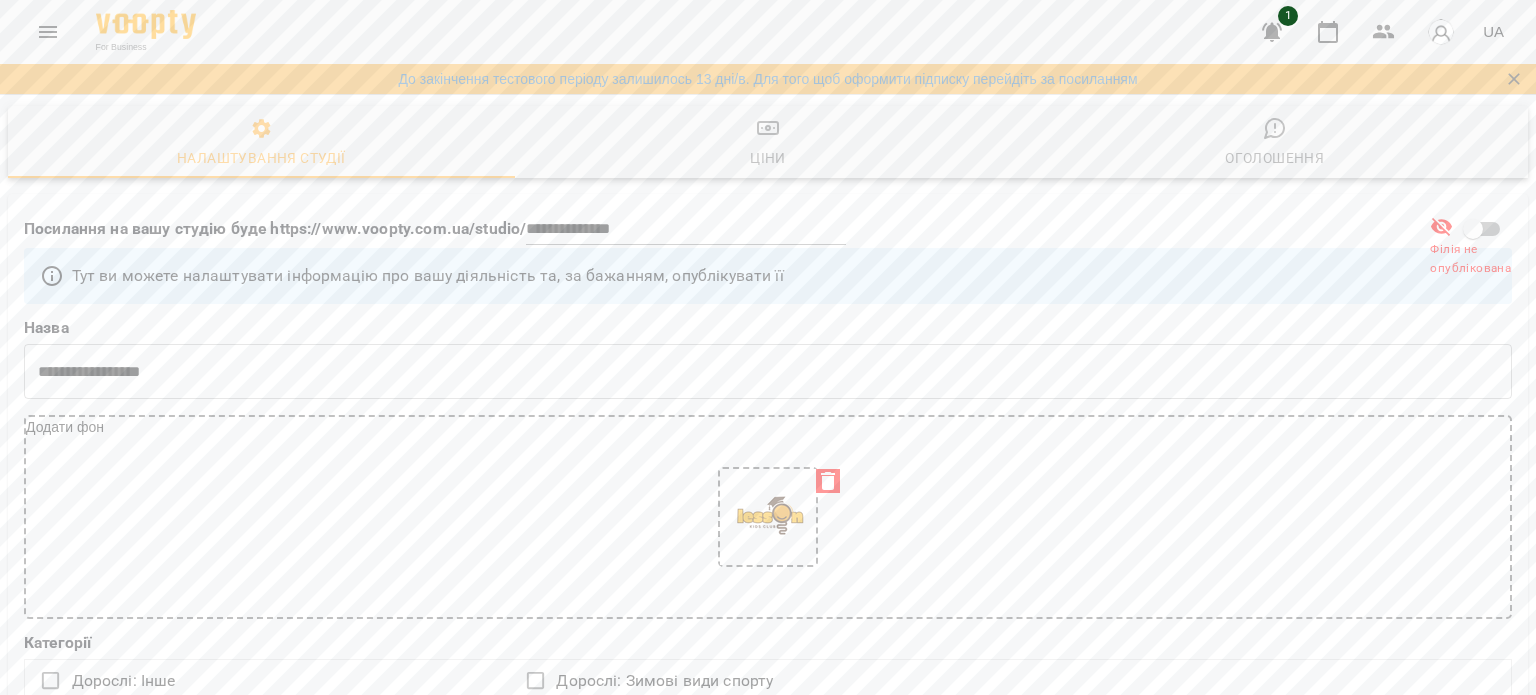 scroll, scrollTop: 0, scrollLeft: 0, axis: both 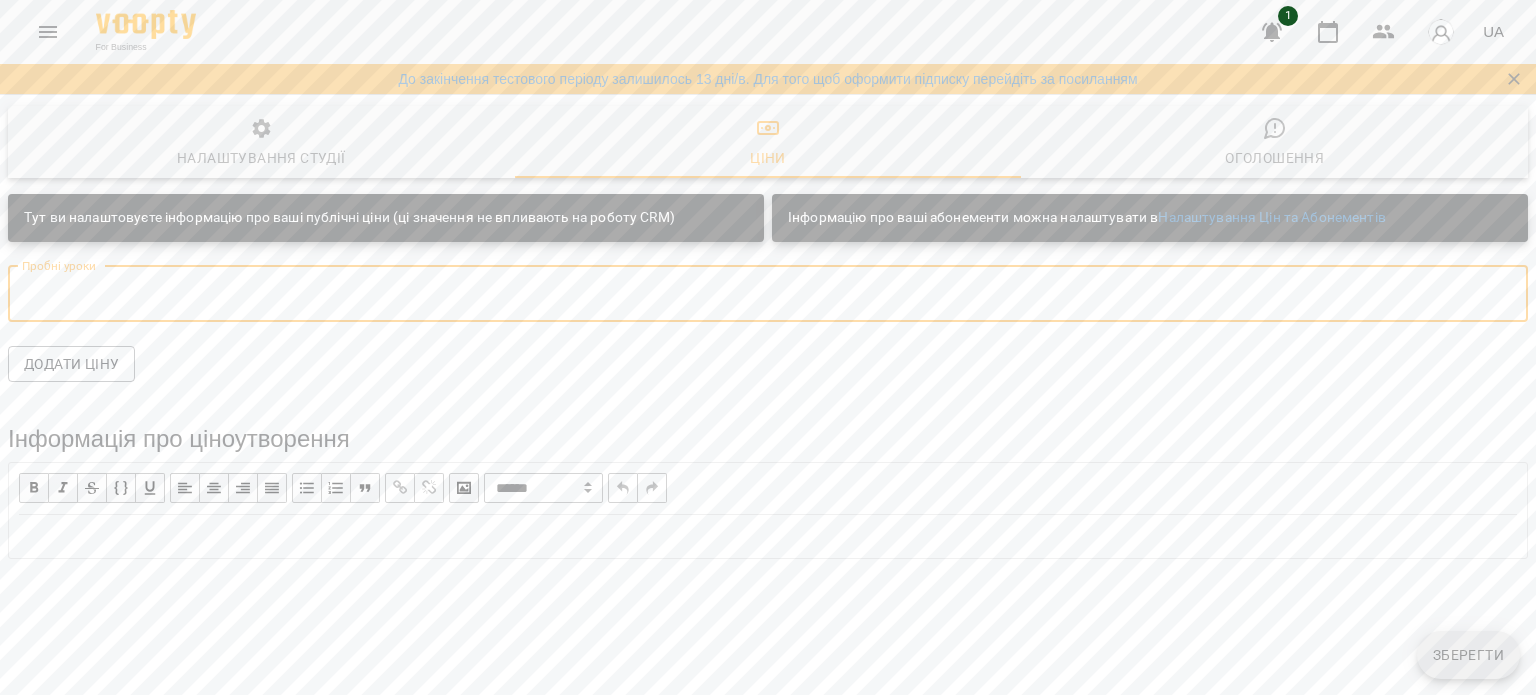 click at bounding box center [768, 293] 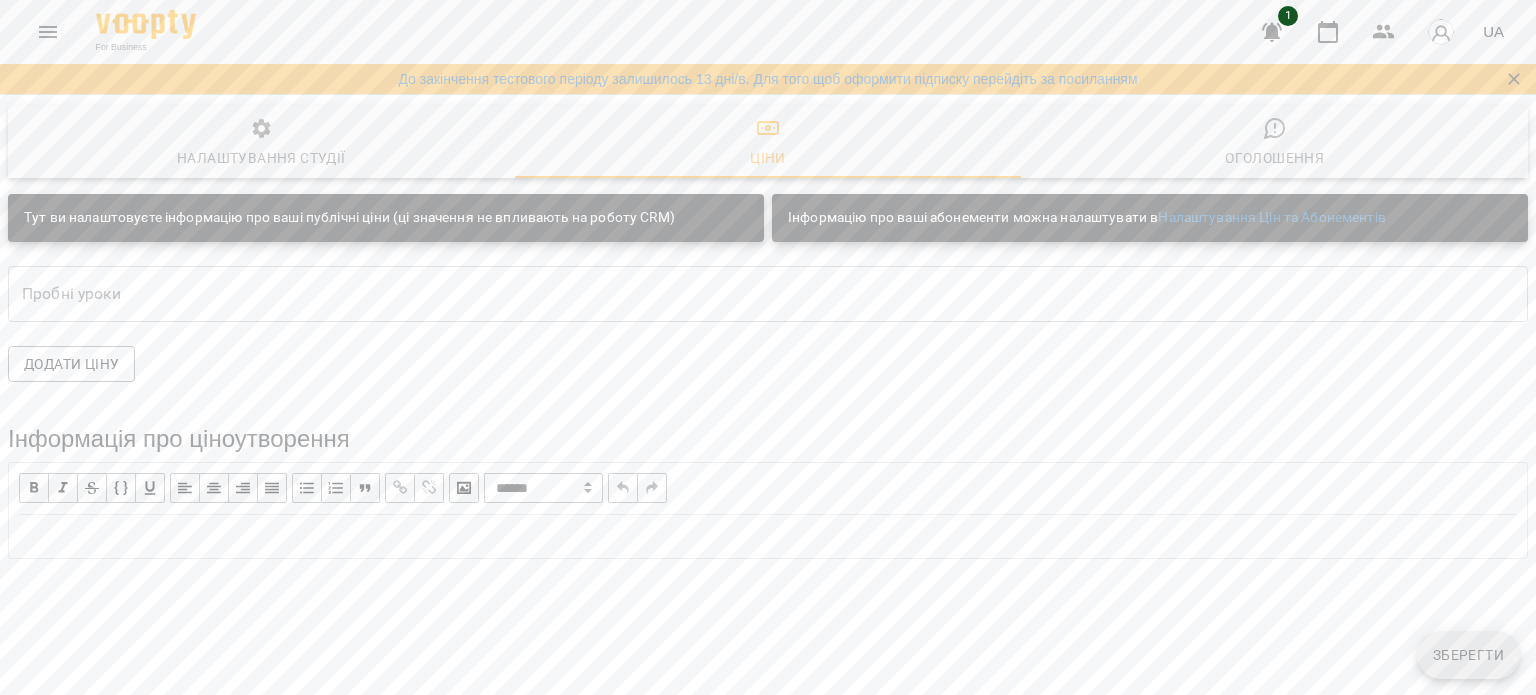 click on "* Пробні уроки" at bounding box center [768, 294] 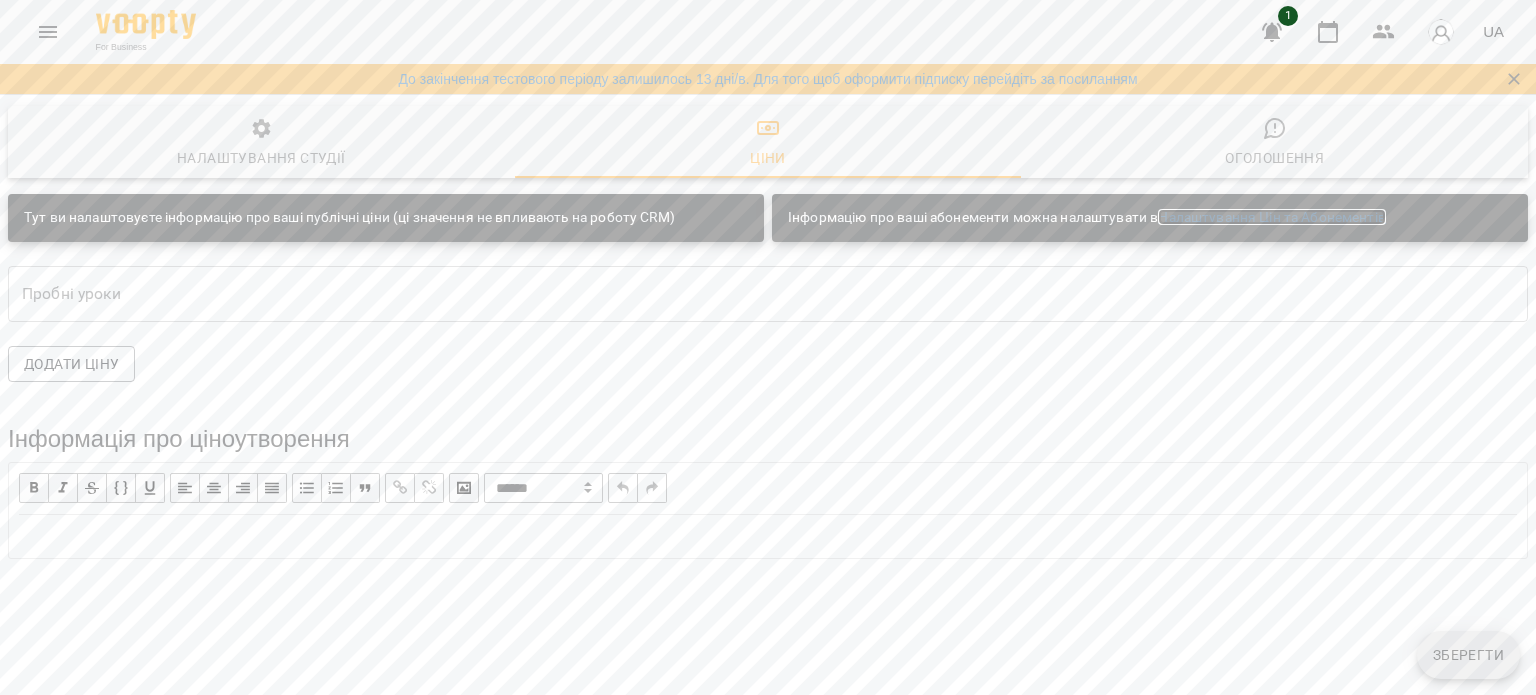 click on "Налаштування Цін та Абонементів" at bounding box center (1272, 217) 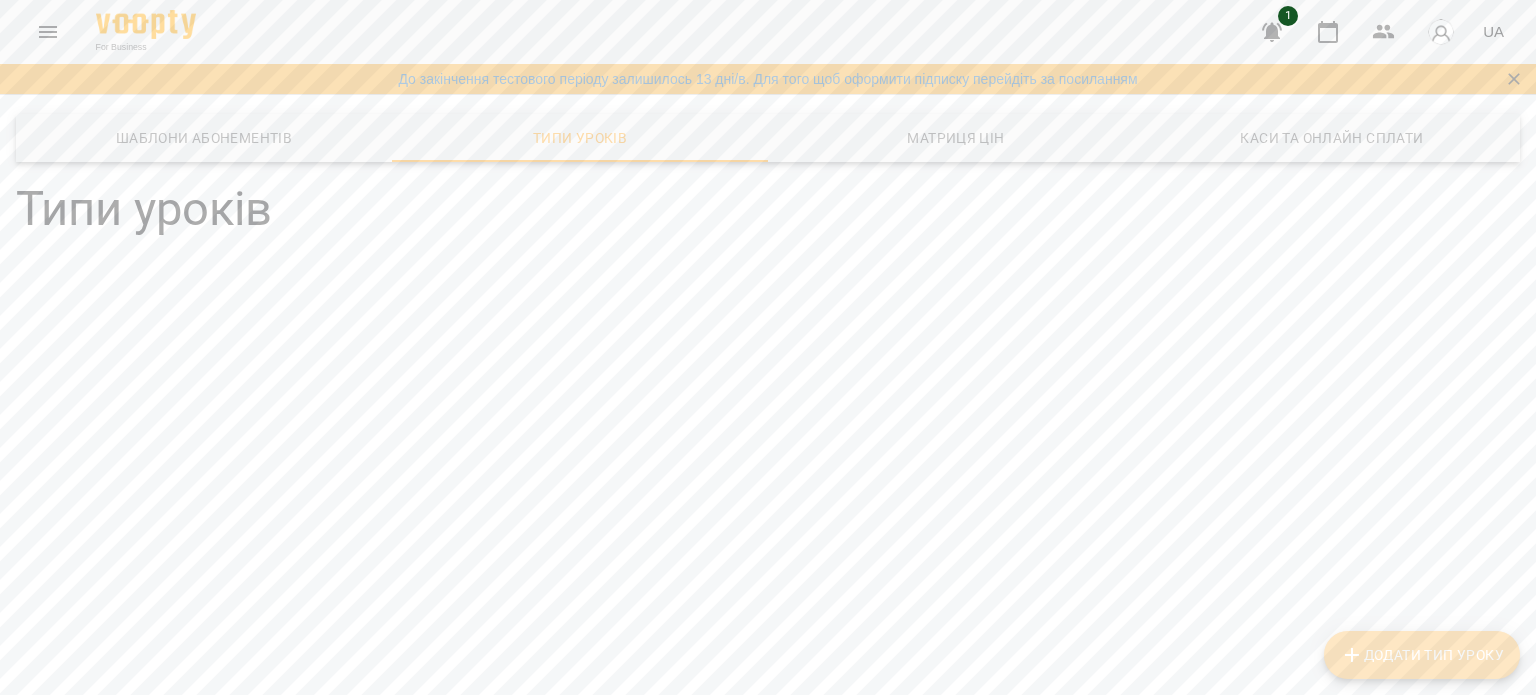 click on "Додати Тип Уроку" at bounding box center [1422, 655] 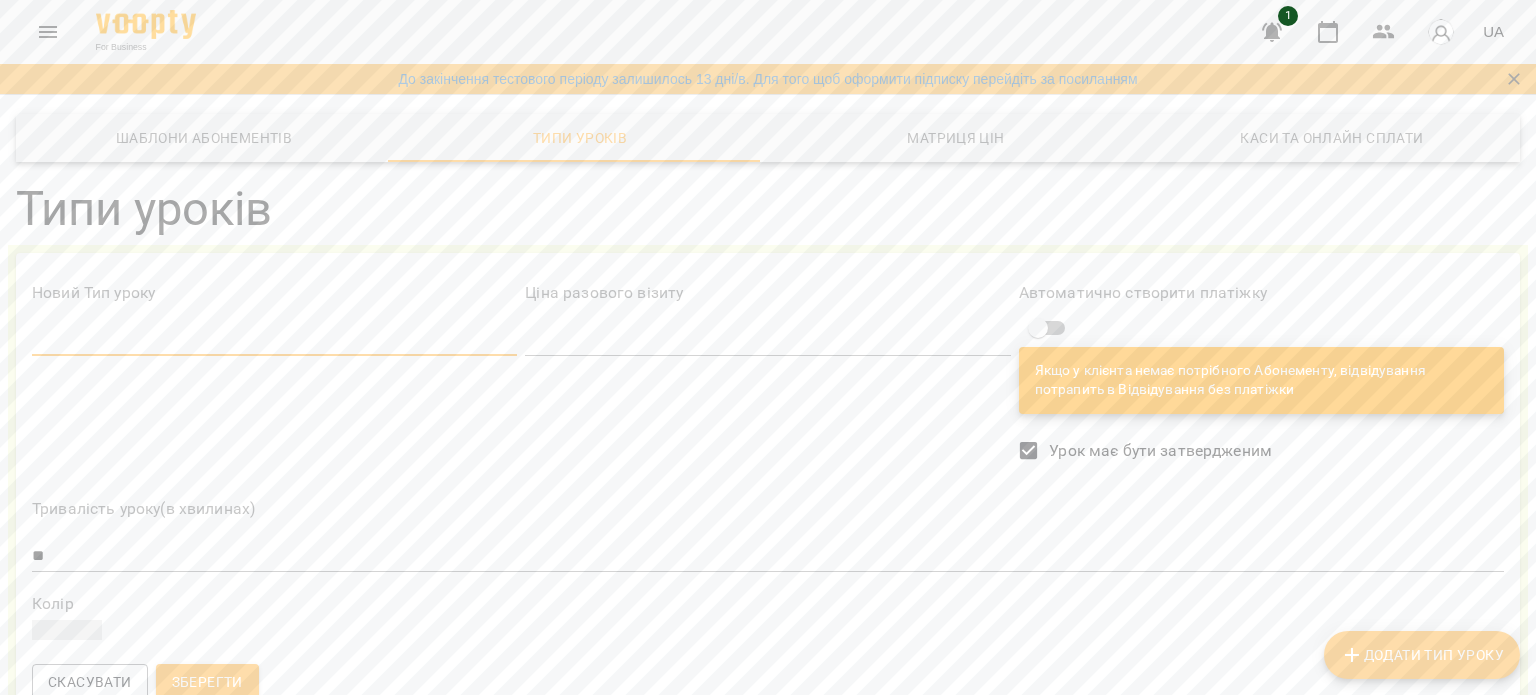 click at bounding box center (274, 341) 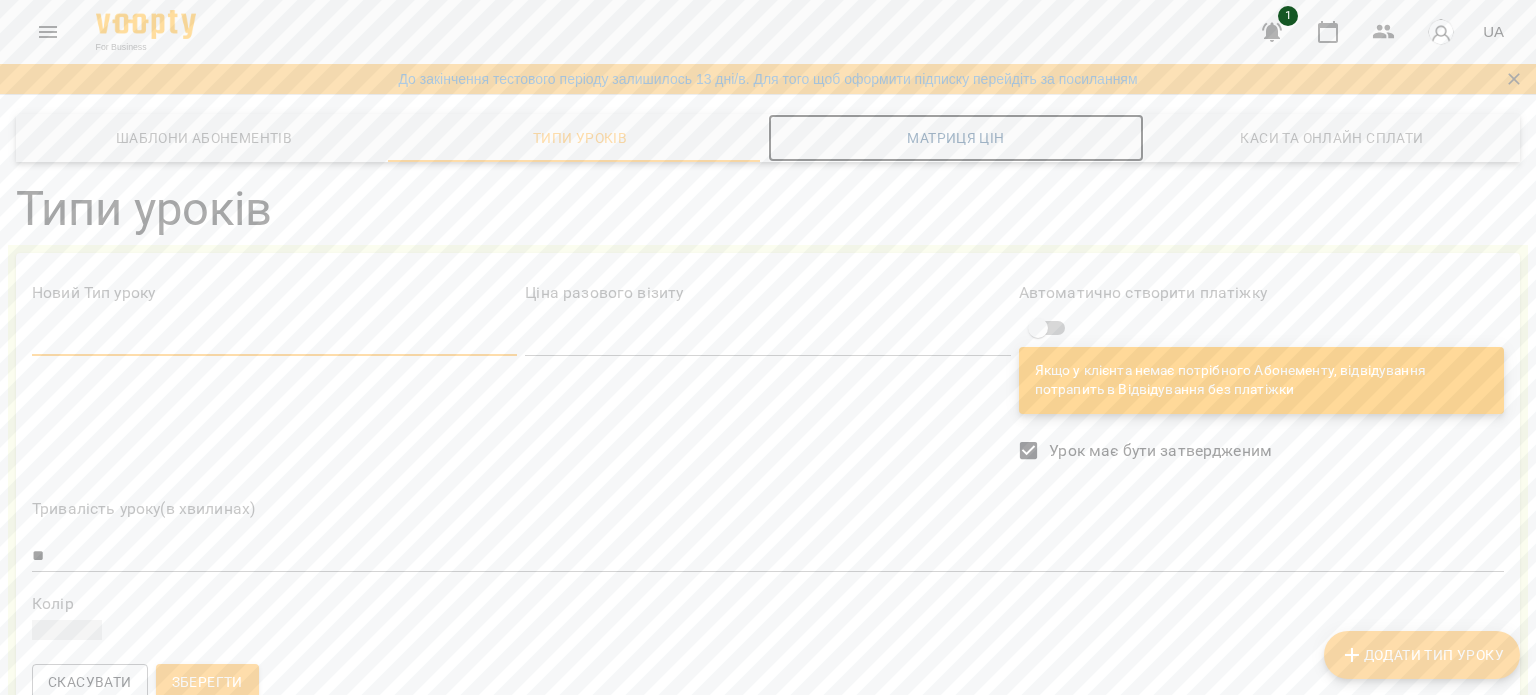 click on "Матриця цін" at bounding box center [956, 138] 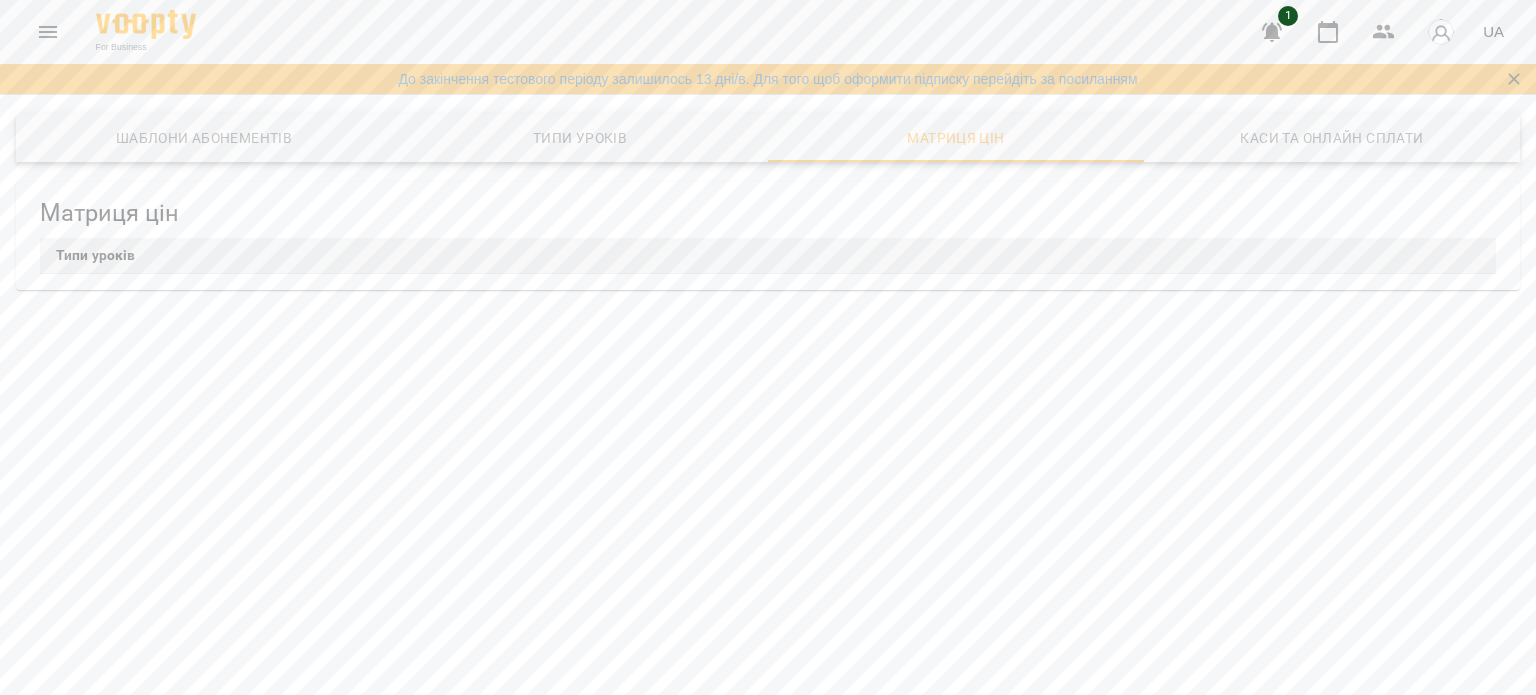 click on "Типи уроків" at bounding box center (768, 256) 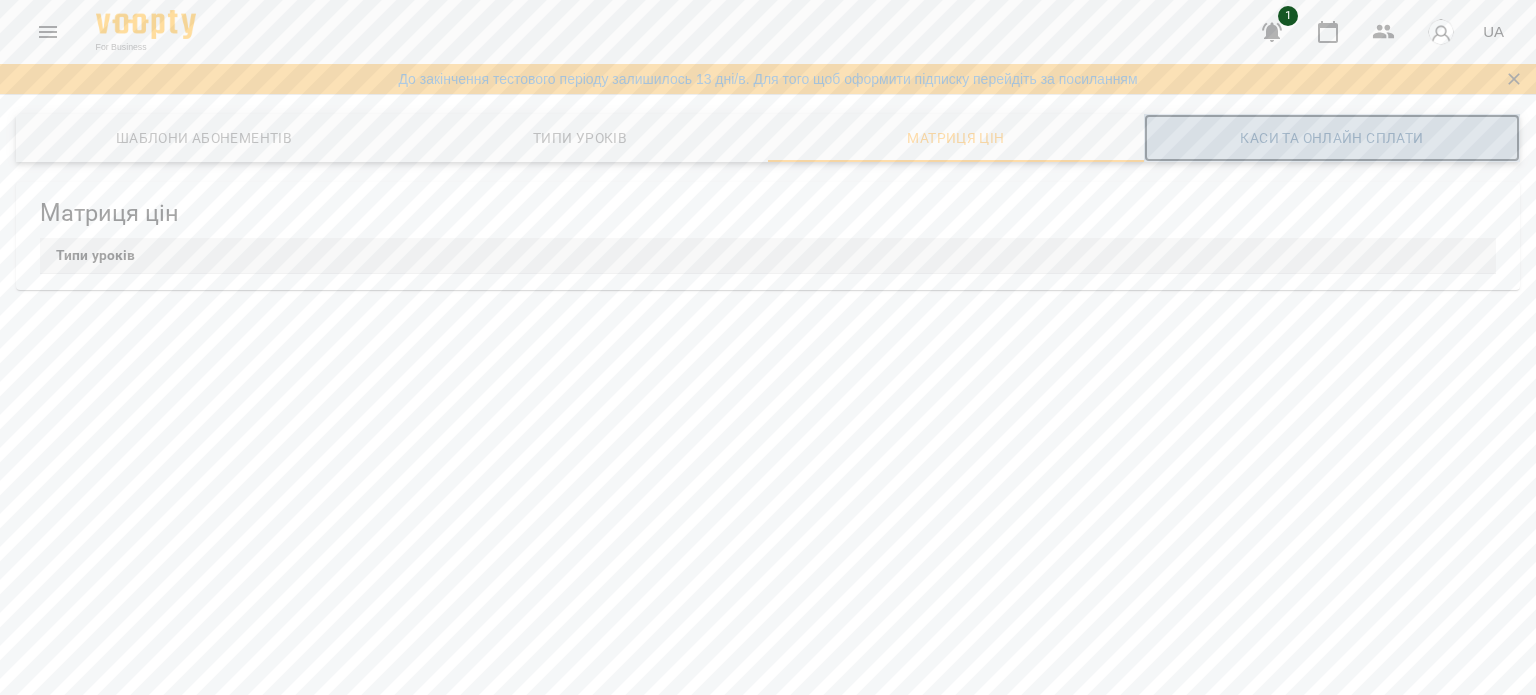 click on "Каси та Онлайн Сплати" at bounding box center [1332, 138] 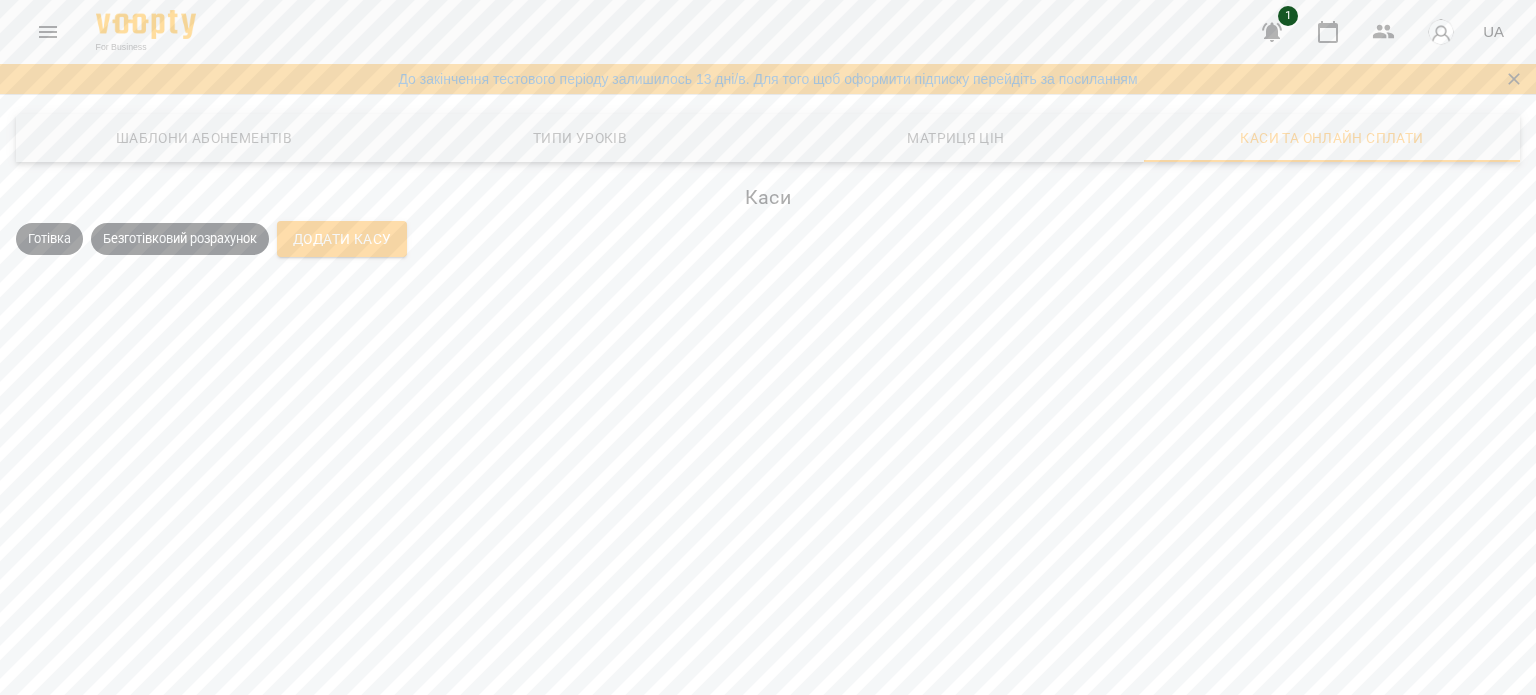 click on "Безготівковий розрахунок" at bounding box center (180, 239) 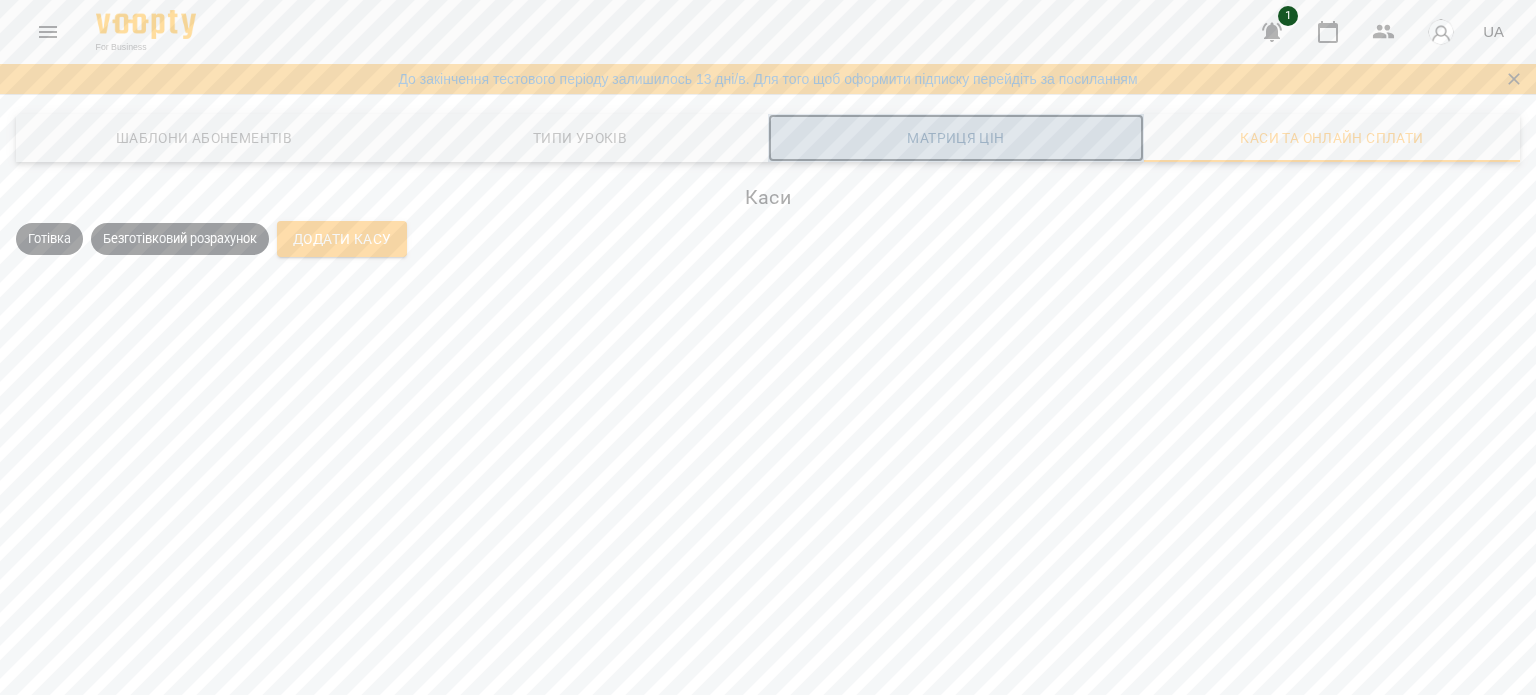 click on "Матриця цін" at bounding box center (956, 138) 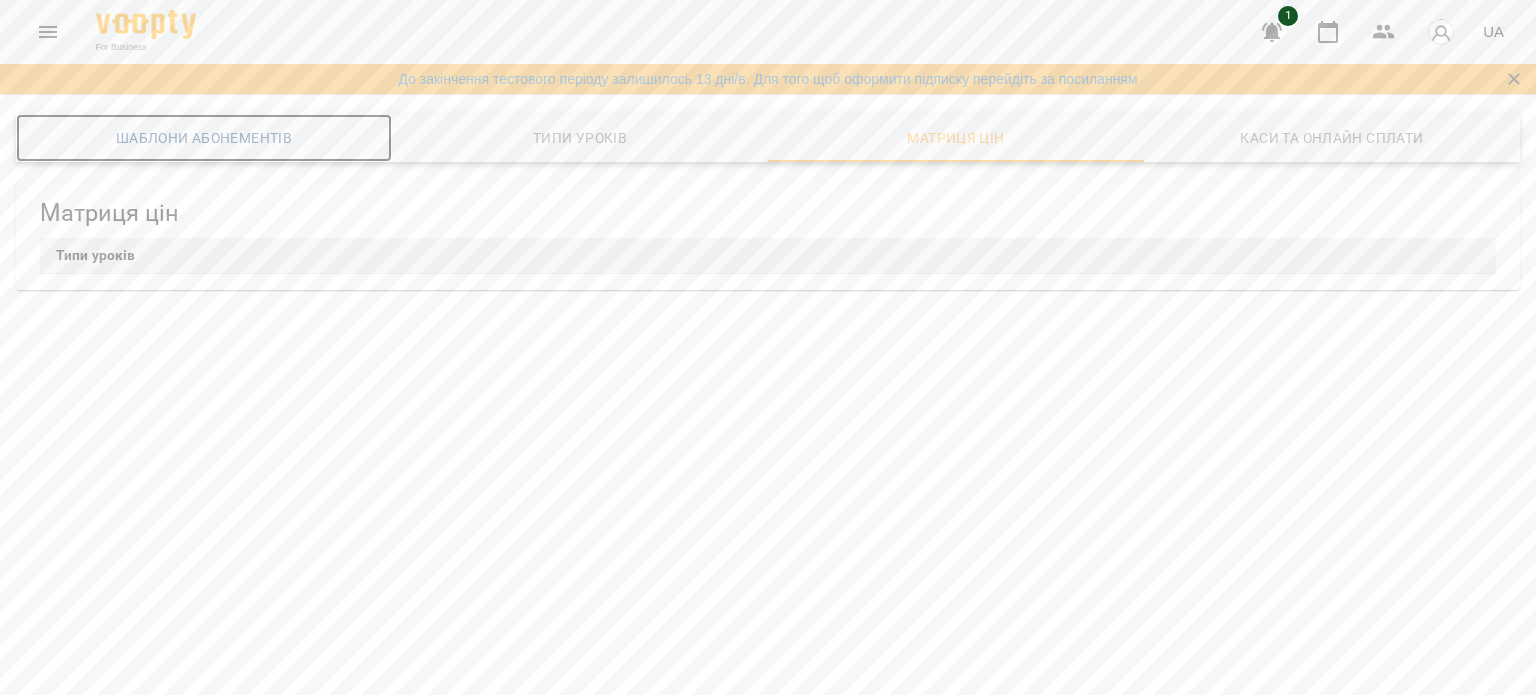click on "Шаблони Абонементів" at bounding box center [204, 138] 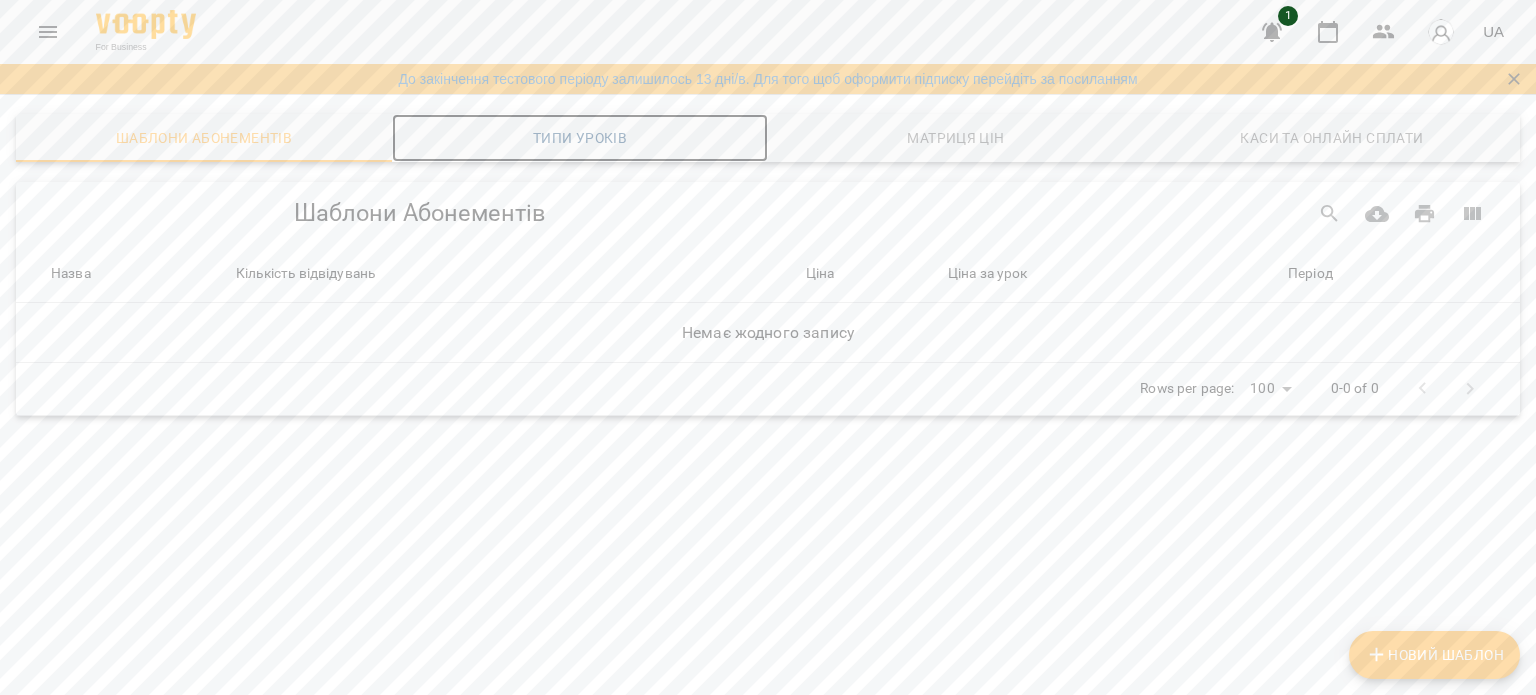 click on "Типи уроків" at bounding box center [580, 138] 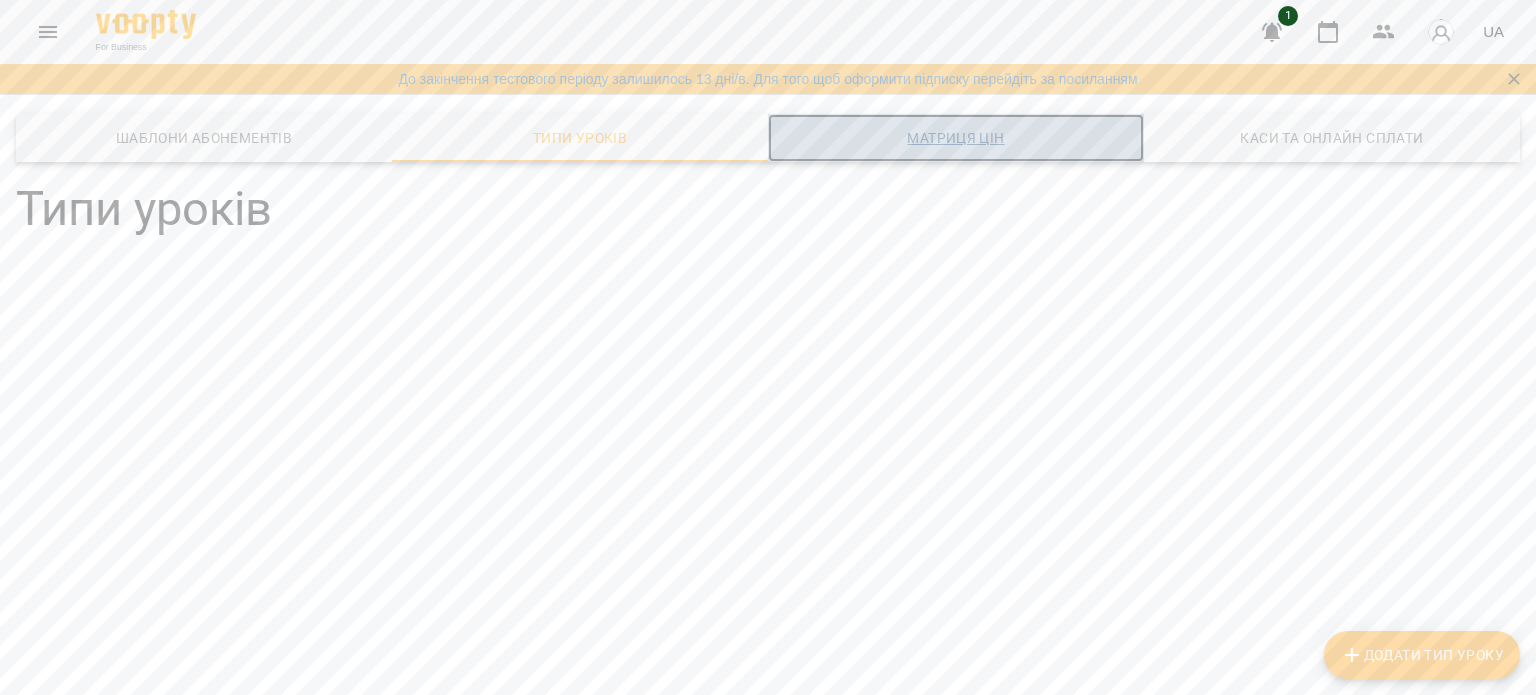 click on "Матриця цін" at bounding box center (956, 138) 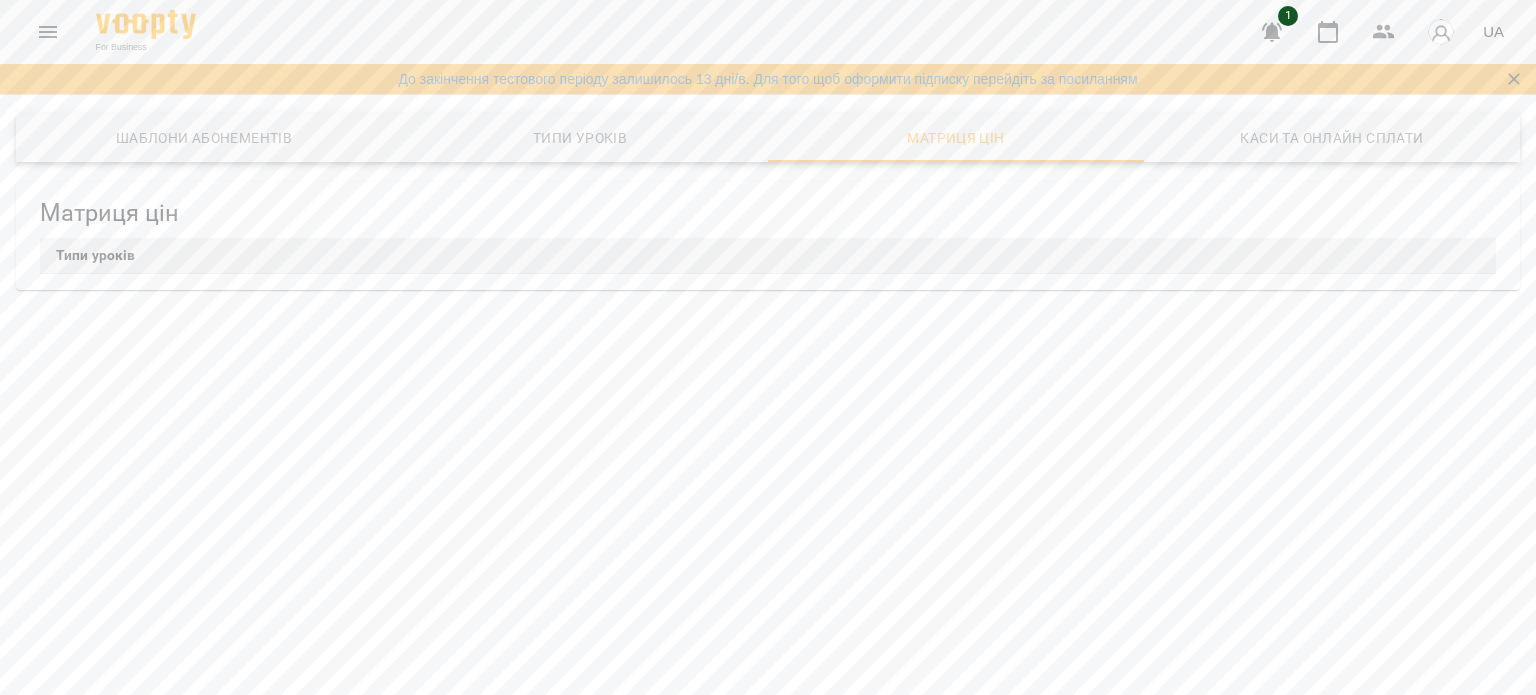 click 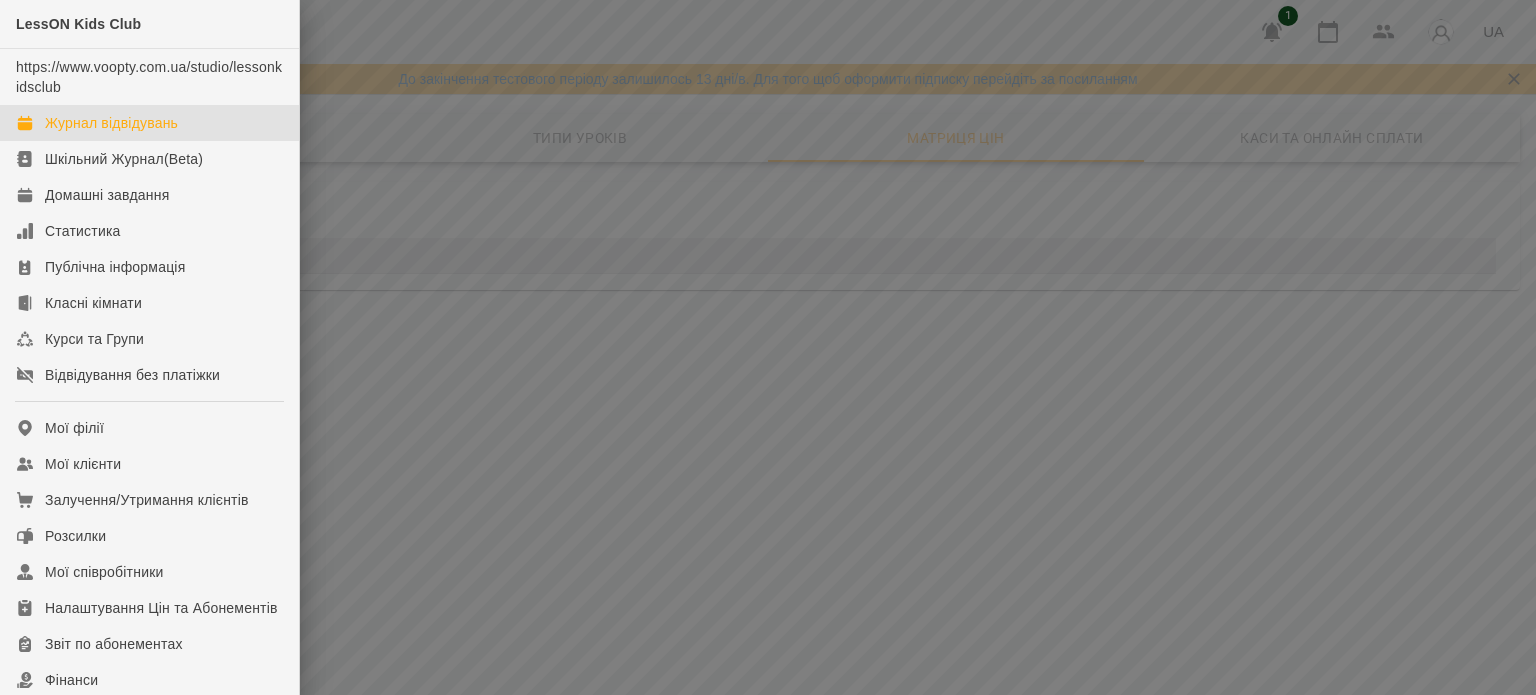 click on "Журнал відвідувань" at bounding box center (111, 123) 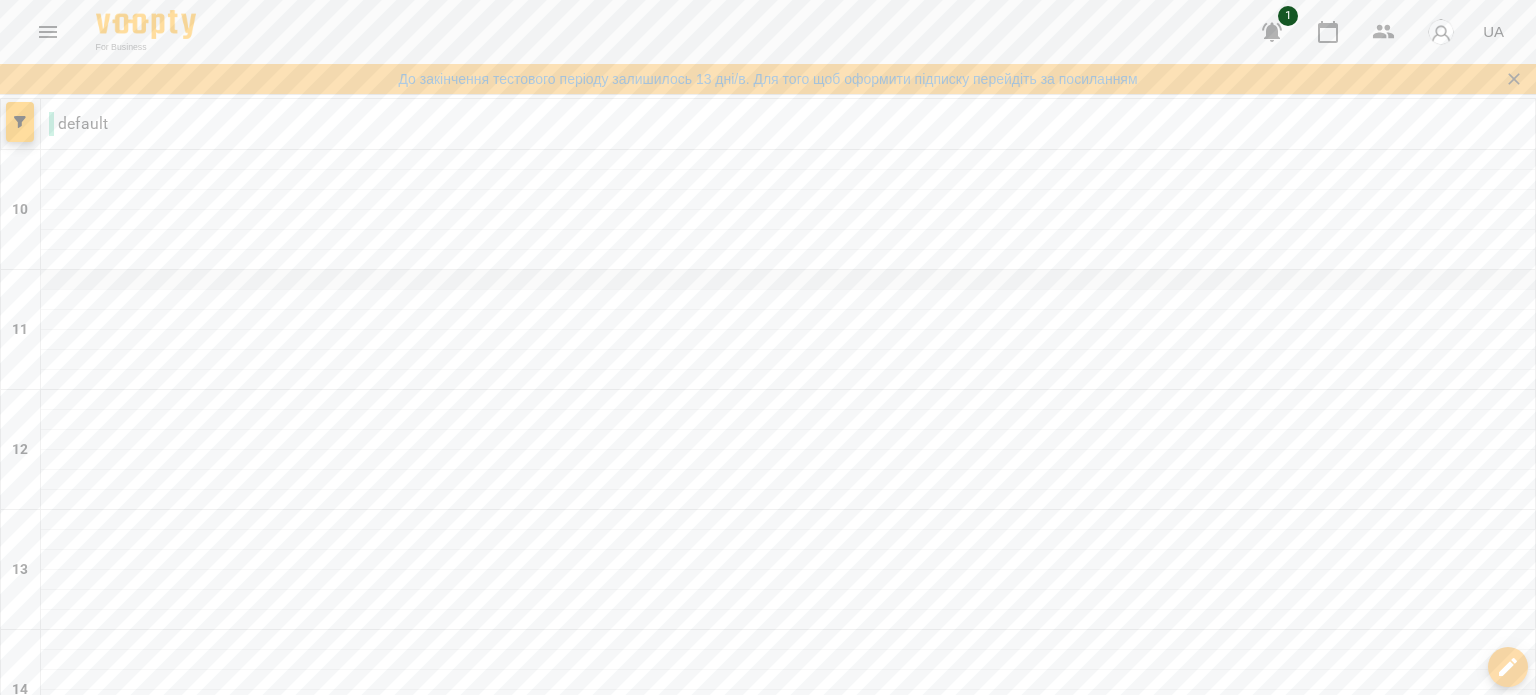 scroll, scrollTop: 0, scrollLeft: 0, axis: both 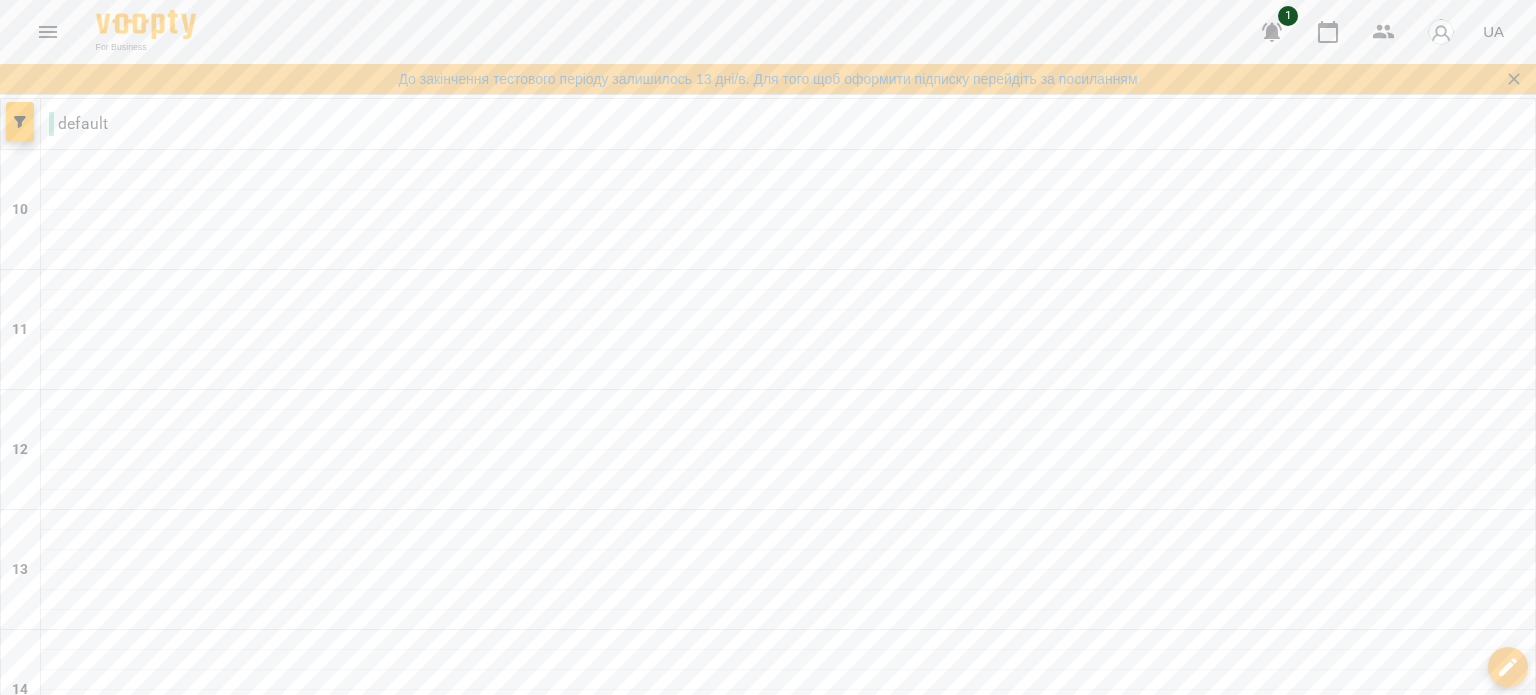 click 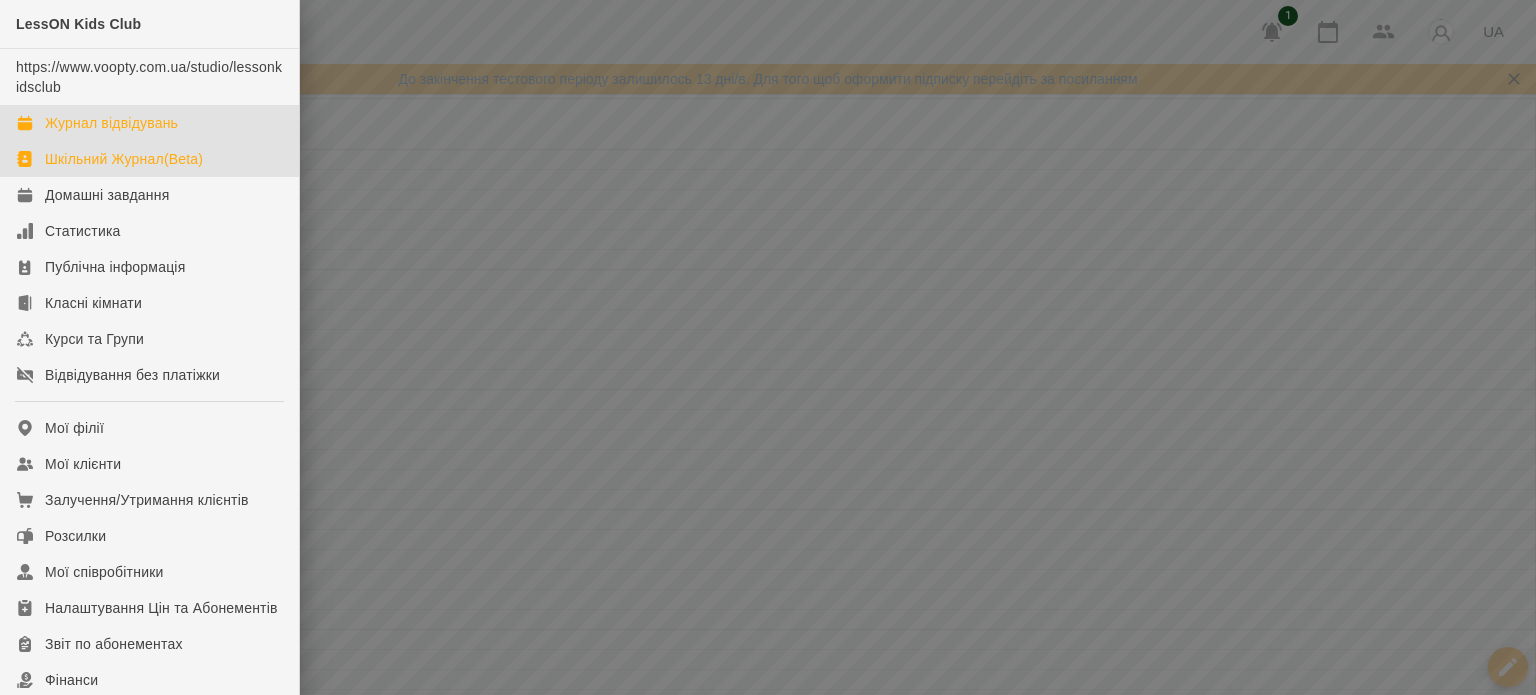 click on "Шкільний Журнал(Beta)" at bounding box center [124, 159] 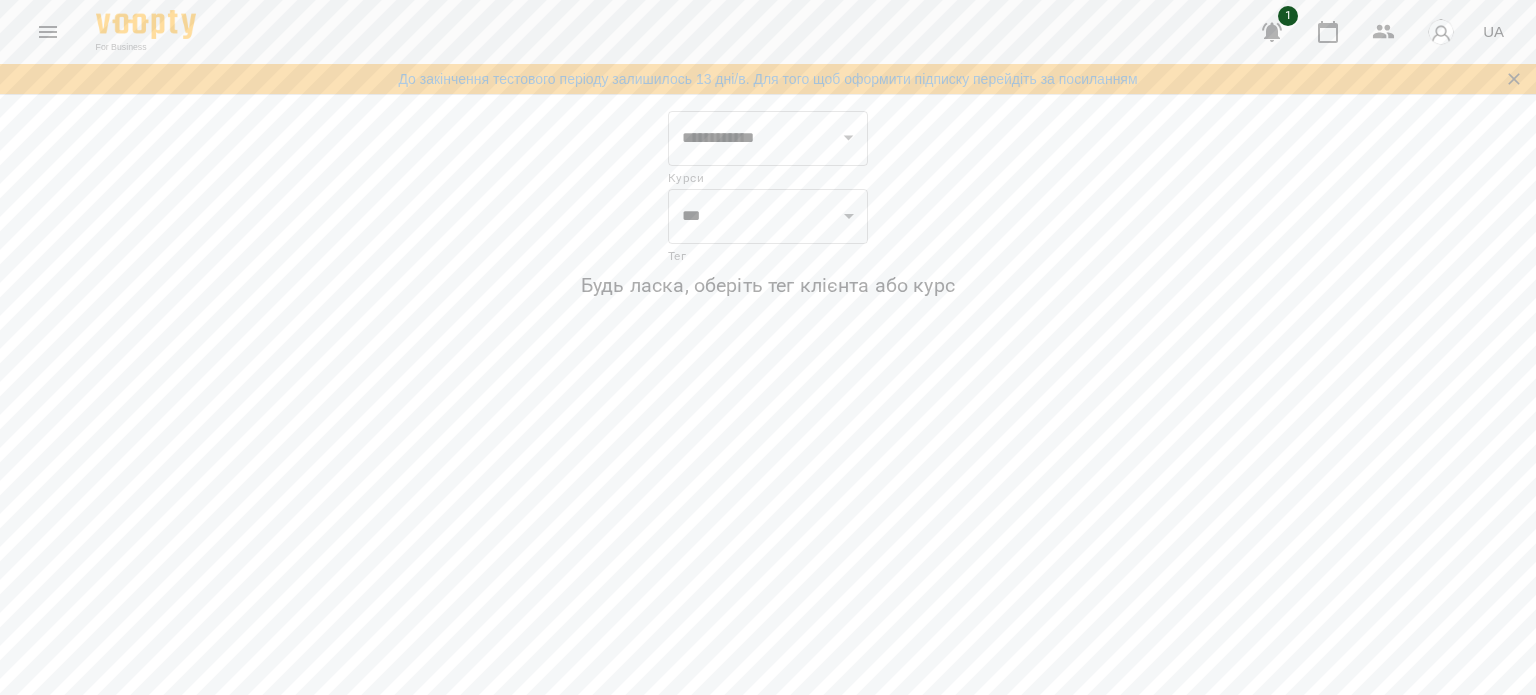 click 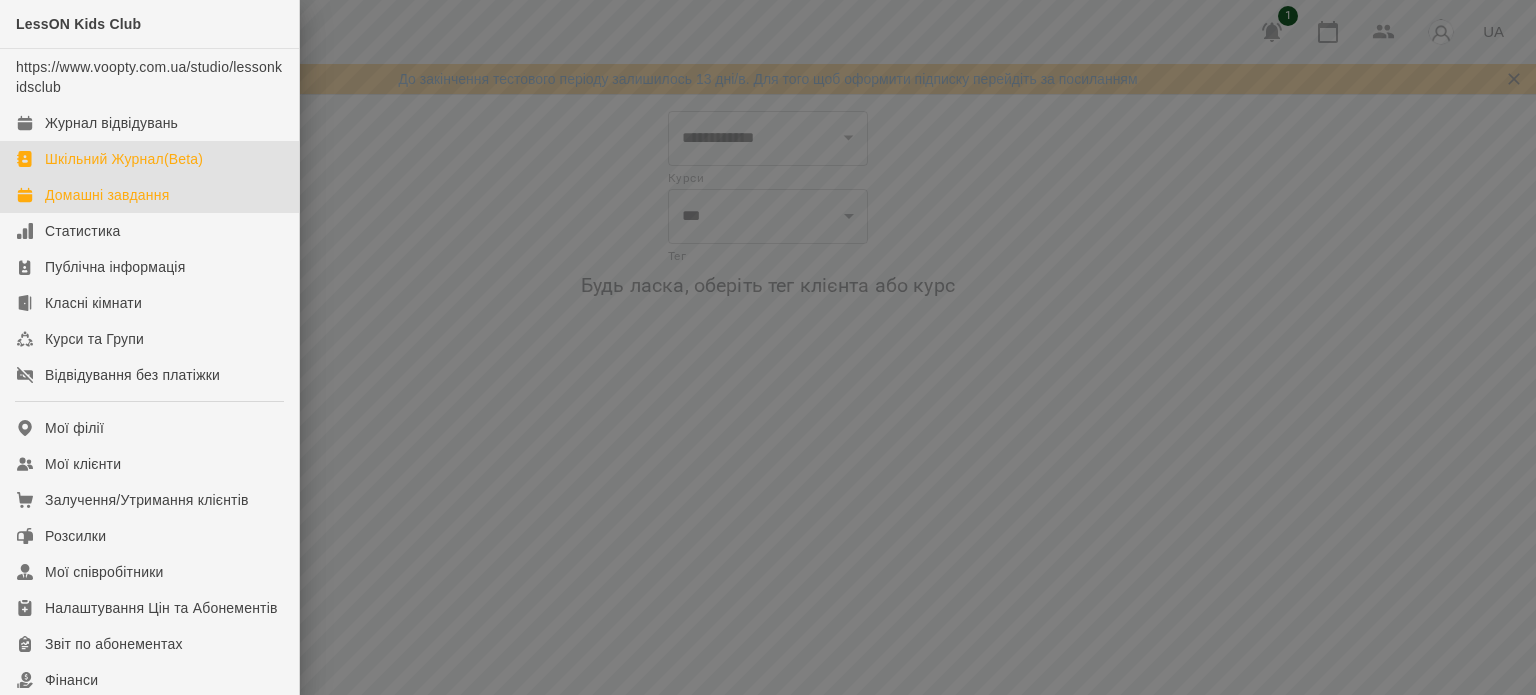 click on "Домашні завдання" at bounding box center (107, 195) 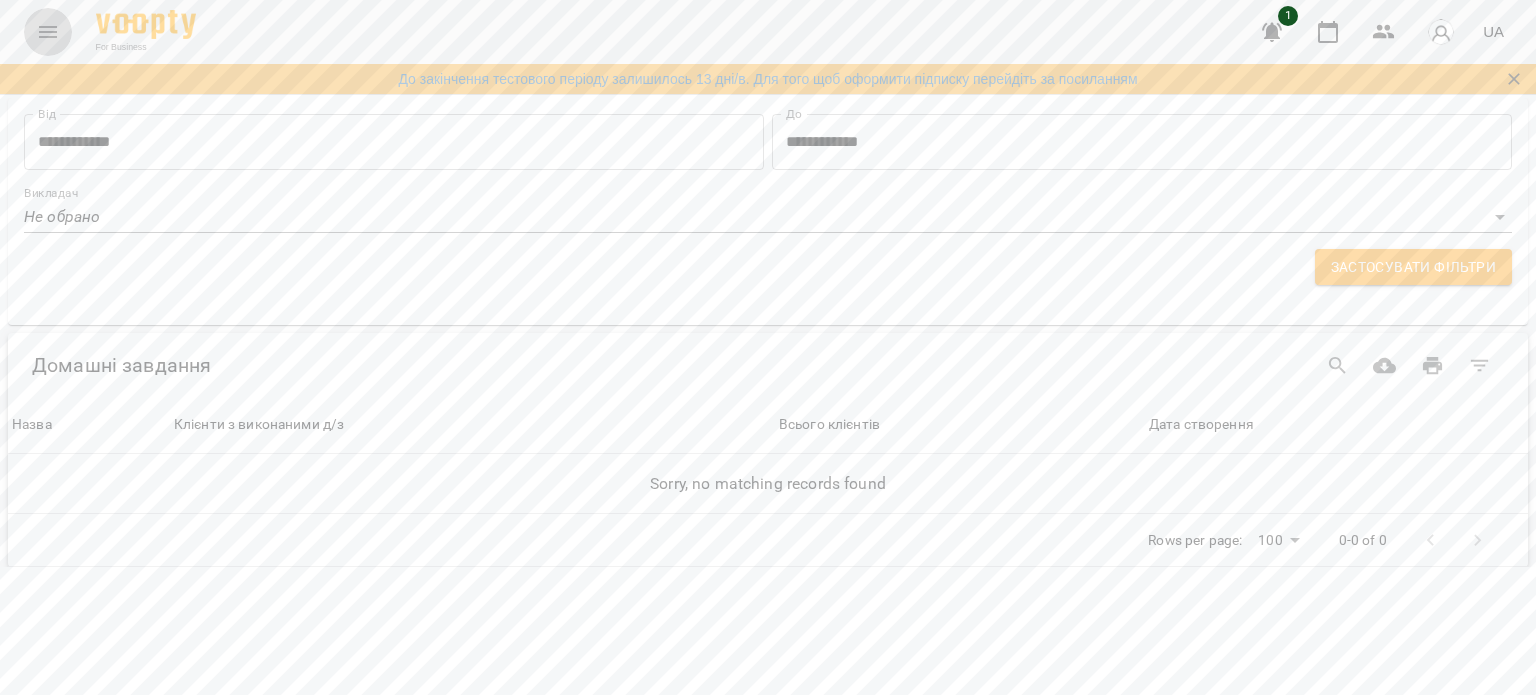 click at bounding box center (48, 32) 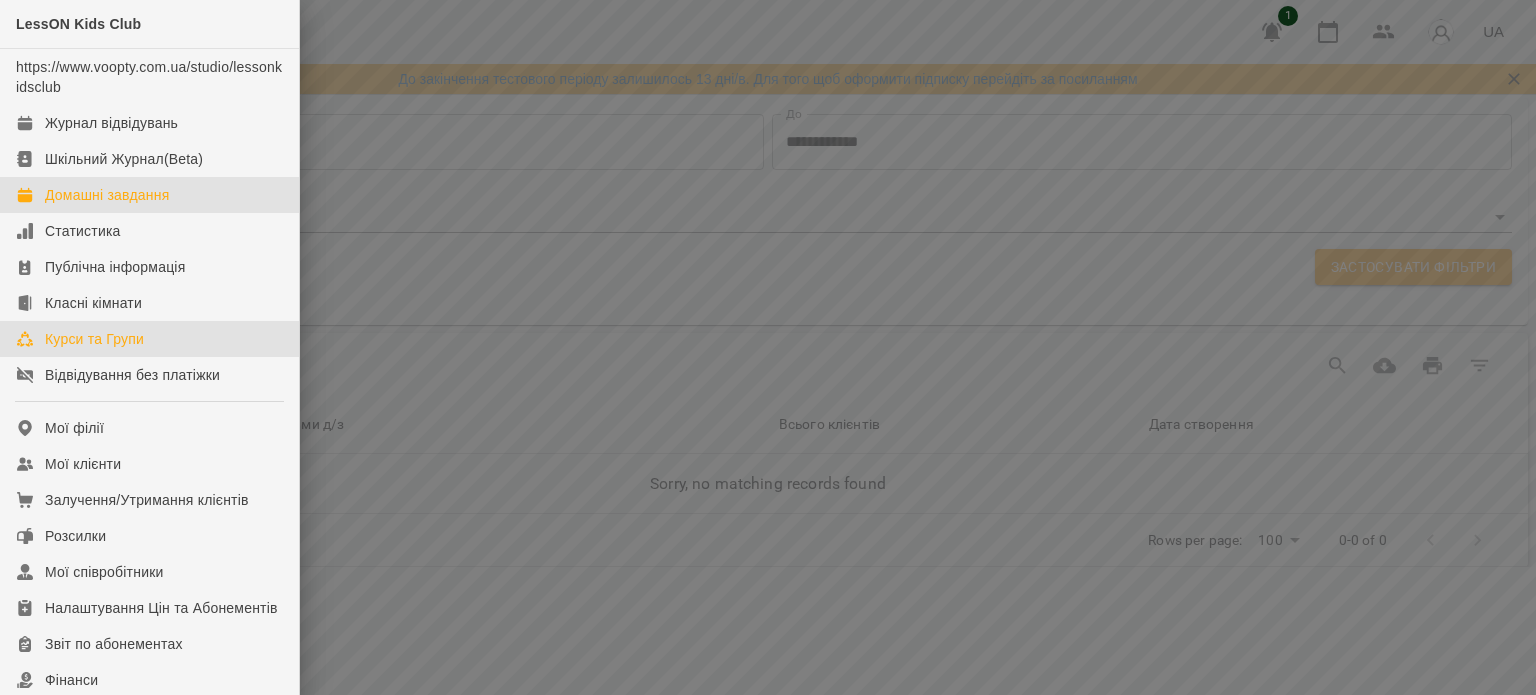 click on "Курси та Групи" at bounding box center (149, 339) 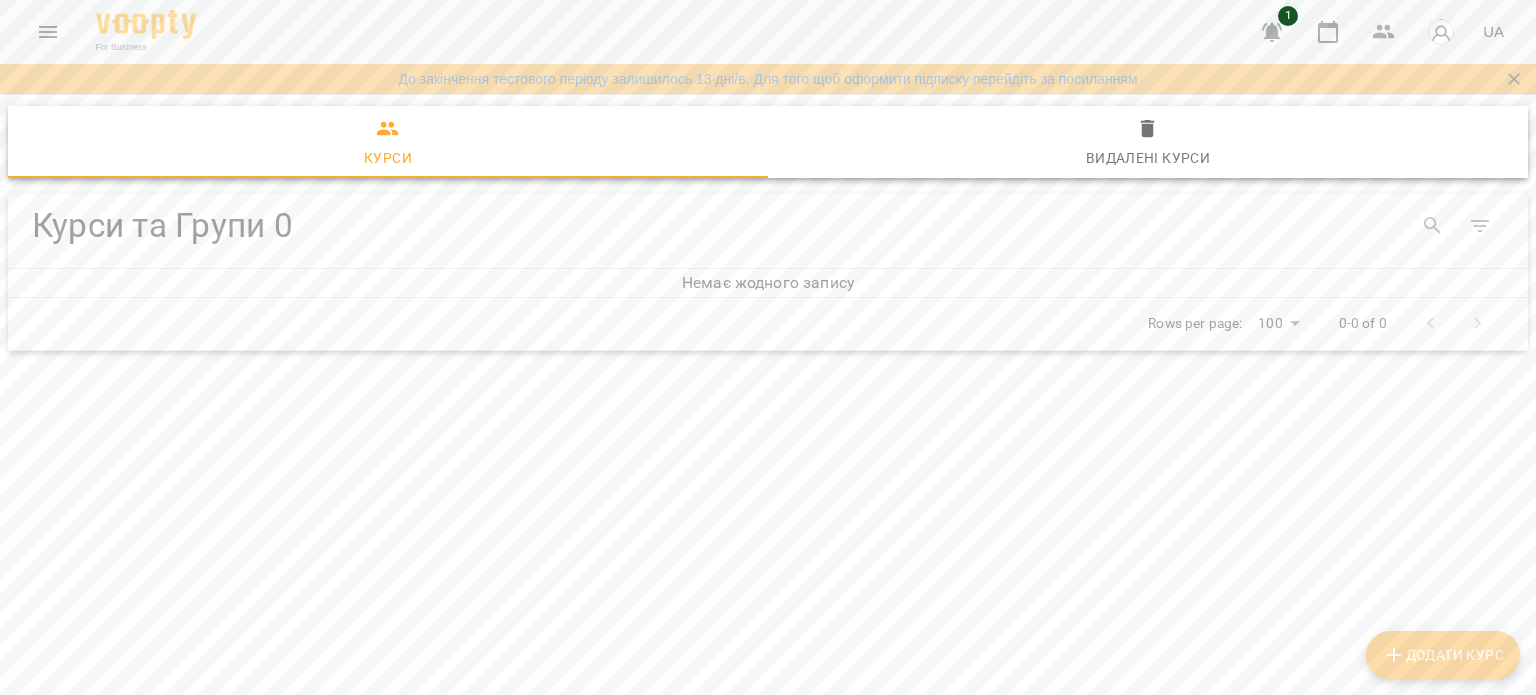 click on "Додати Курс" at bounding box center [1443, 655] 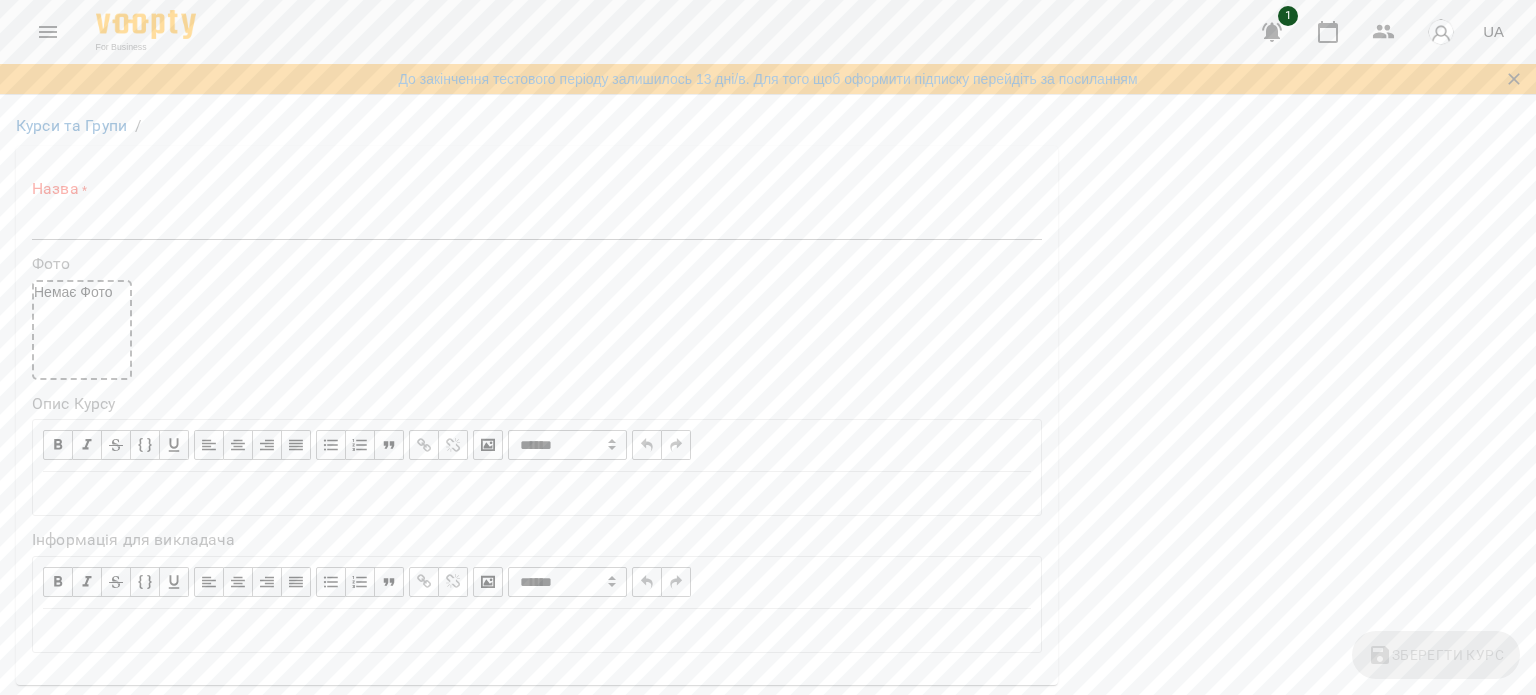 scroll, scrollTop: 800, scrollLeft: 0, axis: vertical 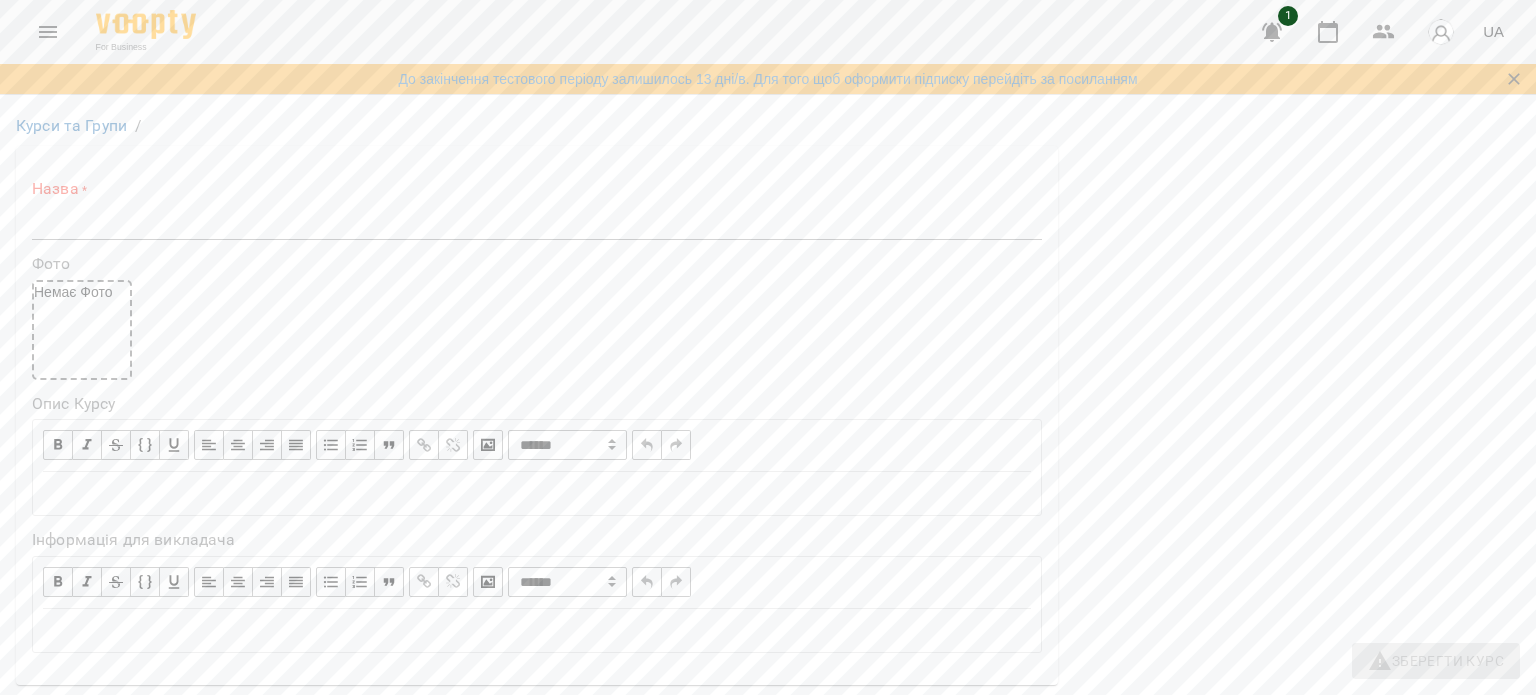 click on "default" at bounding box center (199, 1182) 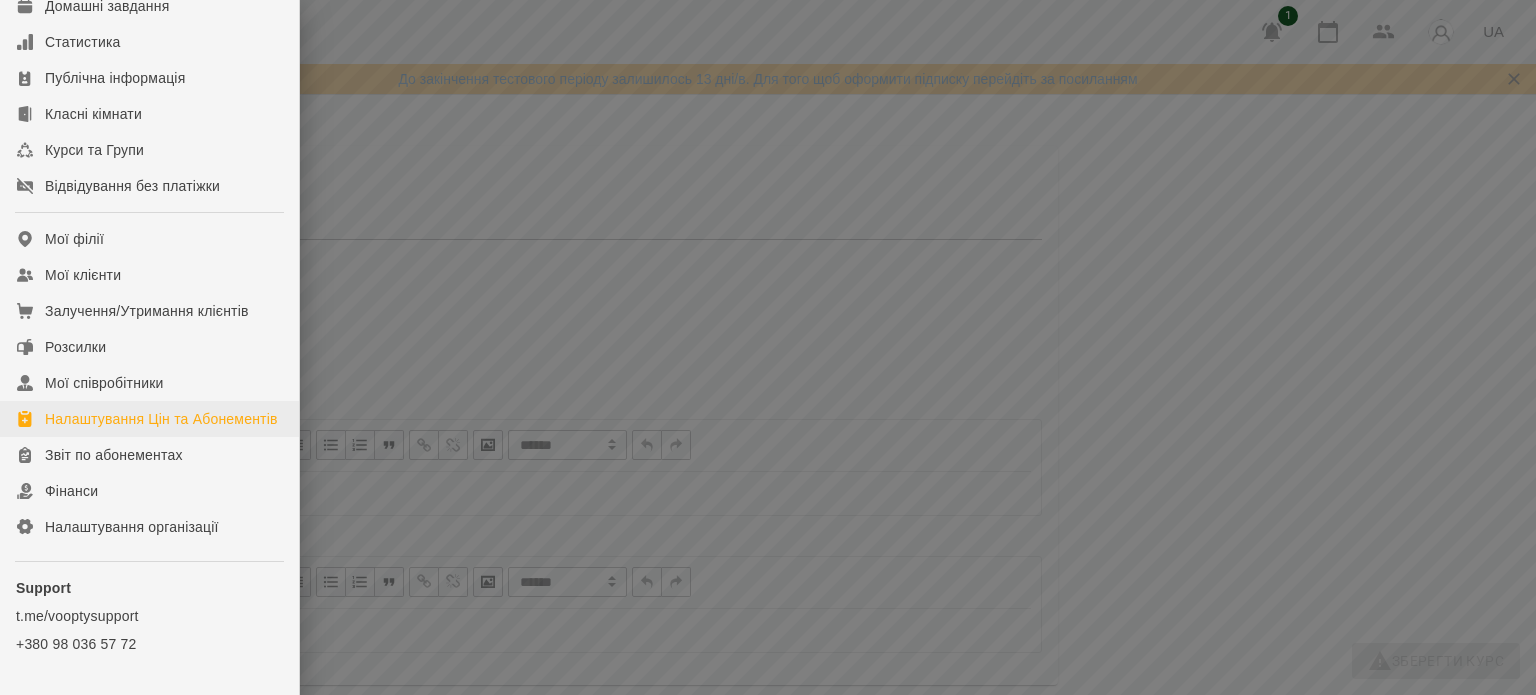 scroll, scrollTop: 200, scrollLeft: 0, axis: vertical 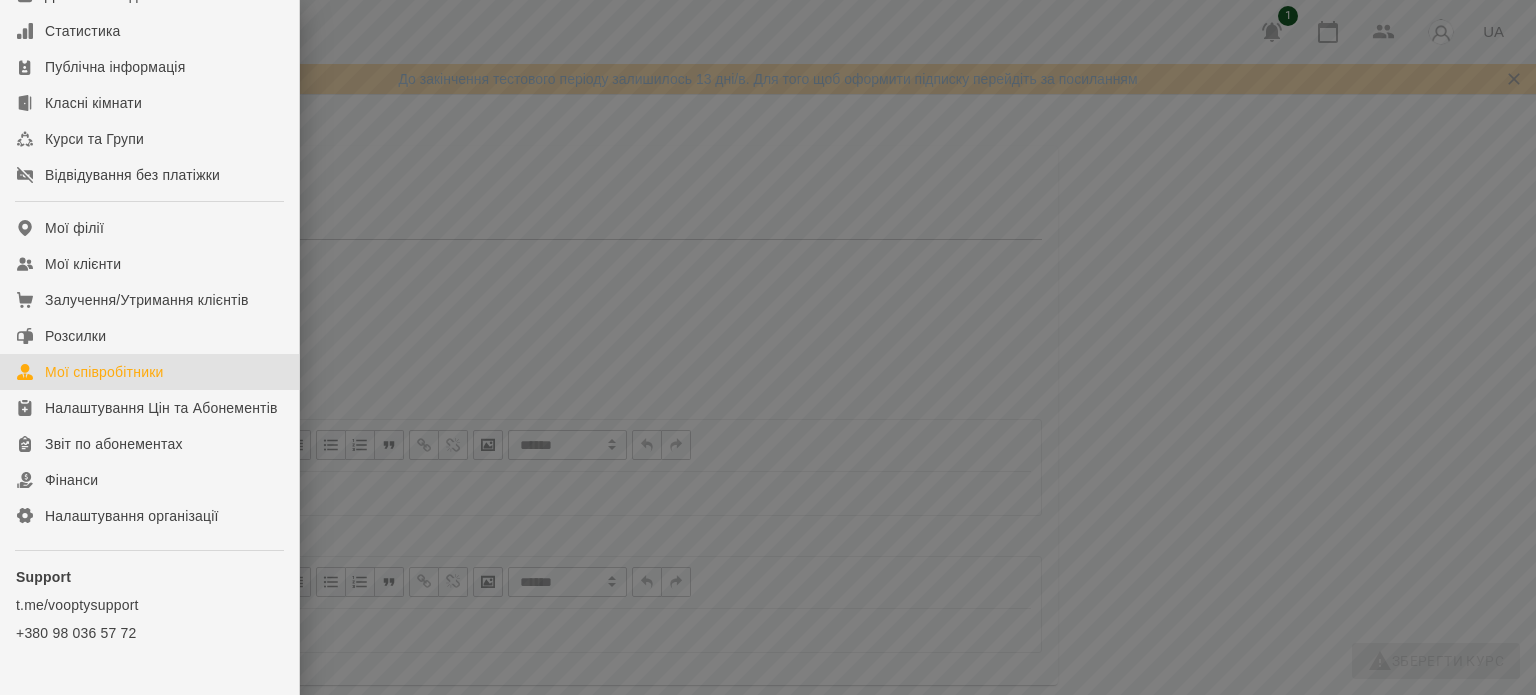click on "Мої співробітники" at bounding box center (104, 372) 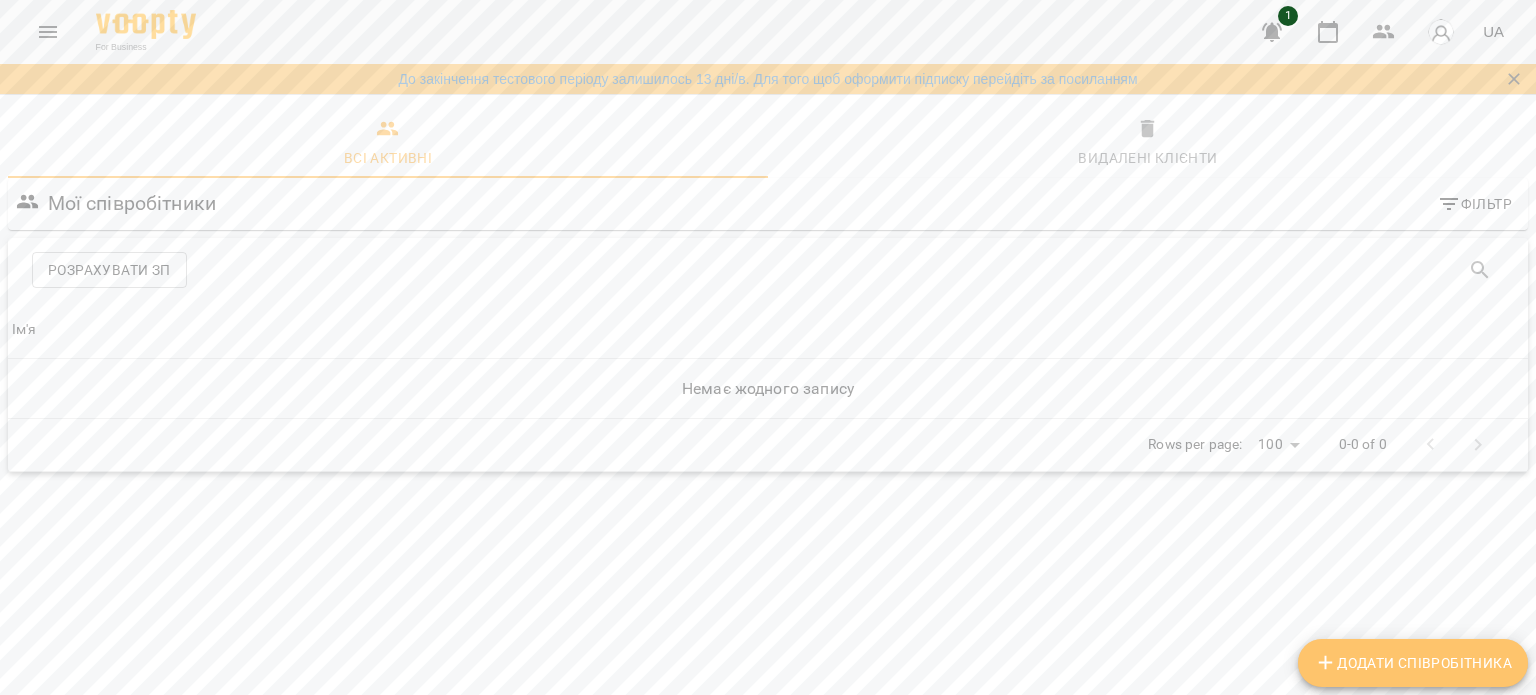 click on "Додати співробітника" at bounding box center (1413, 663) 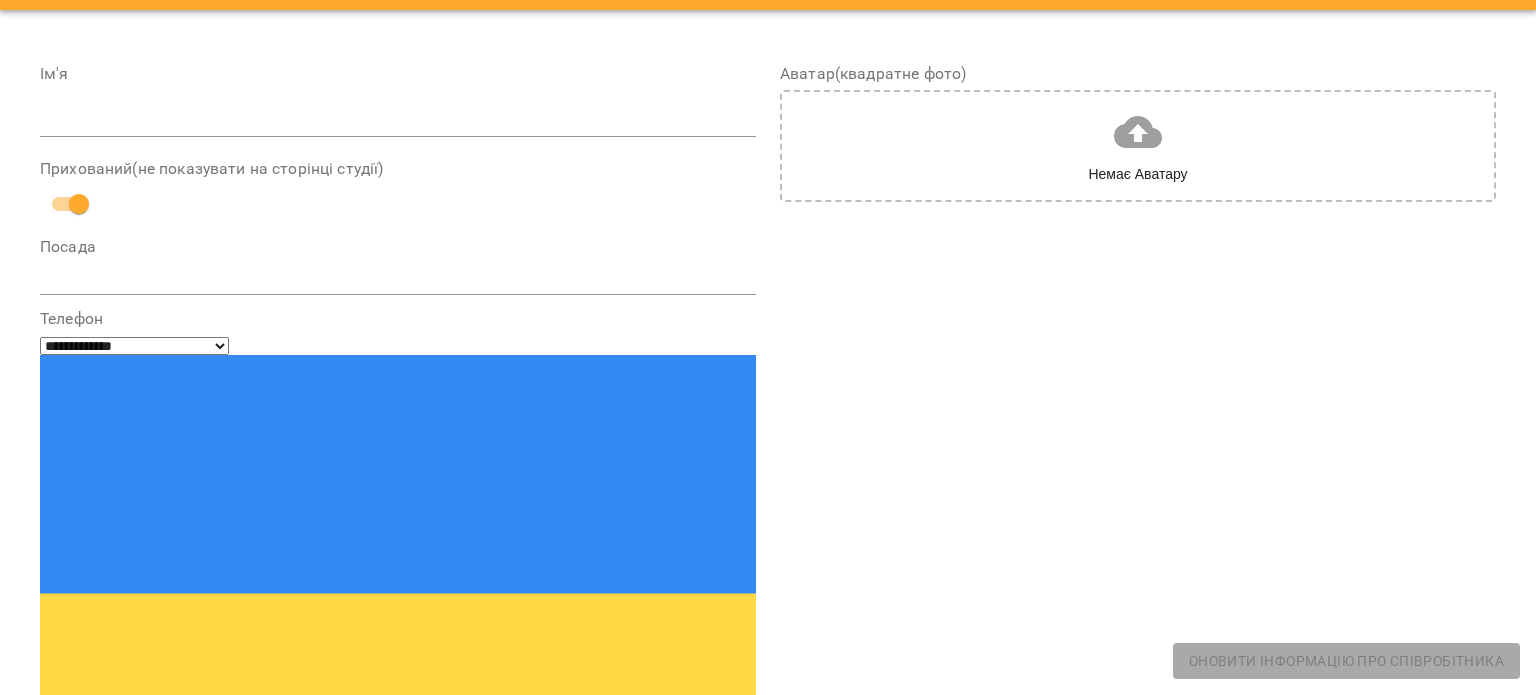 scroll, scrollTop: 0, scrollLeft: 0, axis: both 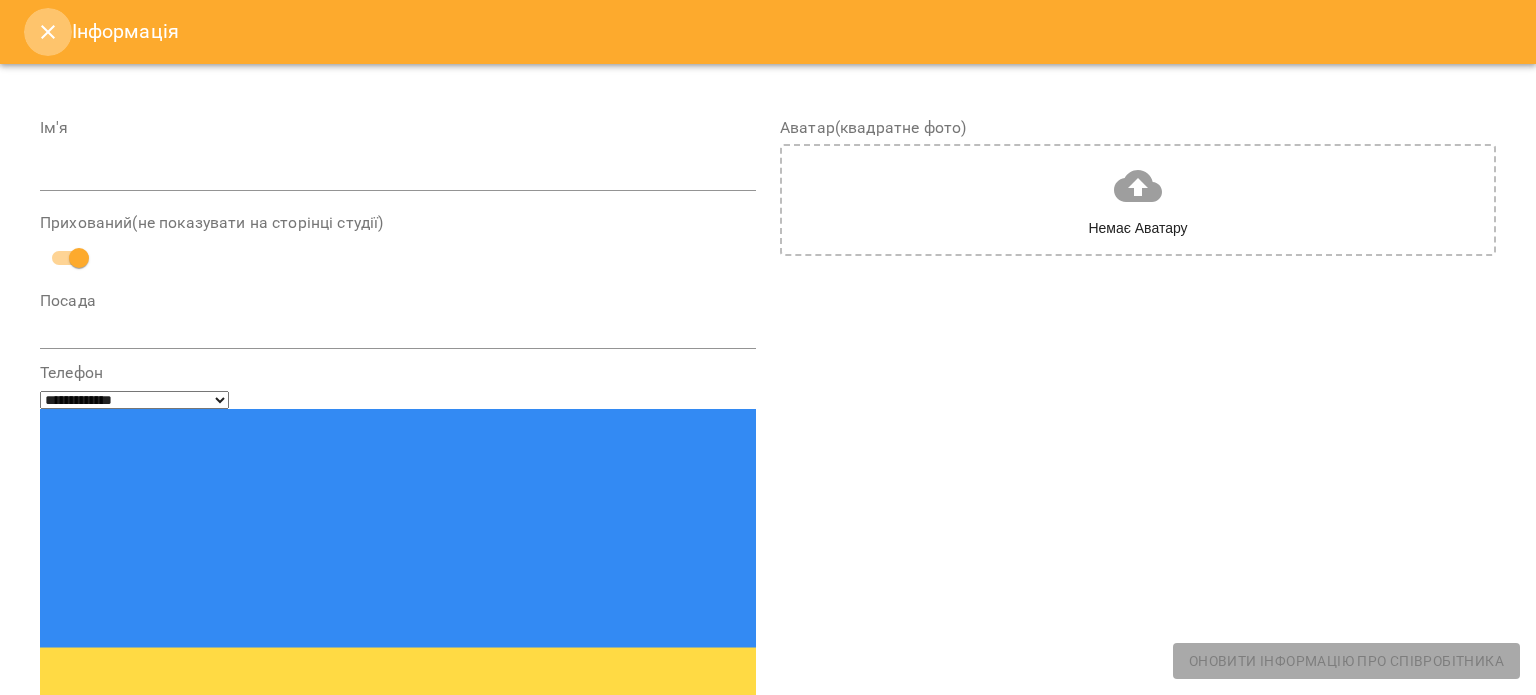 click 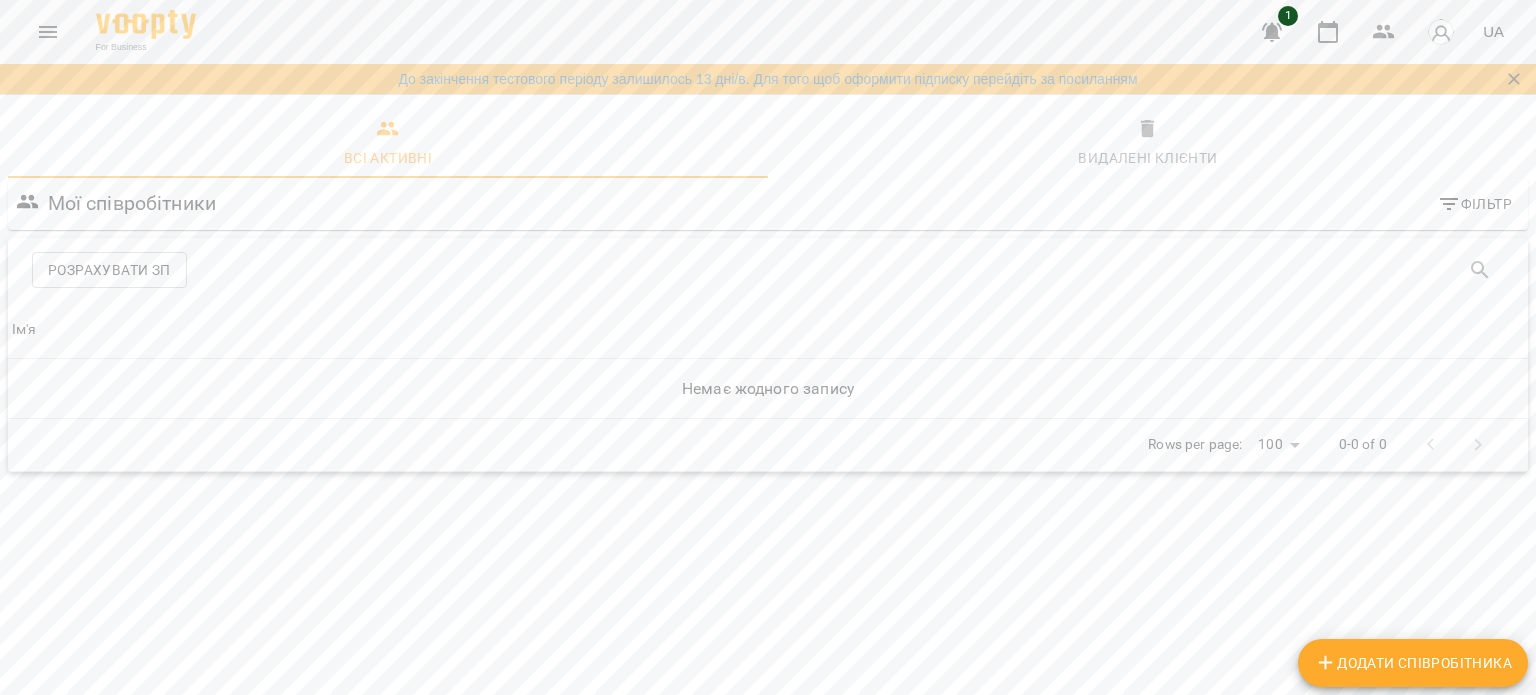 click 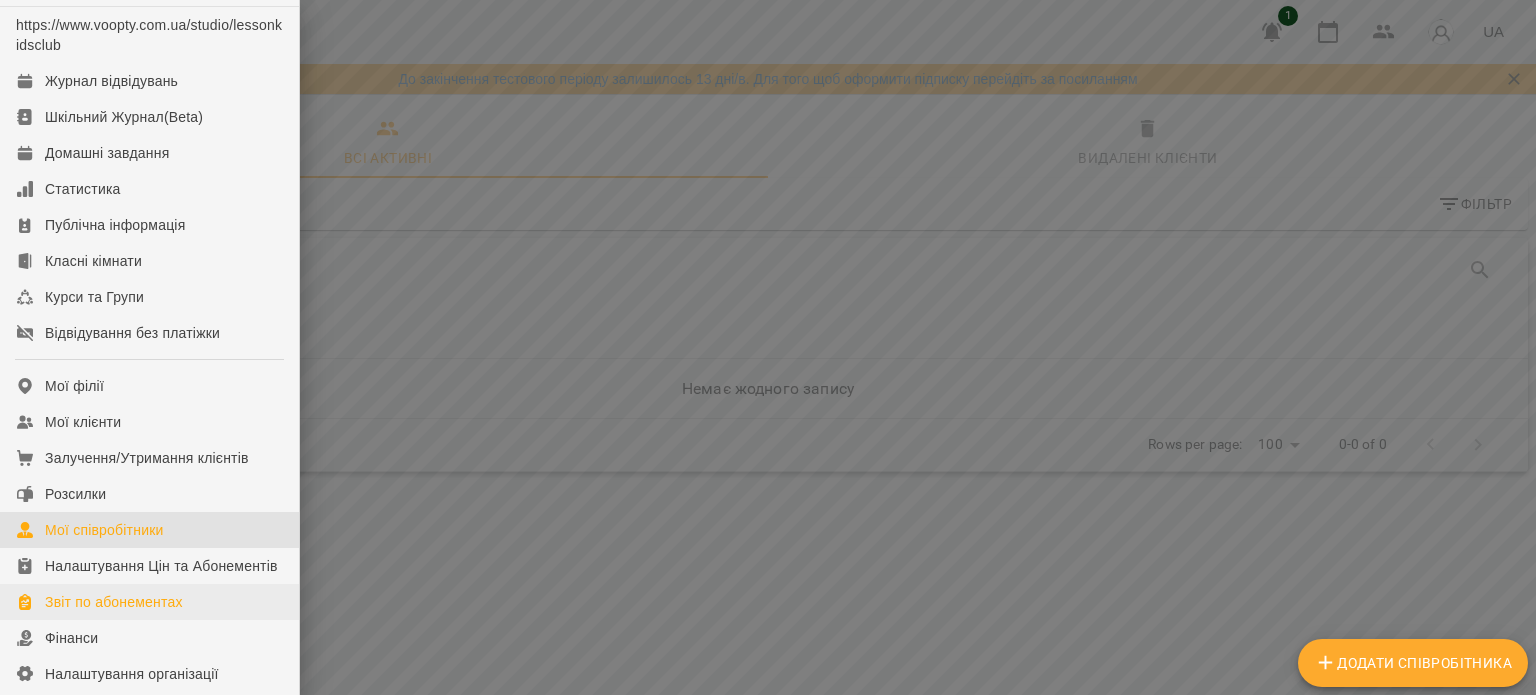 scroll, scrollTop: 0, scrollLeft: 0, axis: both 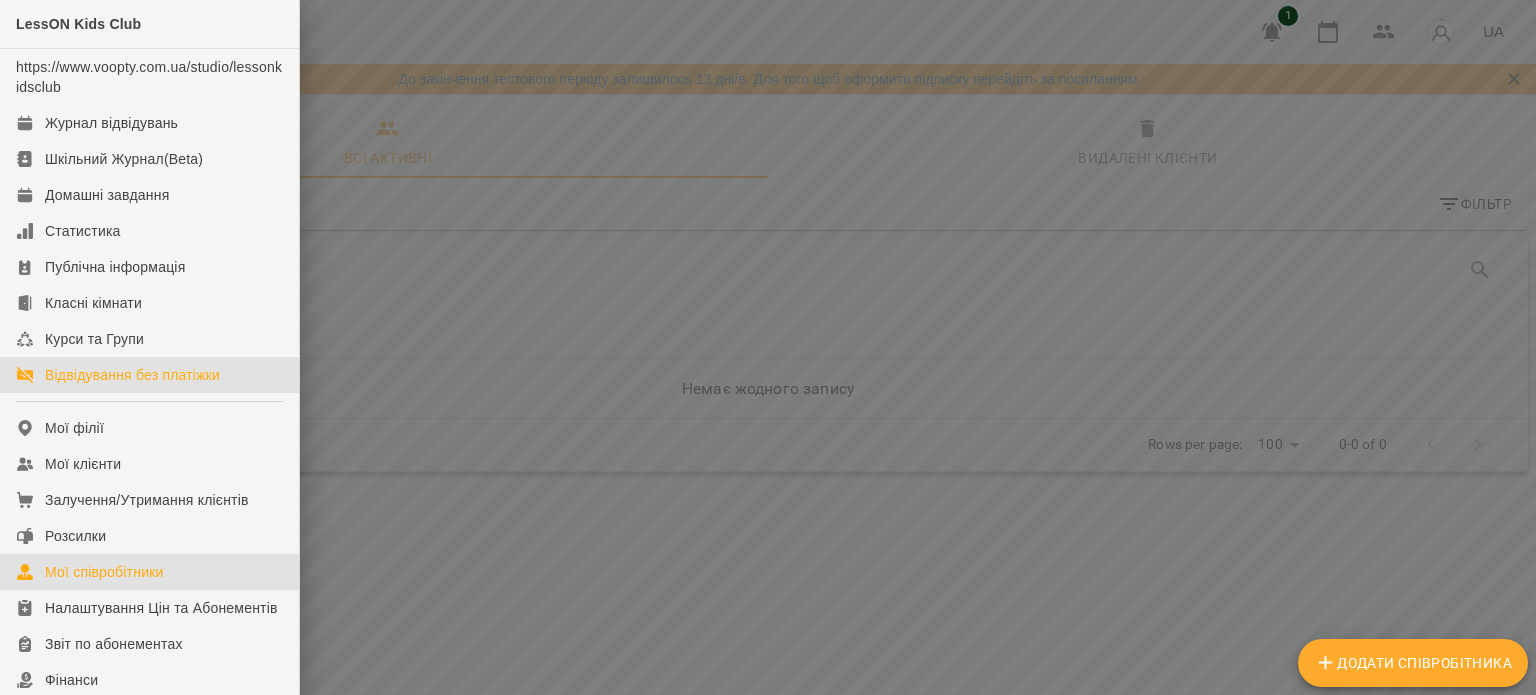 click on "Відвідування без платіжки" at bounding box center (132, 375) 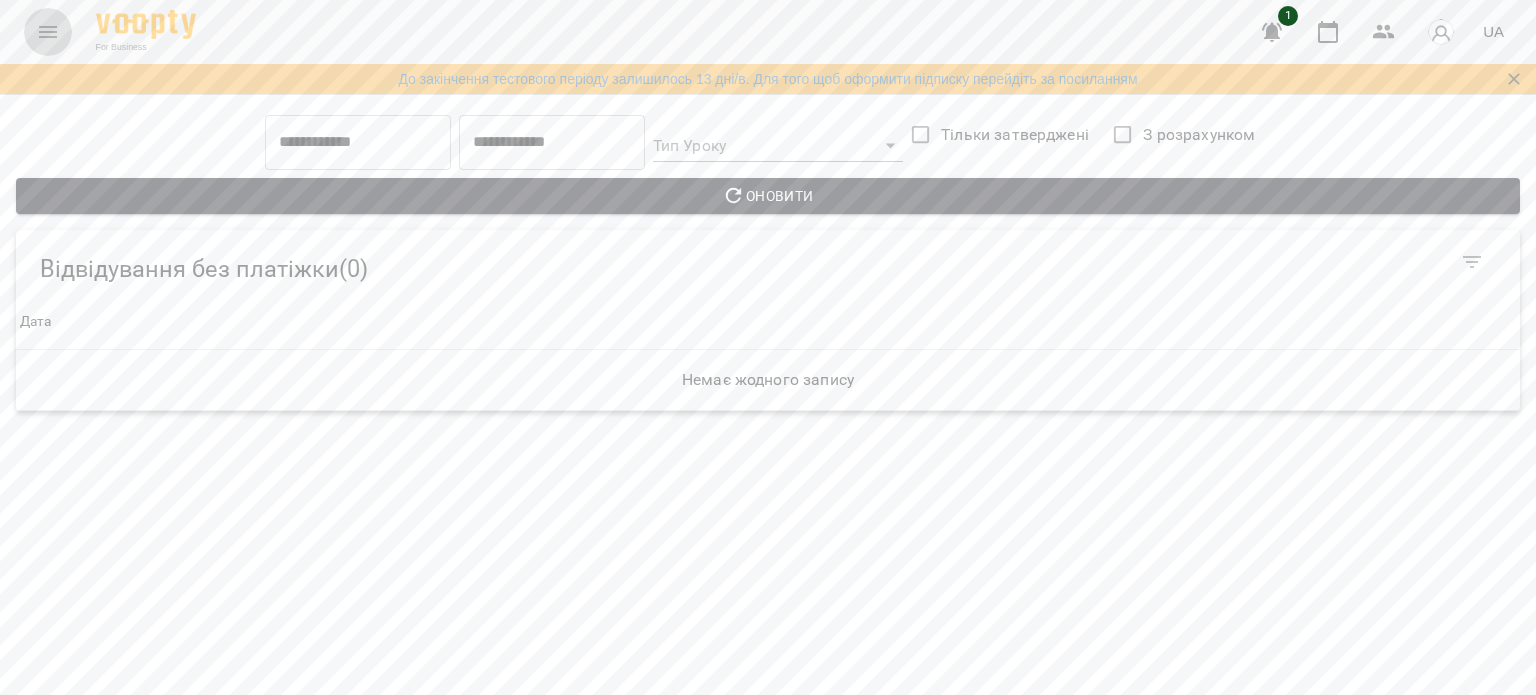 click 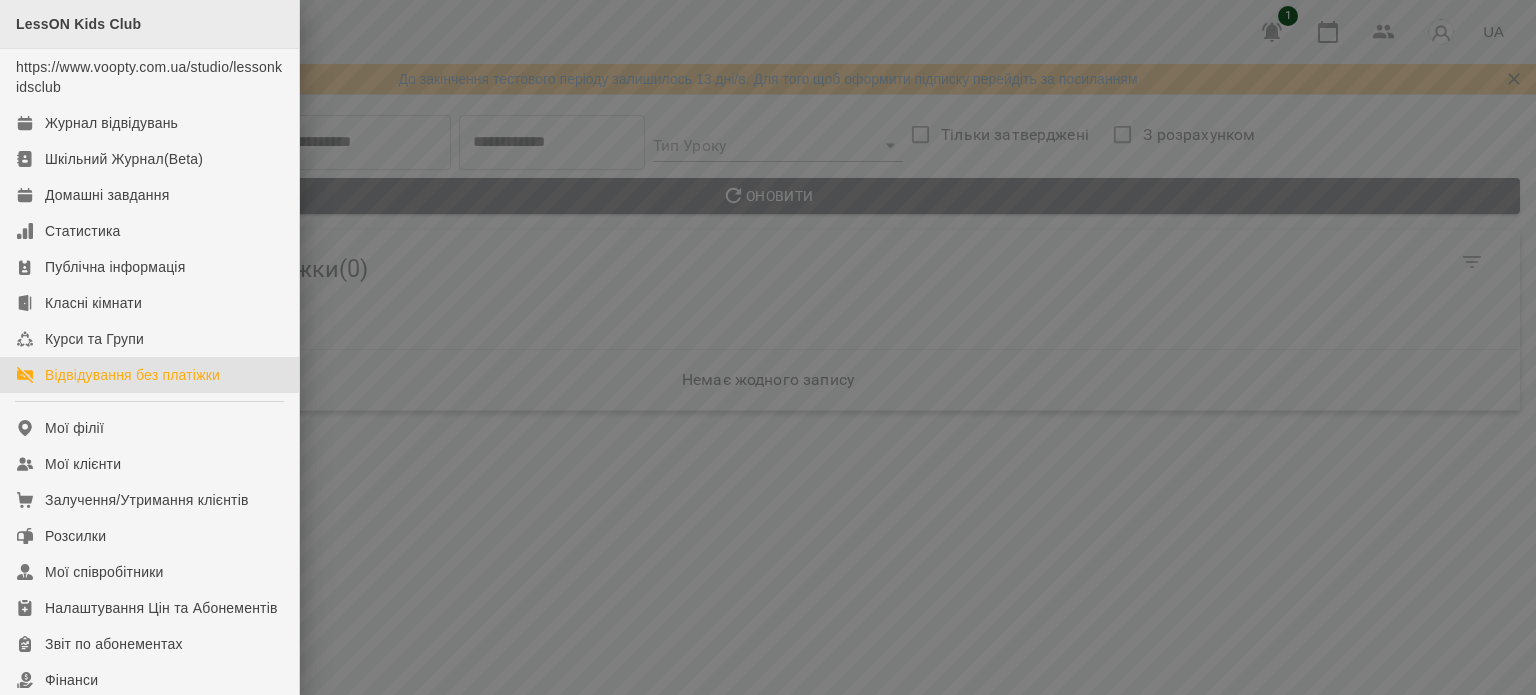 click on "LessON Kids Club" at bounding box center (78, 24) 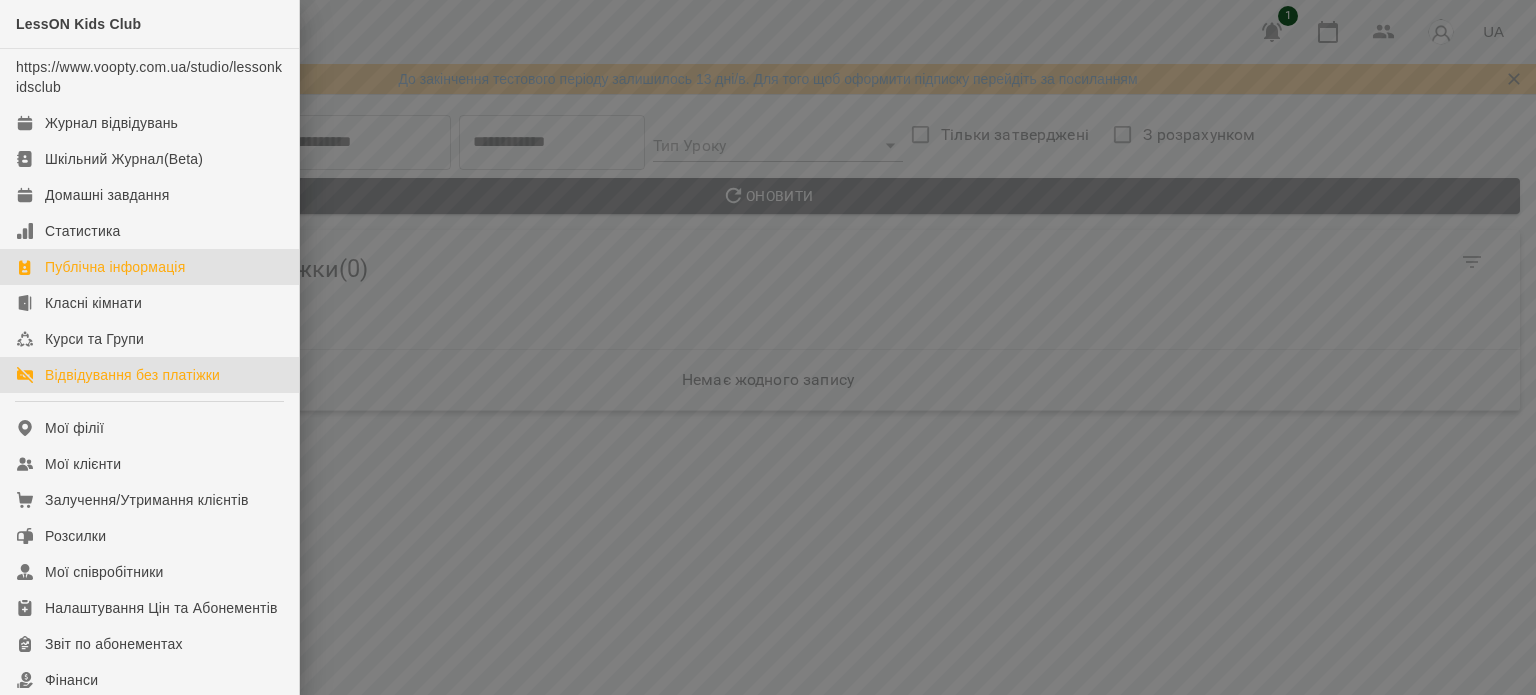 click on "Публічна інформація" at bounding box center [115, 267] 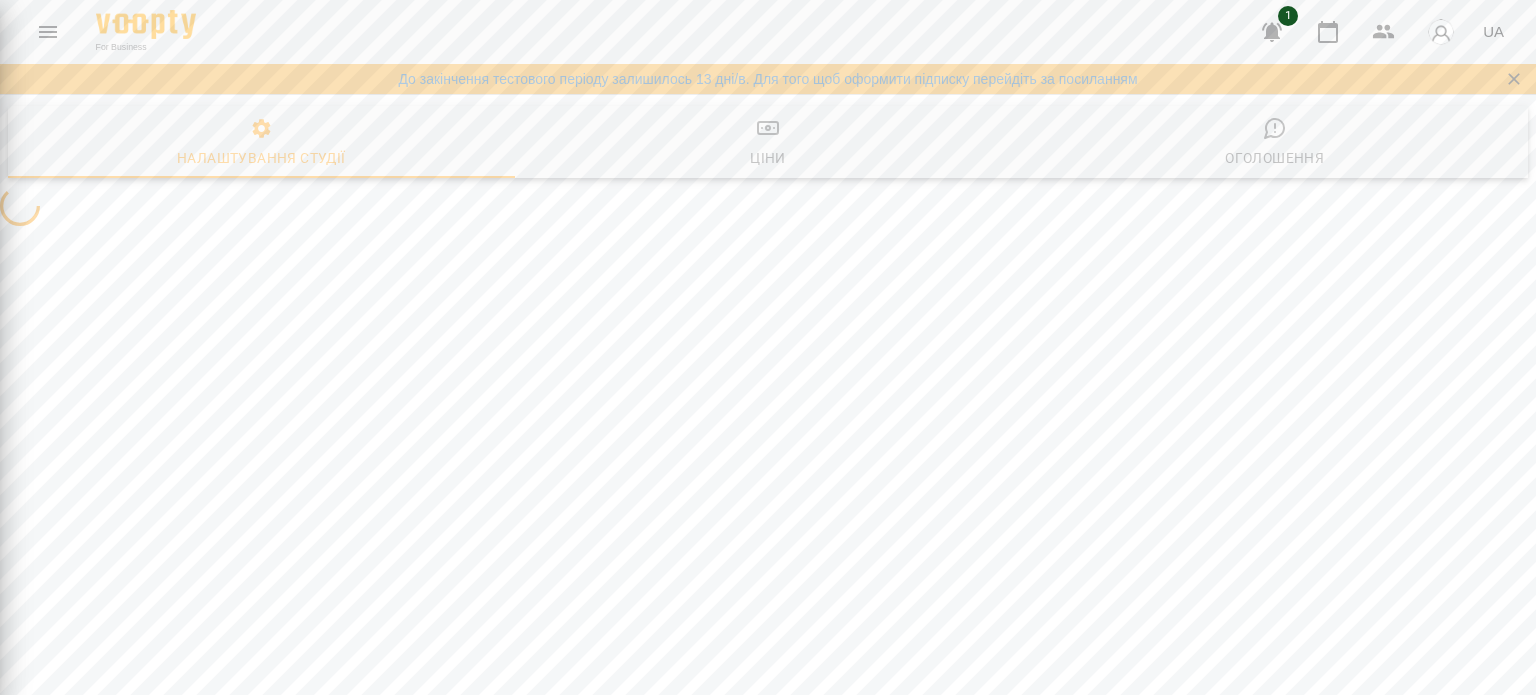 select on "**" 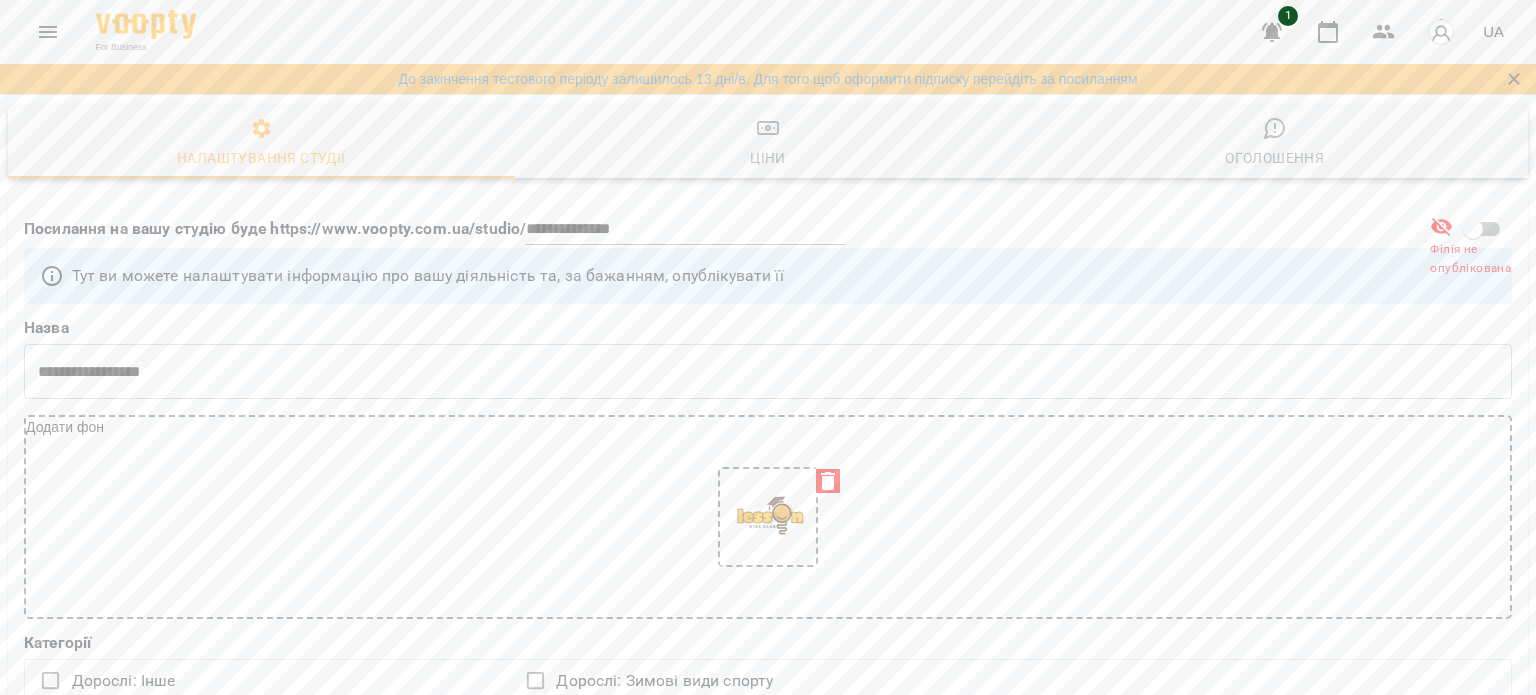 scroll, scrollTop: 400, scrollLeft: 0, axis: vertical 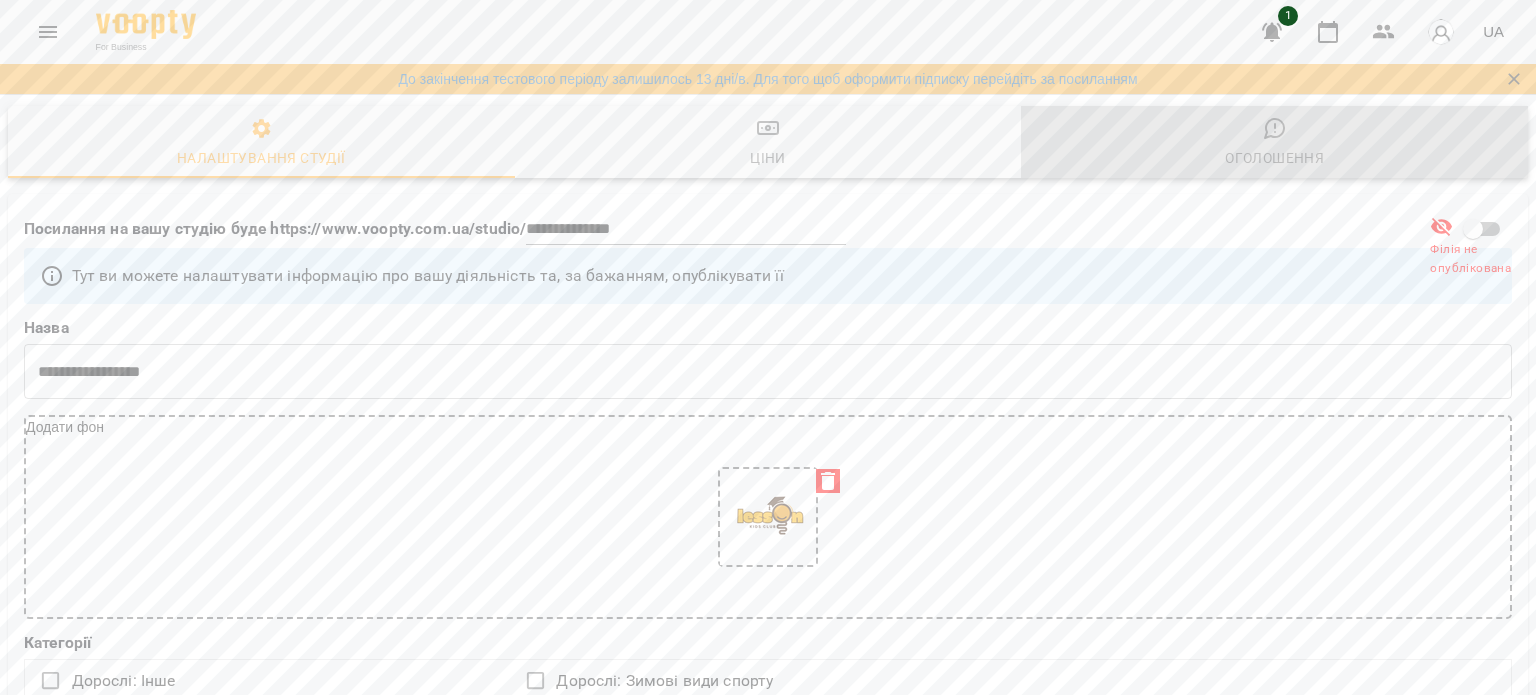 click on "Оголошення" at bounding box center (1274, 158) 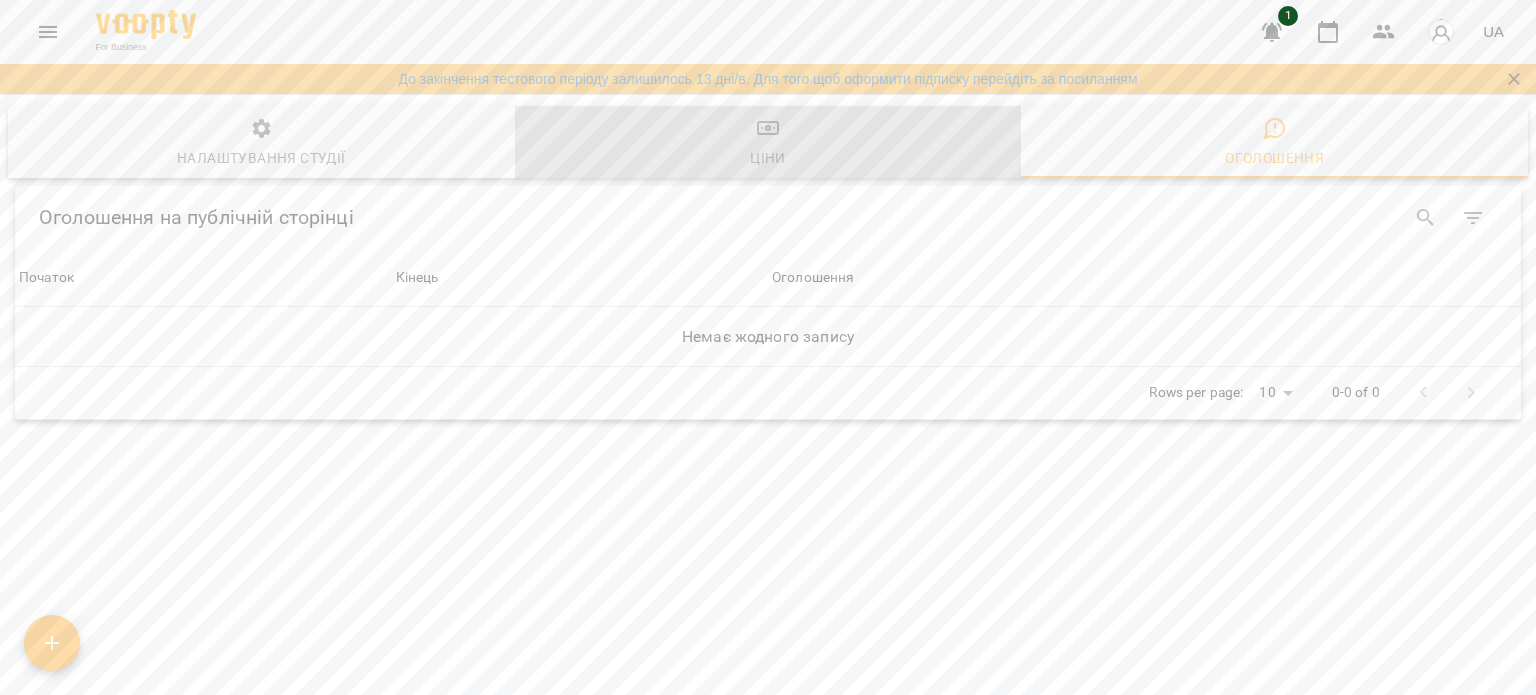 click 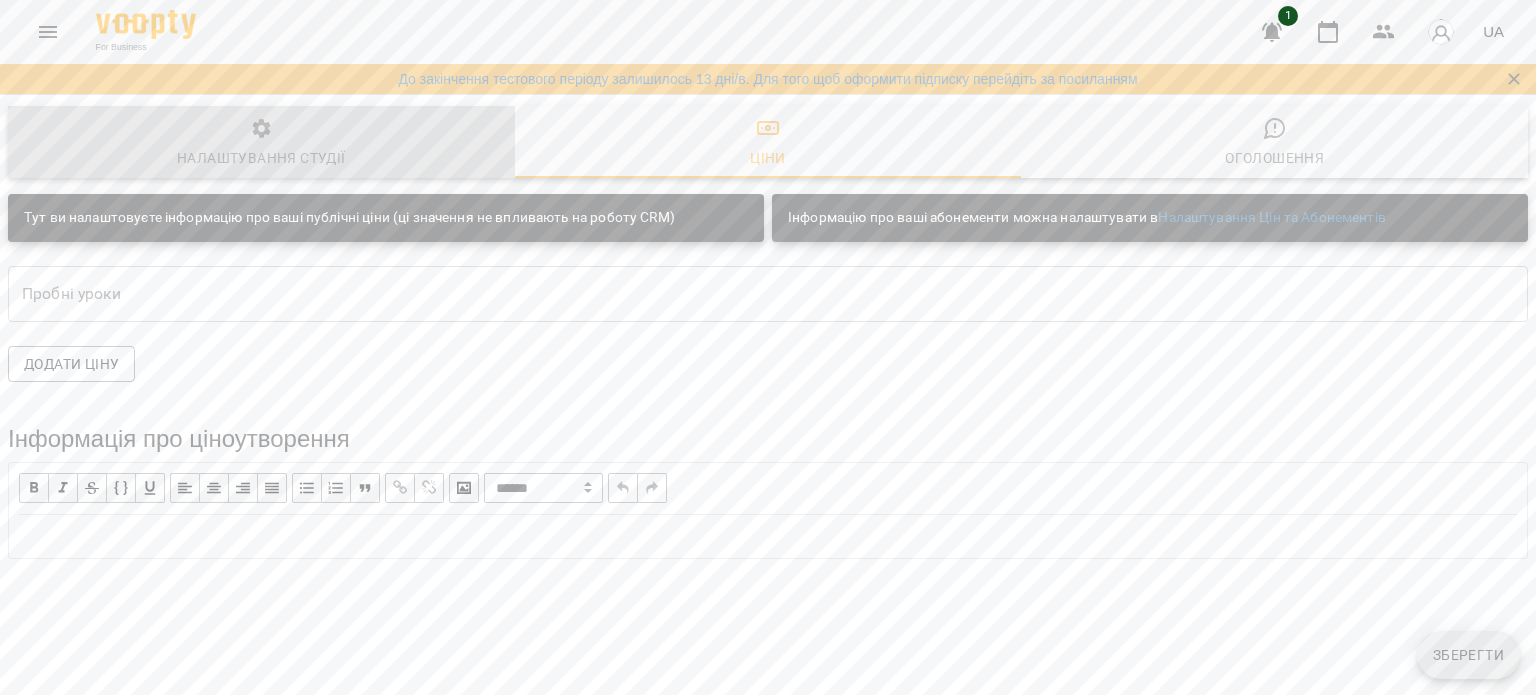 click on "Налаштування студії" at bounding box center [261, 144] 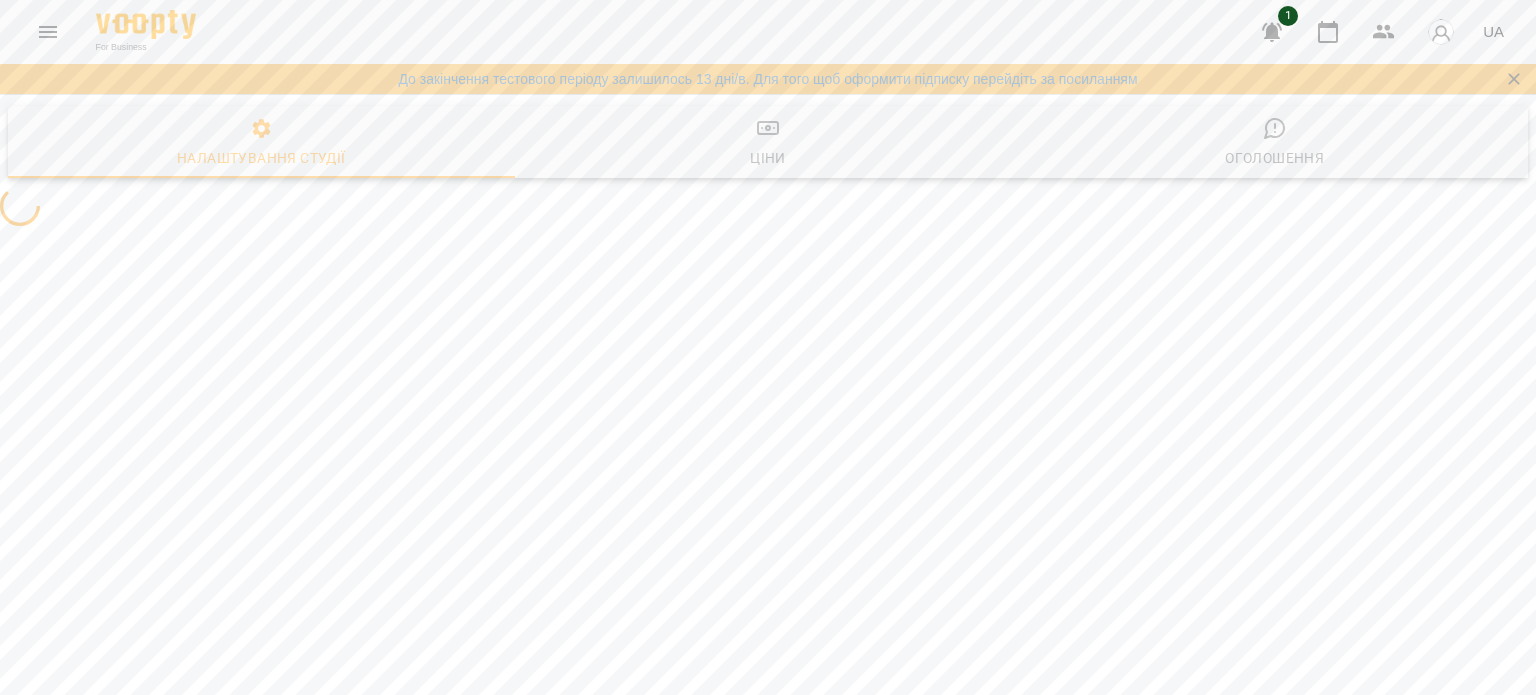 select on "**" 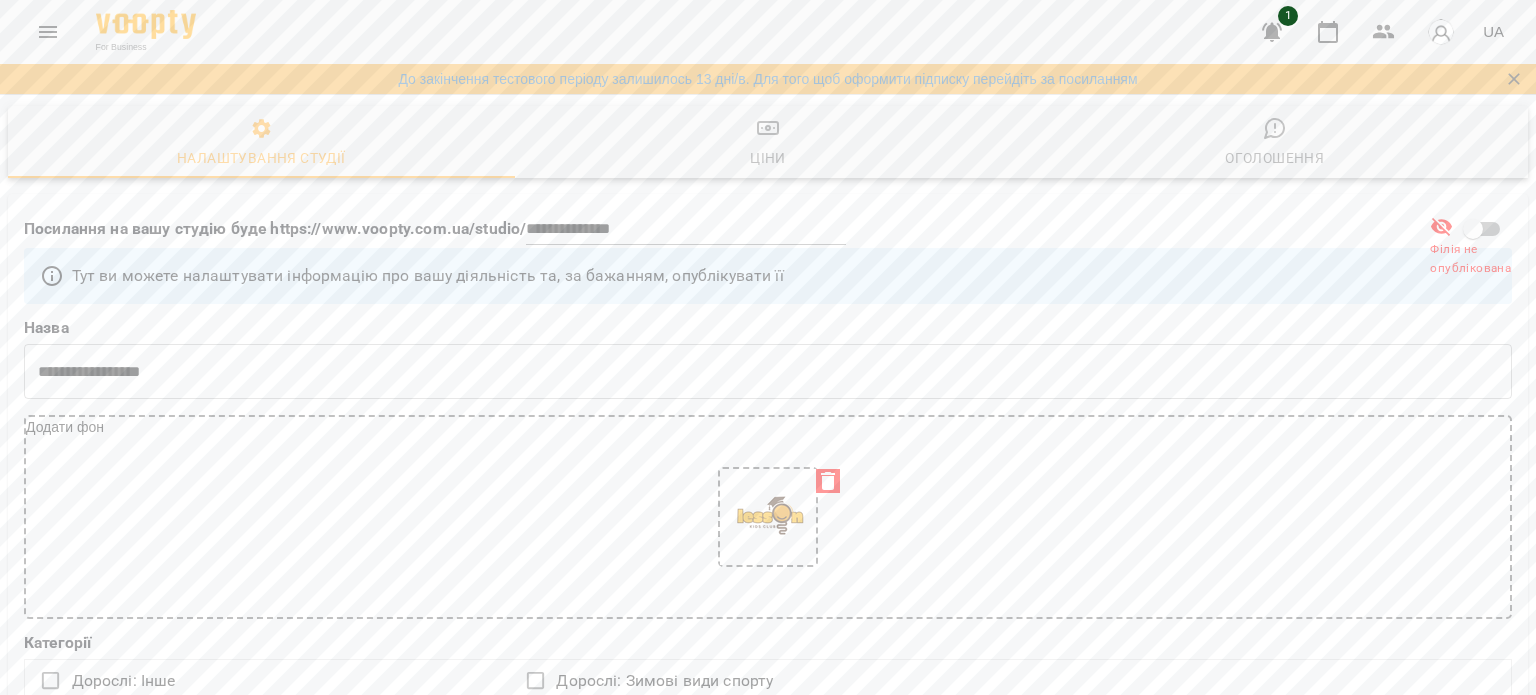 scroll, scrollTop: 0, scrollLeft: 0, axis: both 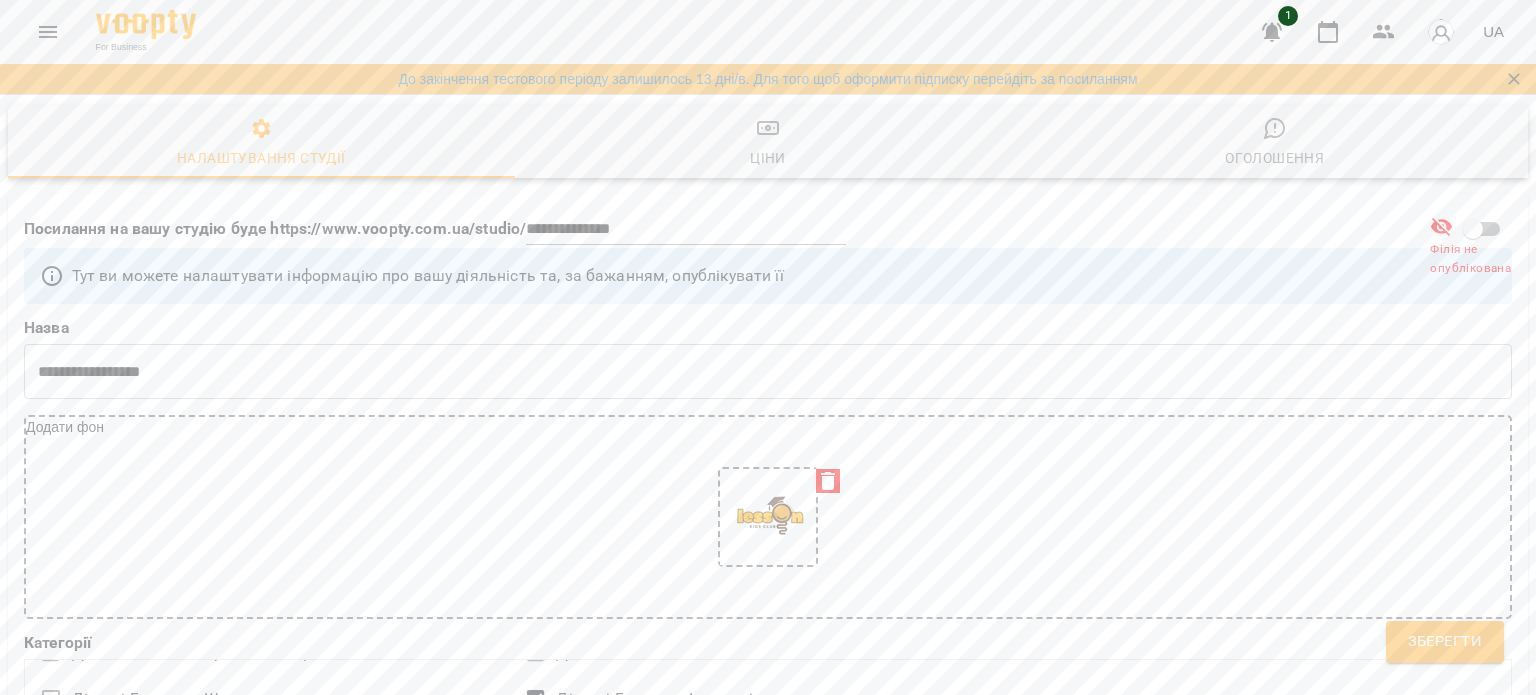 click on "Надрукуйте або оберіть..." at bounding box center (749, 1035) 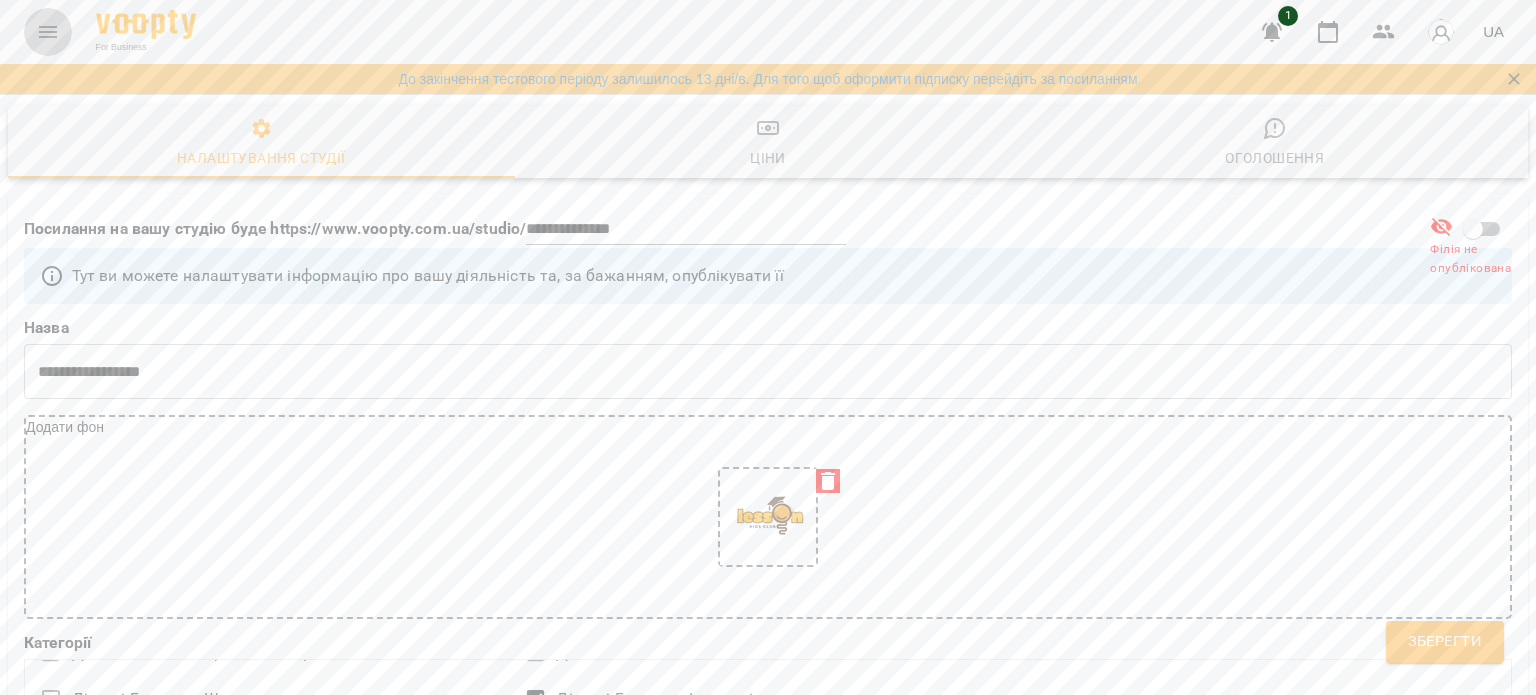 click 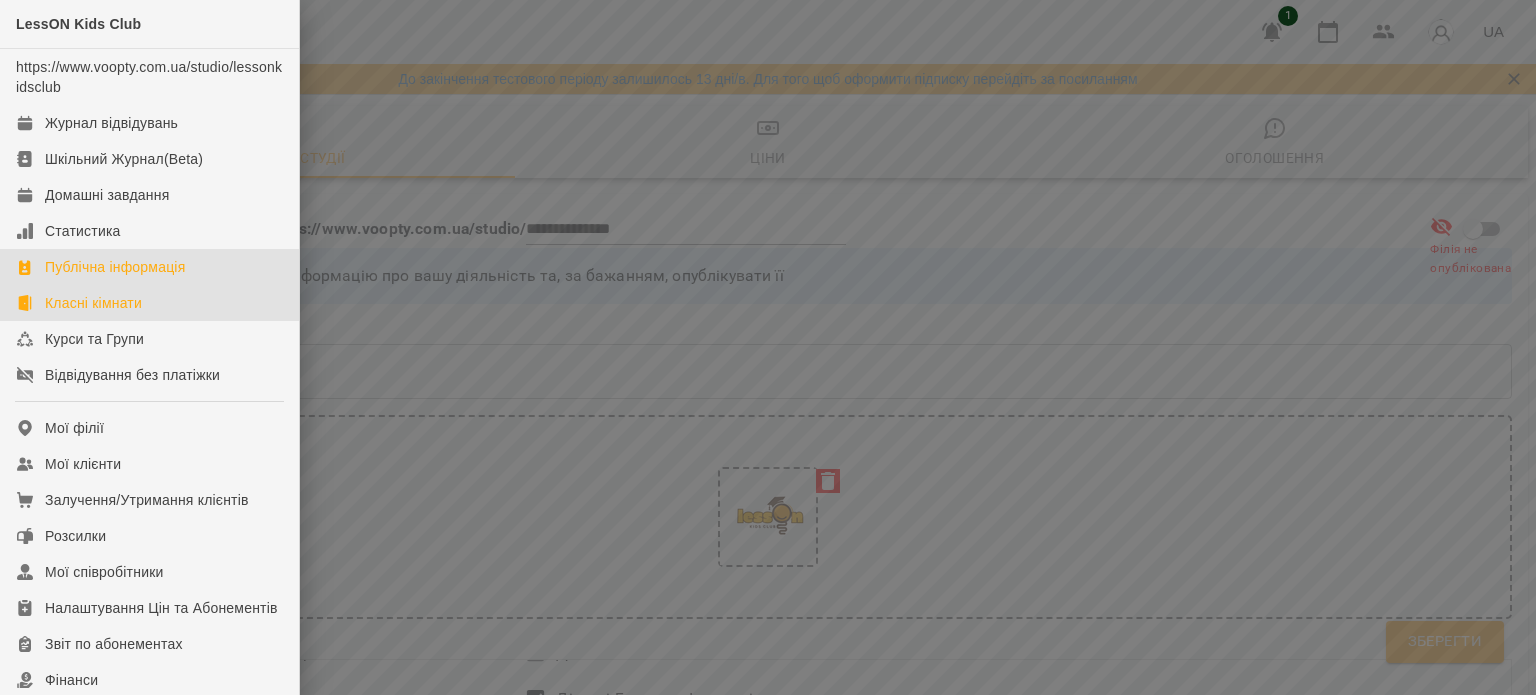 click on "Класні кімнати" at bounding box center (93, 303) 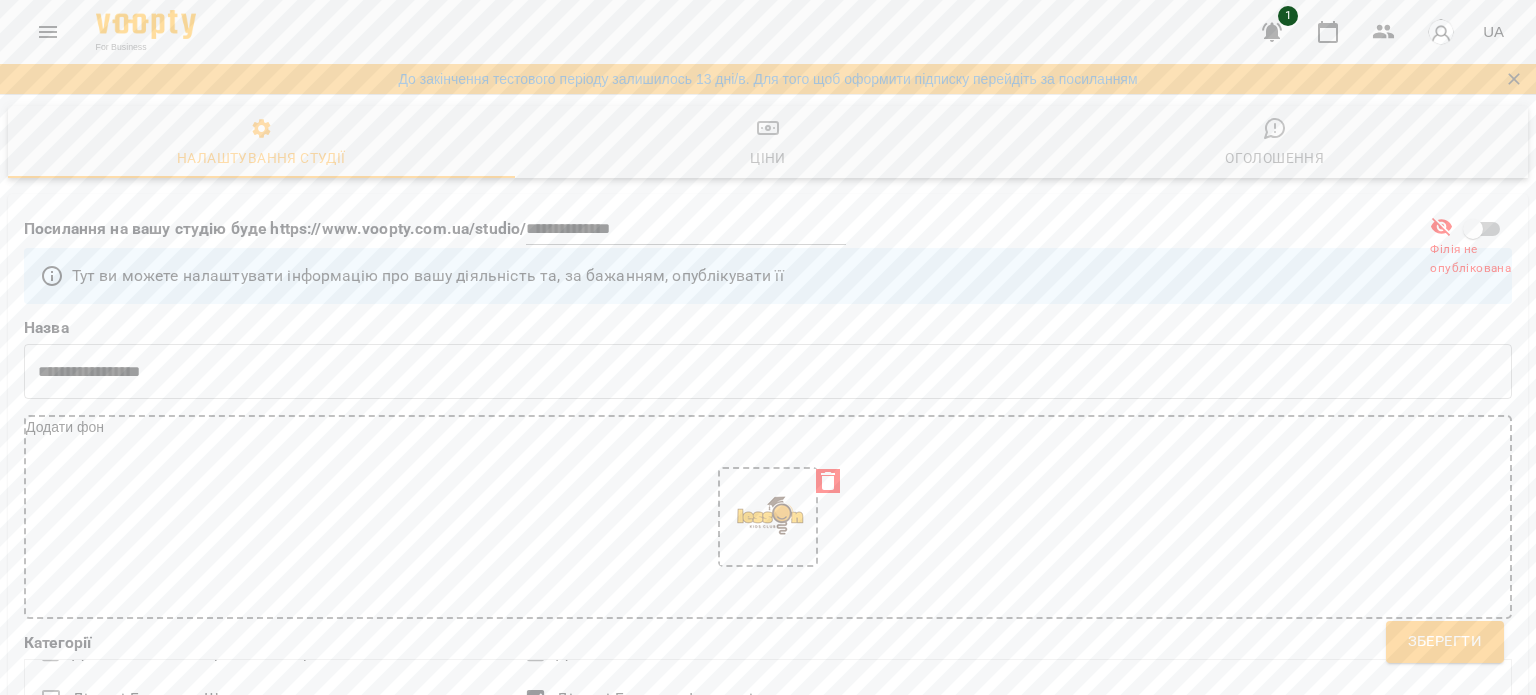 click on "Зберегти" at bounding box center [1445, 642] 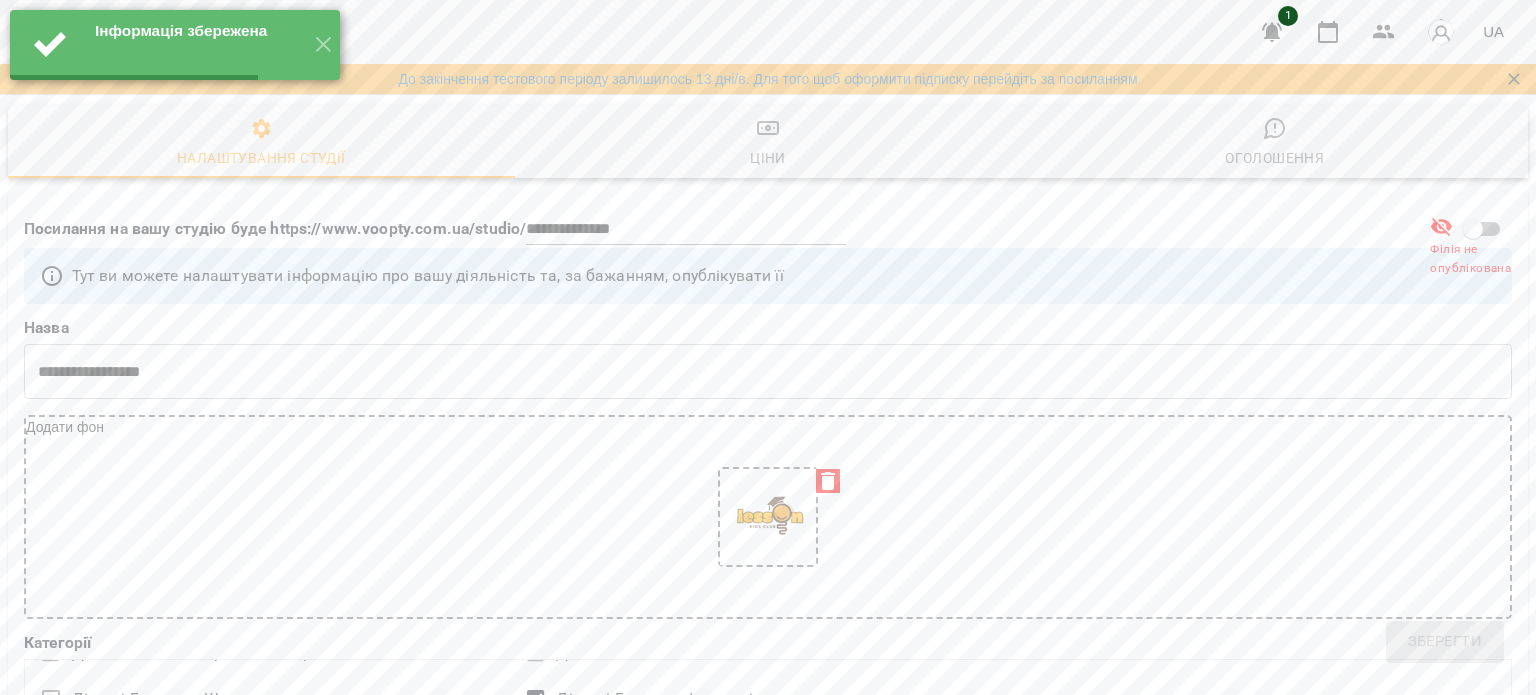 select on "**" 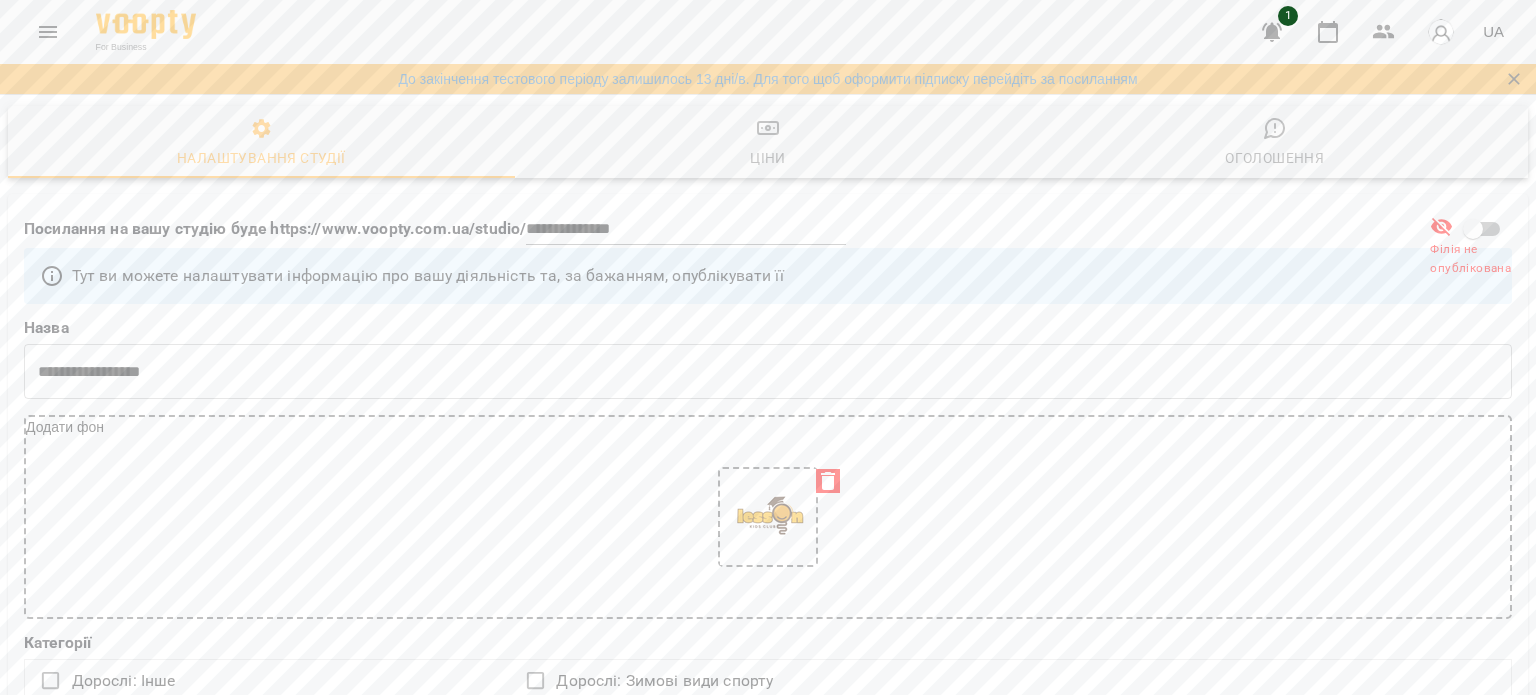 click 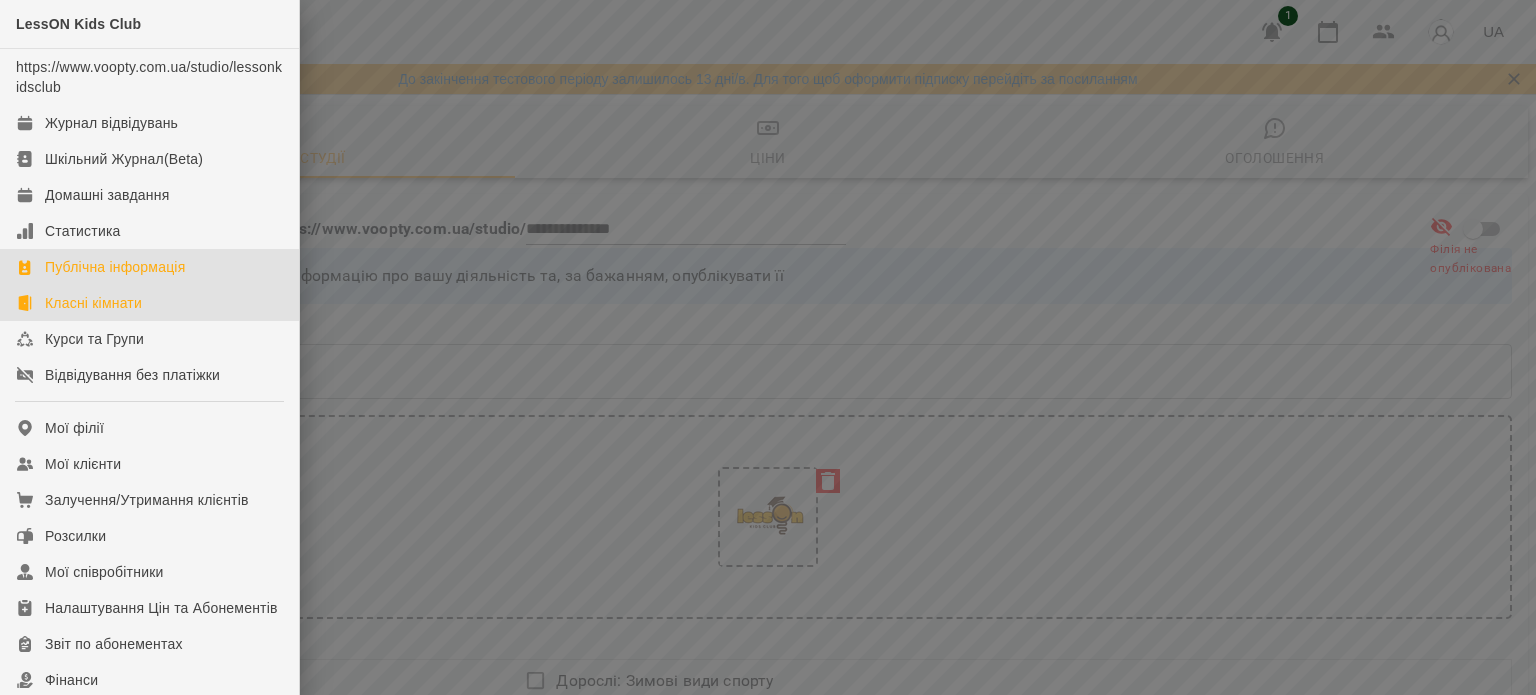 click on "Класні кімнати" at bounding box center (149, 303) 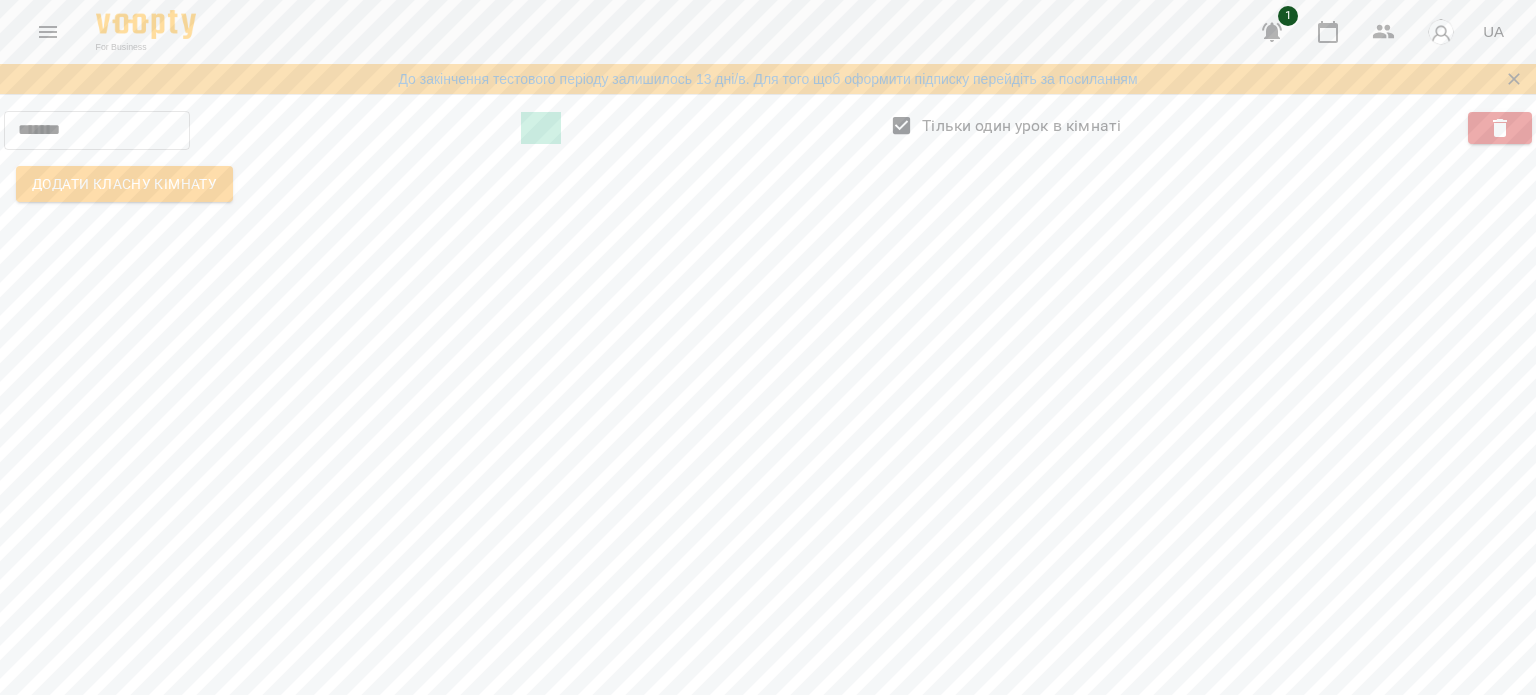 click on "*******" at bounding box center [97, 130] 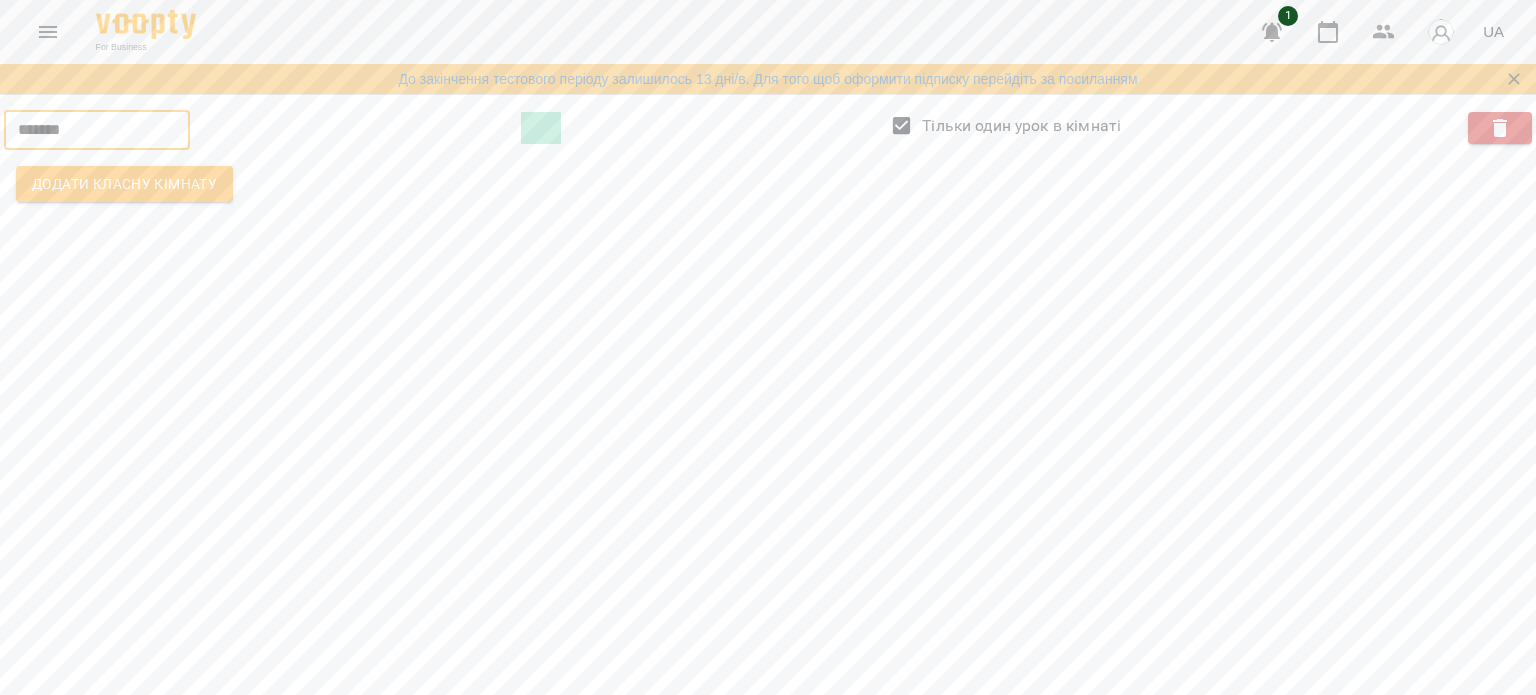 drag, startPoint x: 121, startPoint y: 124, endPoint x: 0, endPoint y: 100, distance: 123.35721 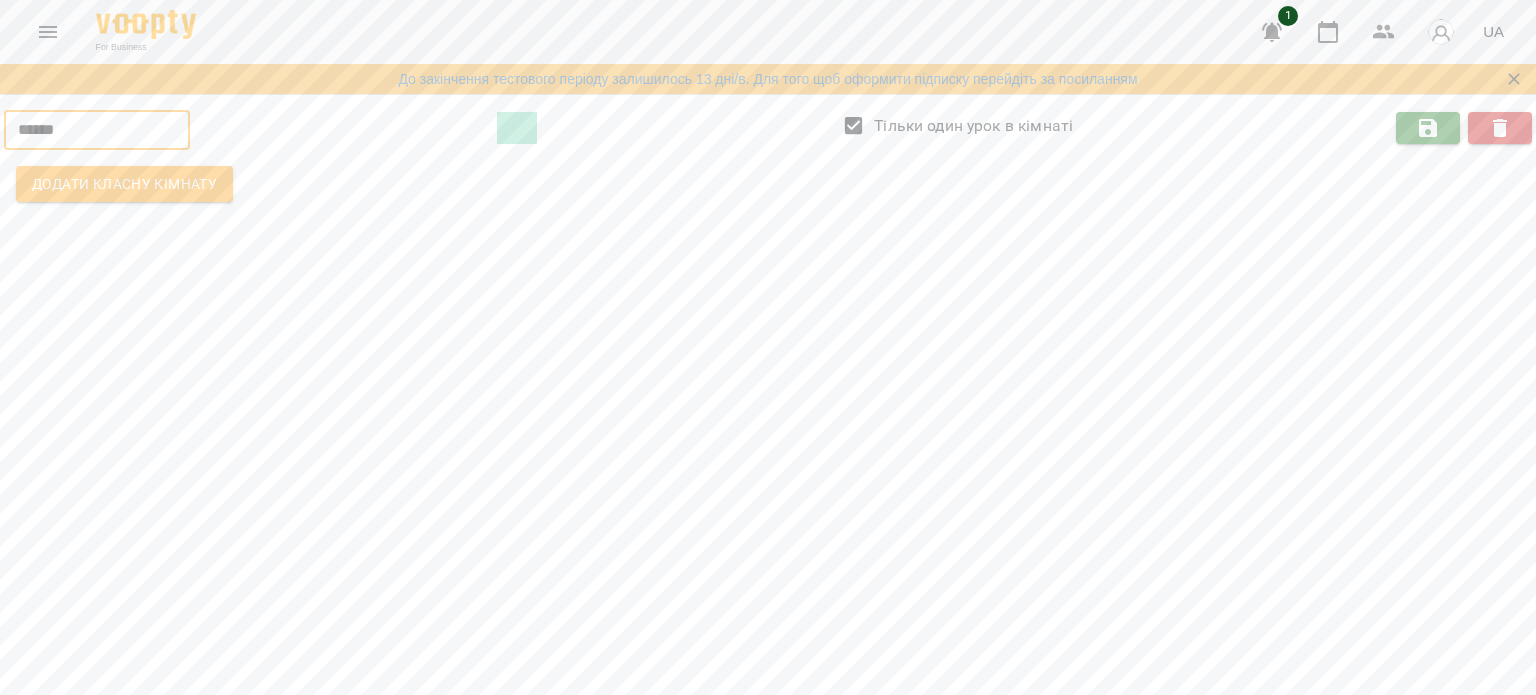 type on "******" 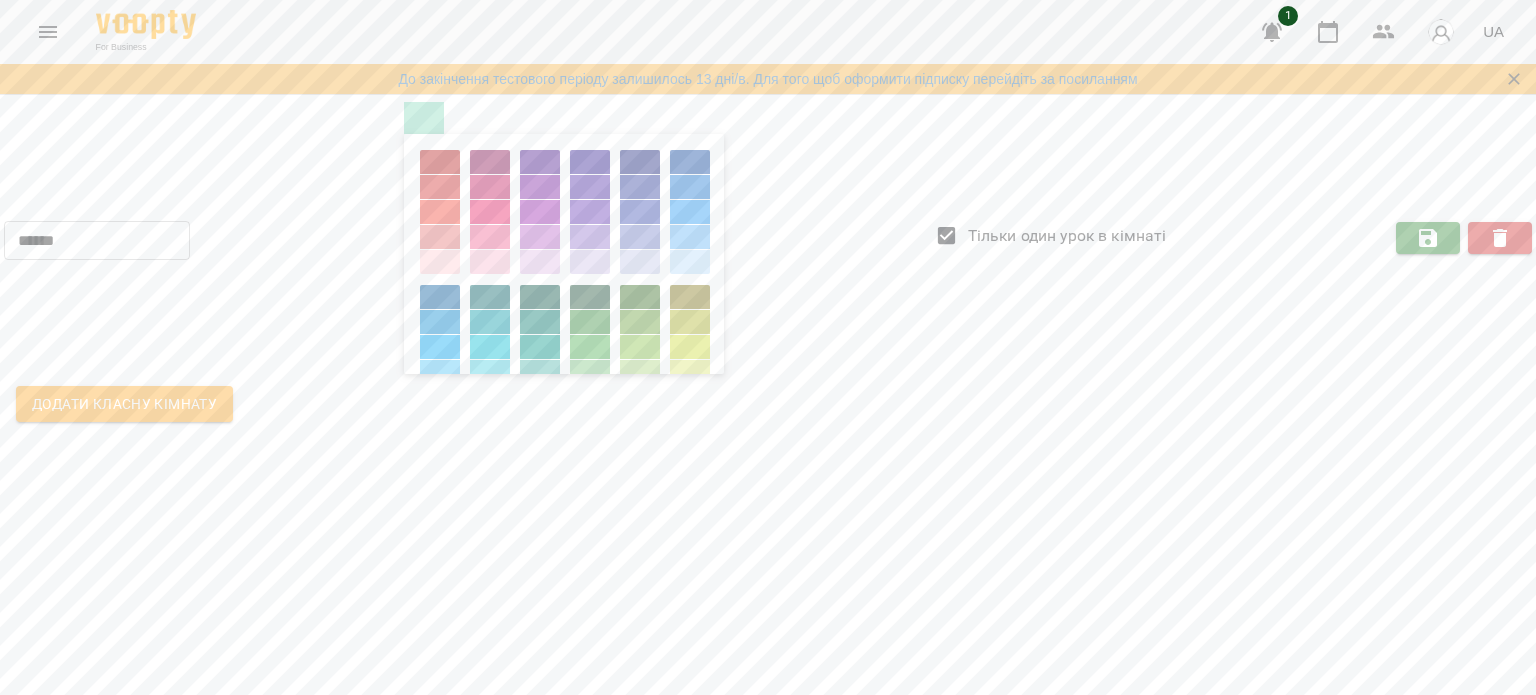 click at bounding box center [590, 347] 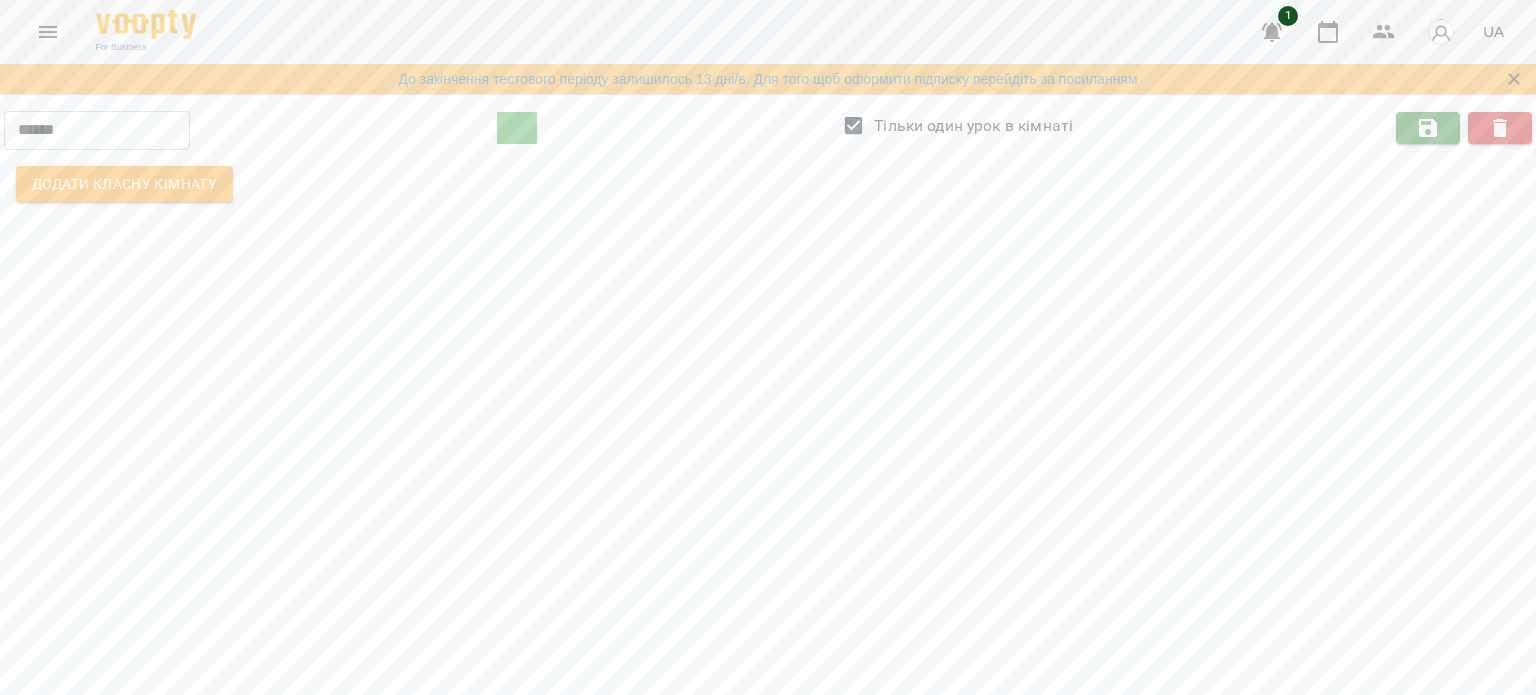click on "****** ​   Тільки один урок в кімнаті Додати класну кімнату" at bounding box center (768, 158) 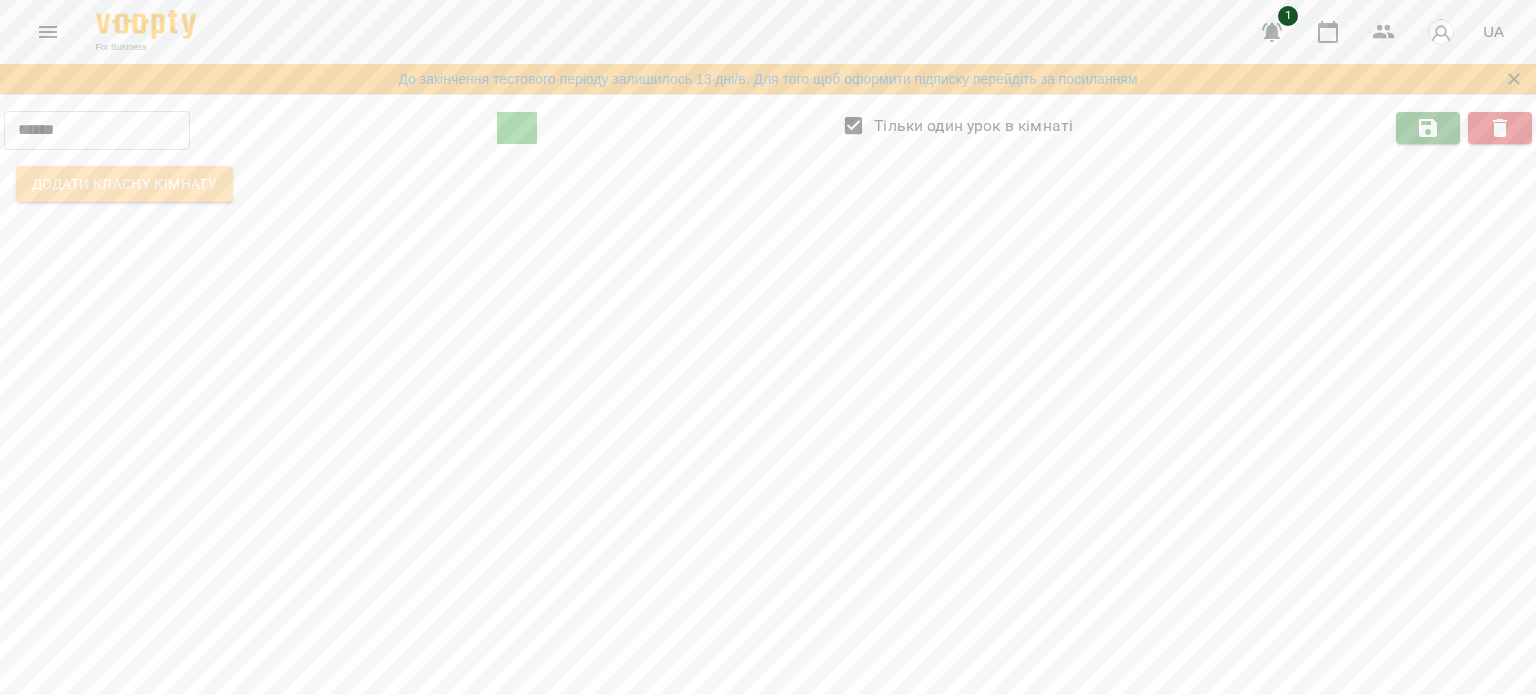 click on "Додати класну кімнату" at bounding box center (124, 184) 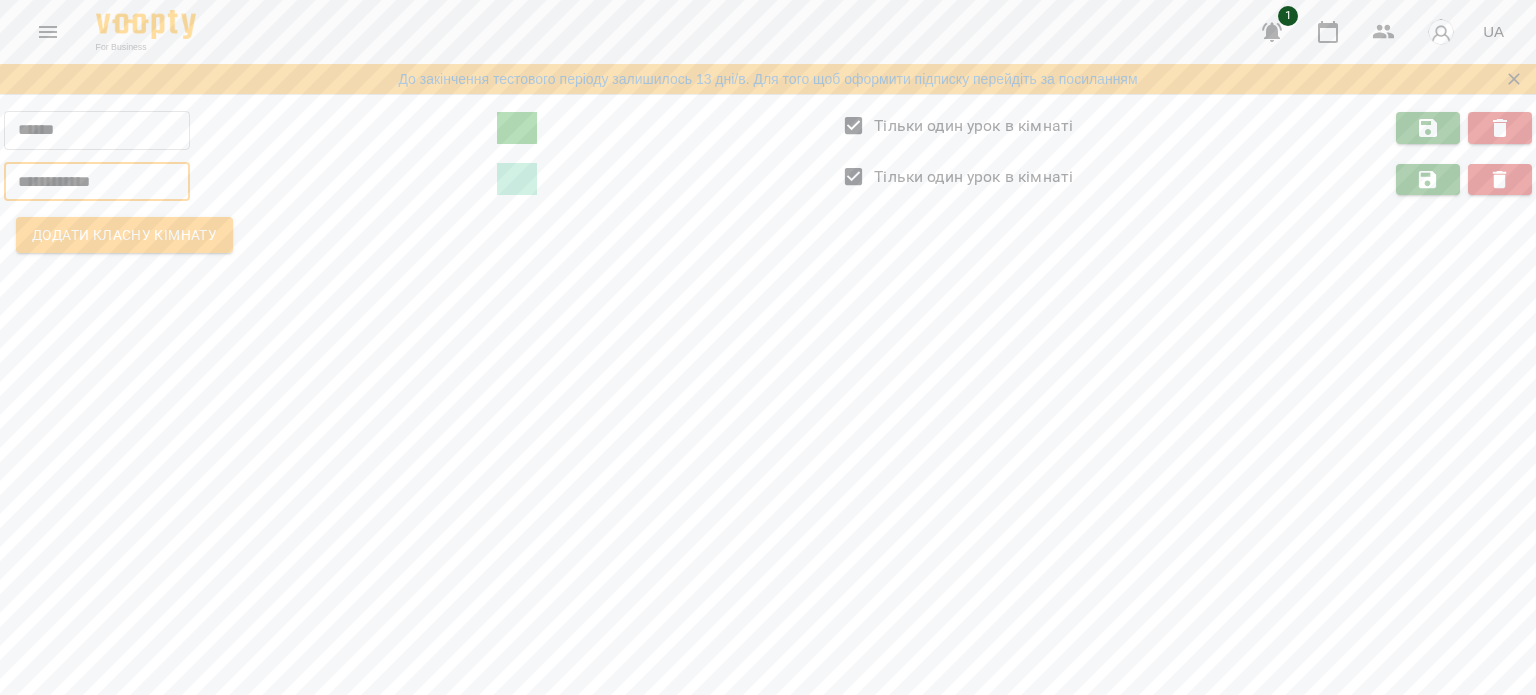 click on "**********" at bounding box center (97, 182) 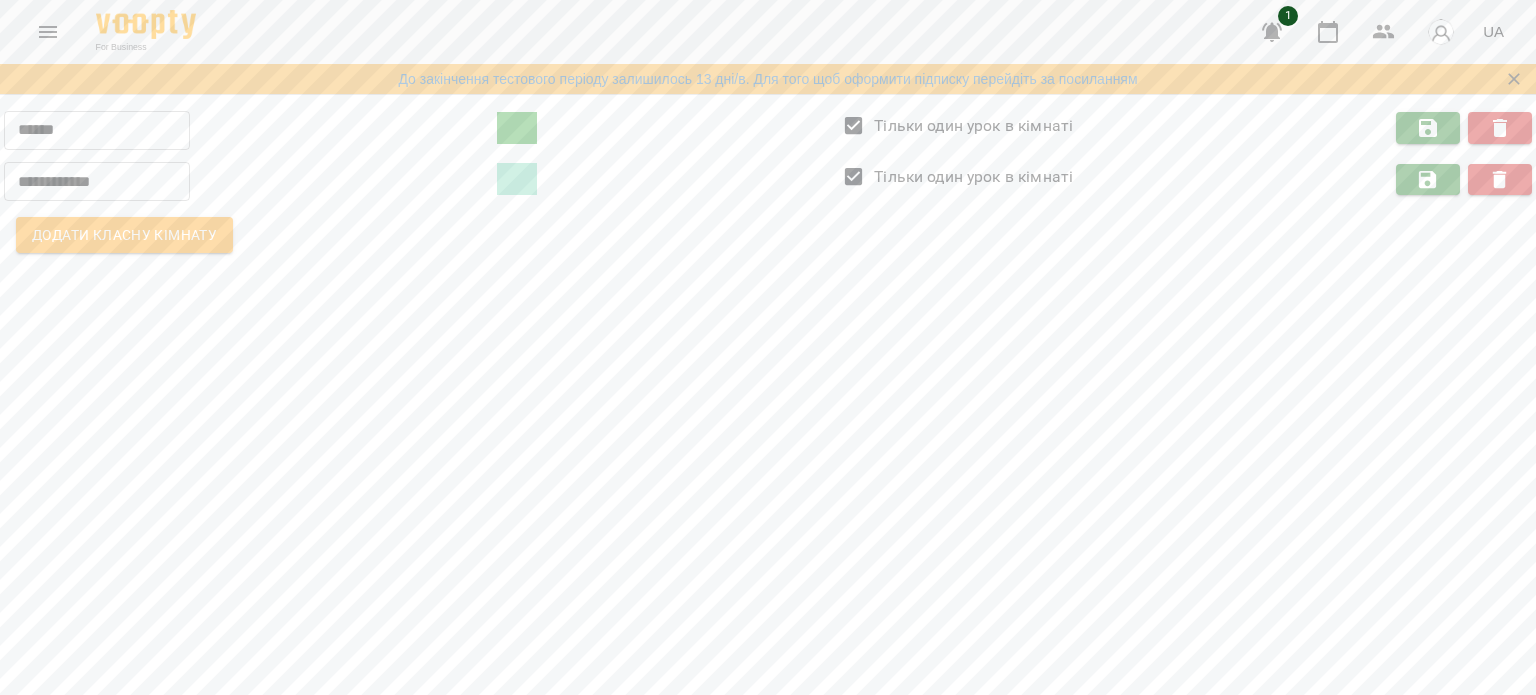 click on "**********" at bounding box center (768, 183) 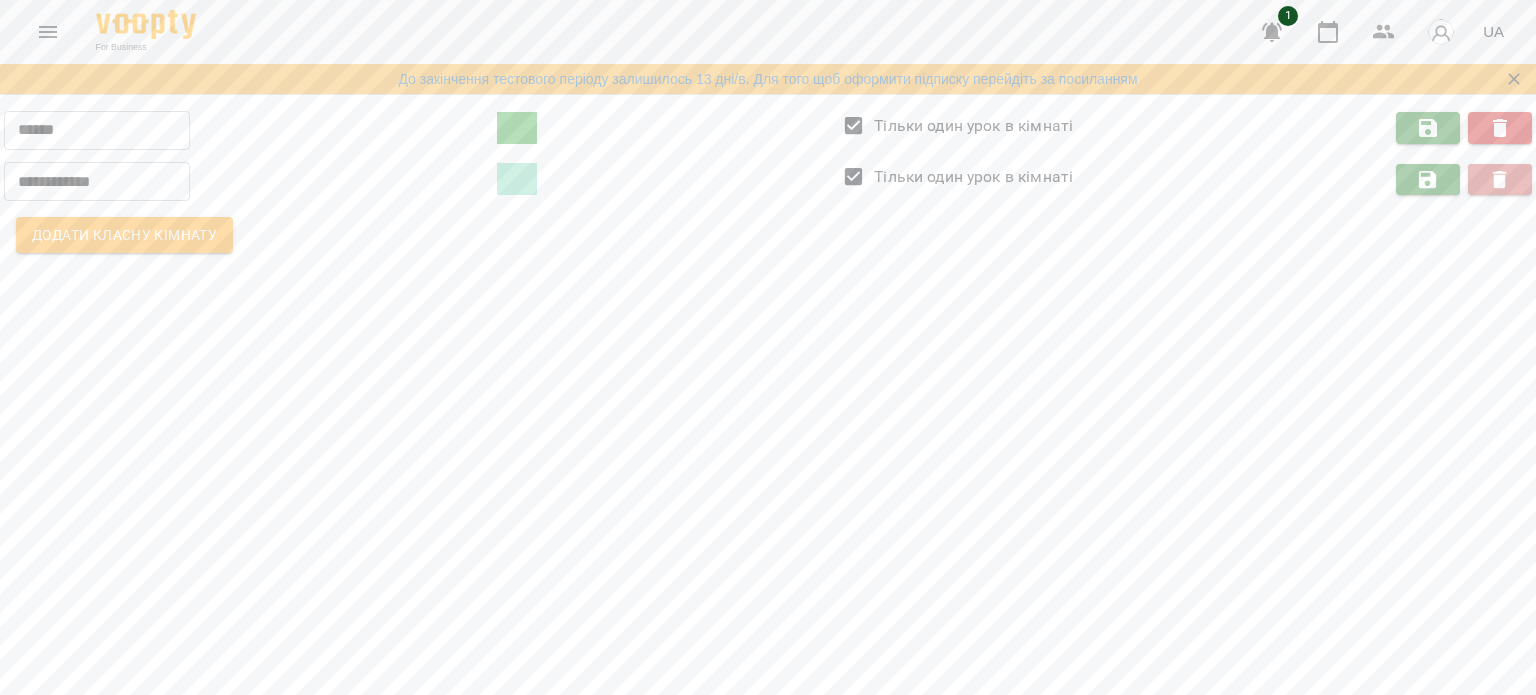 click at bounding box center [1500, 180] 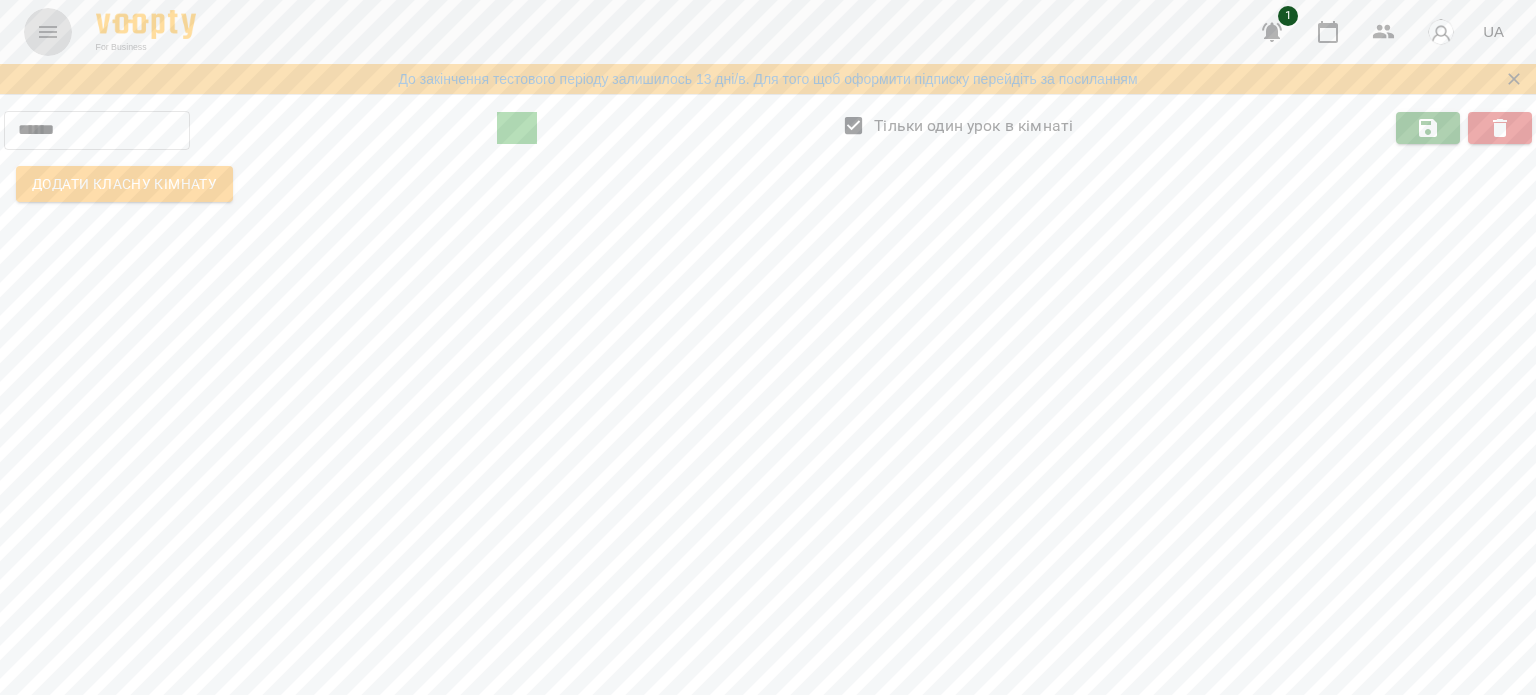 click 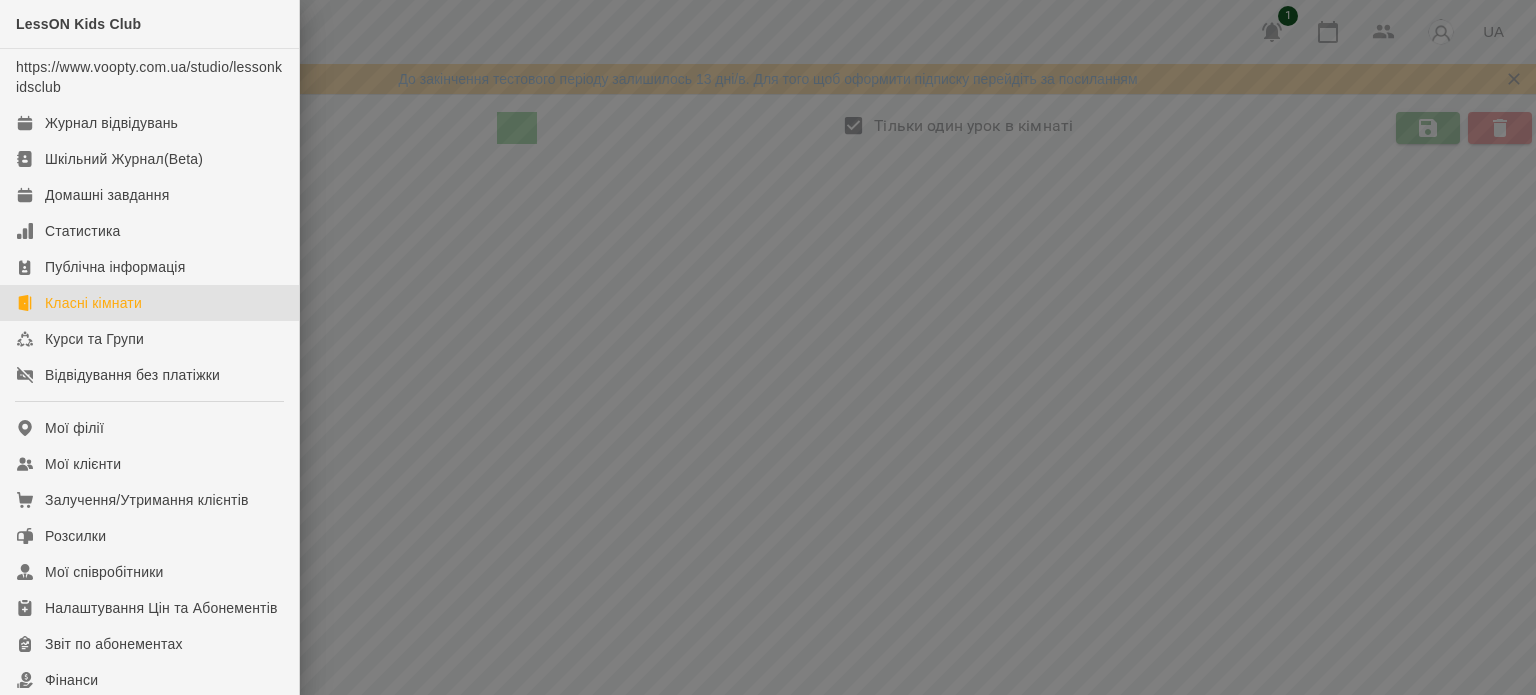 click on "Класні кімнати" at bounding box center (149, 303) 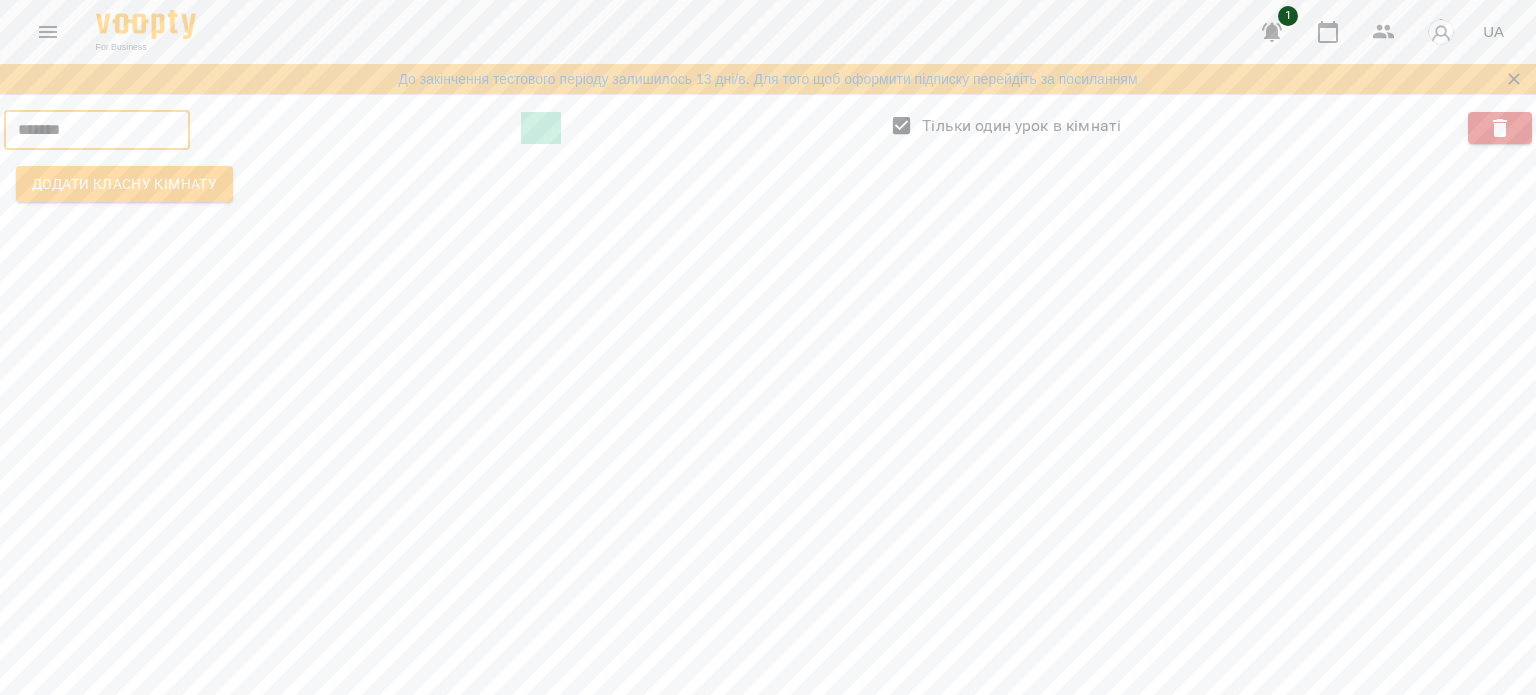 drag, startPoint x: 124, startPoint y: 119, endPoint x: 0, endPoint y: 91, distance: 127.12199 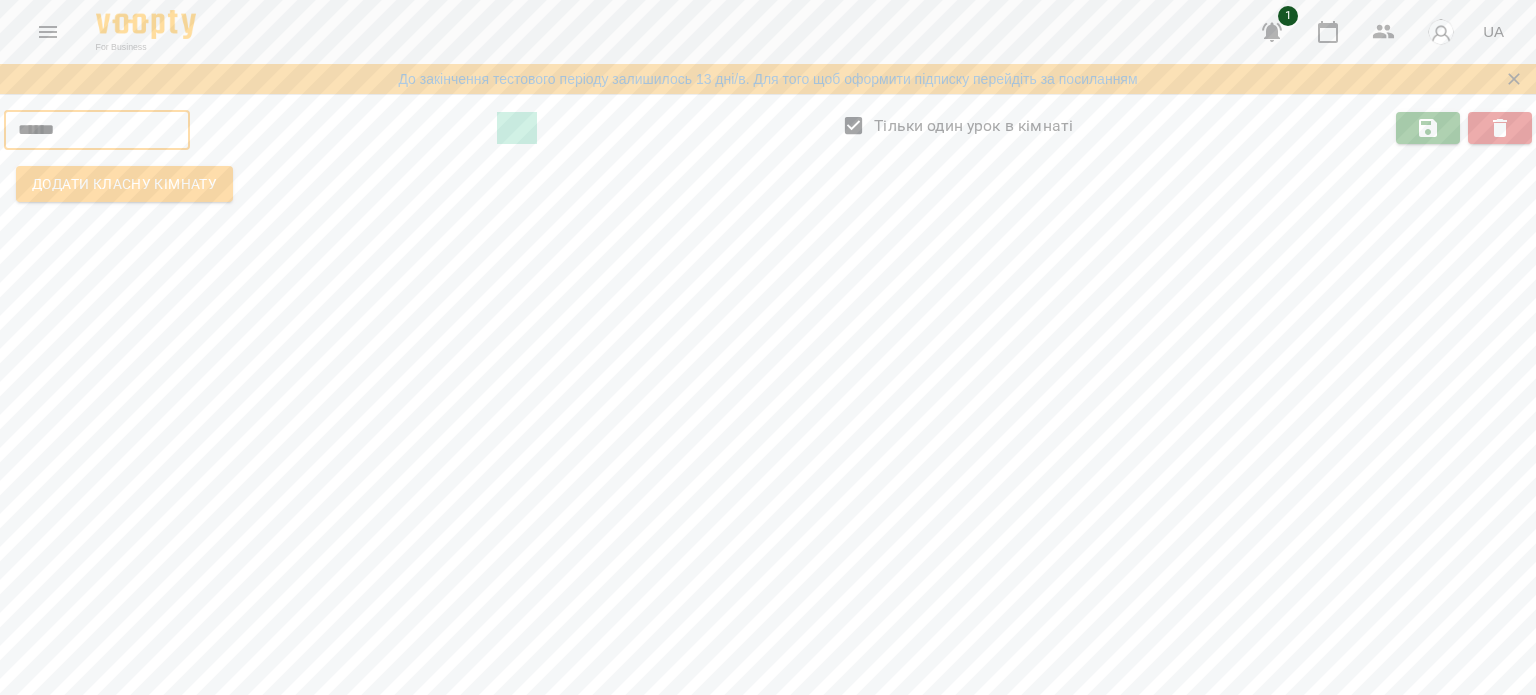 type on "******" 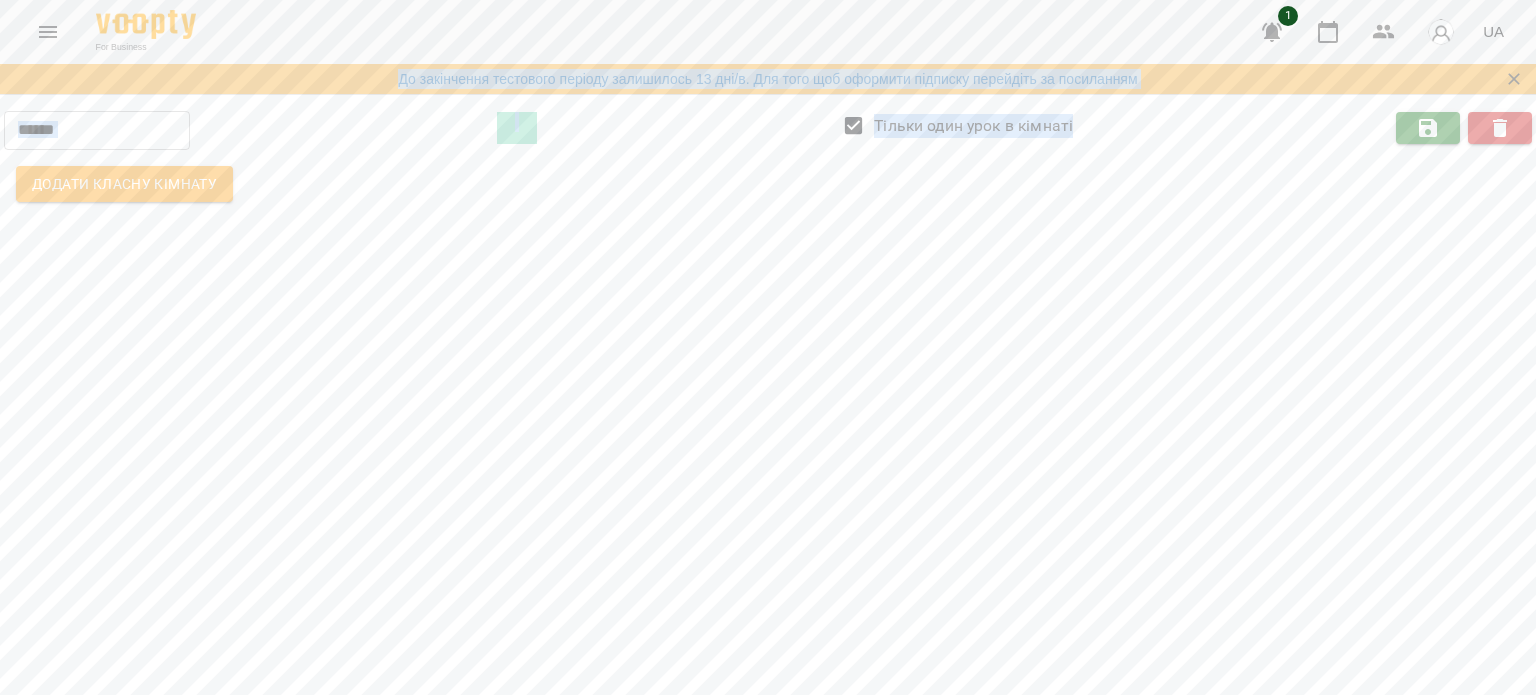 drag, startPoint x: 208, startPoint y: 83, endPoint x: 528, endPoint y: 183, distance: 335.26108 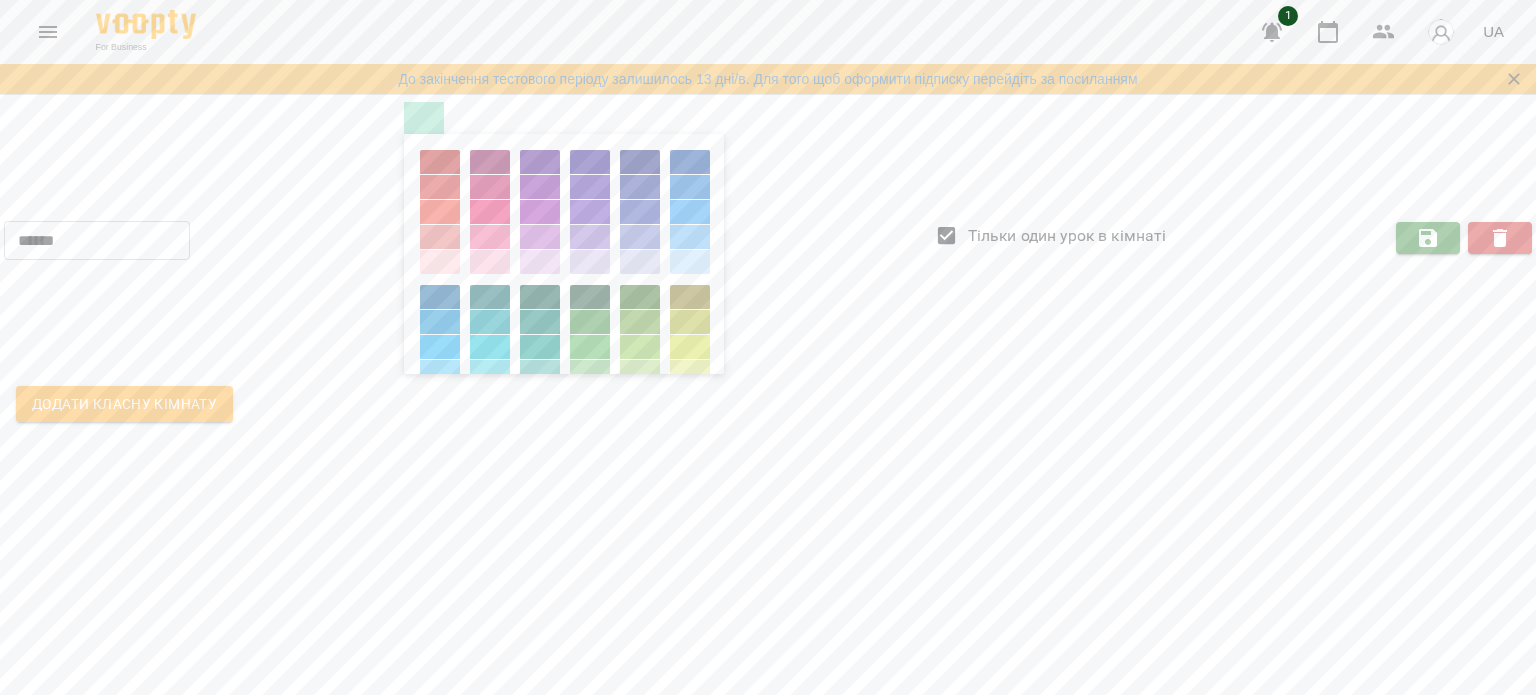 click at bounding box center [590, 347] 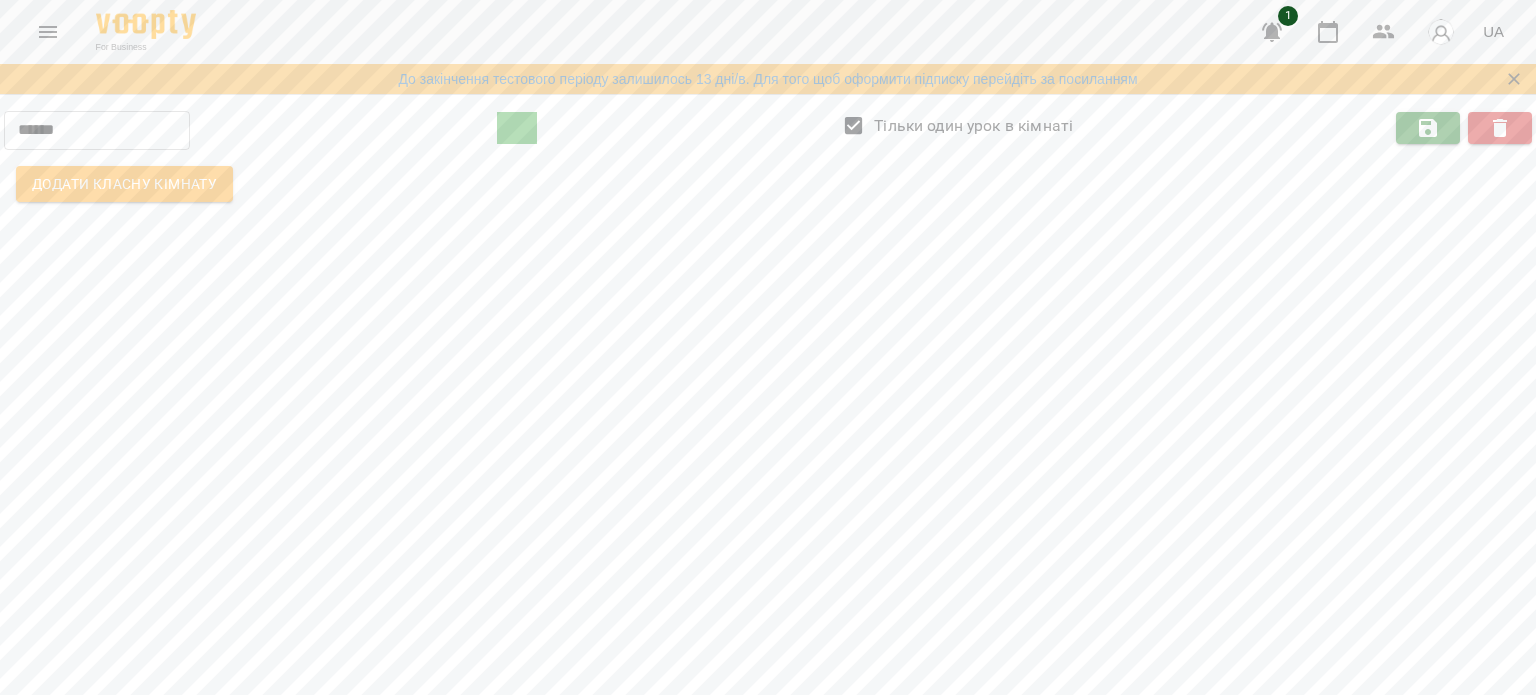 click on "****** ​   Тільки один урок в кімнаті Додати класну кімнату" at bounding box center [768, 158] 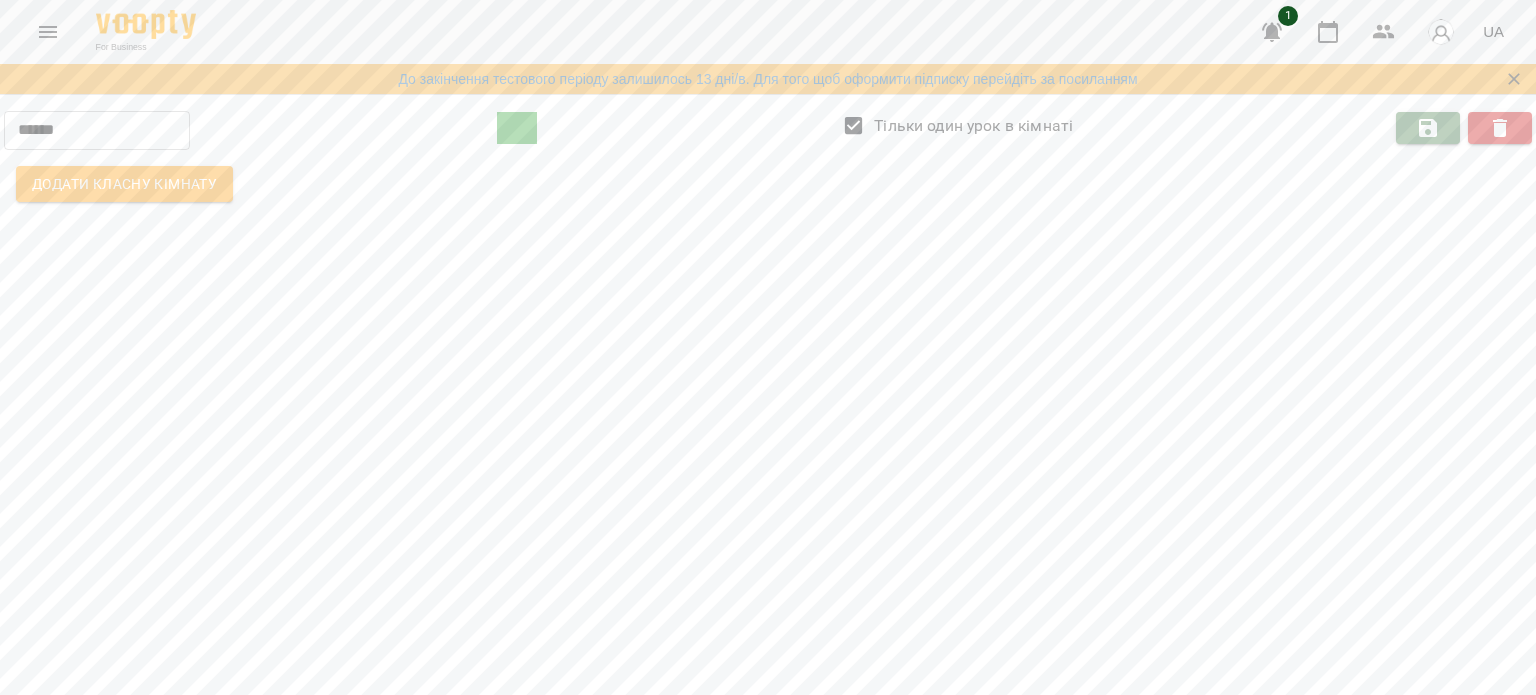 click at bounding box center (1428, 128) 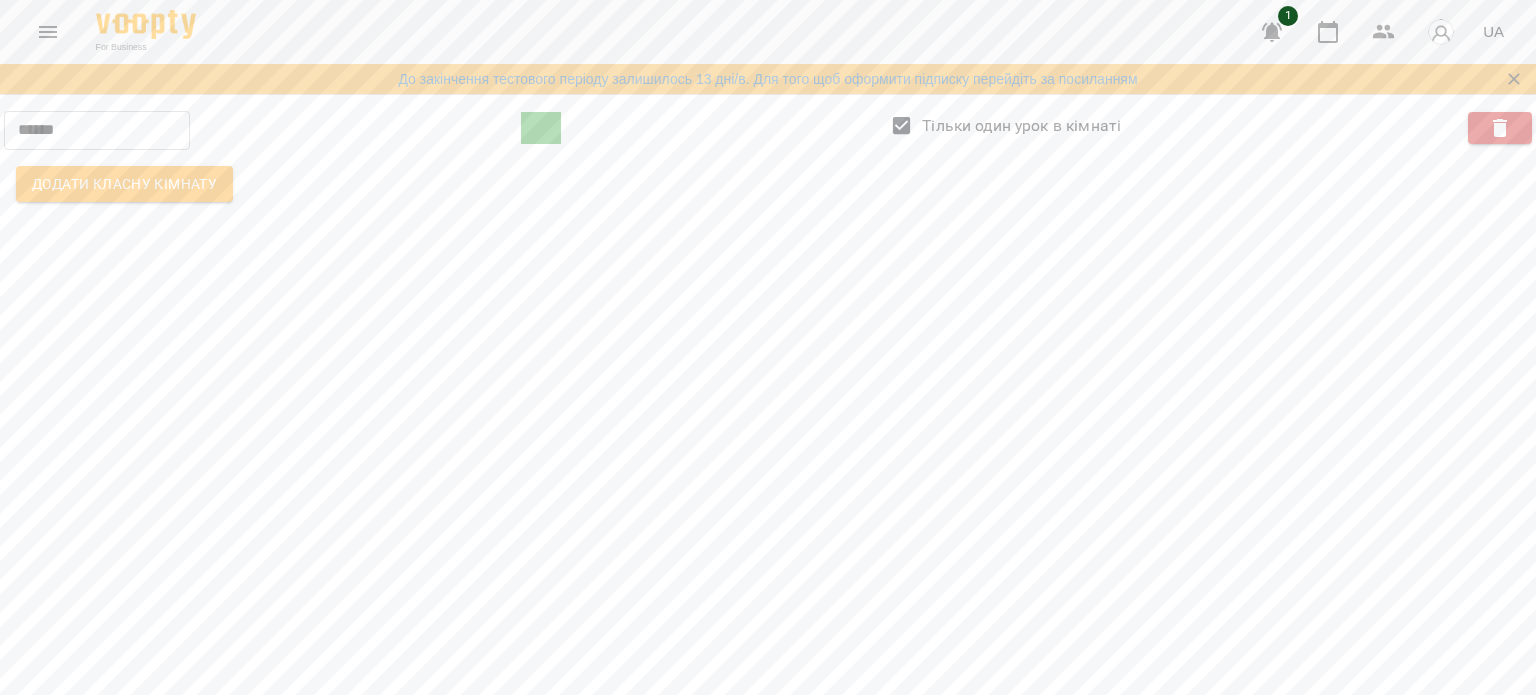 click 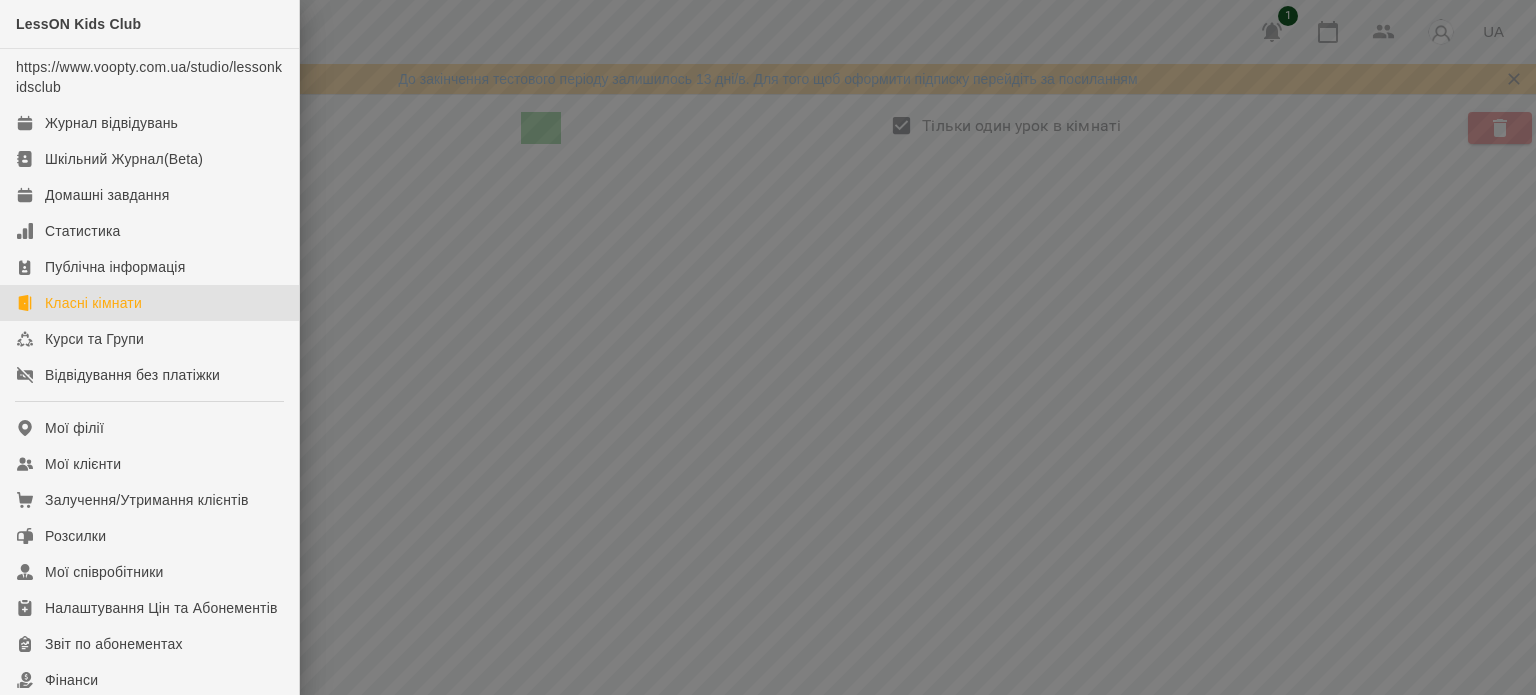 click on "Класні кімнати" at bounding box center (93, 303) 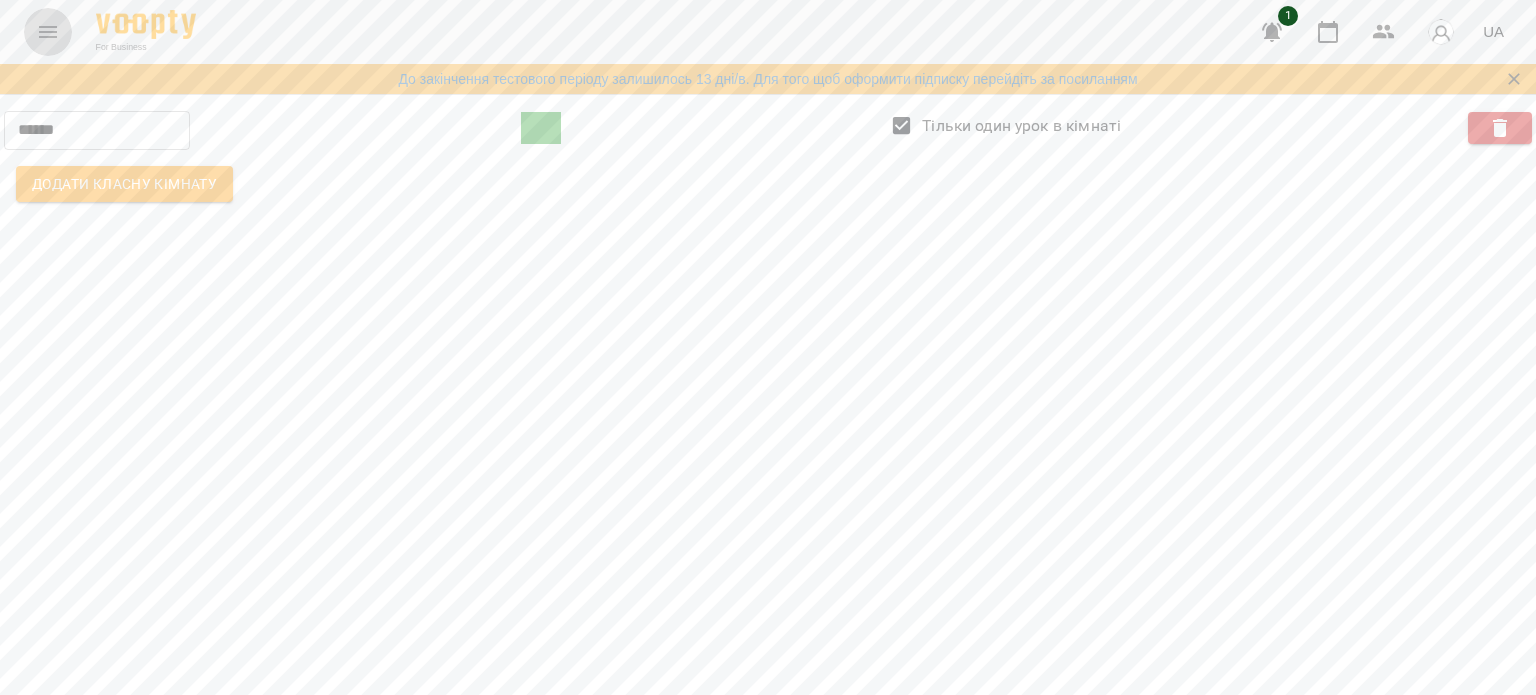 click at bounding box center (48, 32) 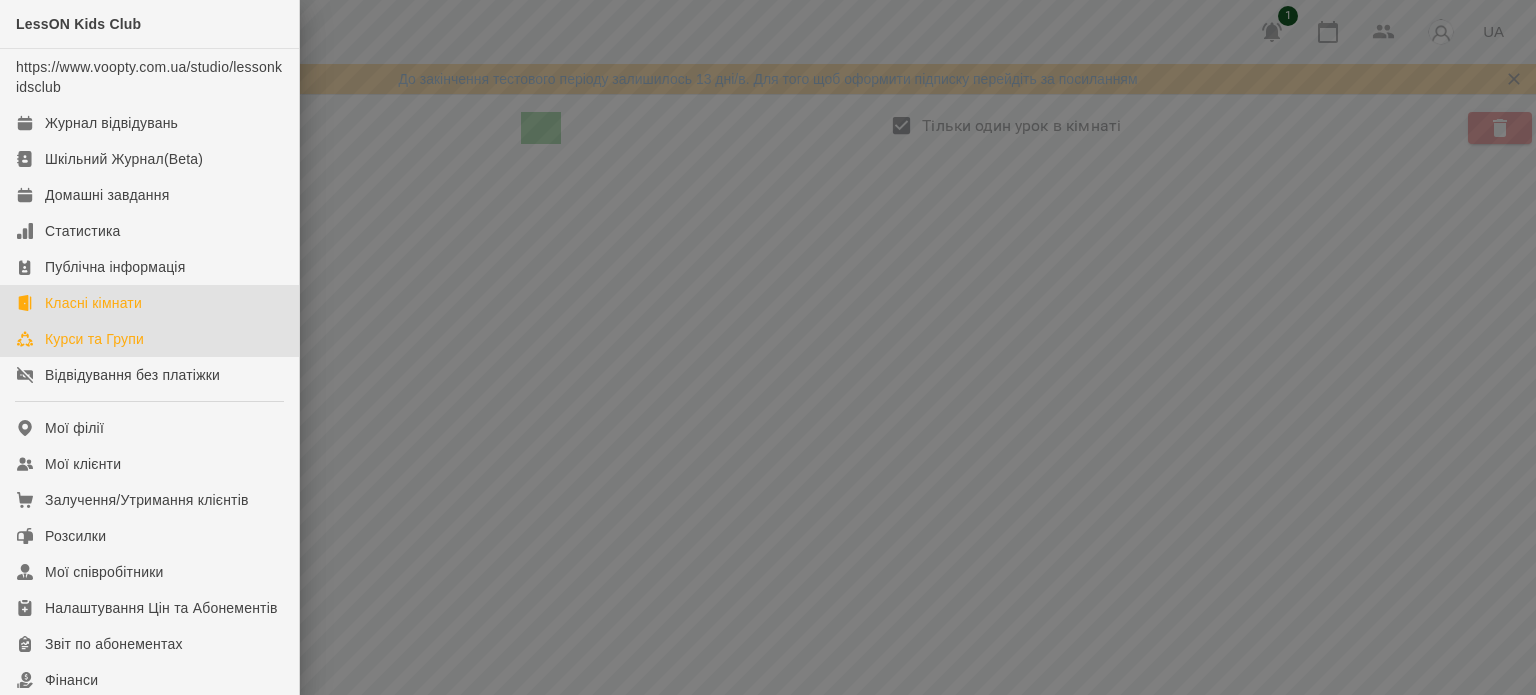 click on "Курси та Групи" at bounding box center (149, 339) 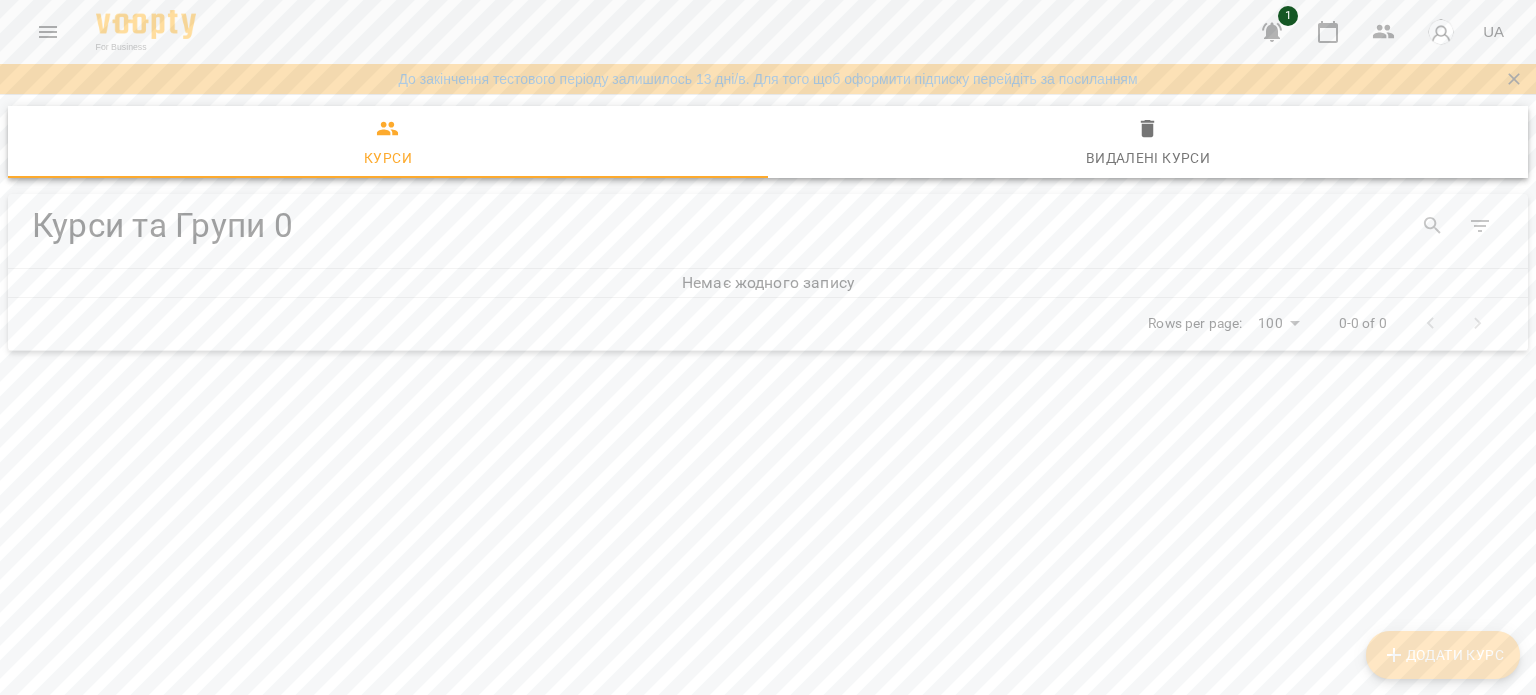 click on "Додати Курс" at bounding box center (1443, 655) 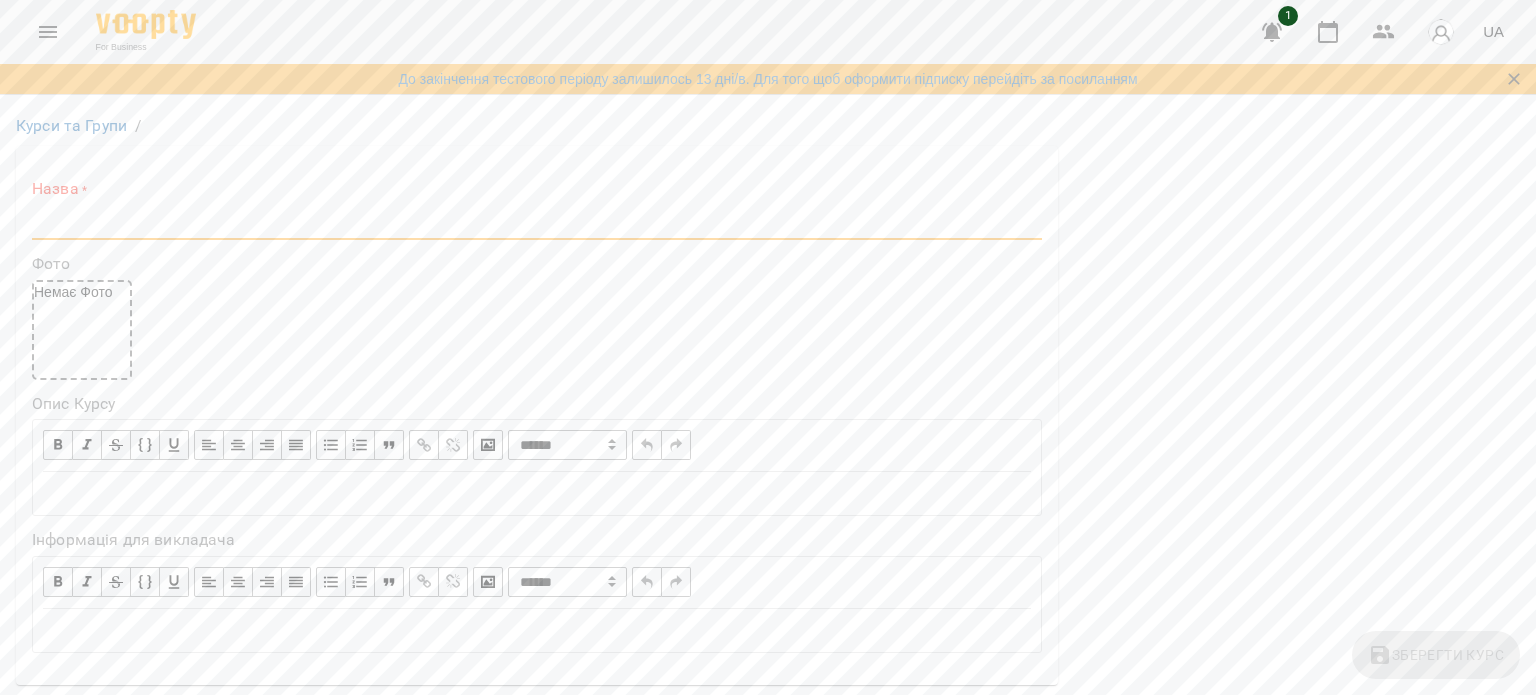 click at bounding box center [537, 224] 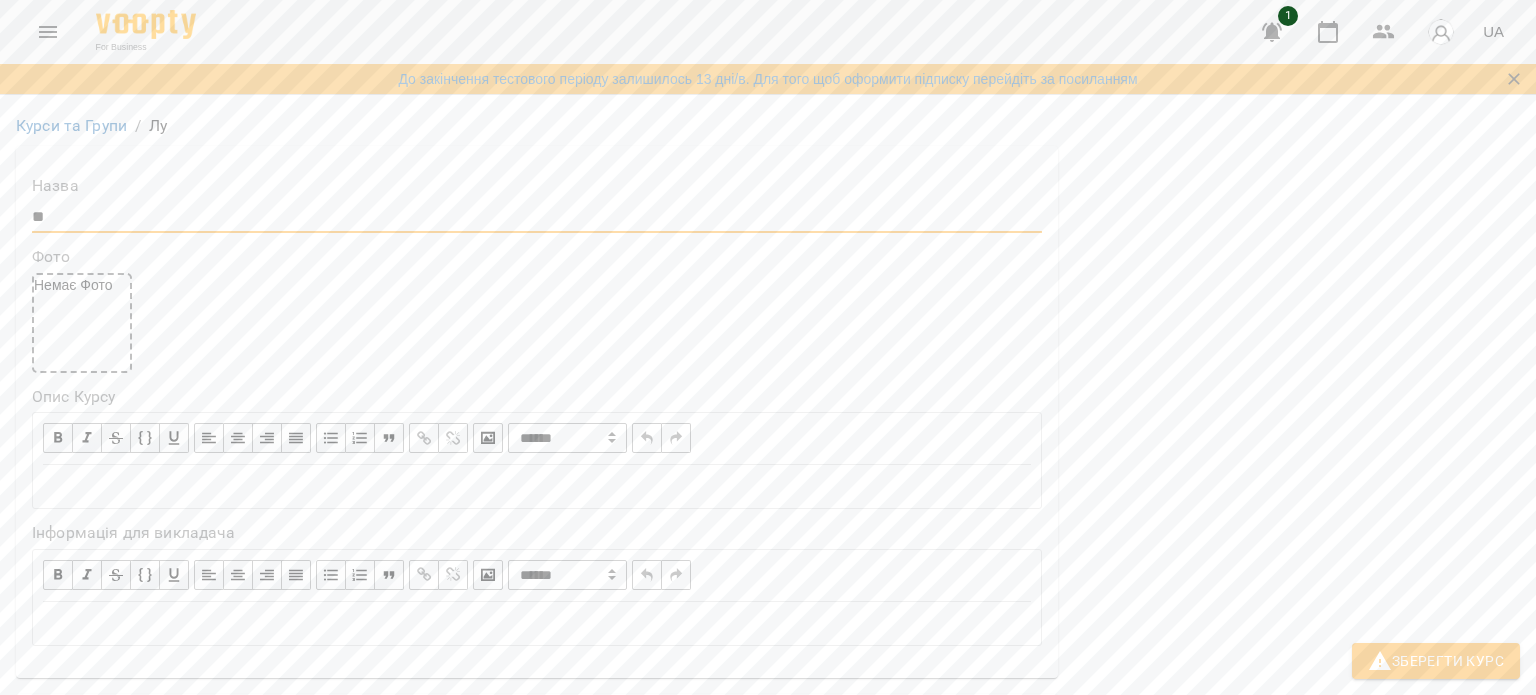 type on "*" 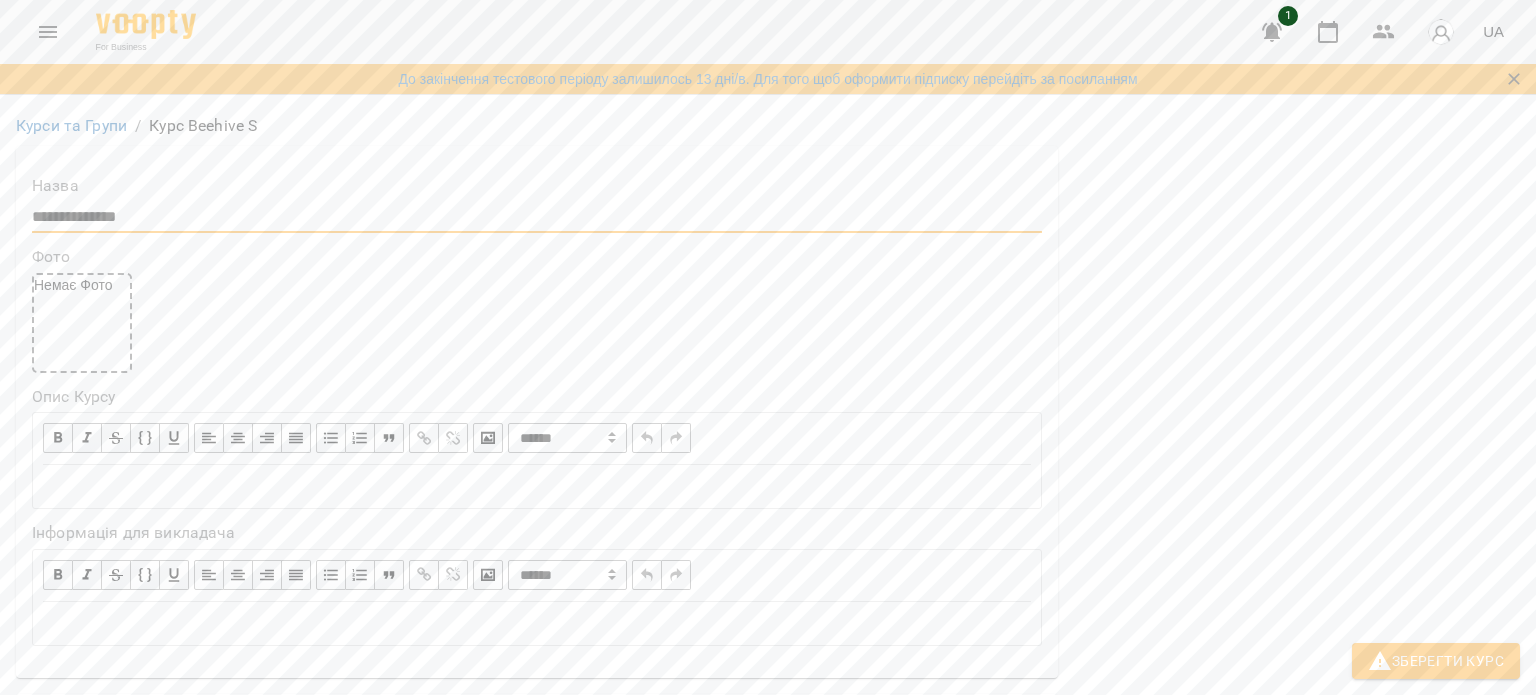 type on "**********" 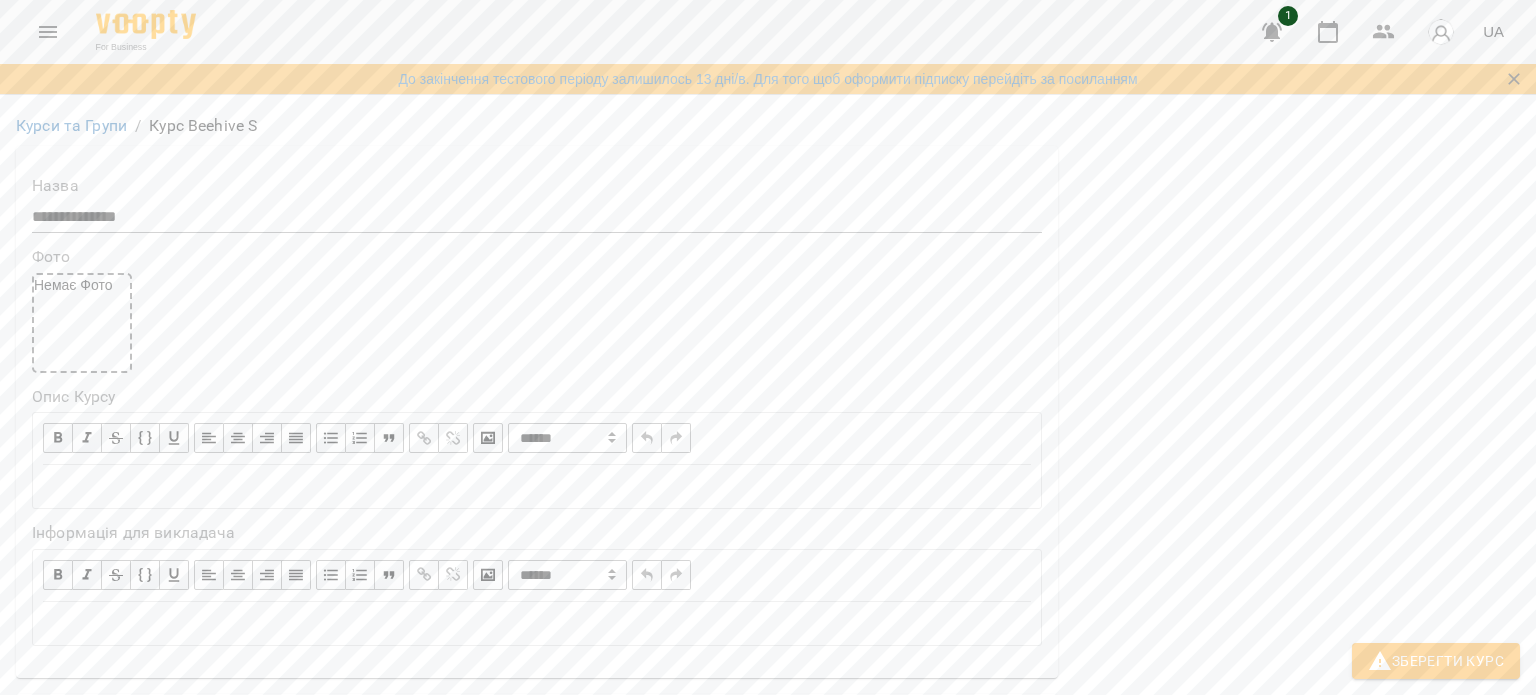 click on "Немає Фото" at bounding box center [537, 323] 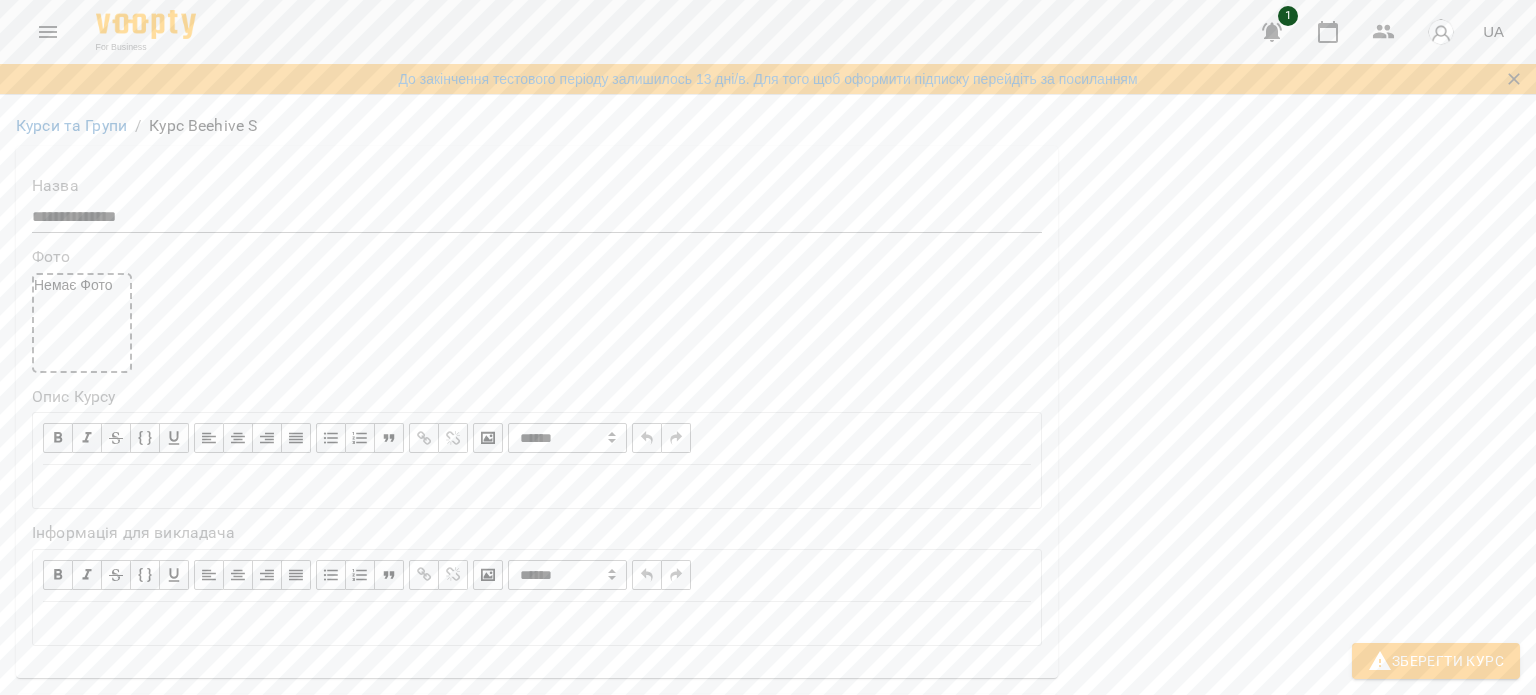 click on "Немає Фото" at bounding box center (82, 323) 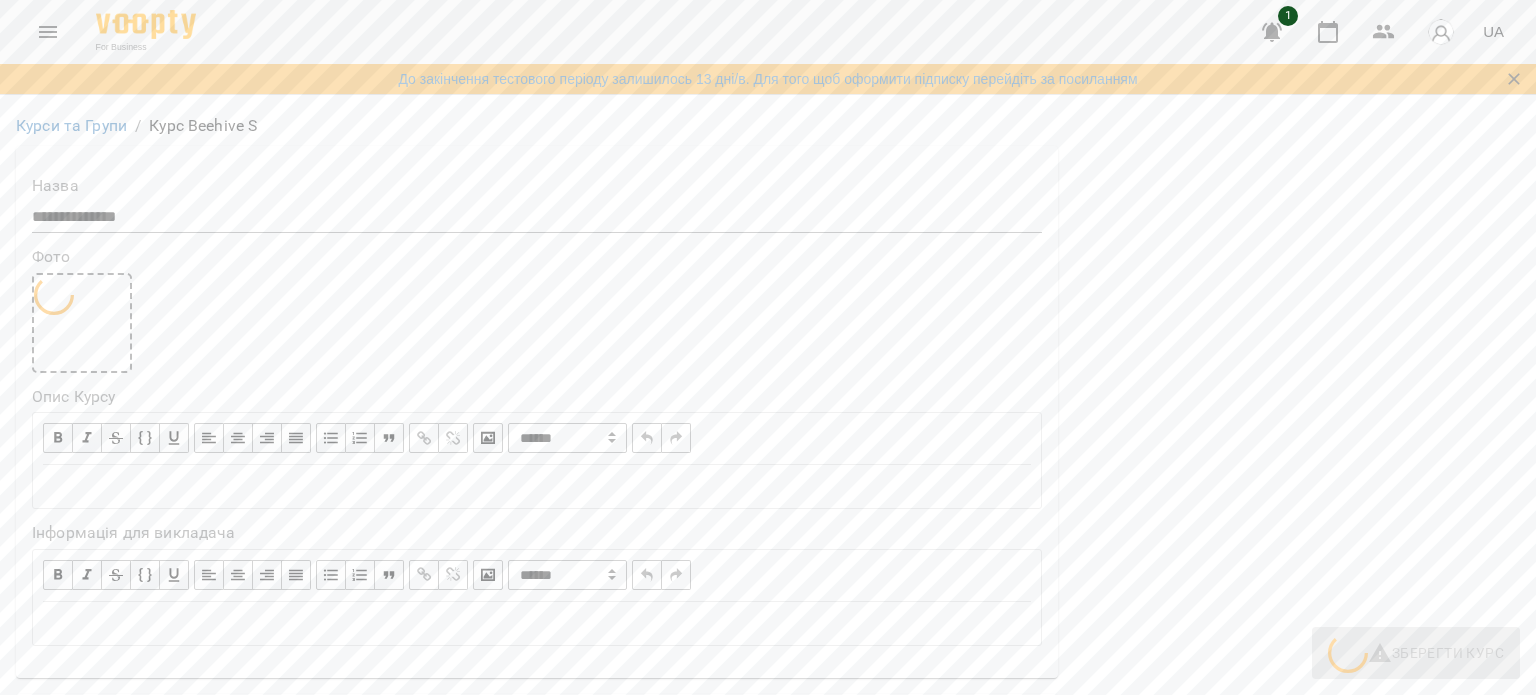click at bounding box center [537, 323] 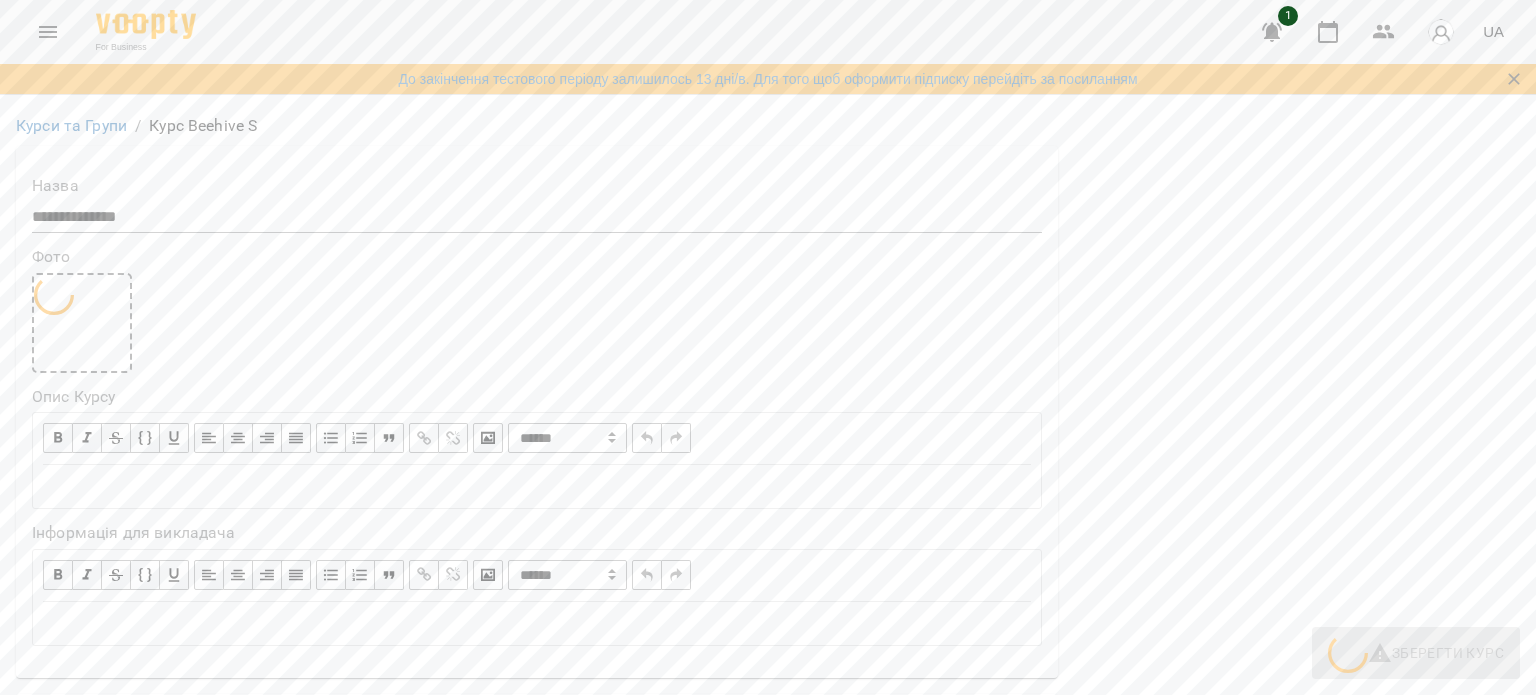 type on "**********" 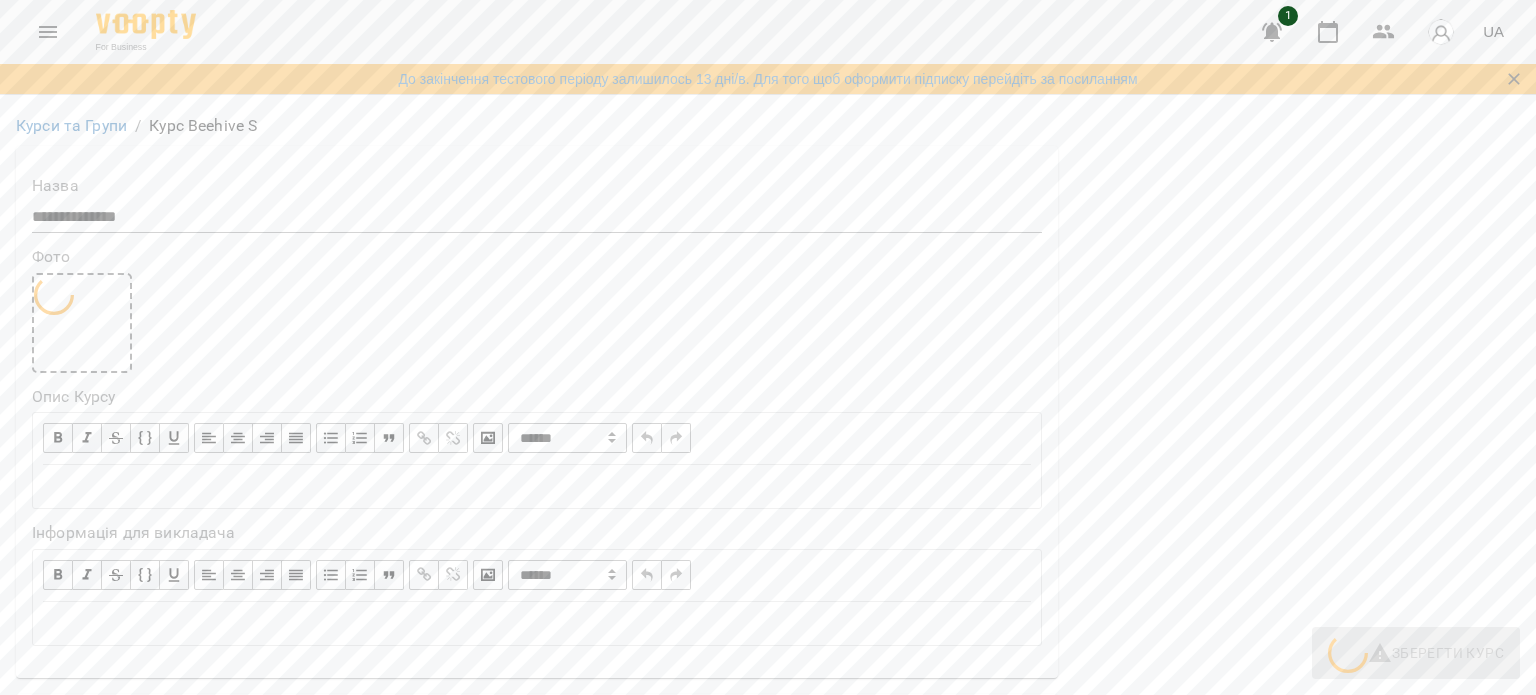 click at bounding box center (67, 890) 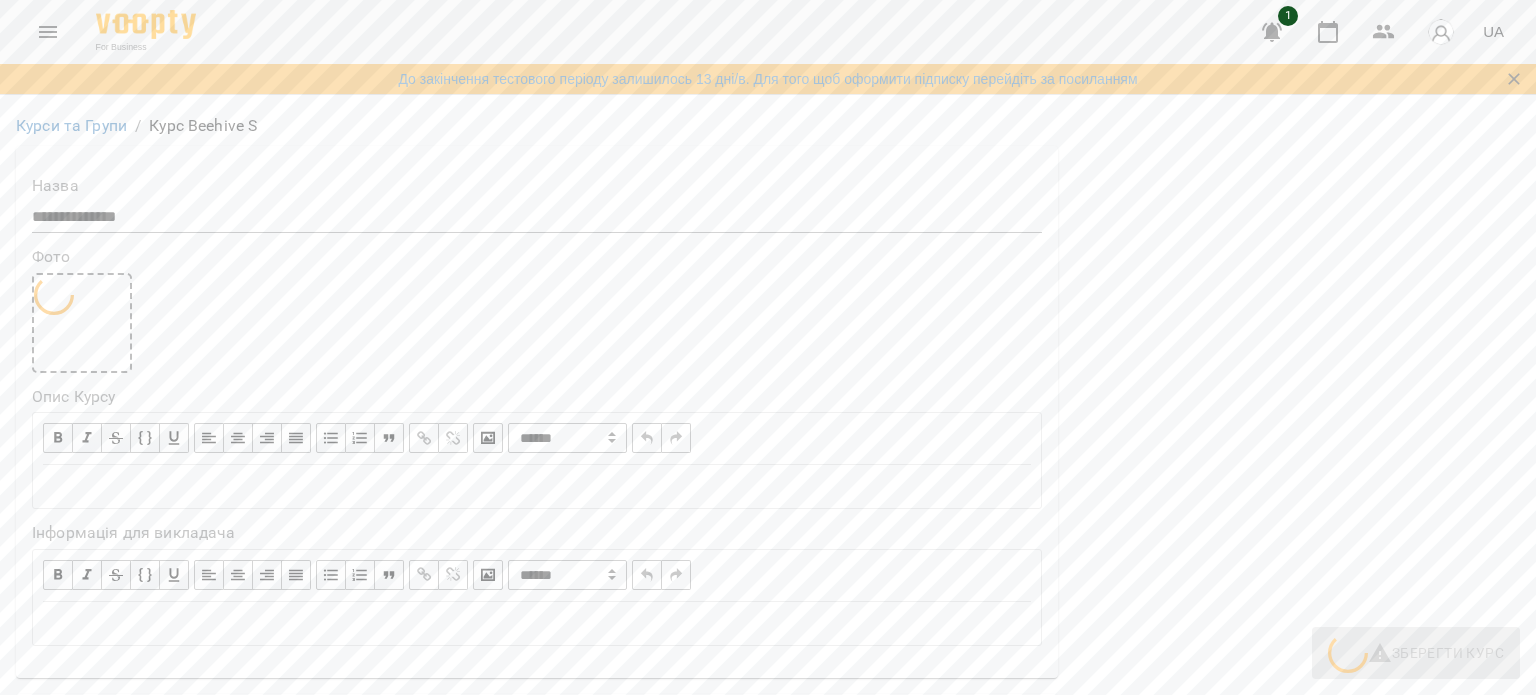 scroll, scrollTop: 0, scrollLeft: 0, axis: both 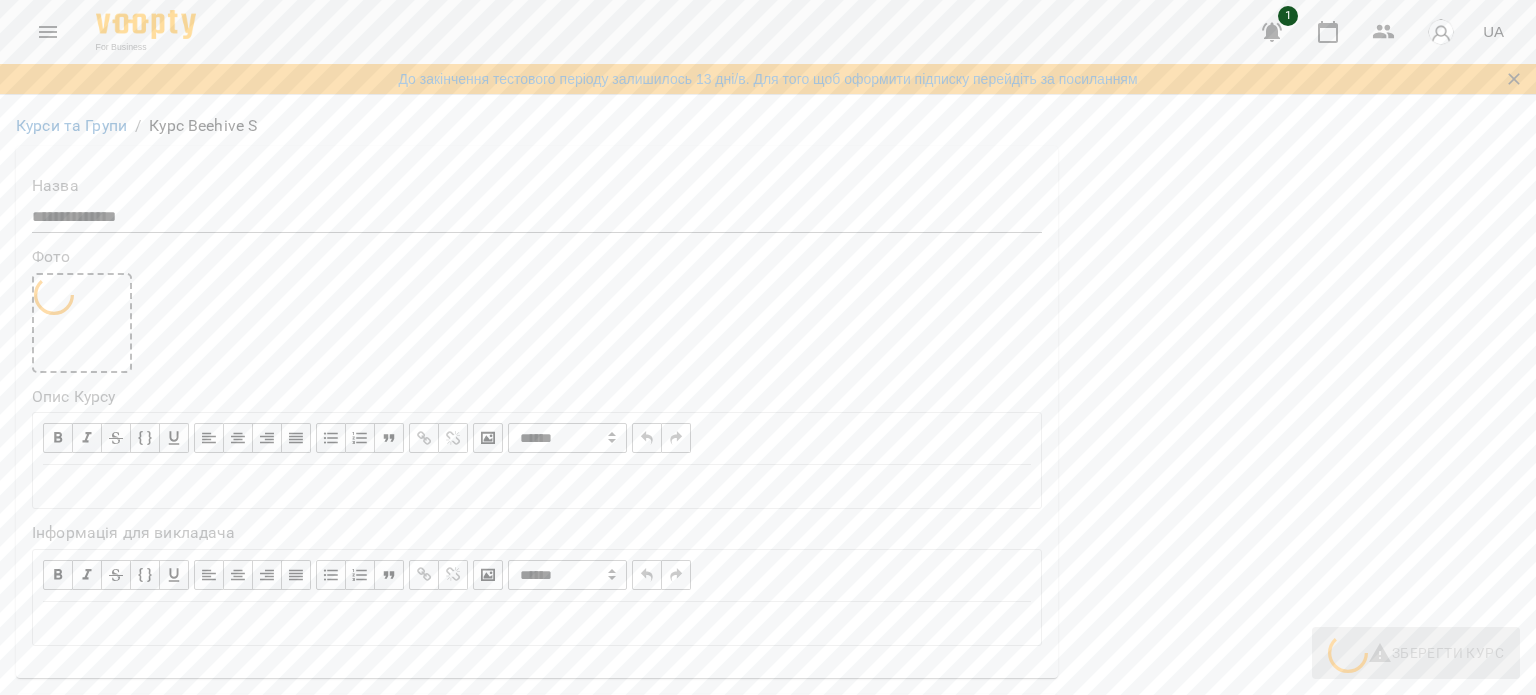 click at bounding box center (118, 1003) 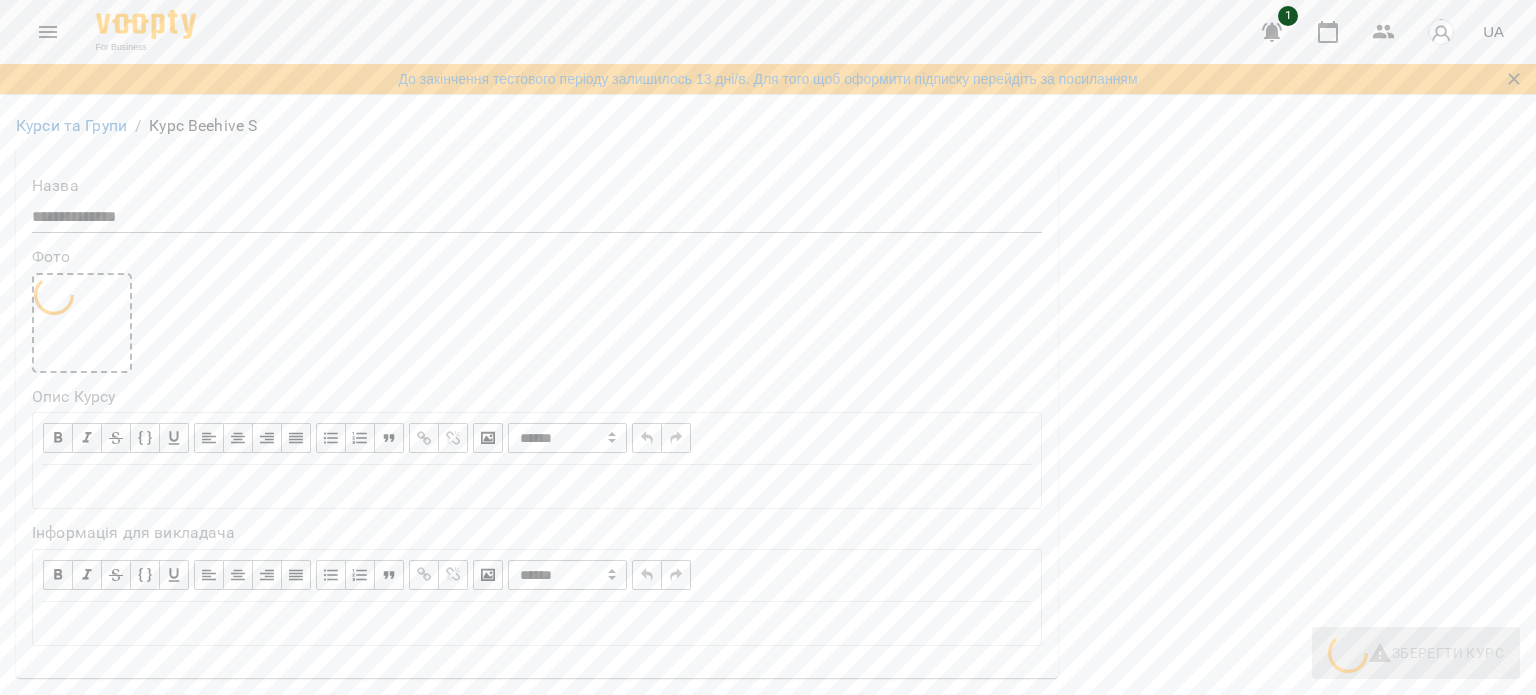 scroll, scrollTop: 0, scrollLeft: 0, axis: both 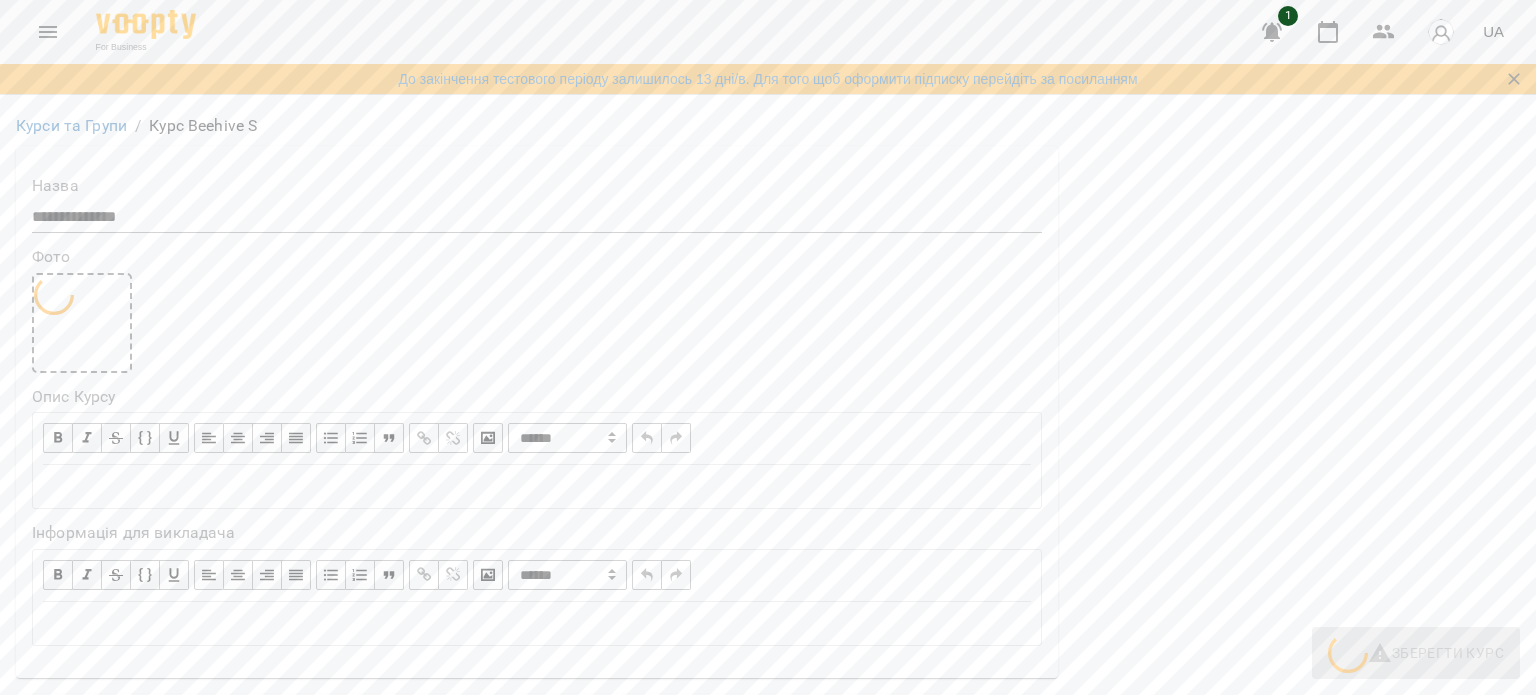 click at bounding box center (537, 323) 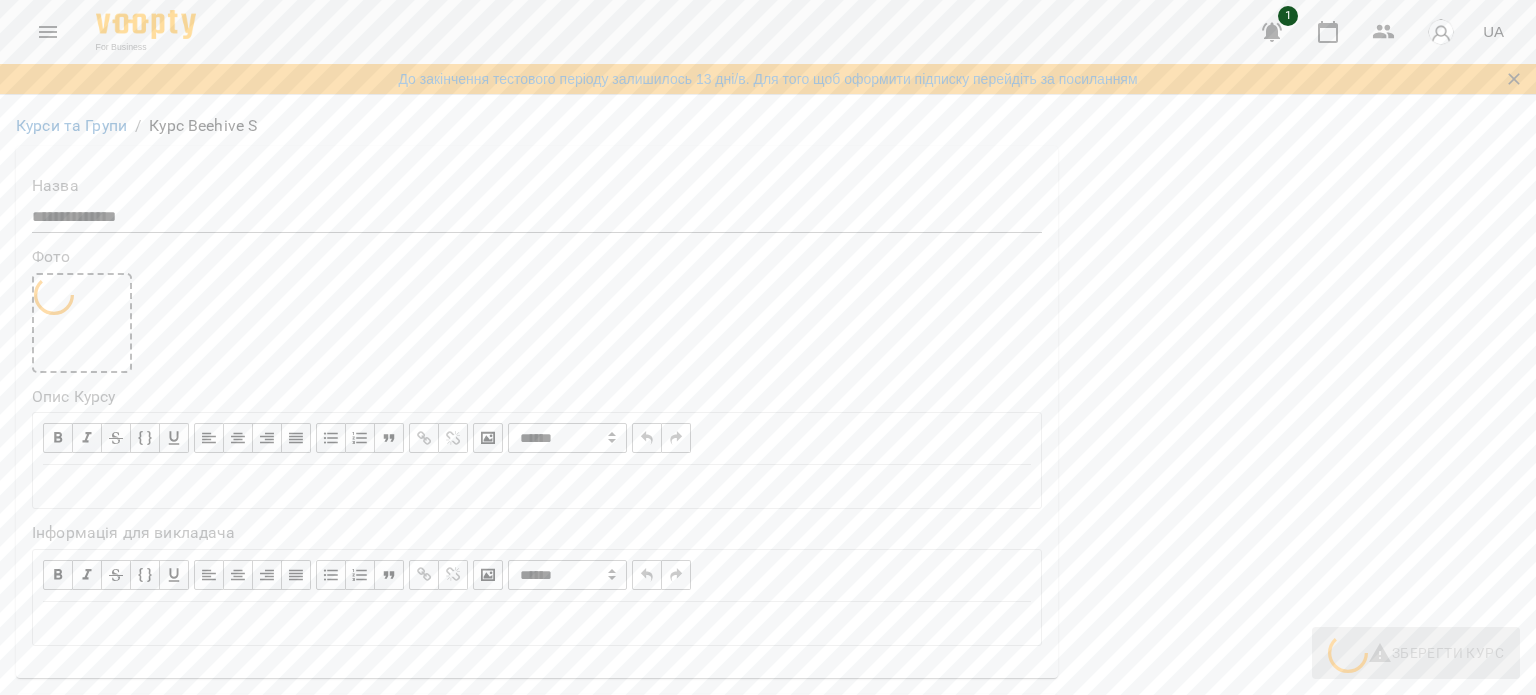 scroll, scrollTop: 1554, scrollLeft: 0, axis: vertical 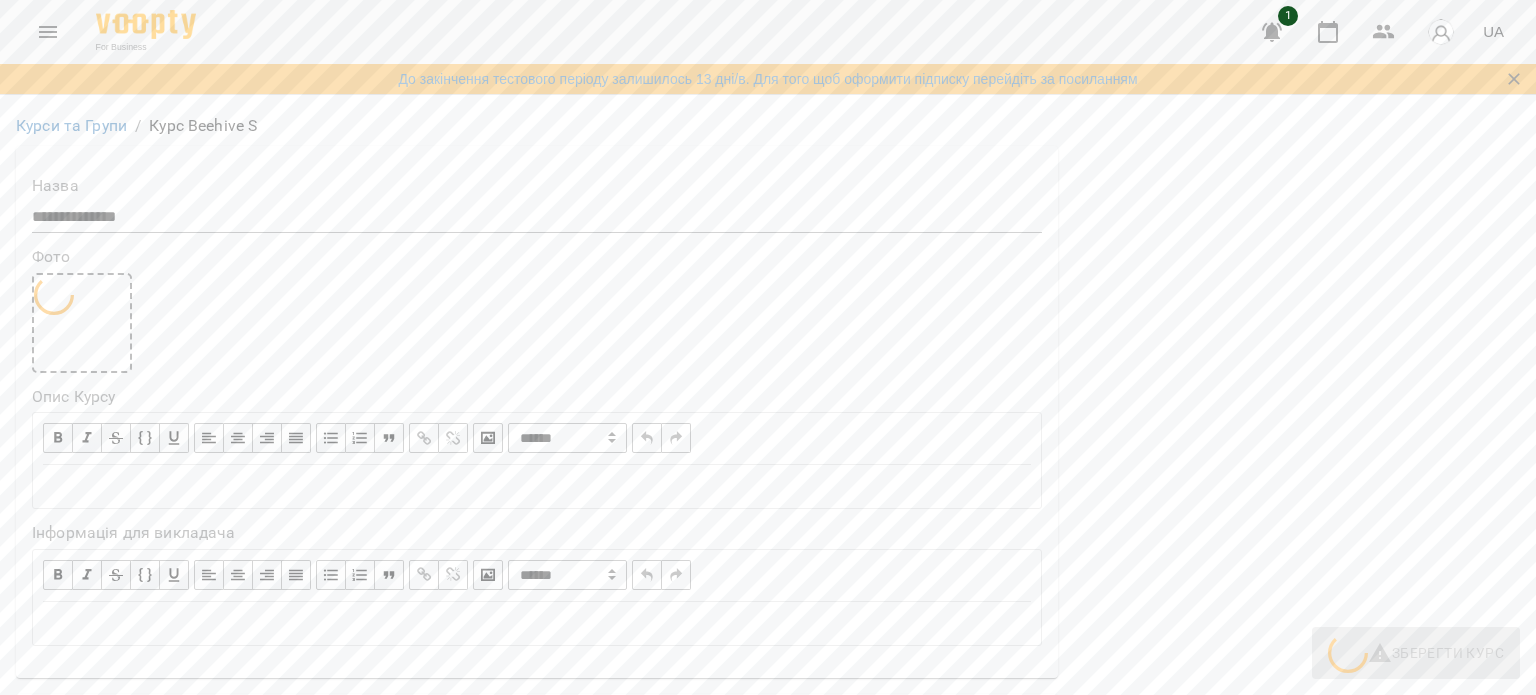 click on "**********" at bounding box center (768, 1174) 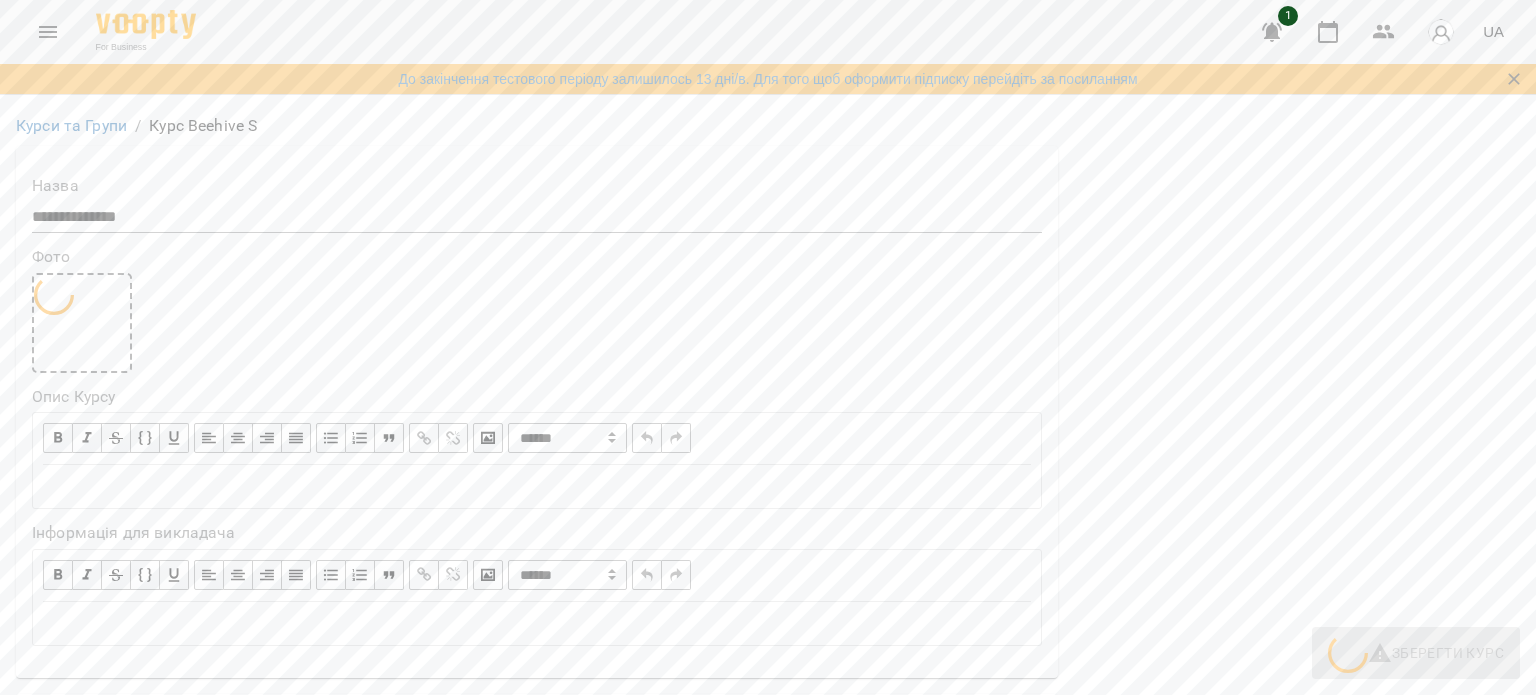 scroll, scrollTop: 0, scrollLeft: 0, axis: both 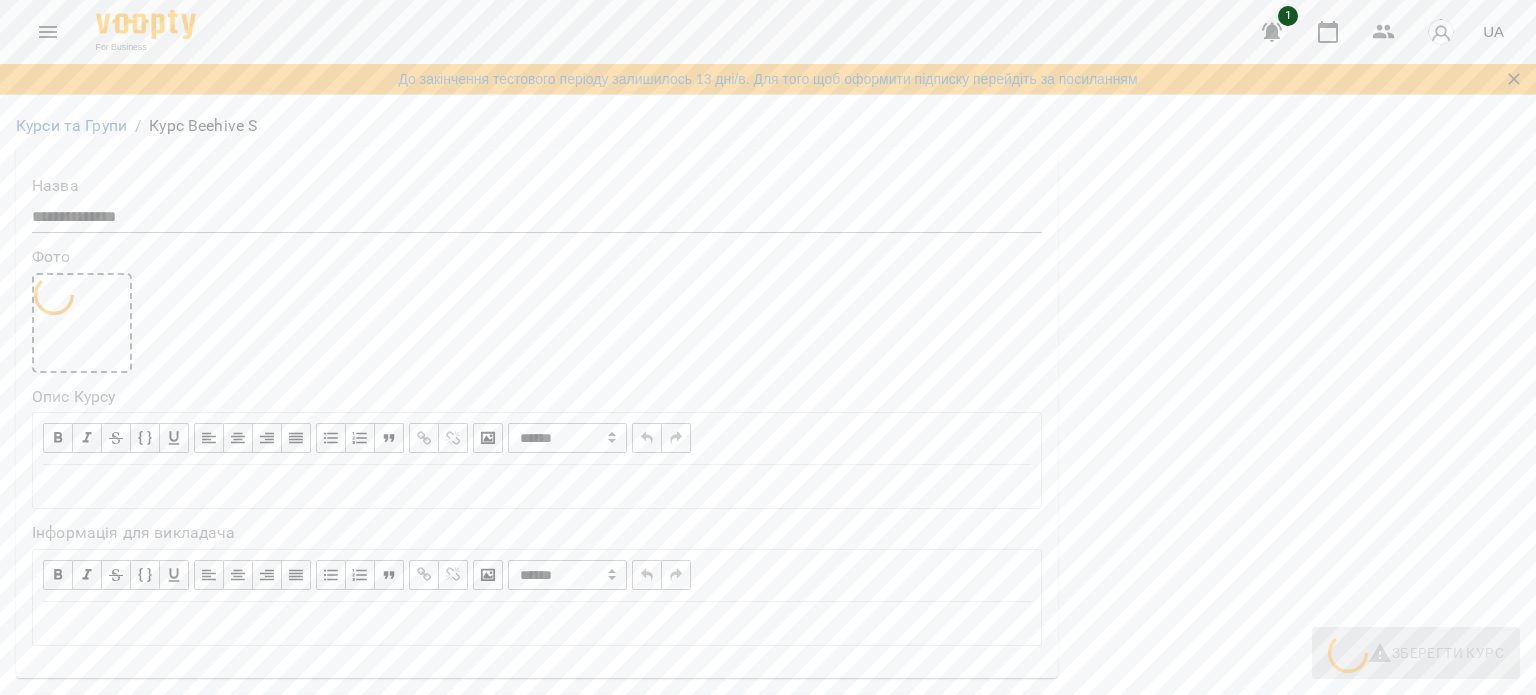 click at bounding box center (82, 323) 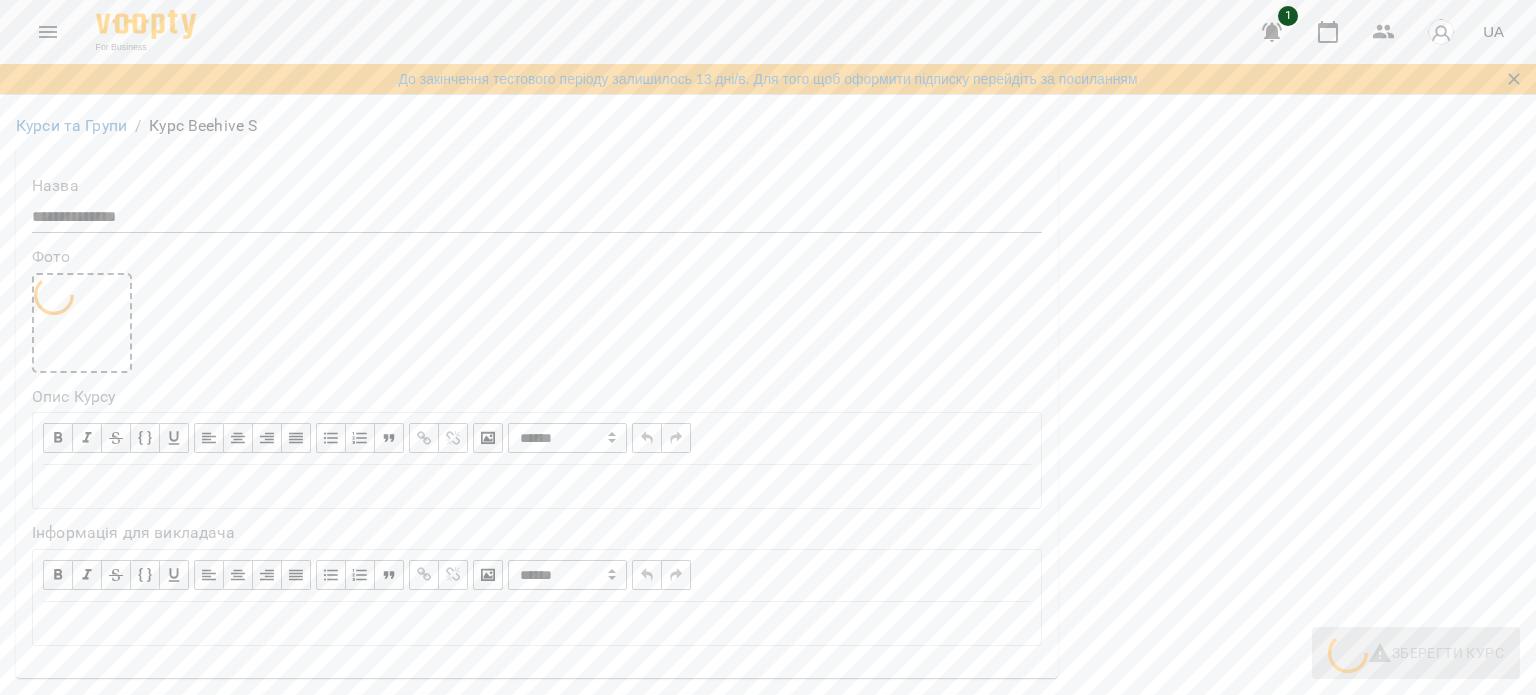 type on "**********" 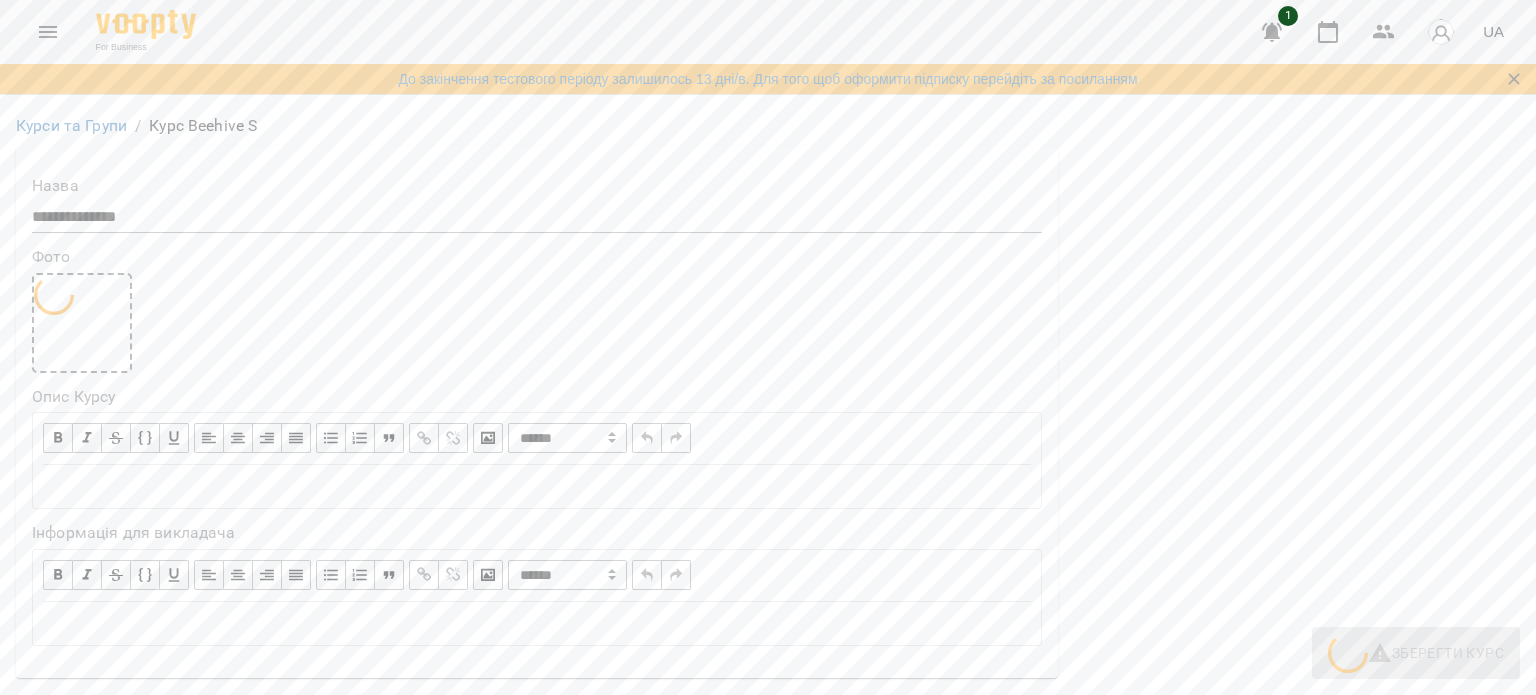 click at bounding box center (82, 323) 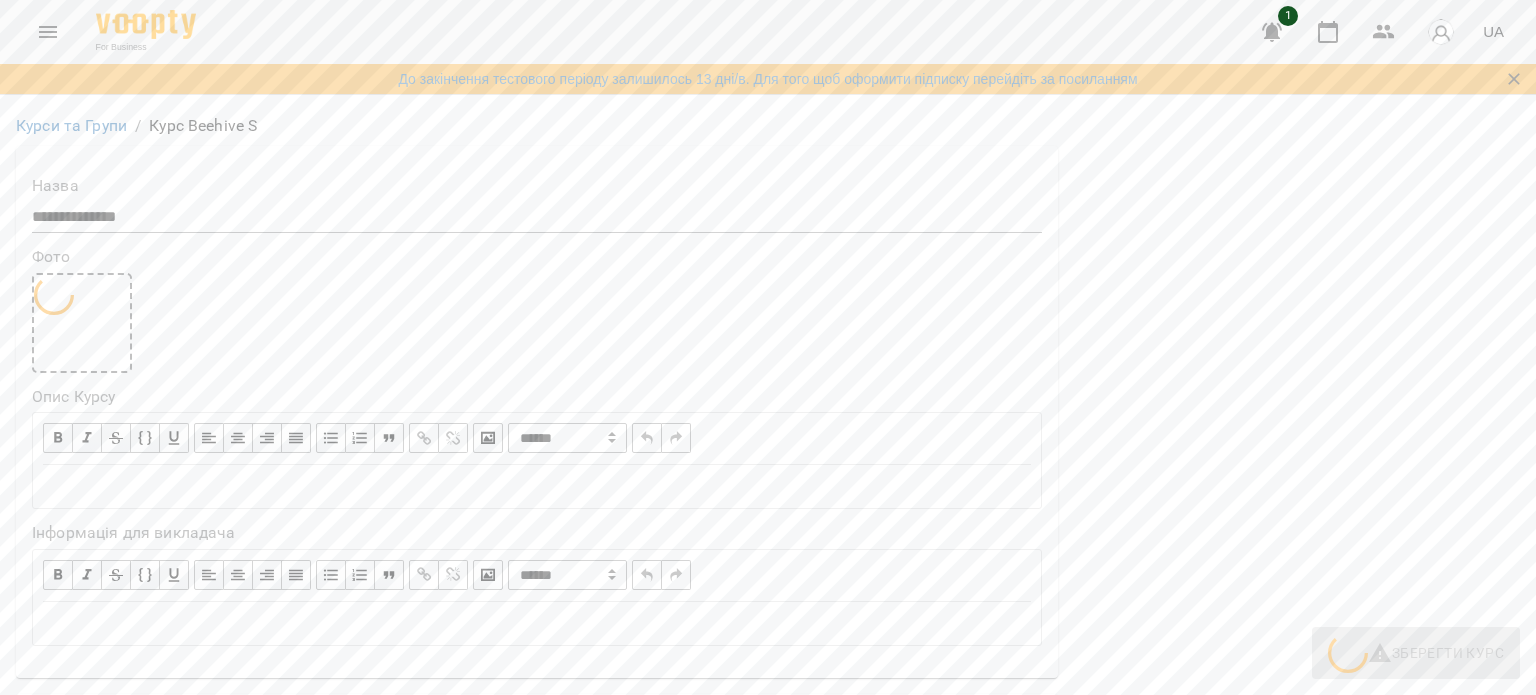 type on "**********" 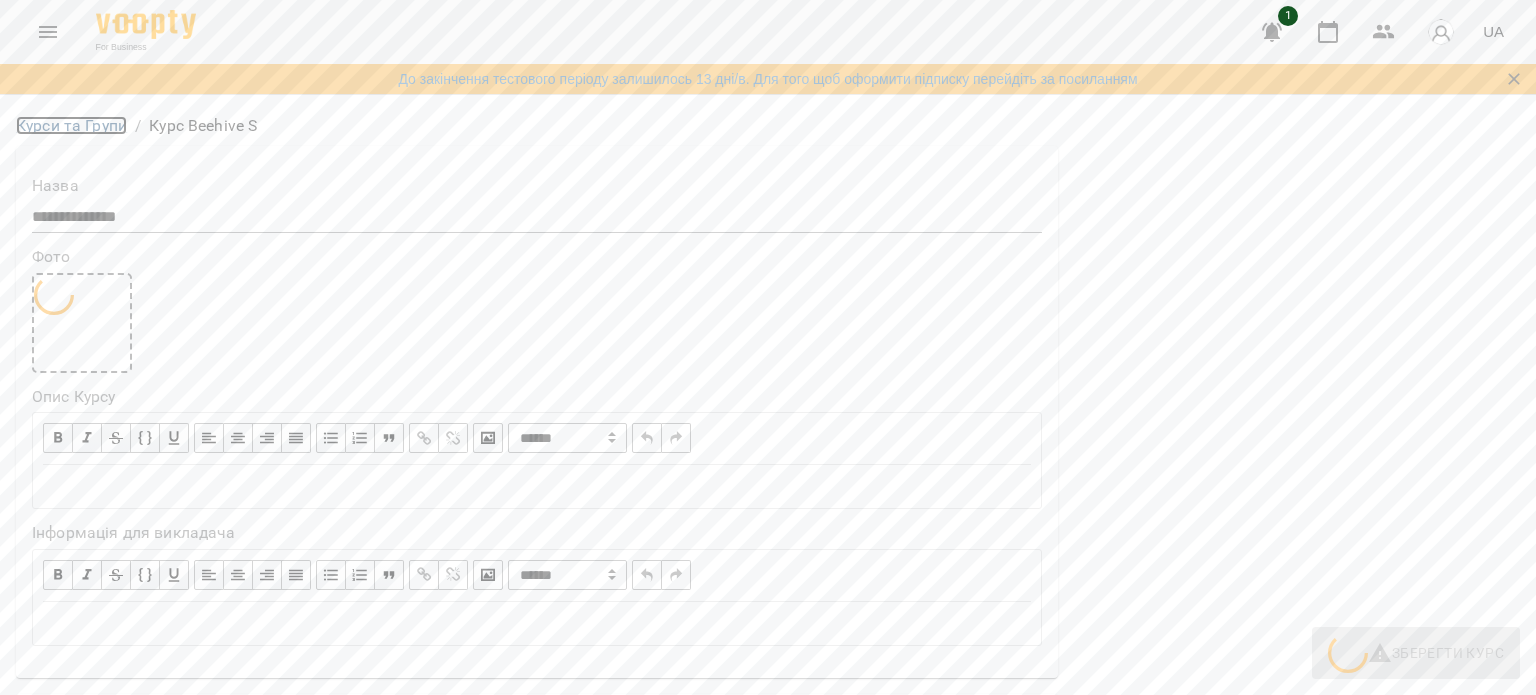 click on "Курси та Групи" at bounding box center (71, 125) 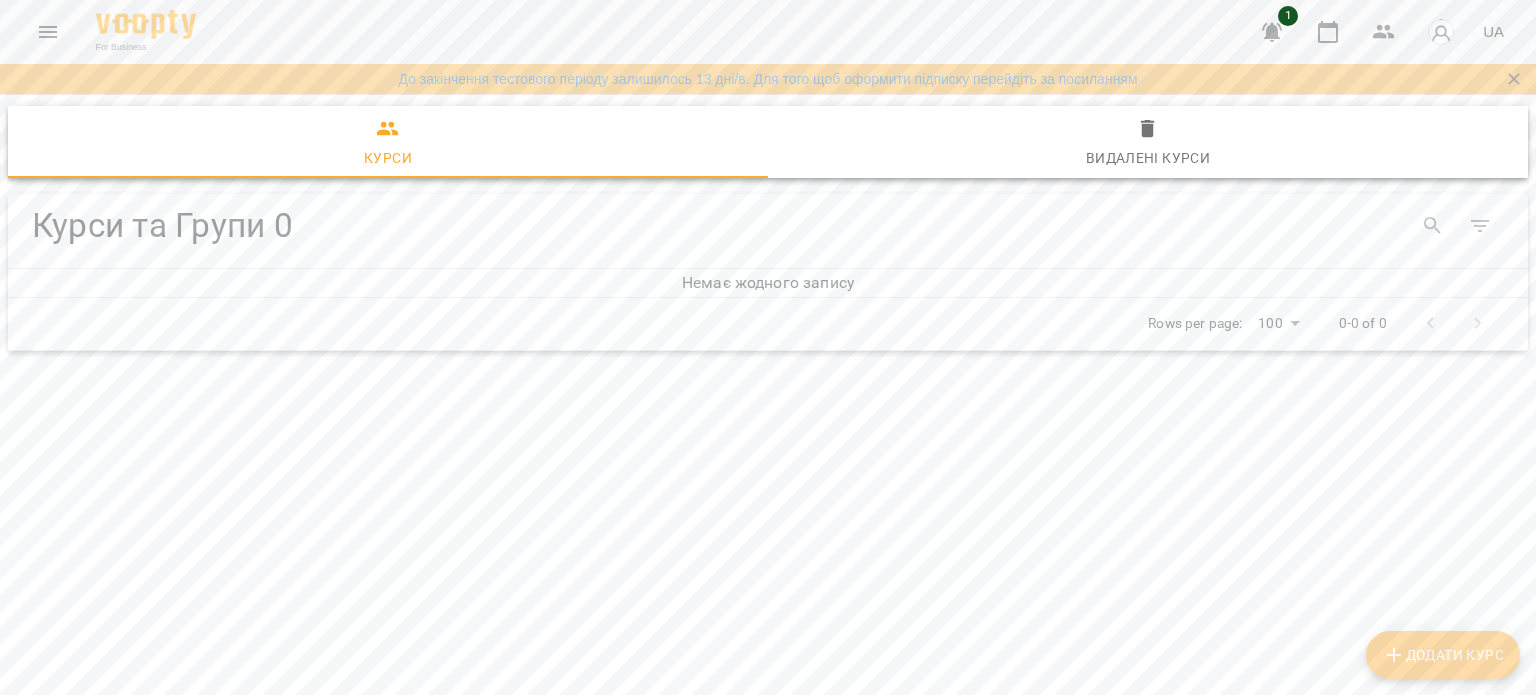 click on "Додати Курс" at bounding box center [1443, 655] 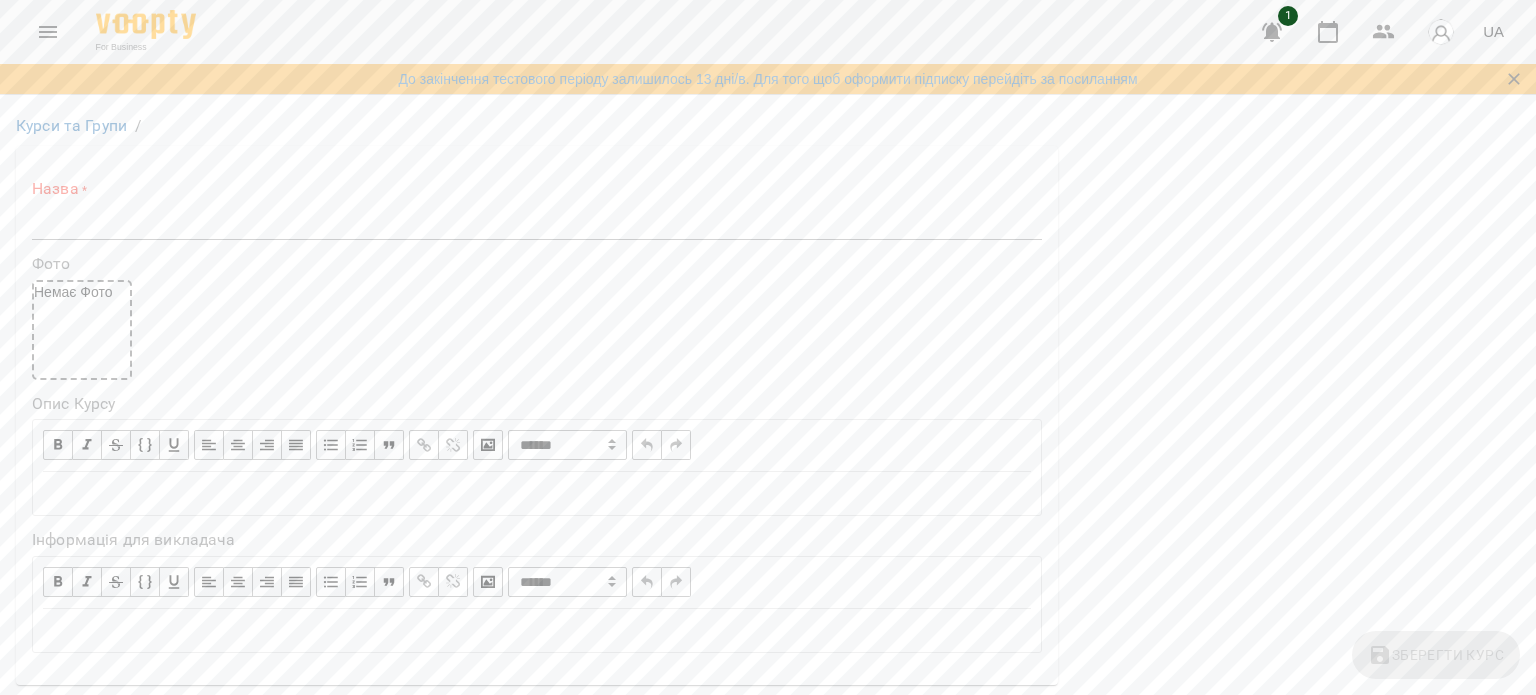 click on "Немає Фото" at bounding box center [82, 330] 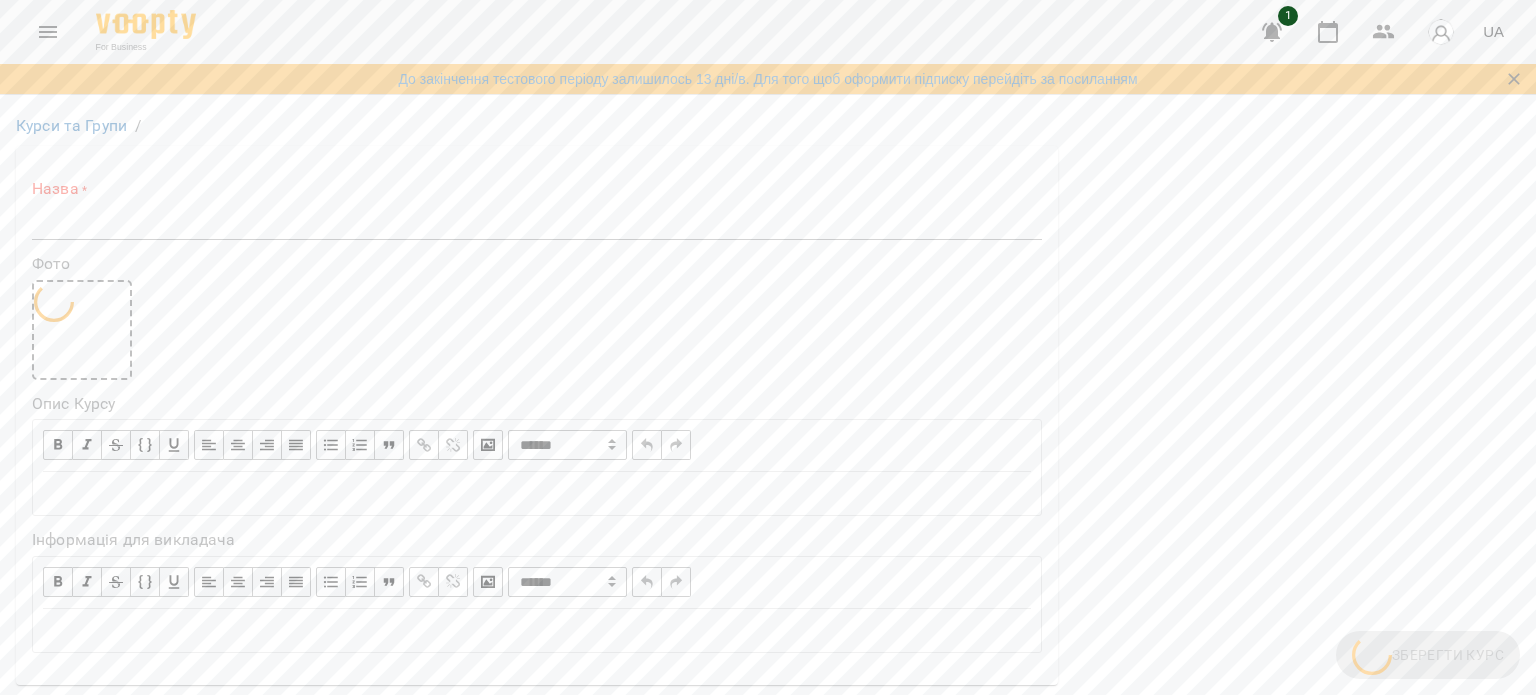 click at bounding box center (1441, 32) 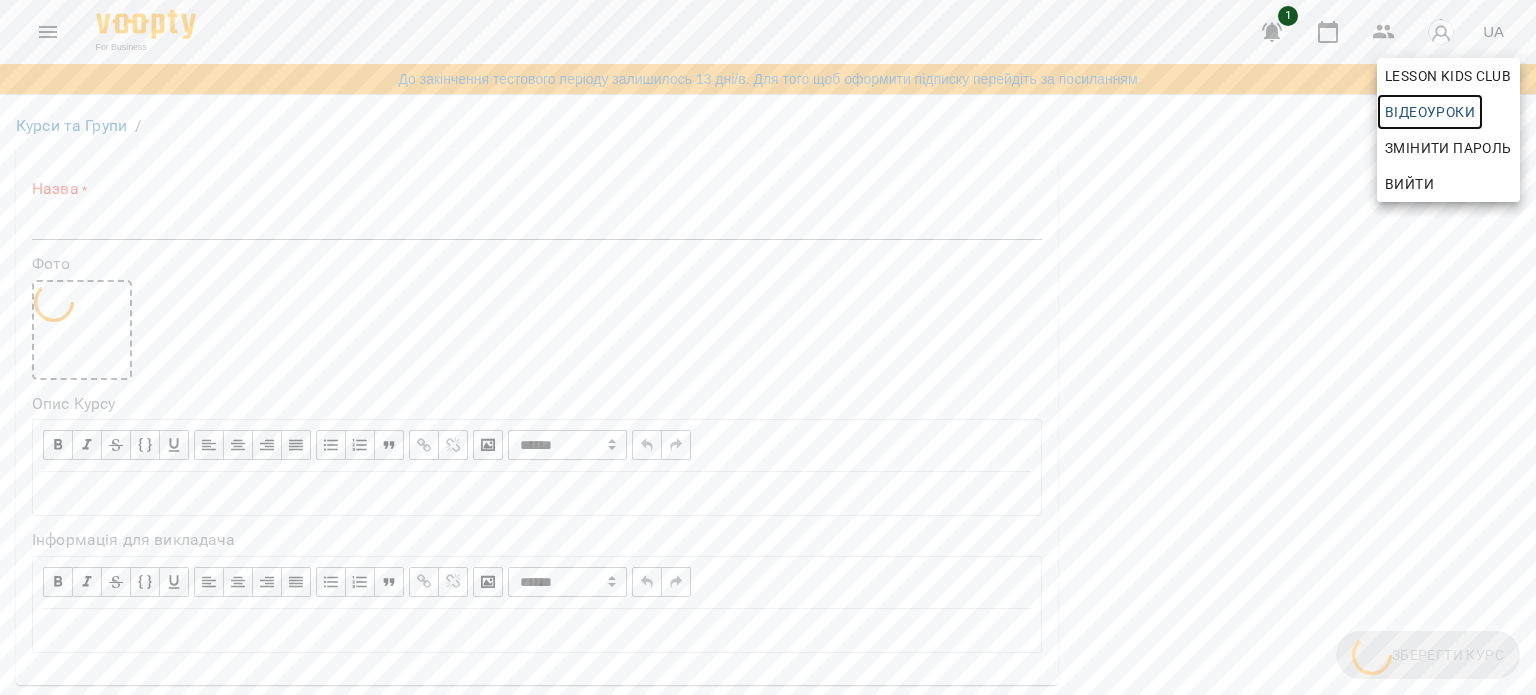 click on "Відеоуроки" at bounding box center [1430, 112] 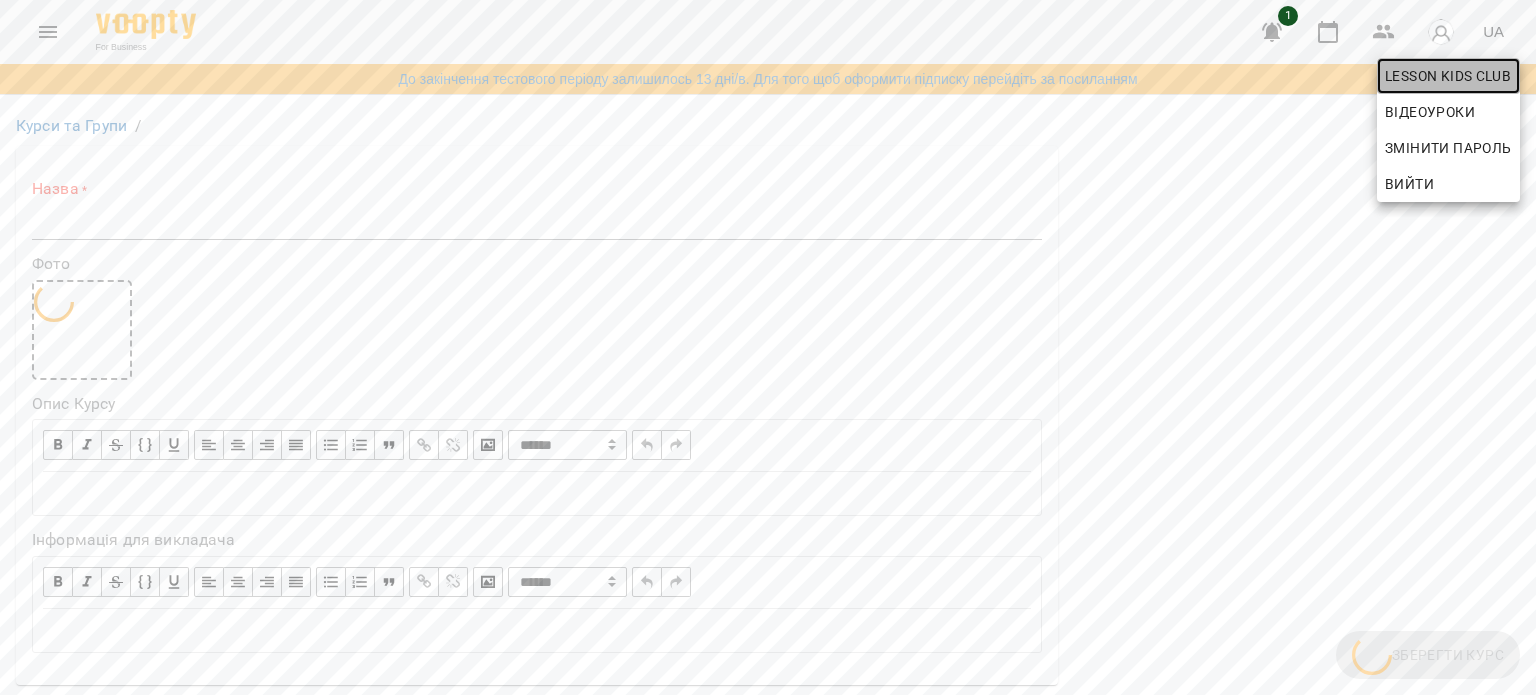 click on "LessON Kids Club" at bounding box center (1448, 76) 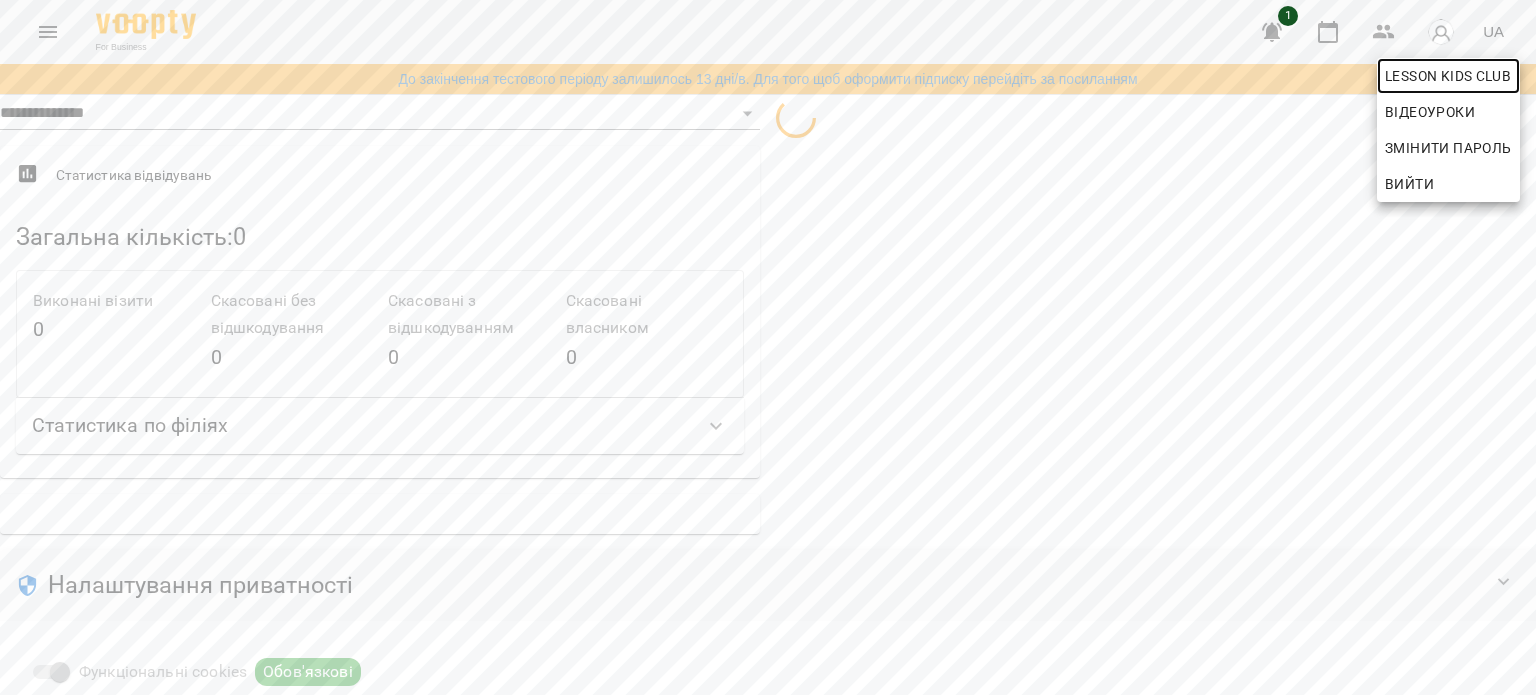 select on "**" 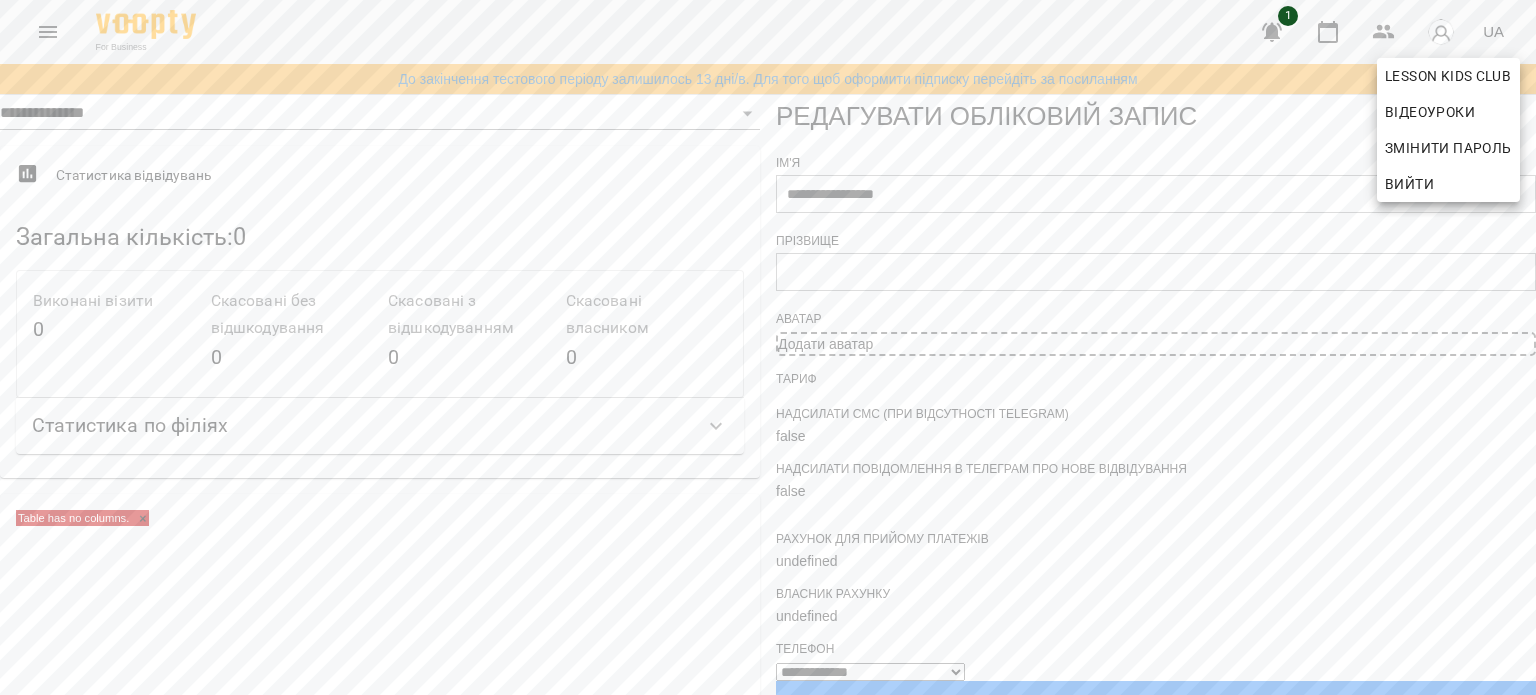 click at bounding box center [768, 347] 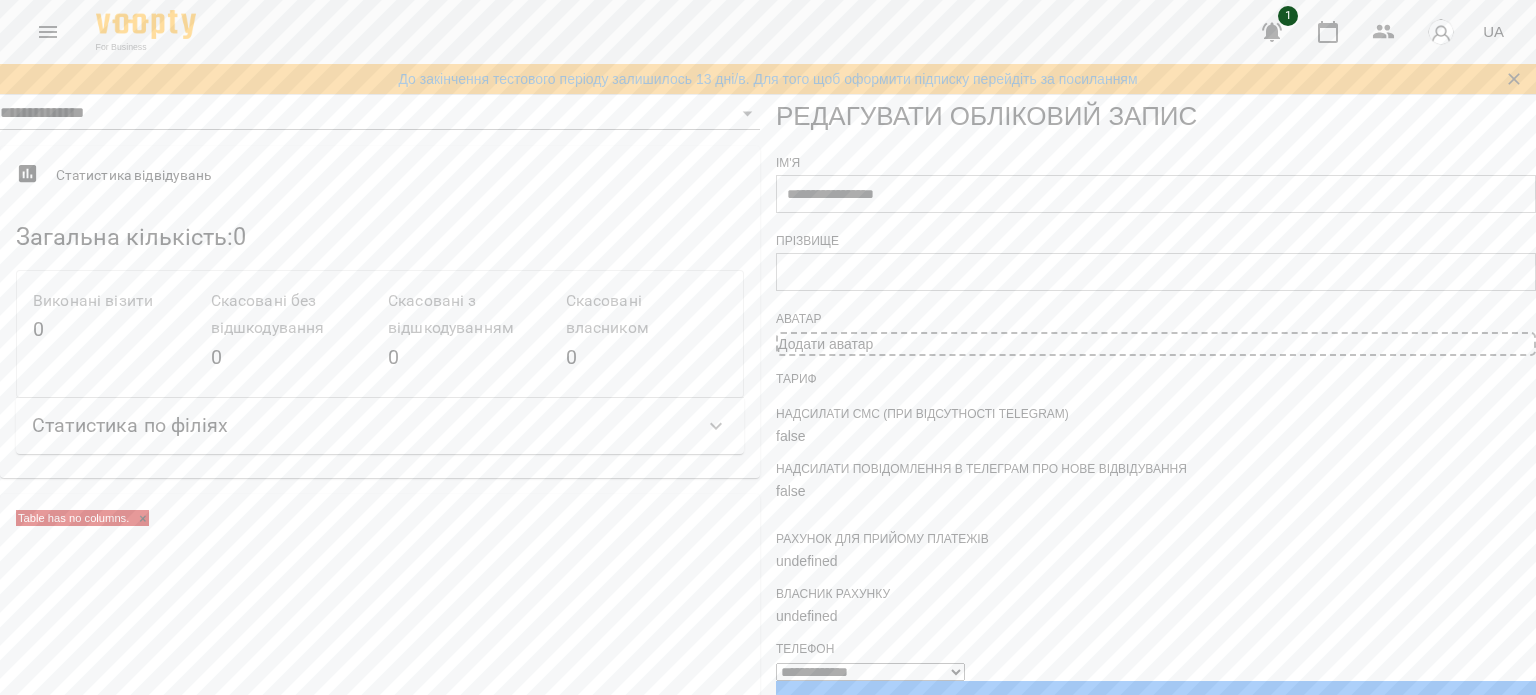 scroll, scrollTop: 0, scrollLeft: 0, axis: both 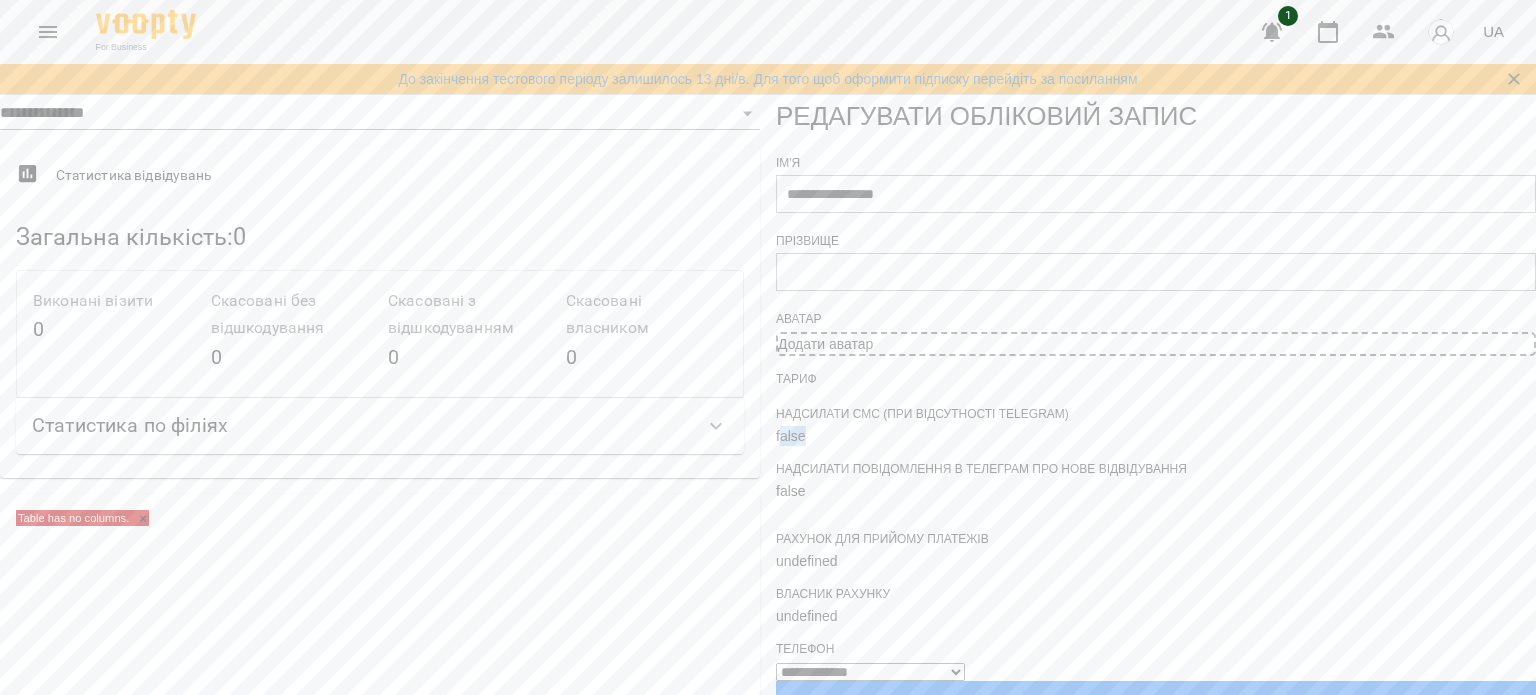 drag, startPoint x: 920, startPoint y: 531, endPoint x: 889, endPoint y: 537, distance: 31.575306 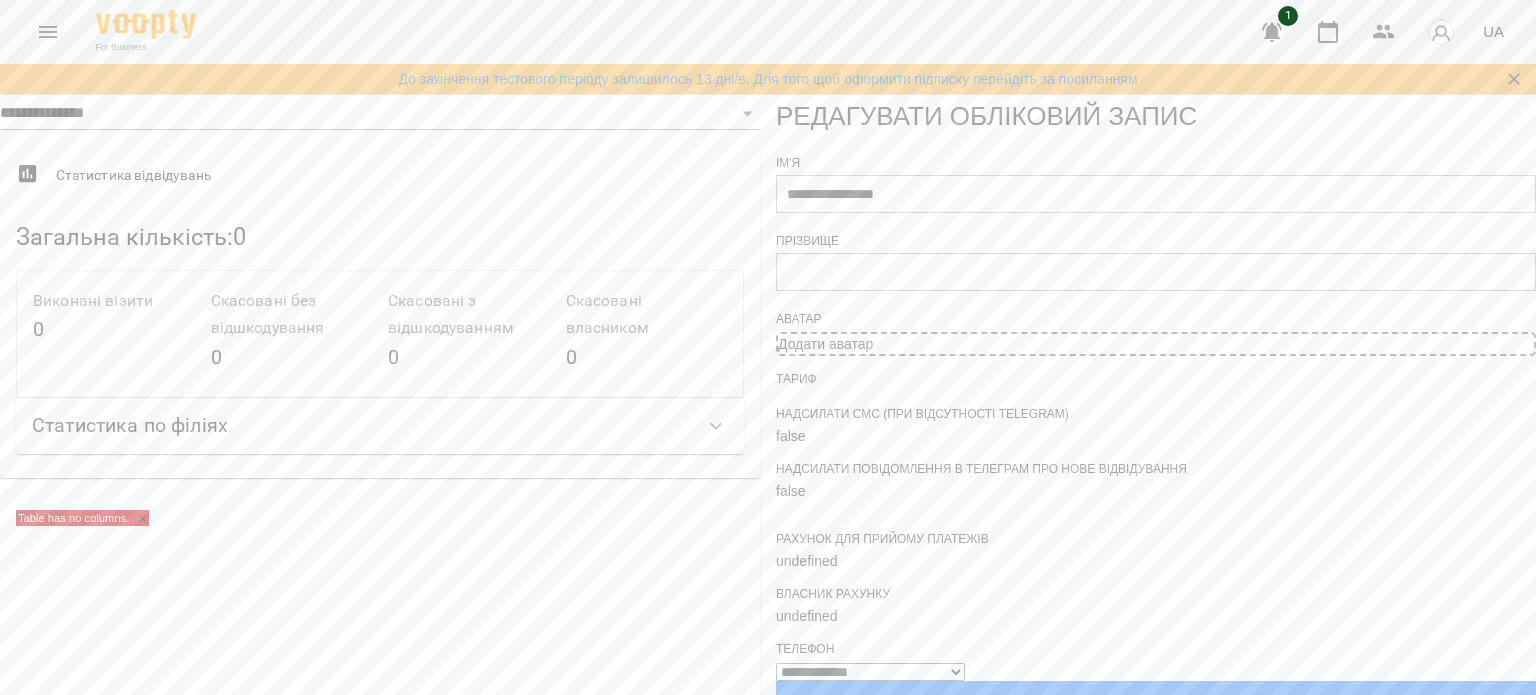 scroll, scrollTop: 0, scrollLeft: 0, axis: both 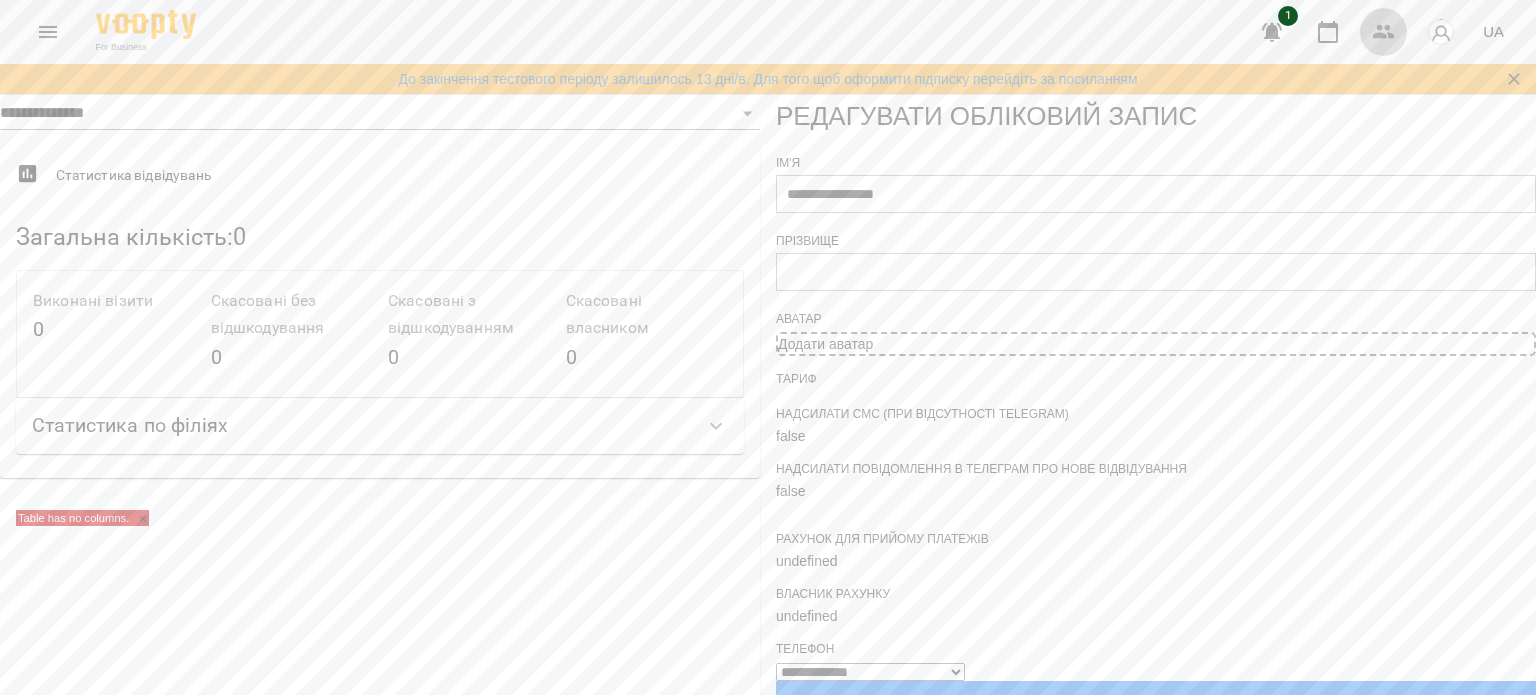 click 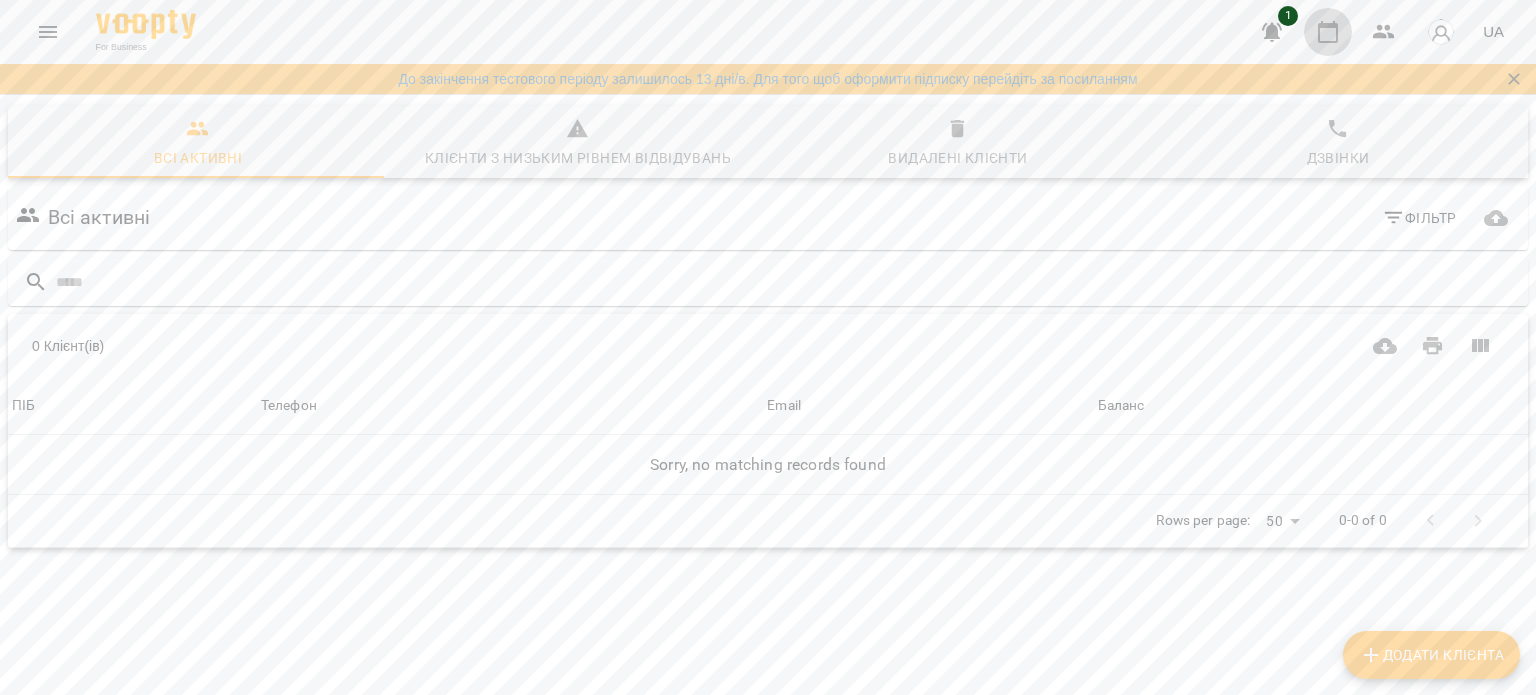 click 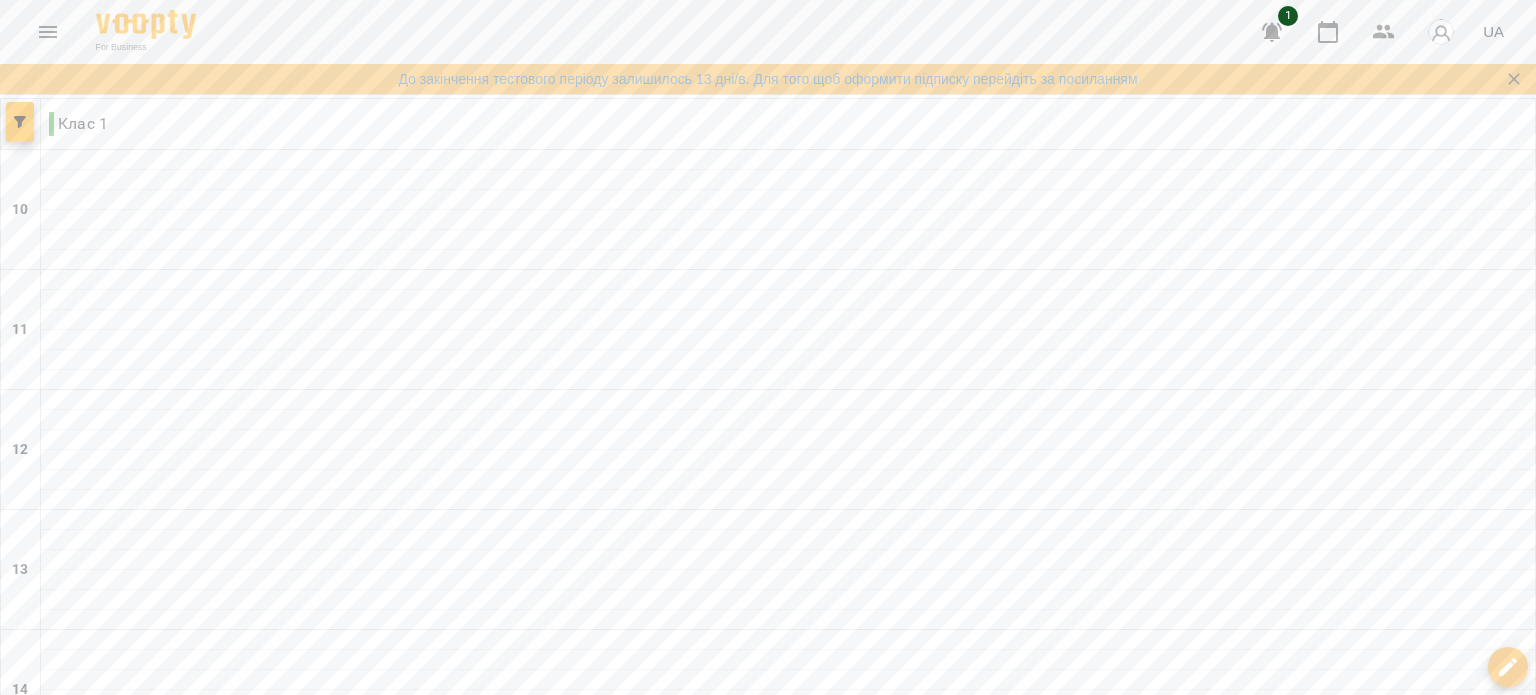 click 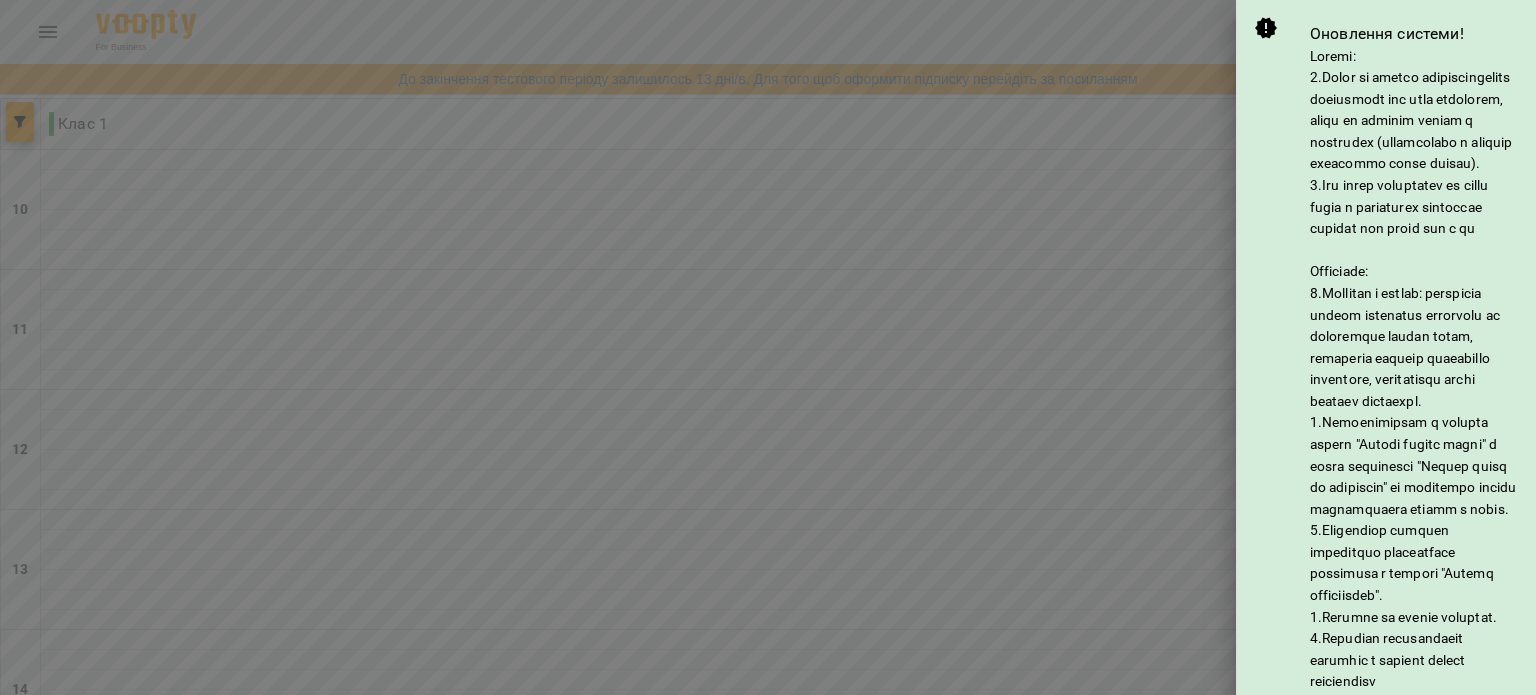 click at bounding box center (768, 347) 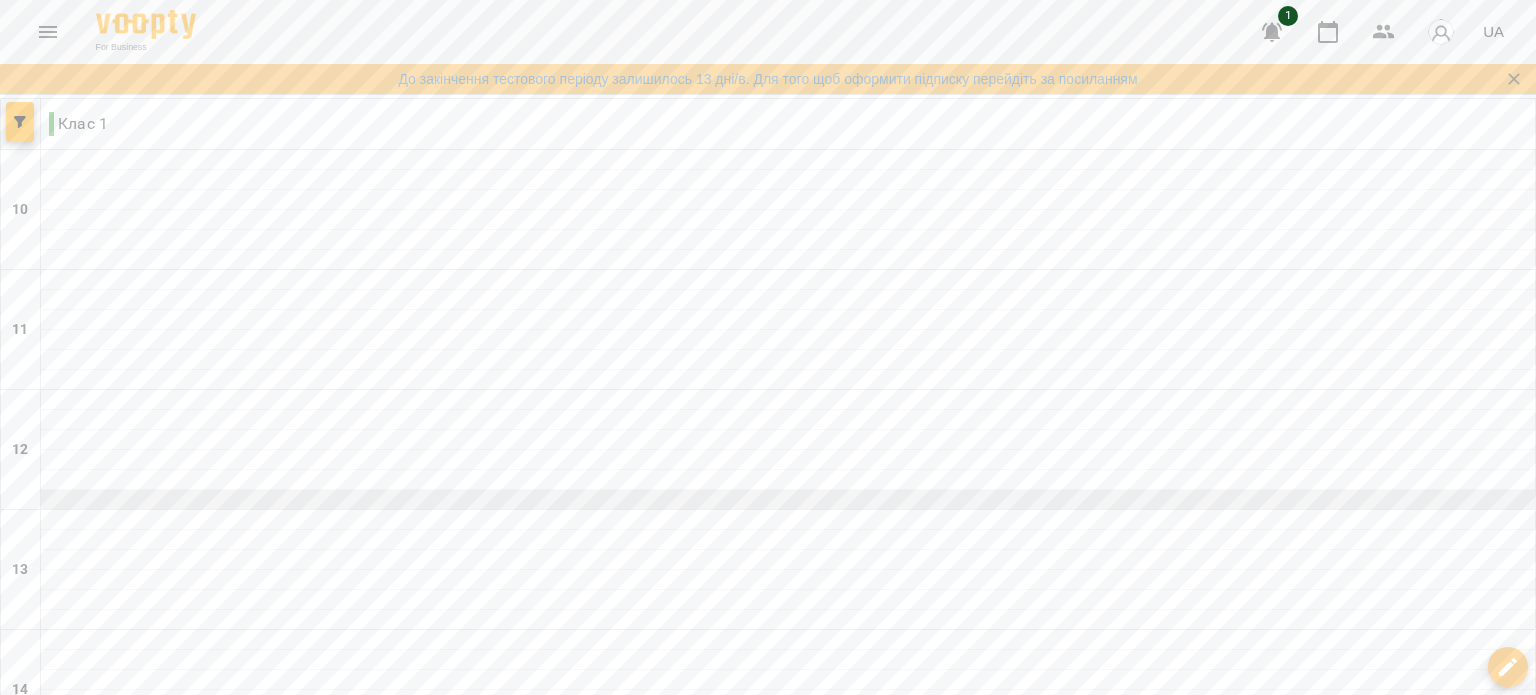 scroll, scrollTop: 0, scrollLeft: 0, axis: both 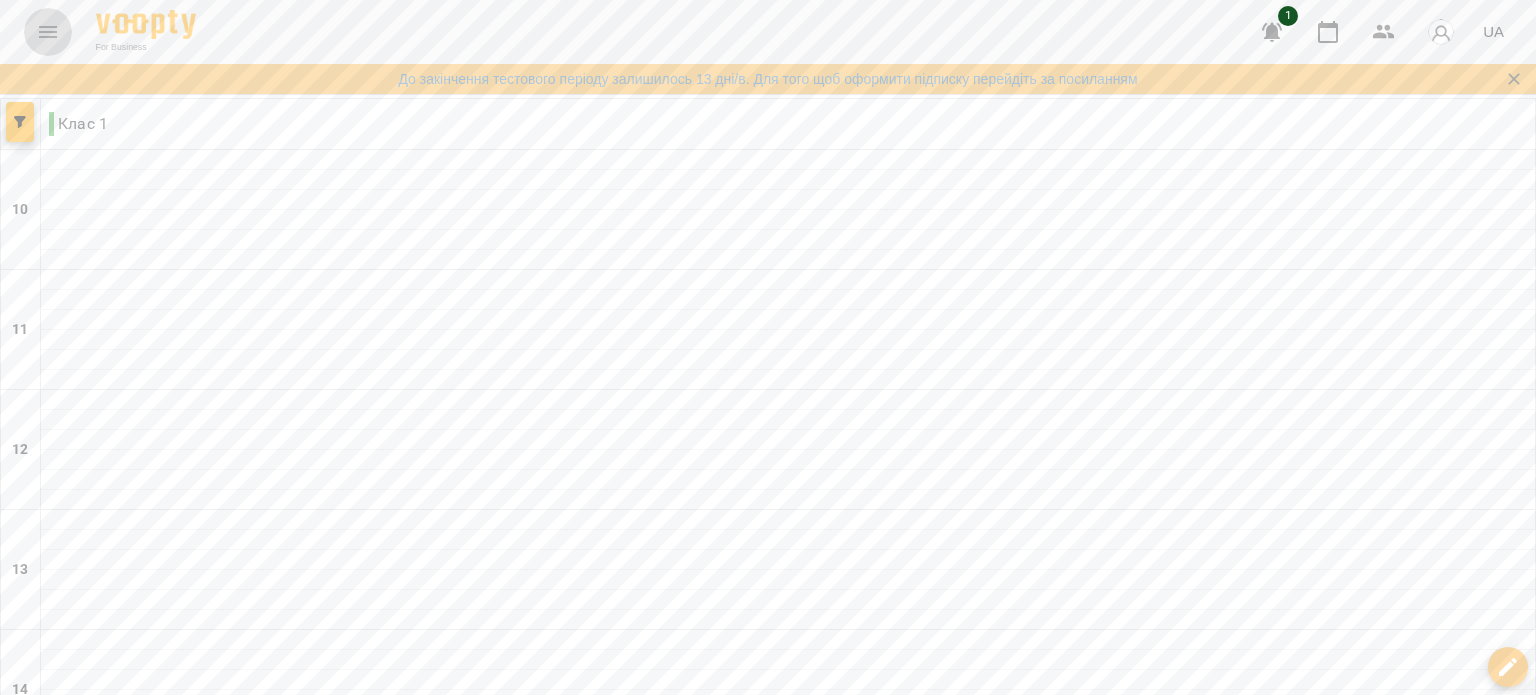 click 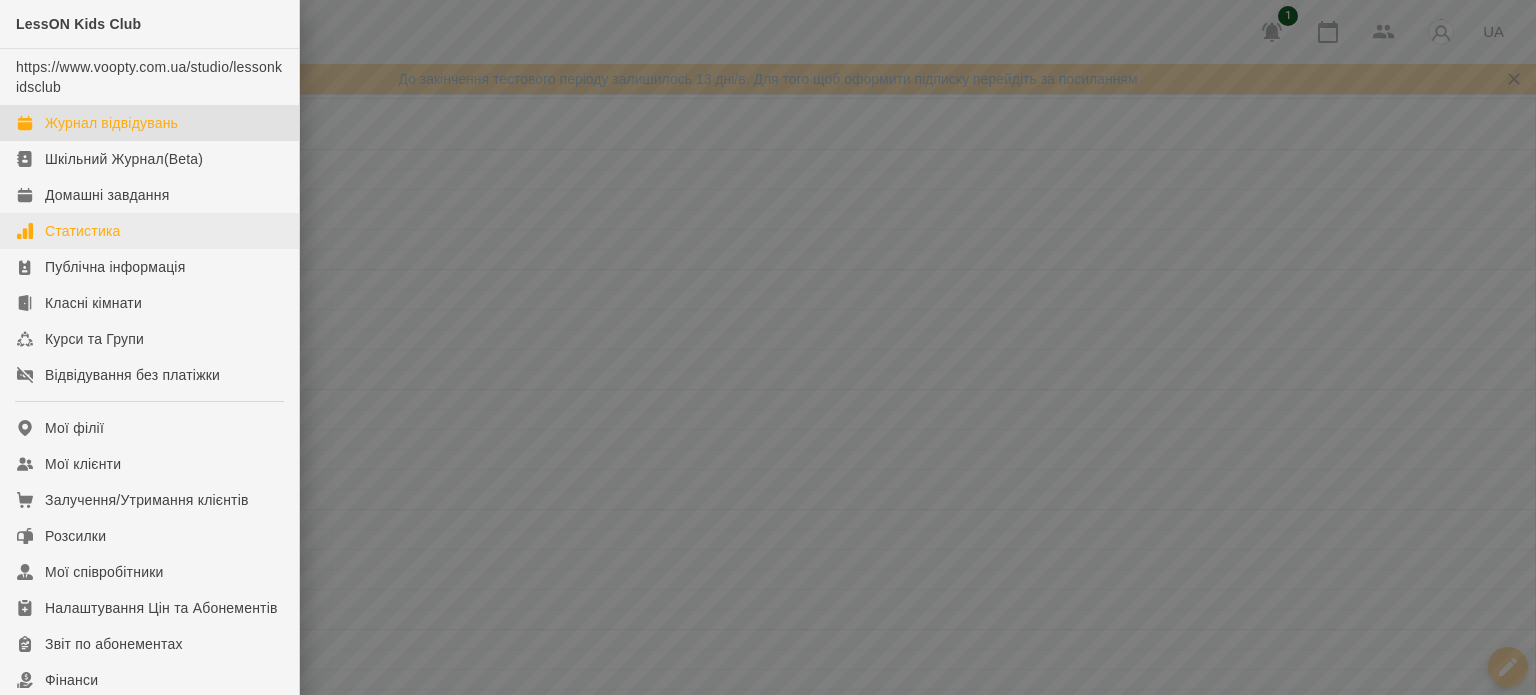 scroll, scrollTop: 0, scrollLeft: 0, axis: both 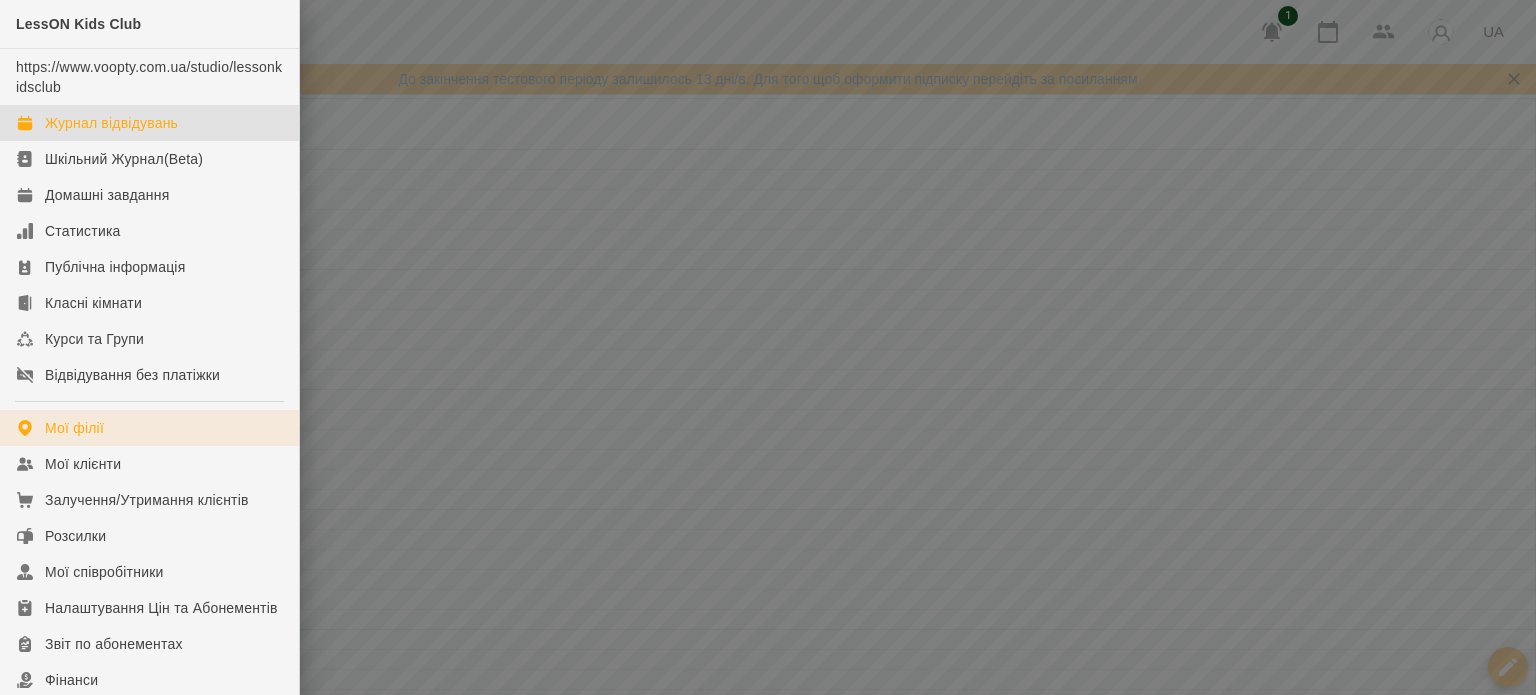 click on "Мої філії" at bounding box center (149, 428) 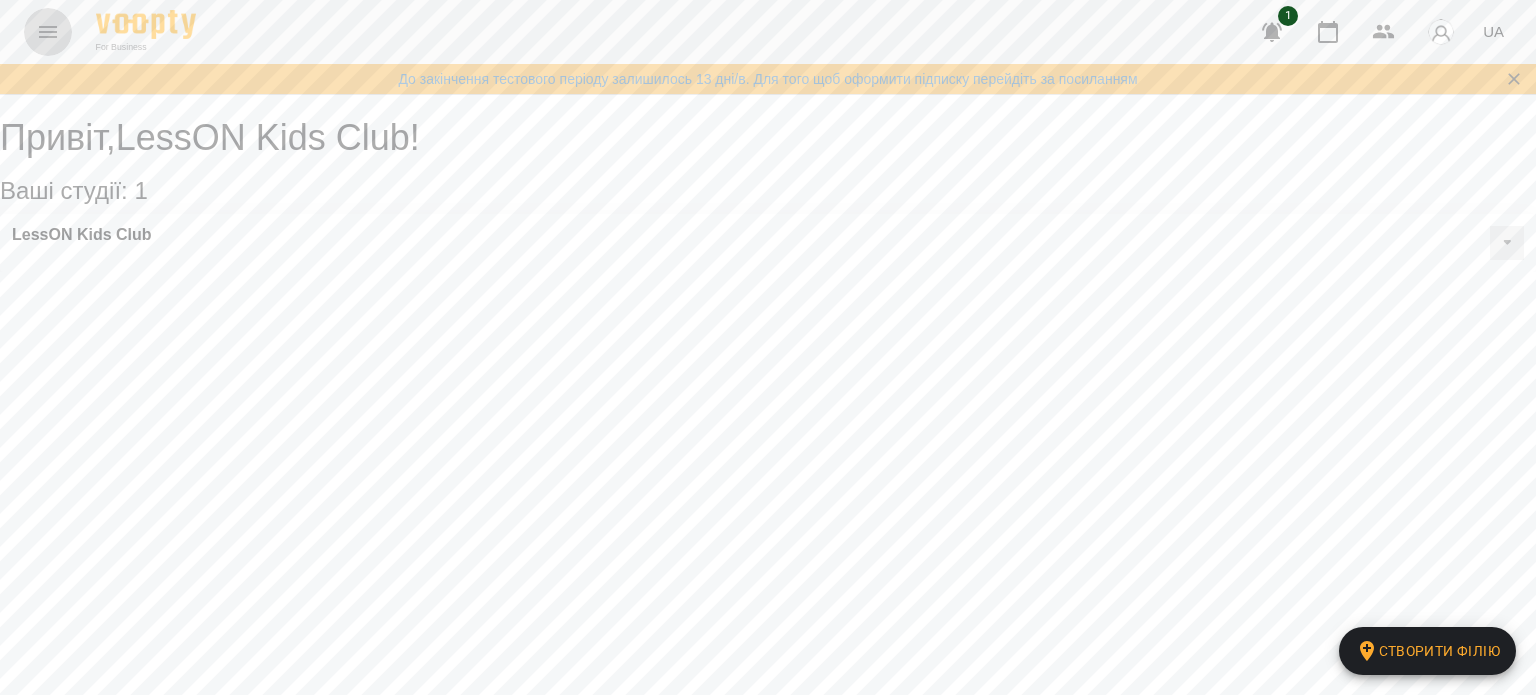 click at bounding box center (48, 32) 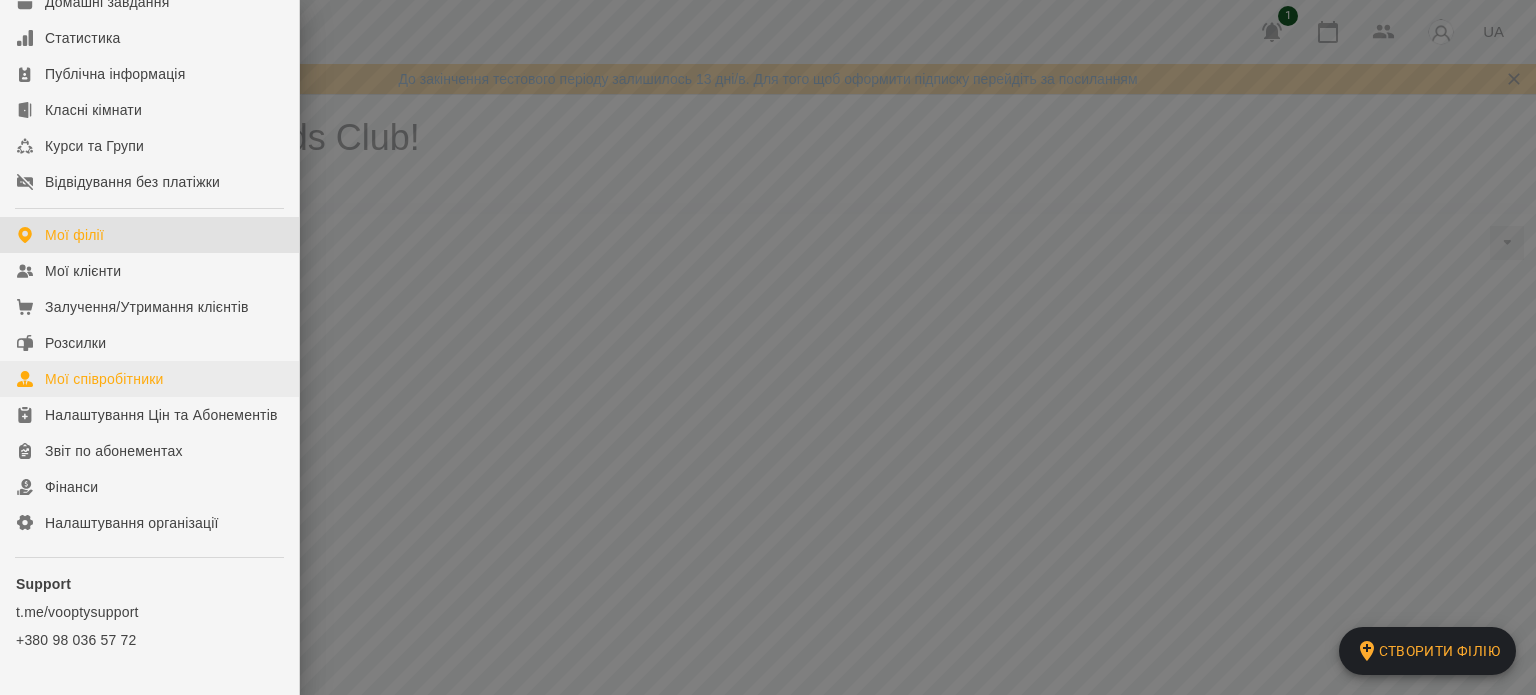 scroll, scrollTop: 200, scrollLeft: 0, axis: vertical 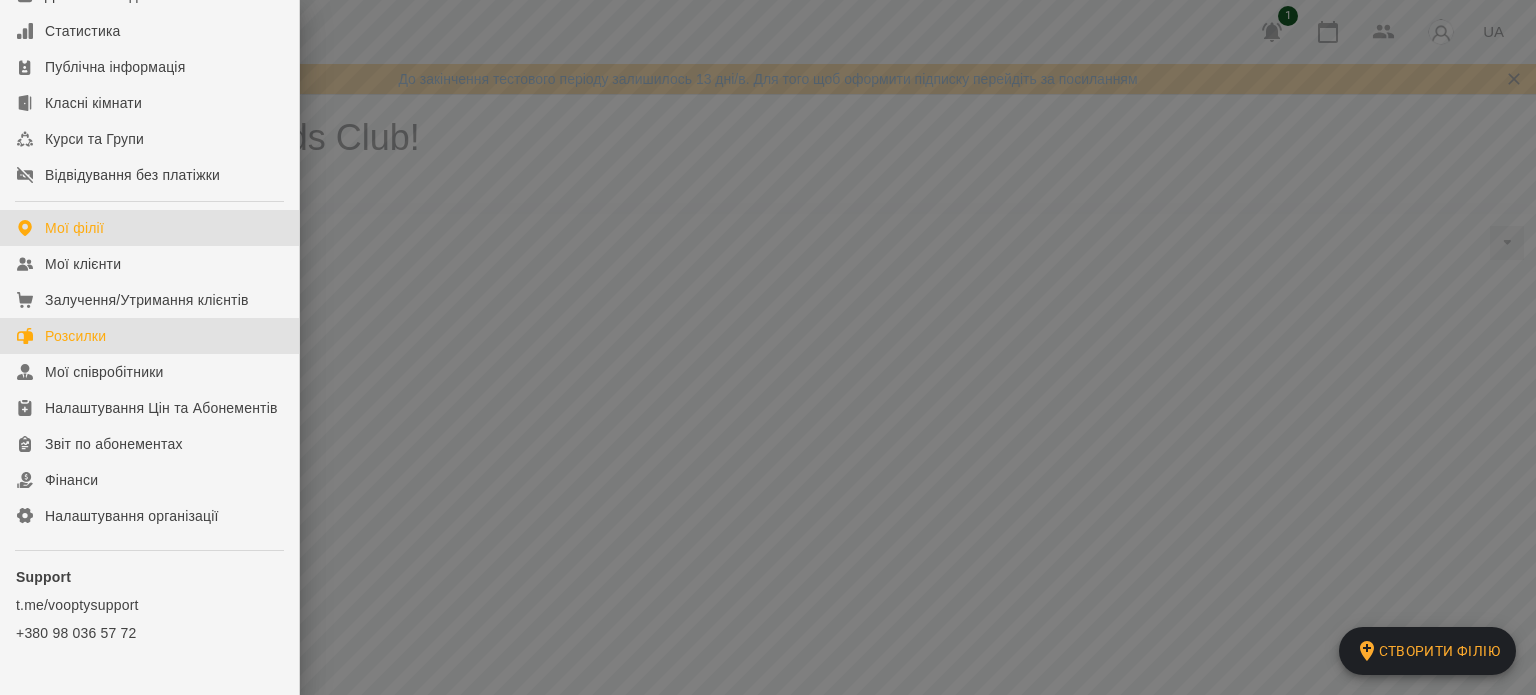 click on "Розсилки" at bounding box center [149, 336] 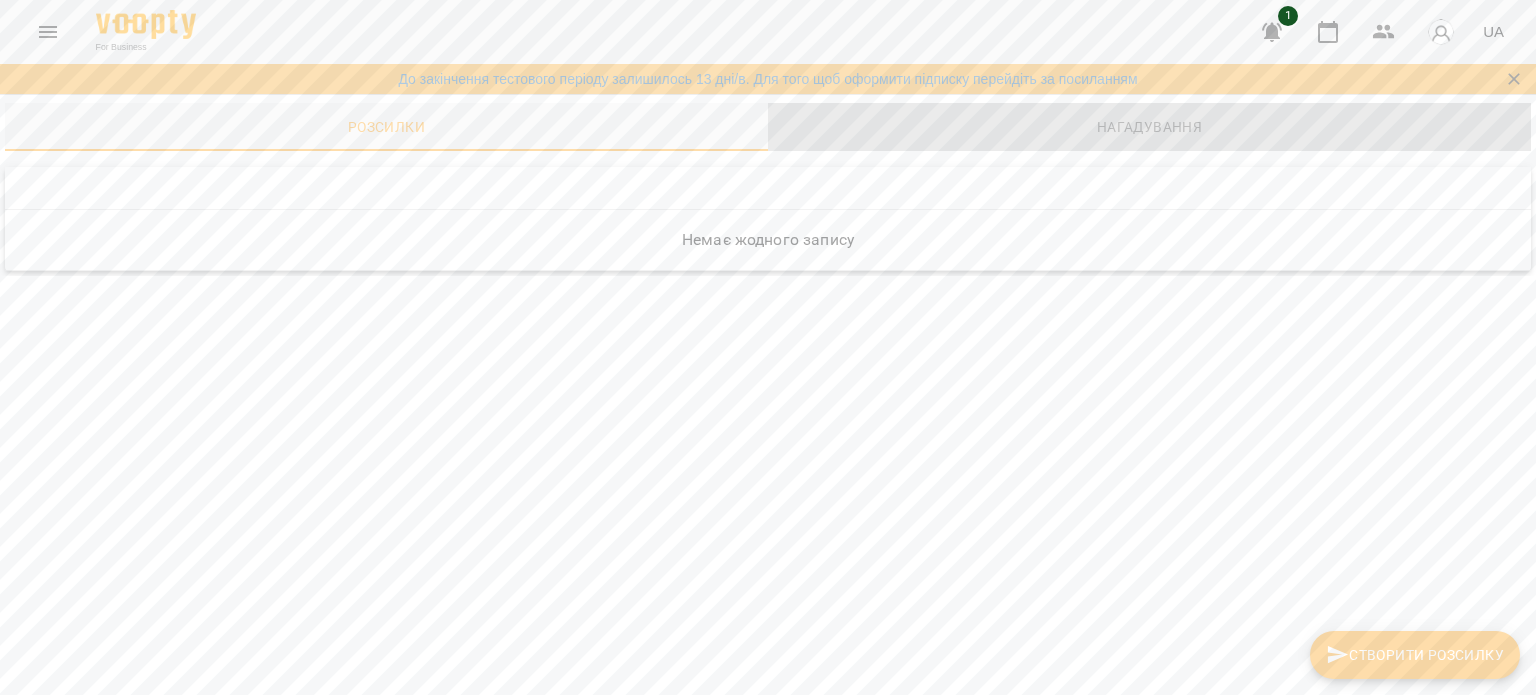 click on "Нагадування" at bounding box center (1149, 127) 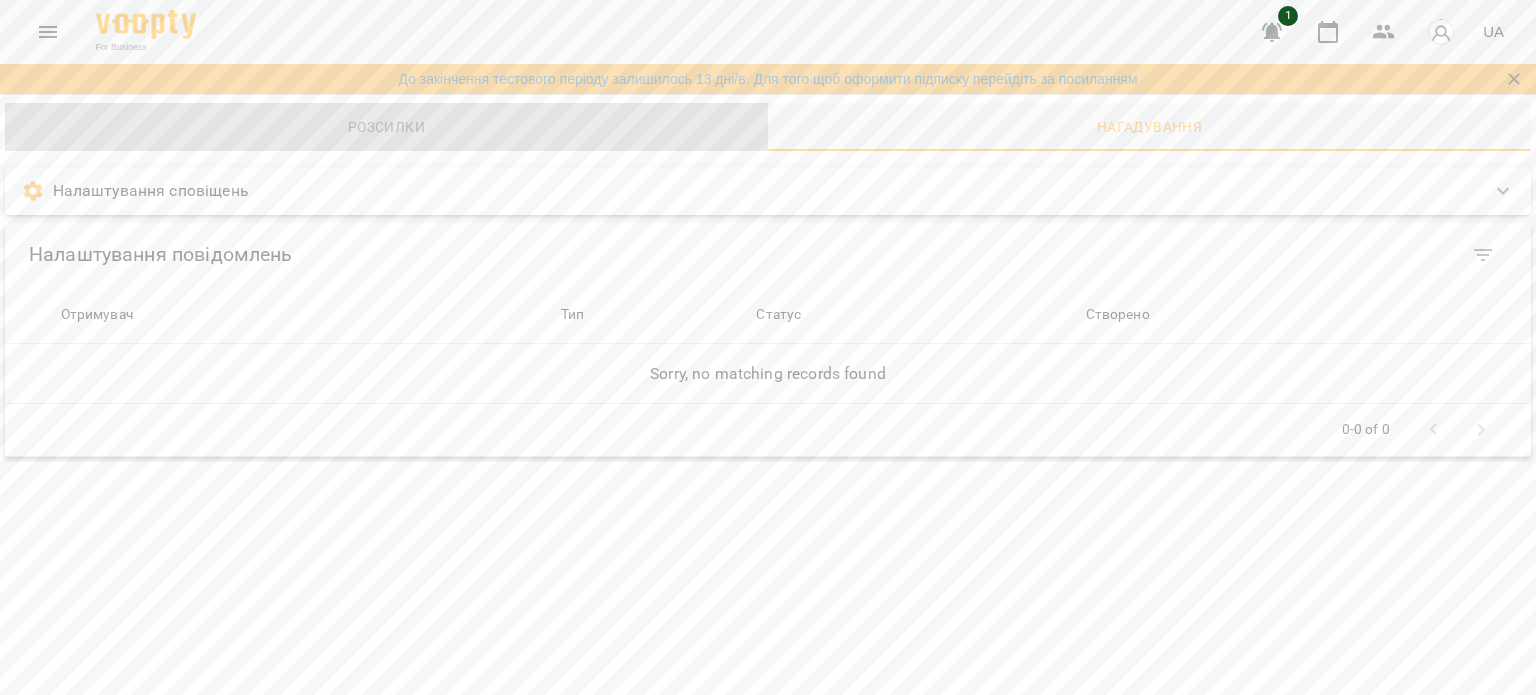click on "Розсилки" at bounding box center (386, 127) 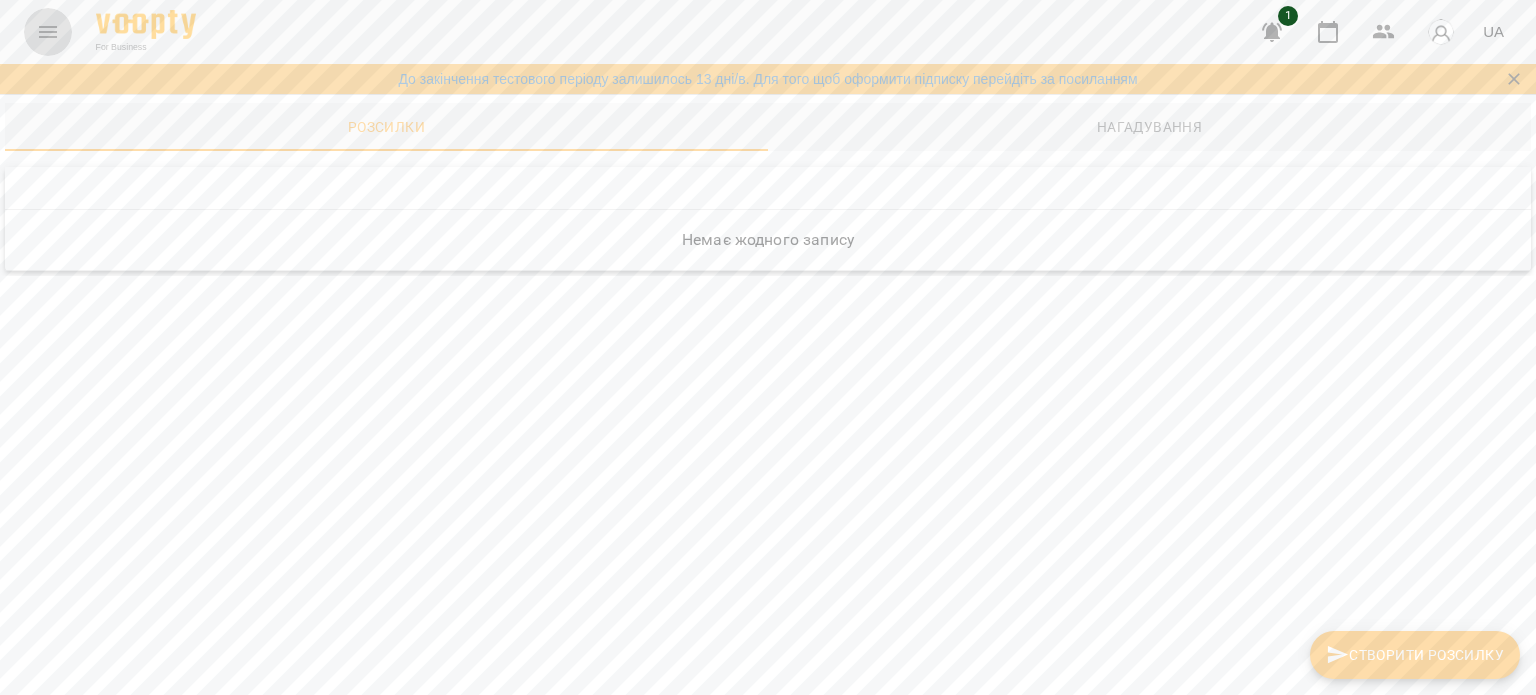 click at bounding box center [48, 32] 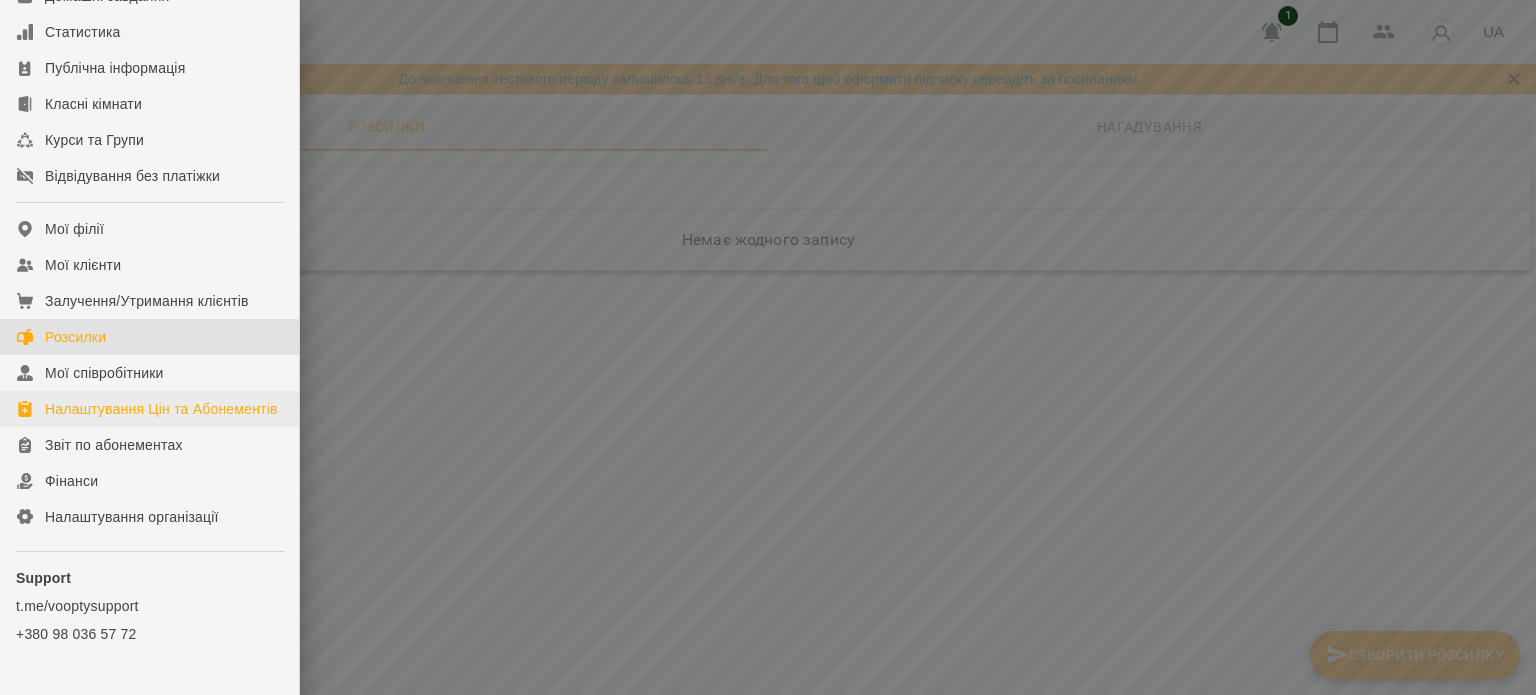 scroll, scrollTop: 200, scrollLeft: 0, axis: vertical 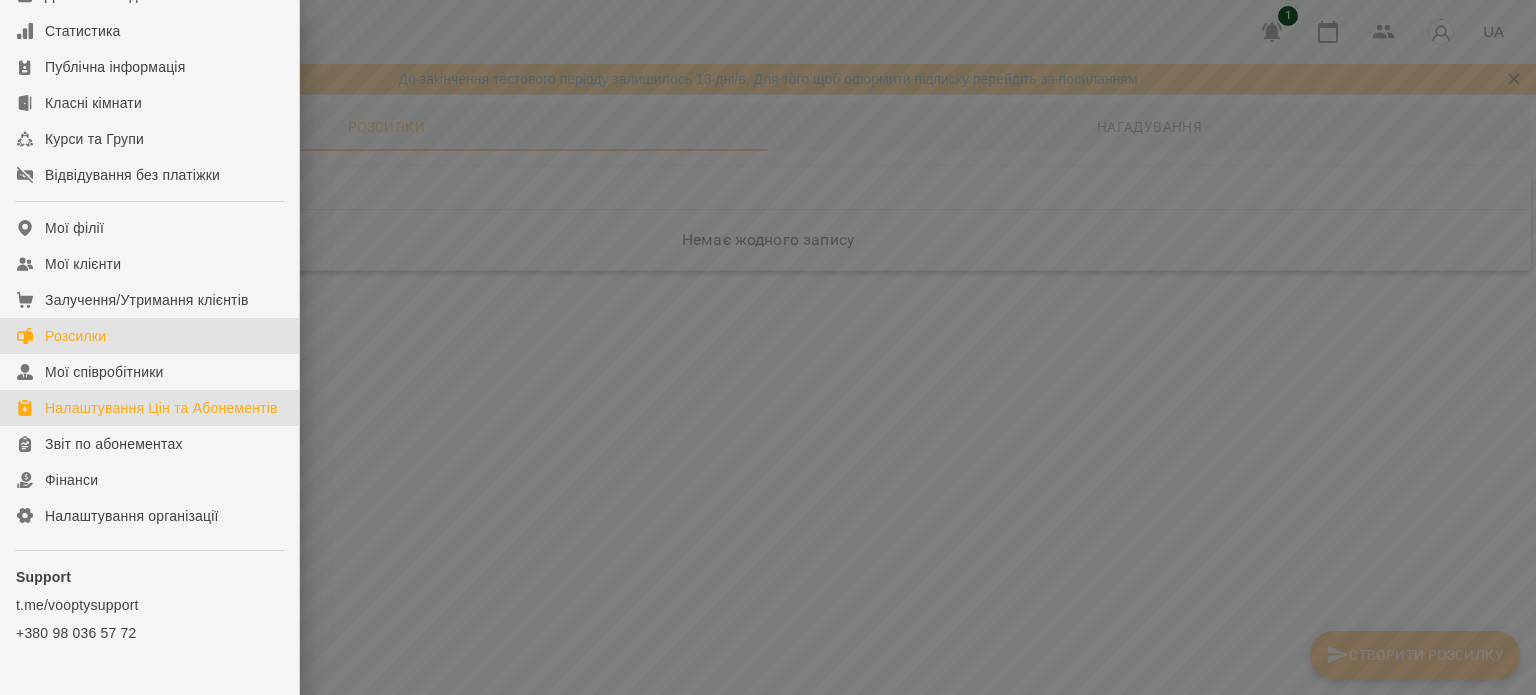 click on "Налаштування Цін та Абонементів" at bounding box center [161, 408] 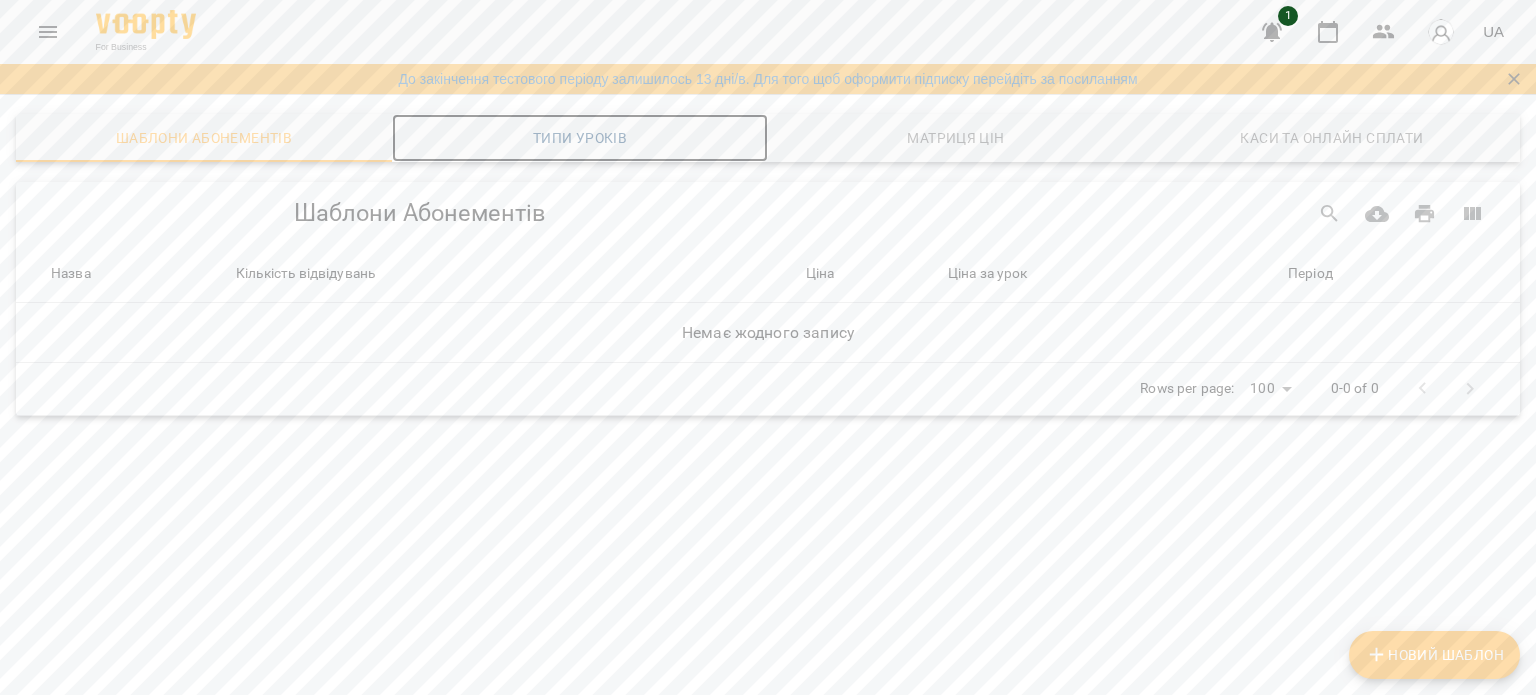 click on "Типи уроків" at bounding box center (580, 138) 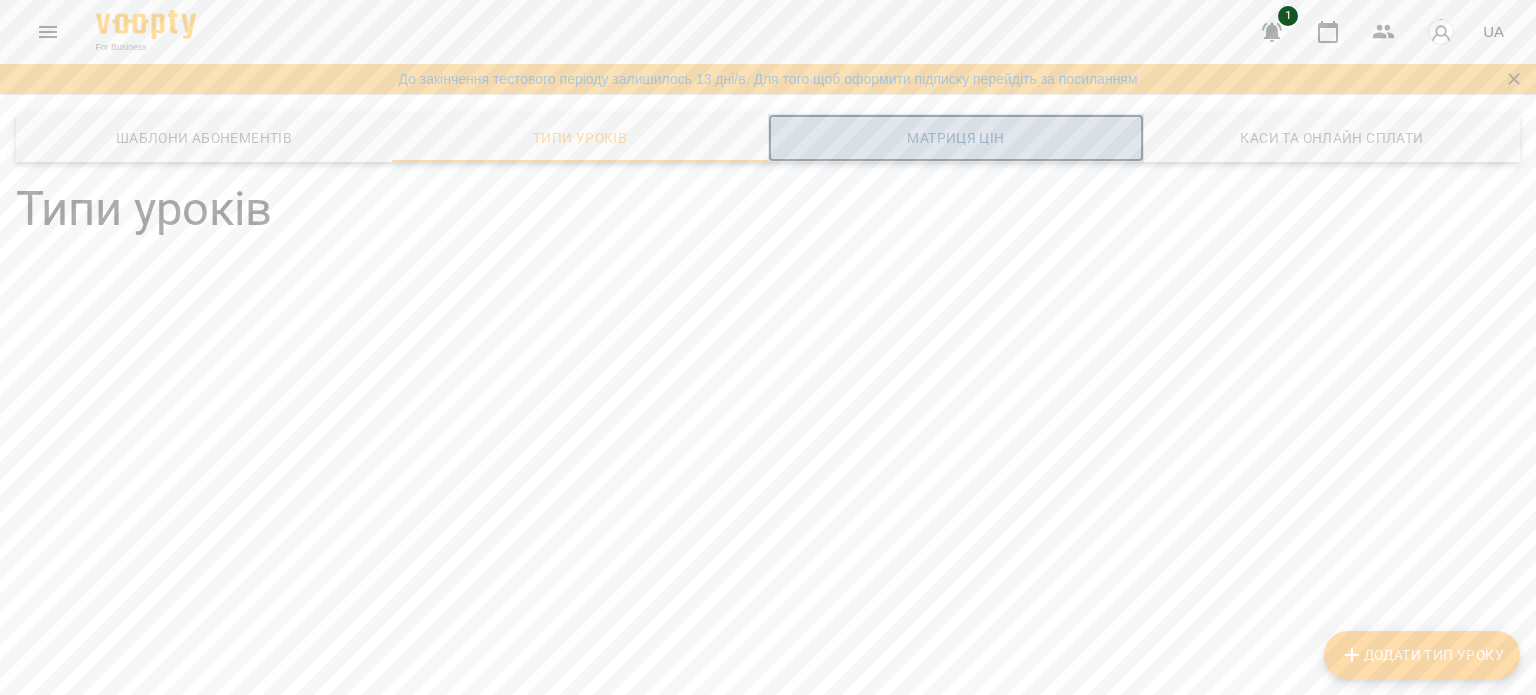 click on "Матриця цін" at bounding box center (956, 138) 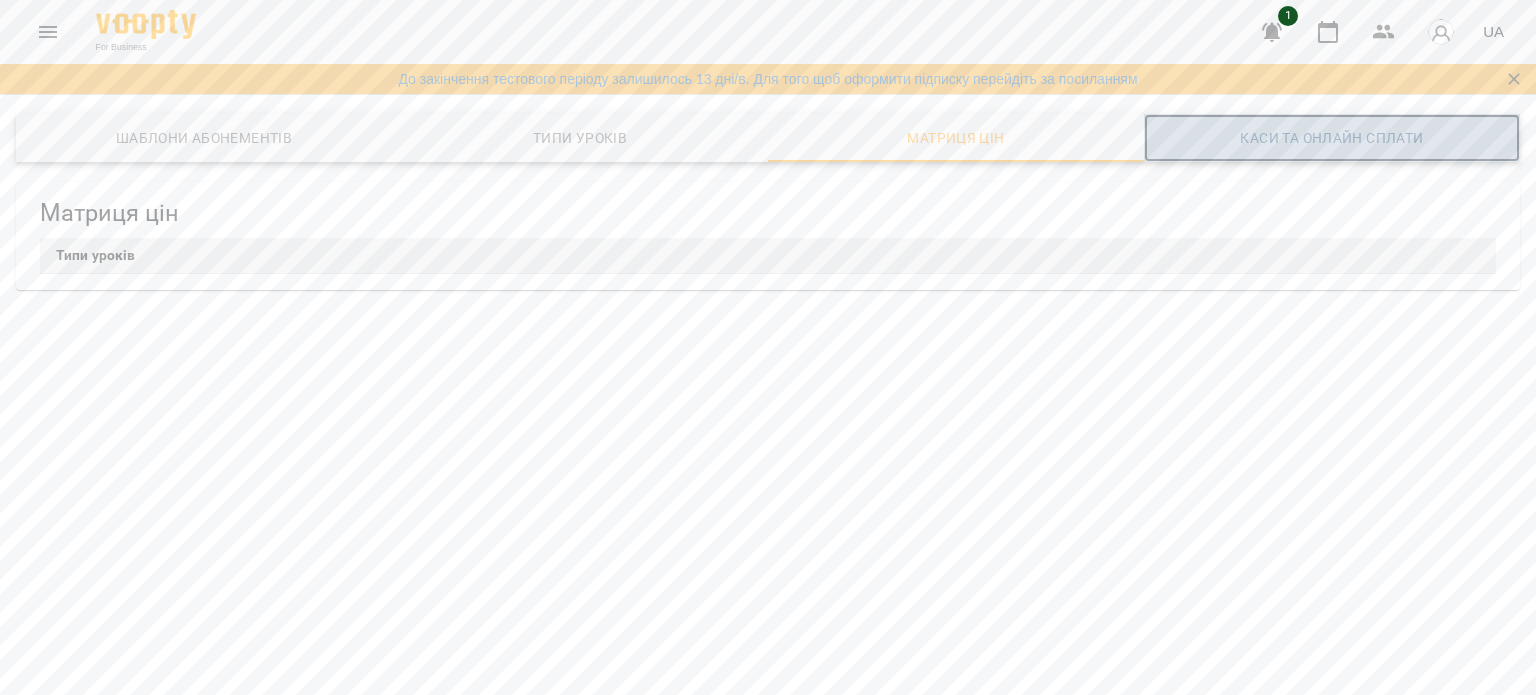 click on "Каси та Онлайн Сплати" at bounding box center (1332, 138) 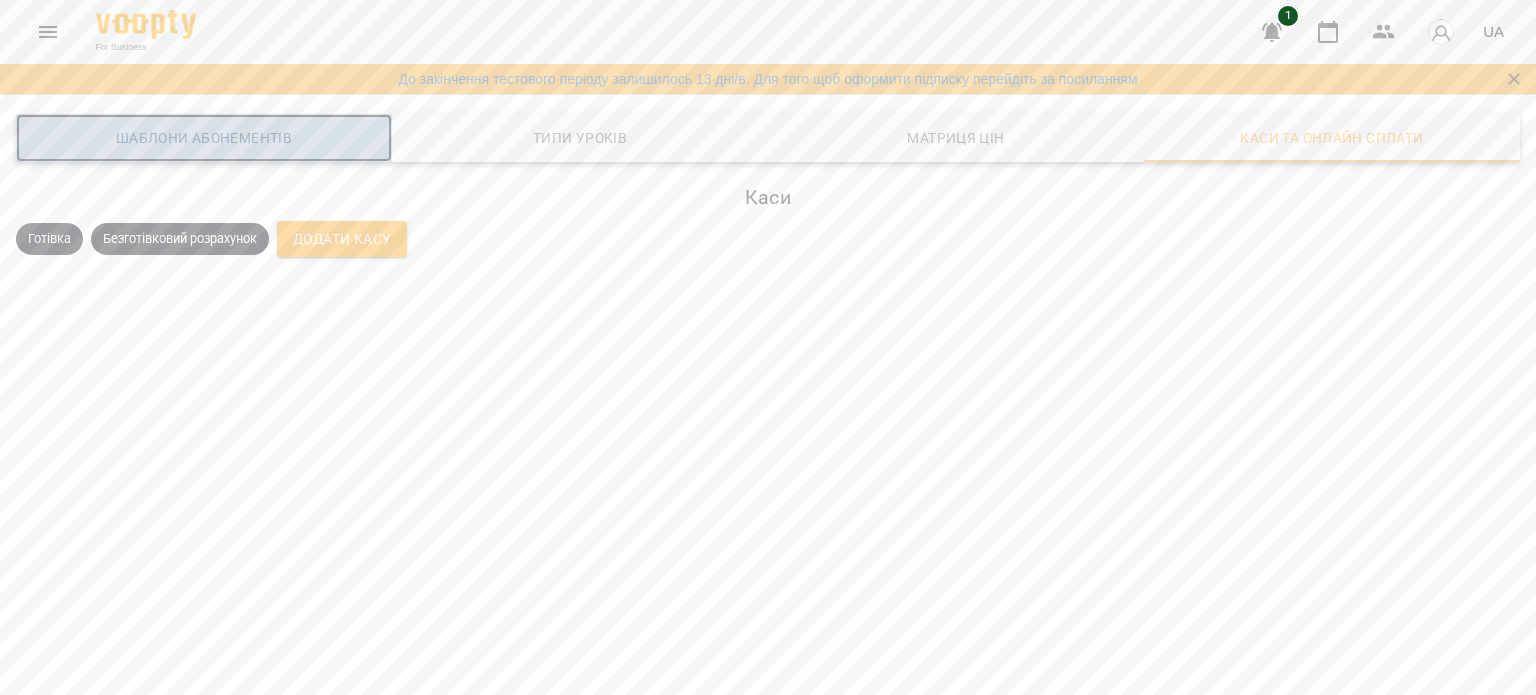 click on "Шаблони Абонементів" at bounding box center [204, 138] 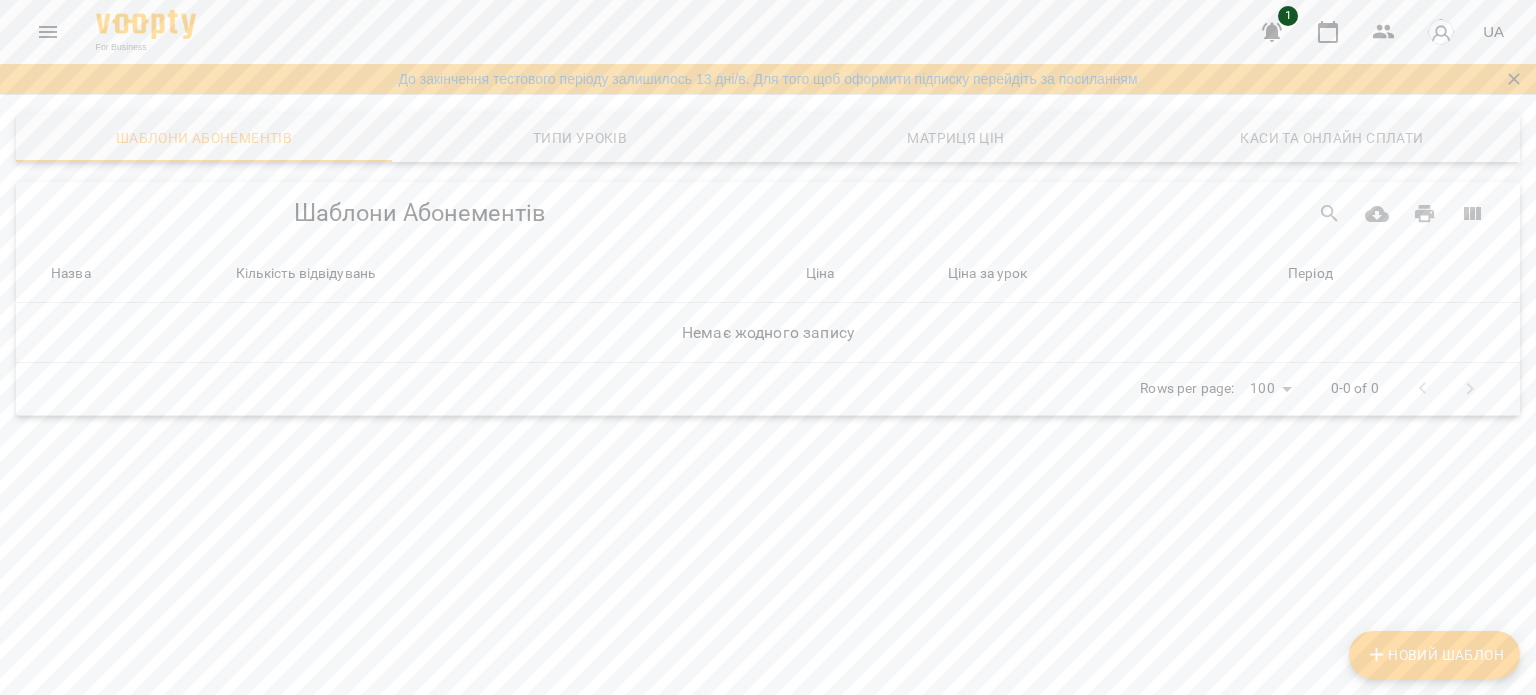 click at bounding box center (48, 32) 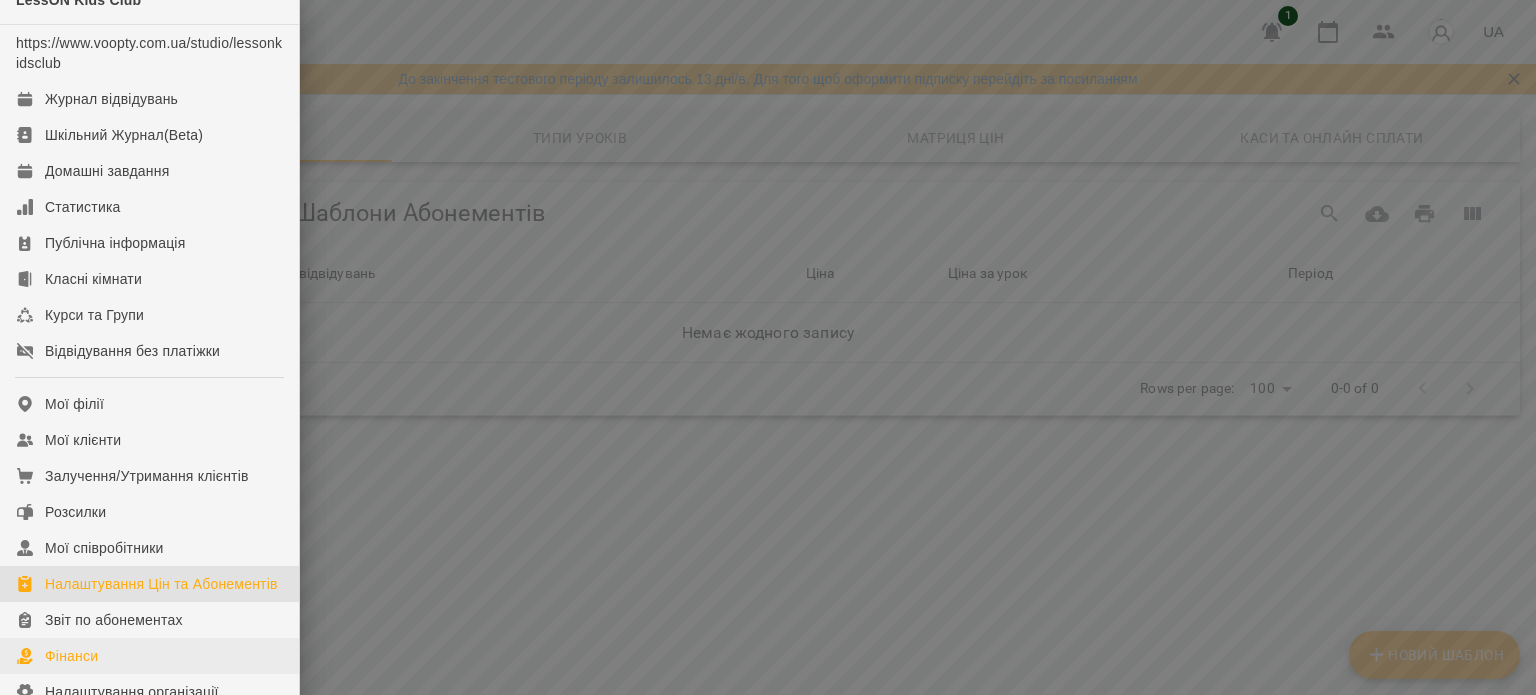 scroll, scrollTop: 0, scrollLeft: 0, axis: both 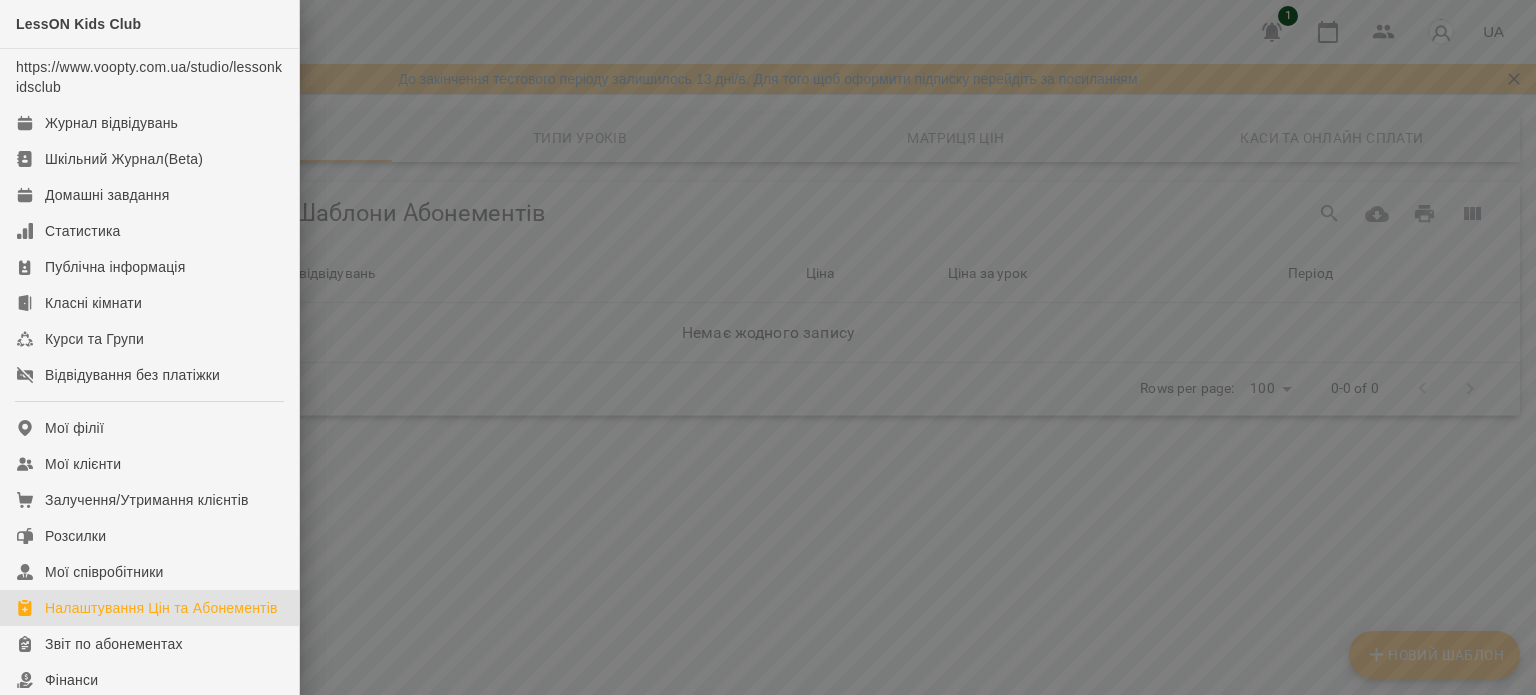 click at bounding box center [768, 347] 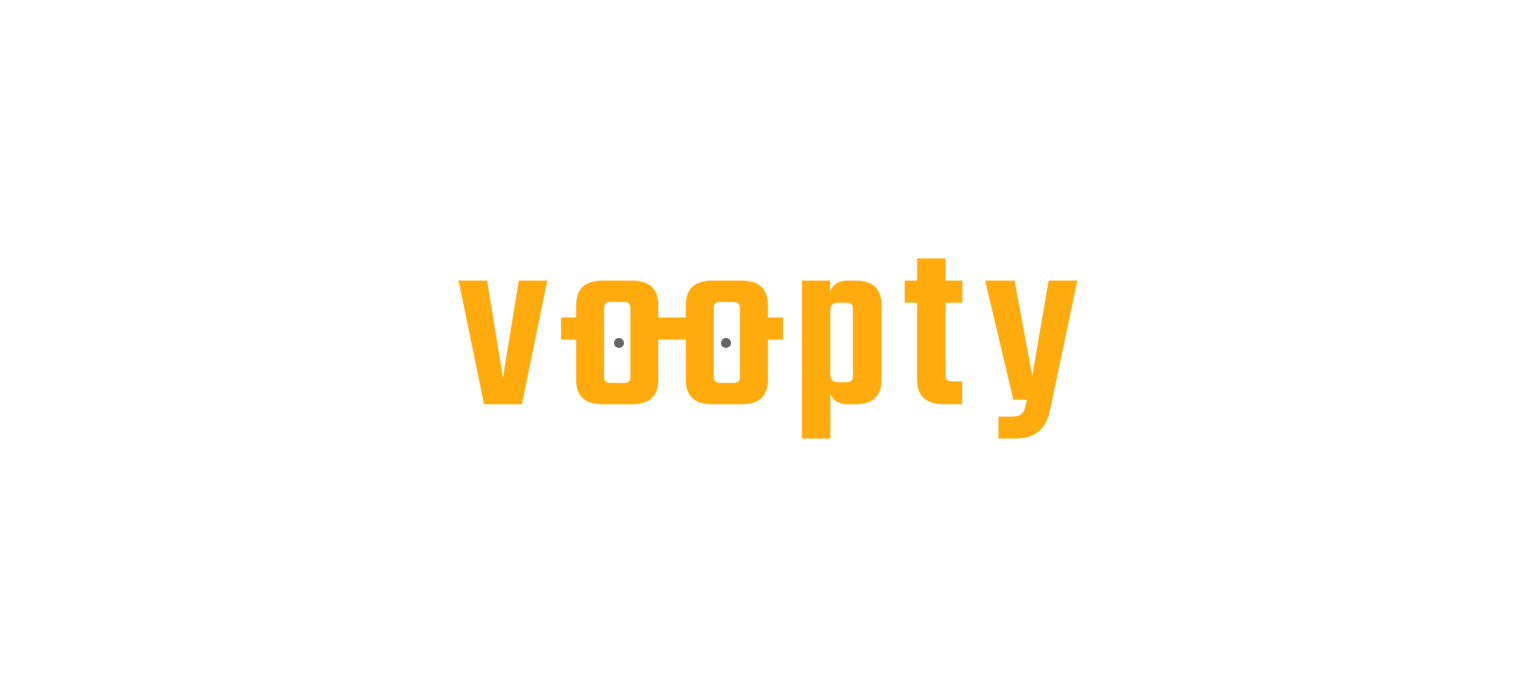 scroll, scrollTop: 0, scrollLeft: 0, axis: both 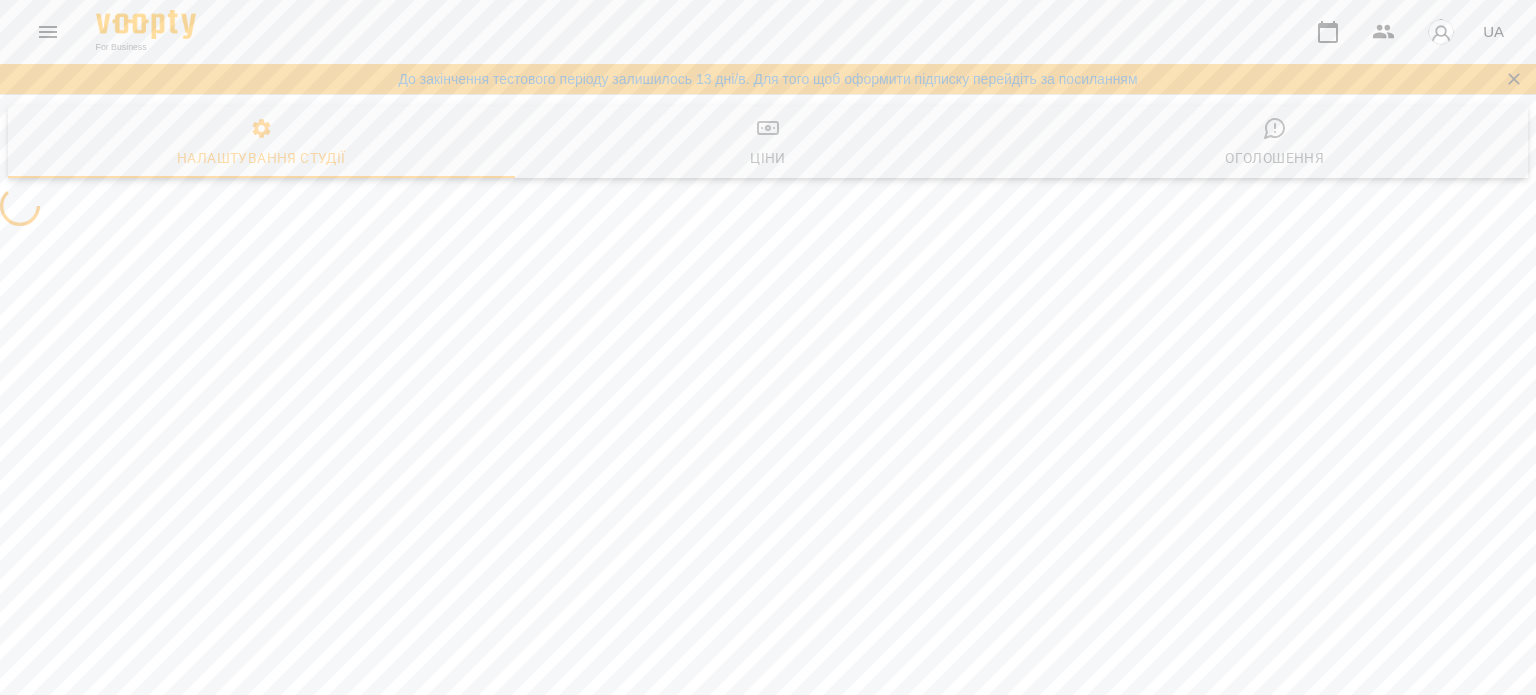 select on "**" 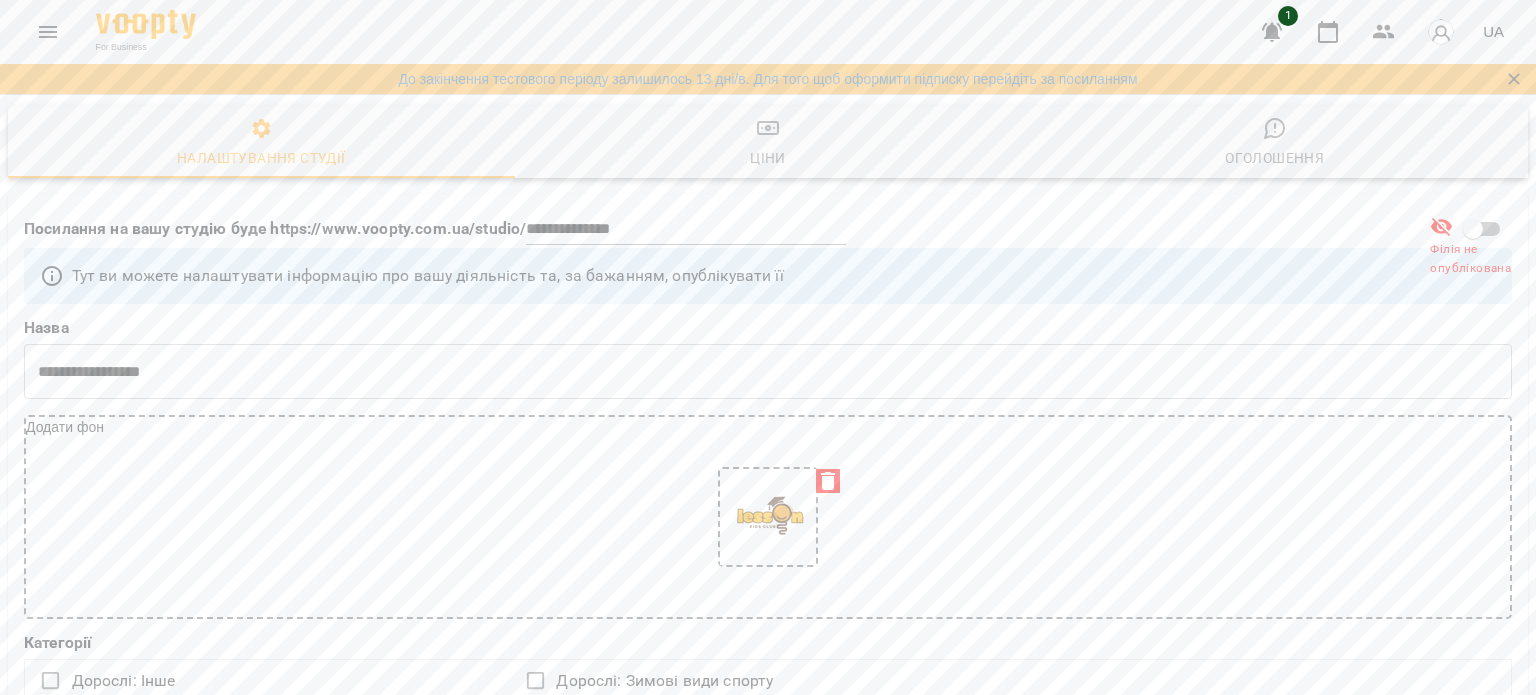 click at bounding box center (1441, 32) 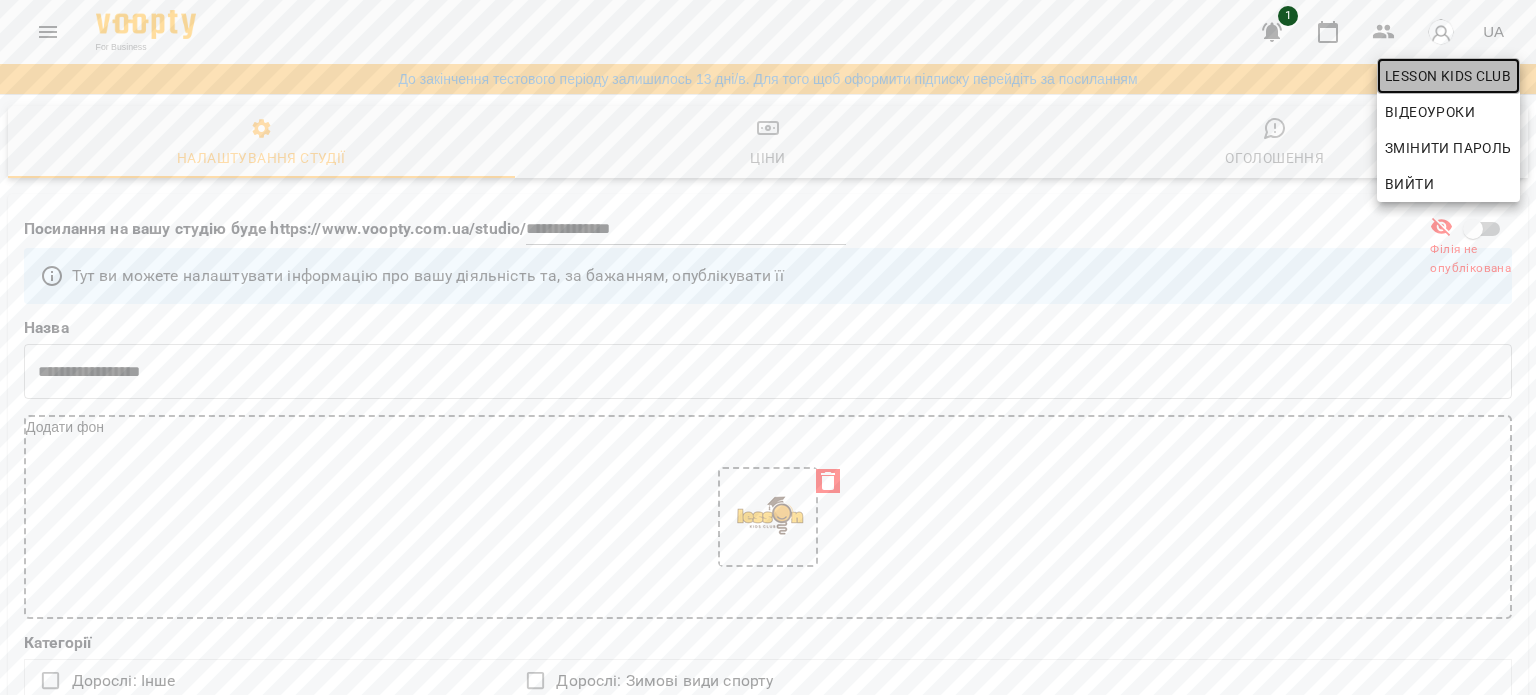 click on "LessON Kids Club" at bounding box center [1448, 76] 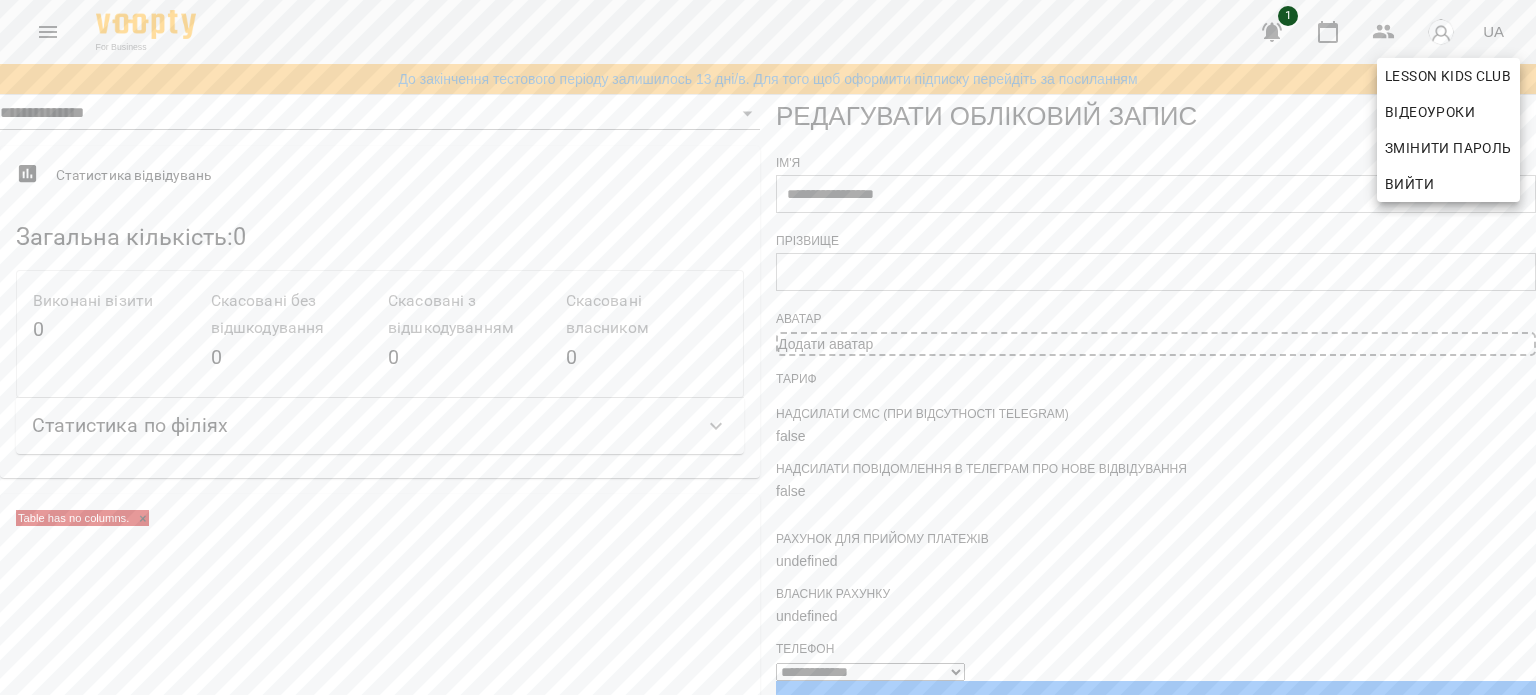 drag, startPoint x: 1081, startPoint y: 280, endPoint x: 996, endPoint y: 299, distance: 87.09765 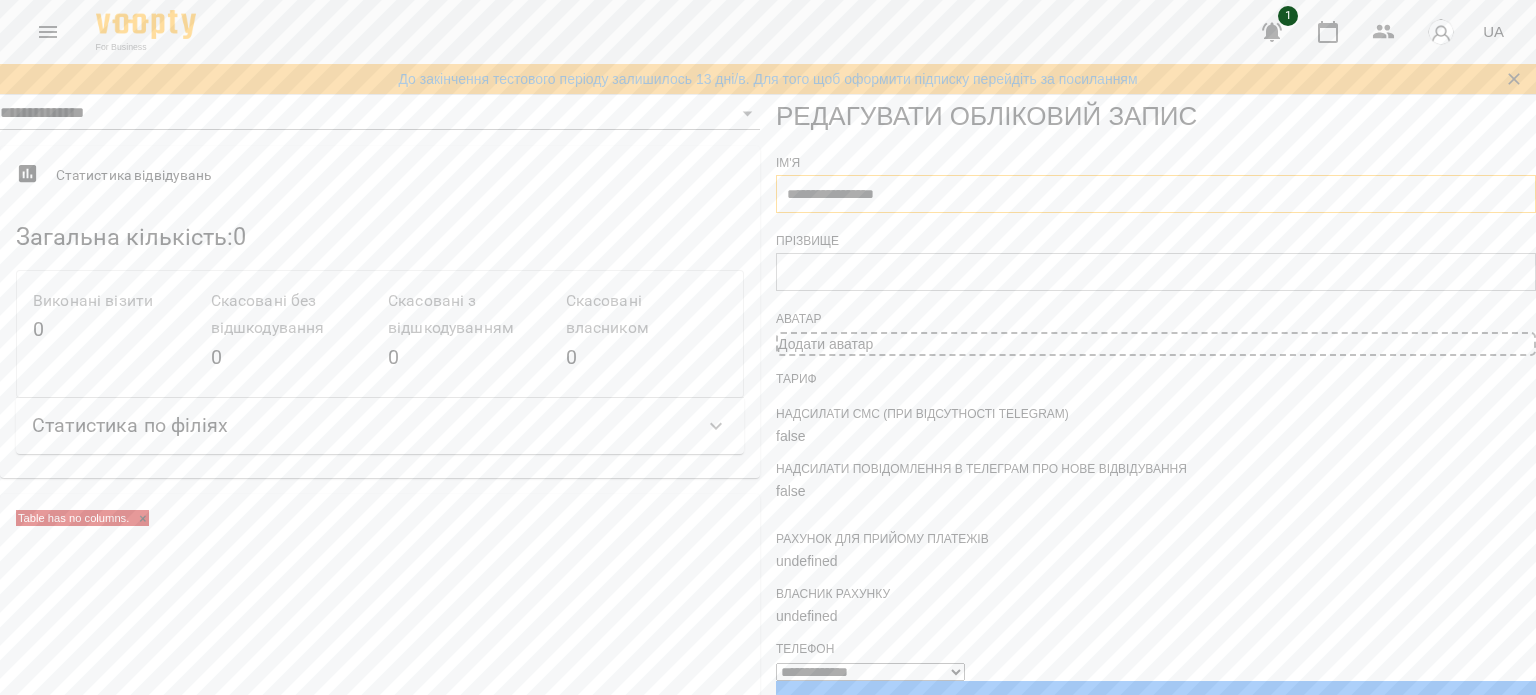 drag, startPoint x: 1043, startPoint y: 270, endPoint x: 884, endPoint y: 307, distance: 163.24828 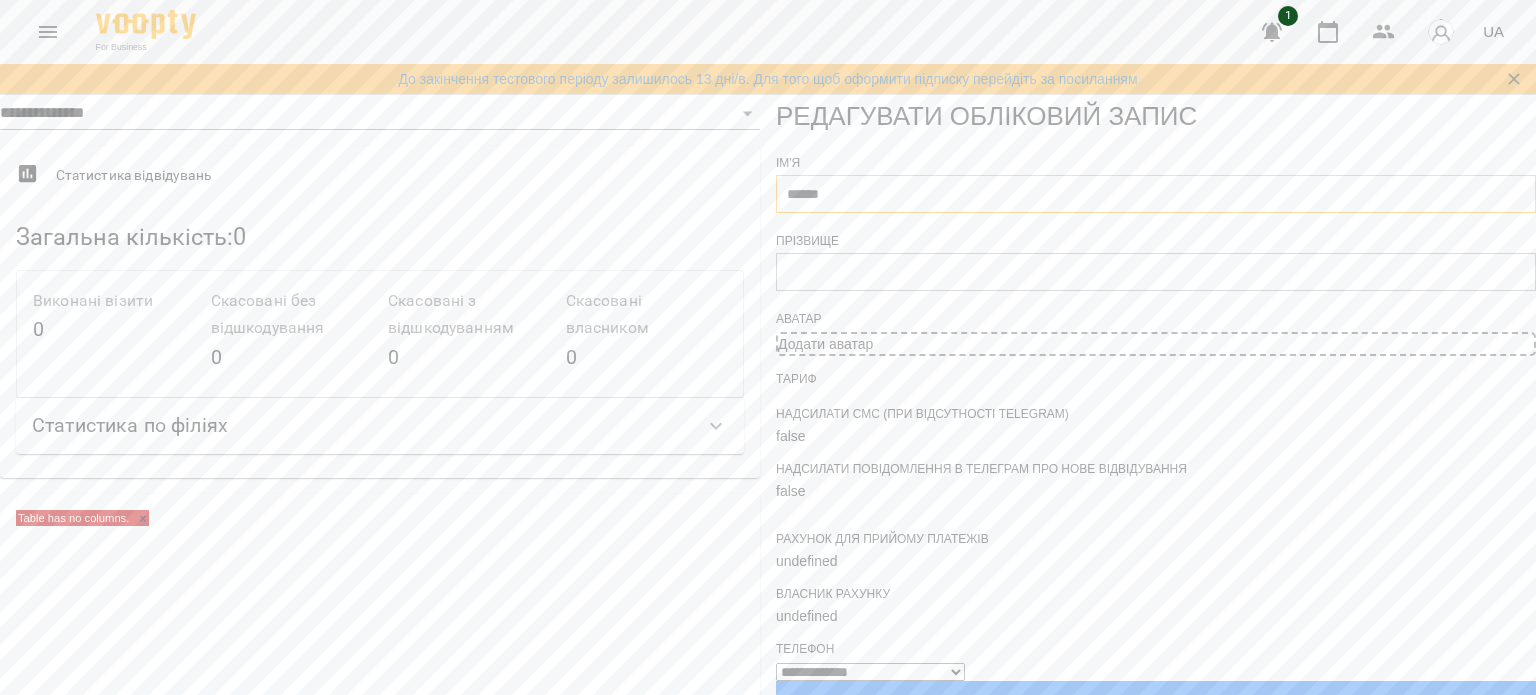 type on "******" 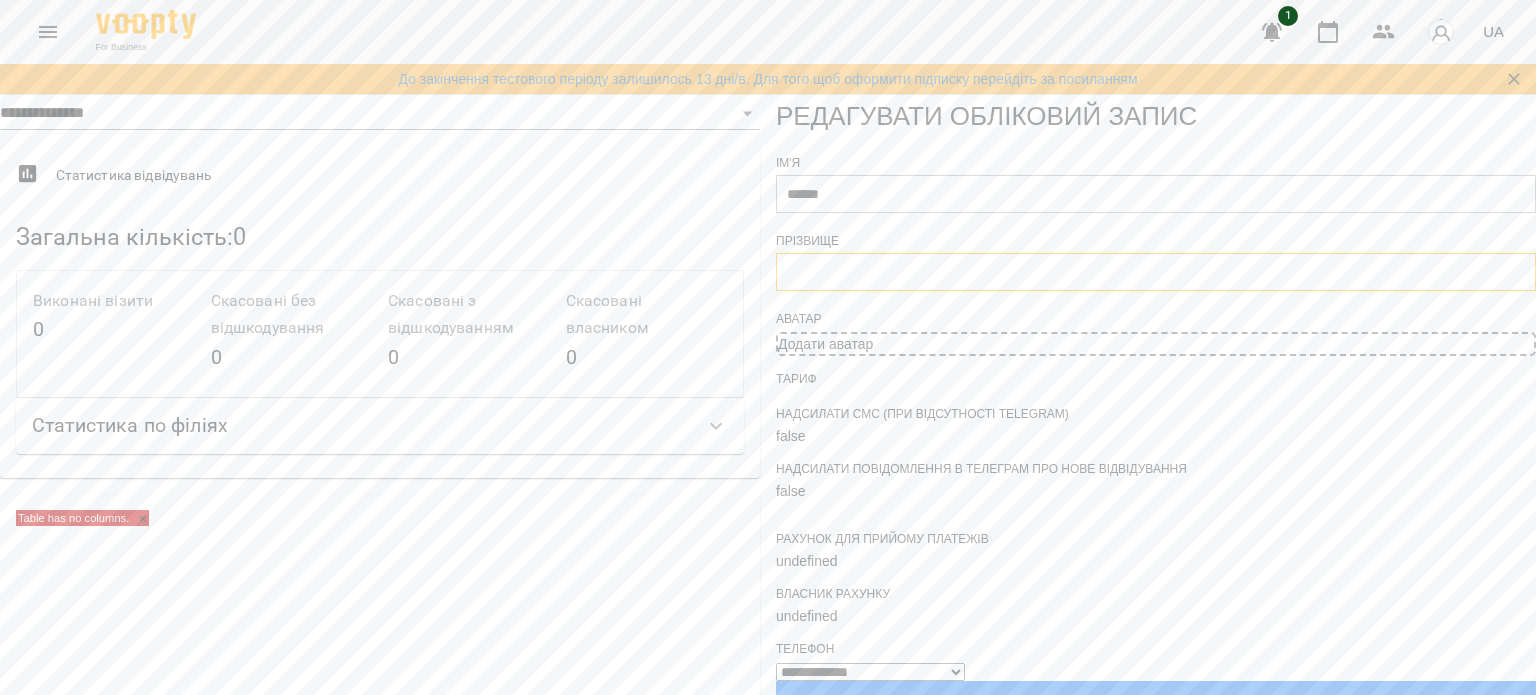 click at bounding box center [1156, 272] 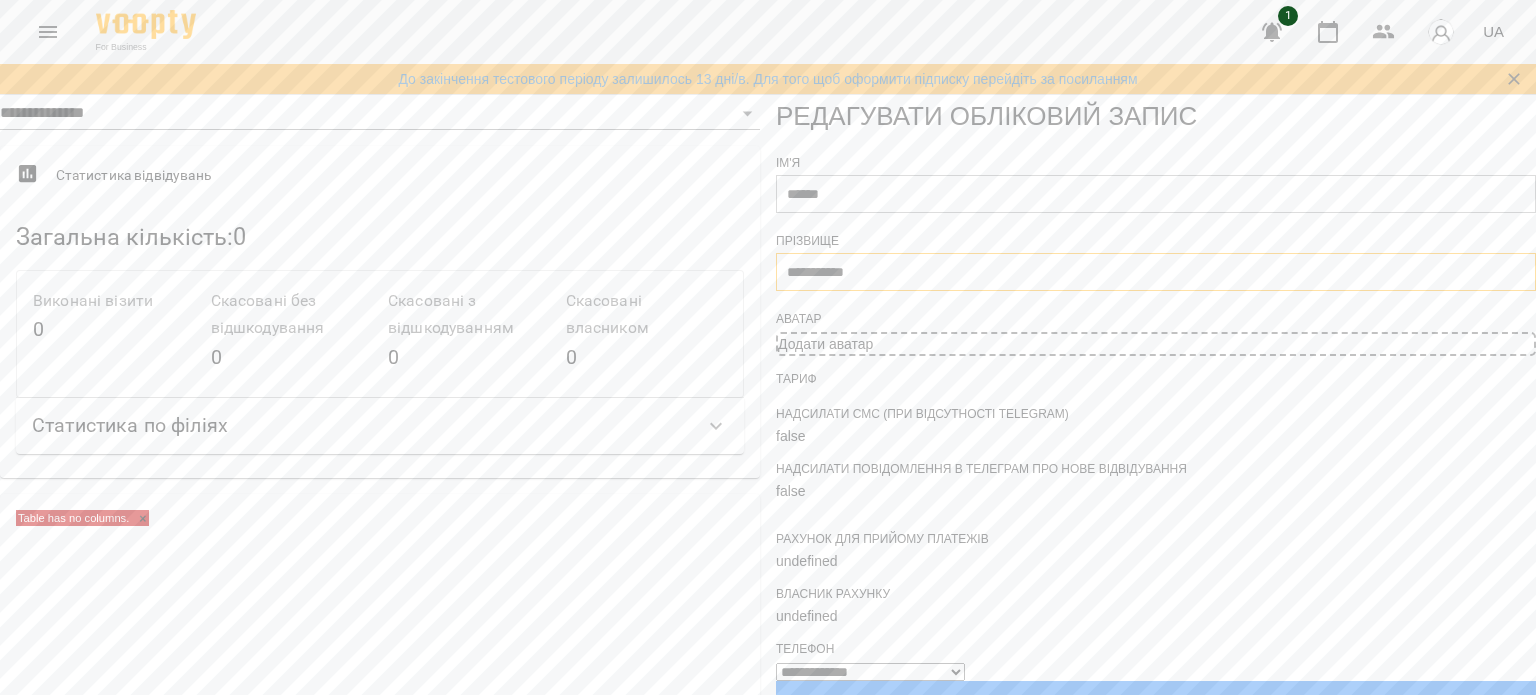 type on "**********" 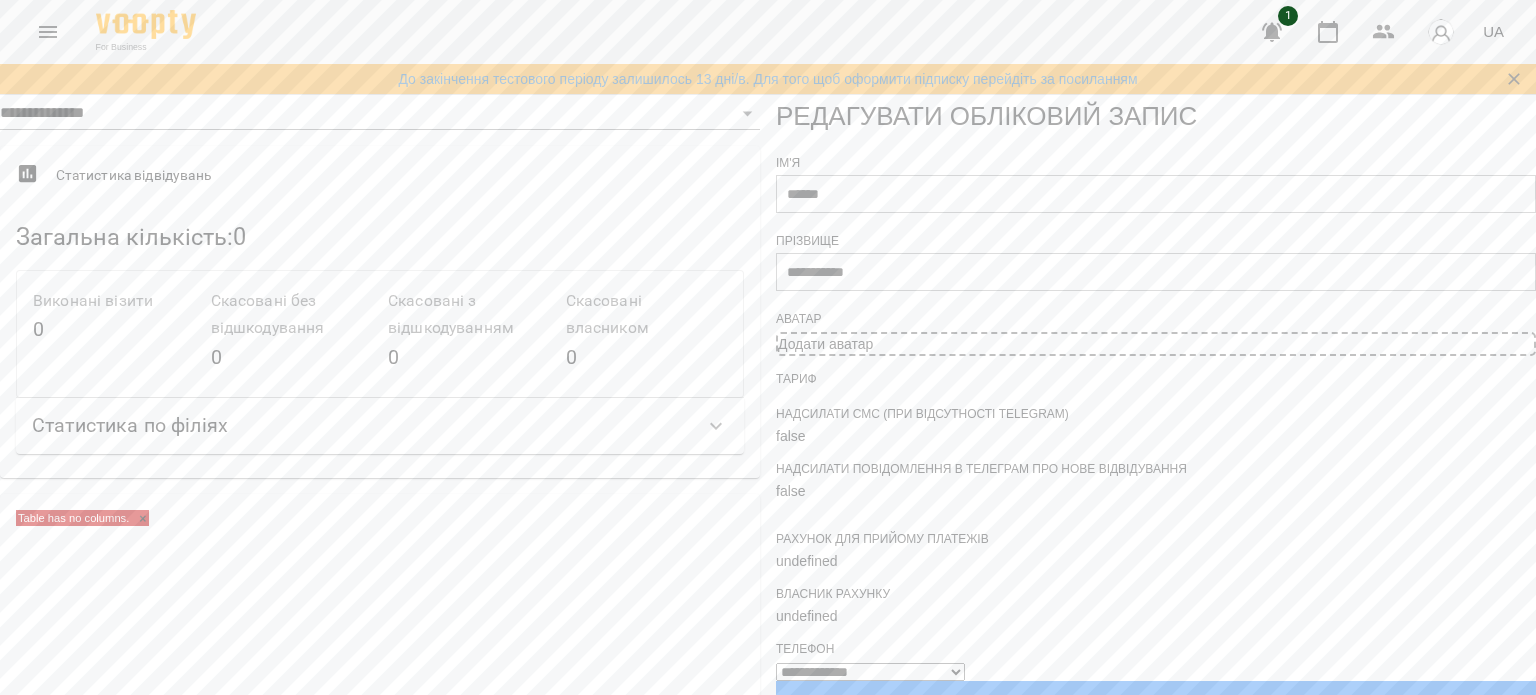 click on "**********" at bounding box center (1156, 867) 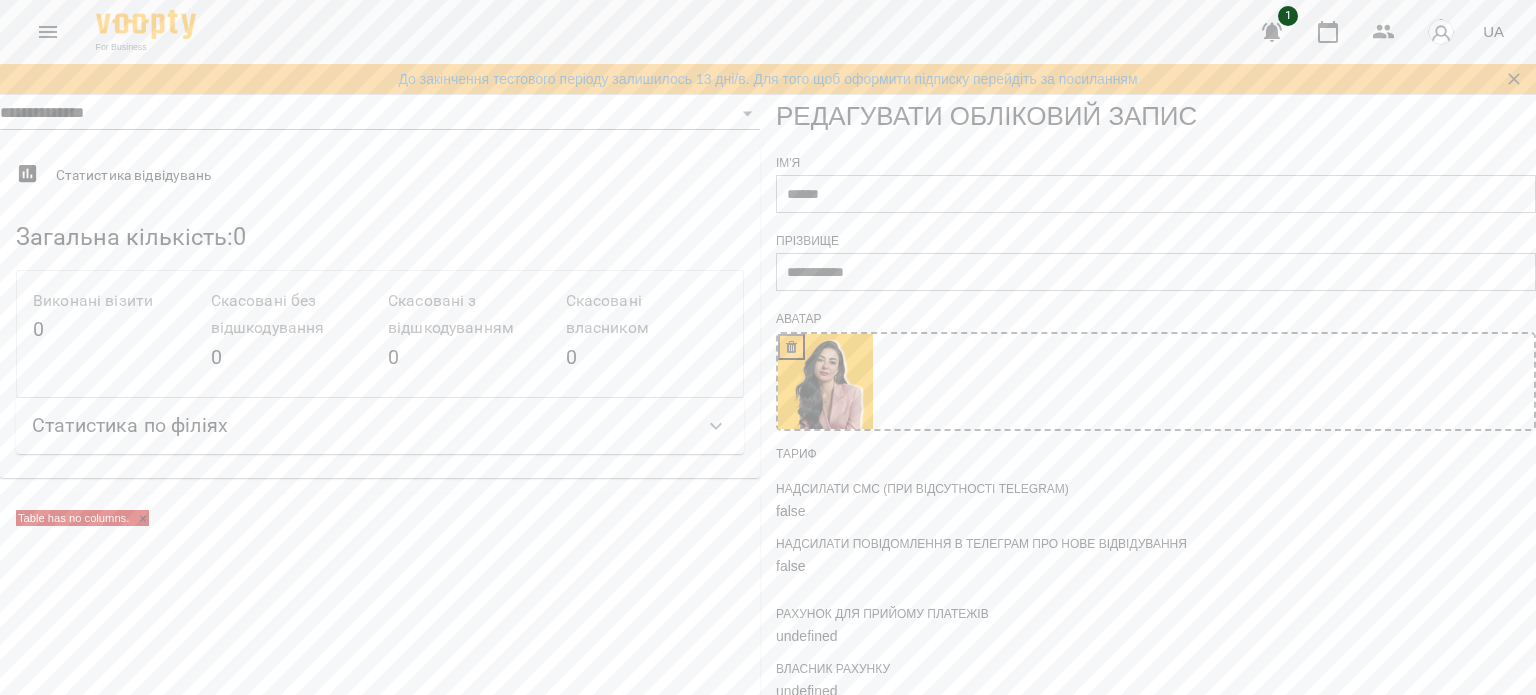 scroll, scrollTop: 600, scrollLeft: 0, axis: vertical 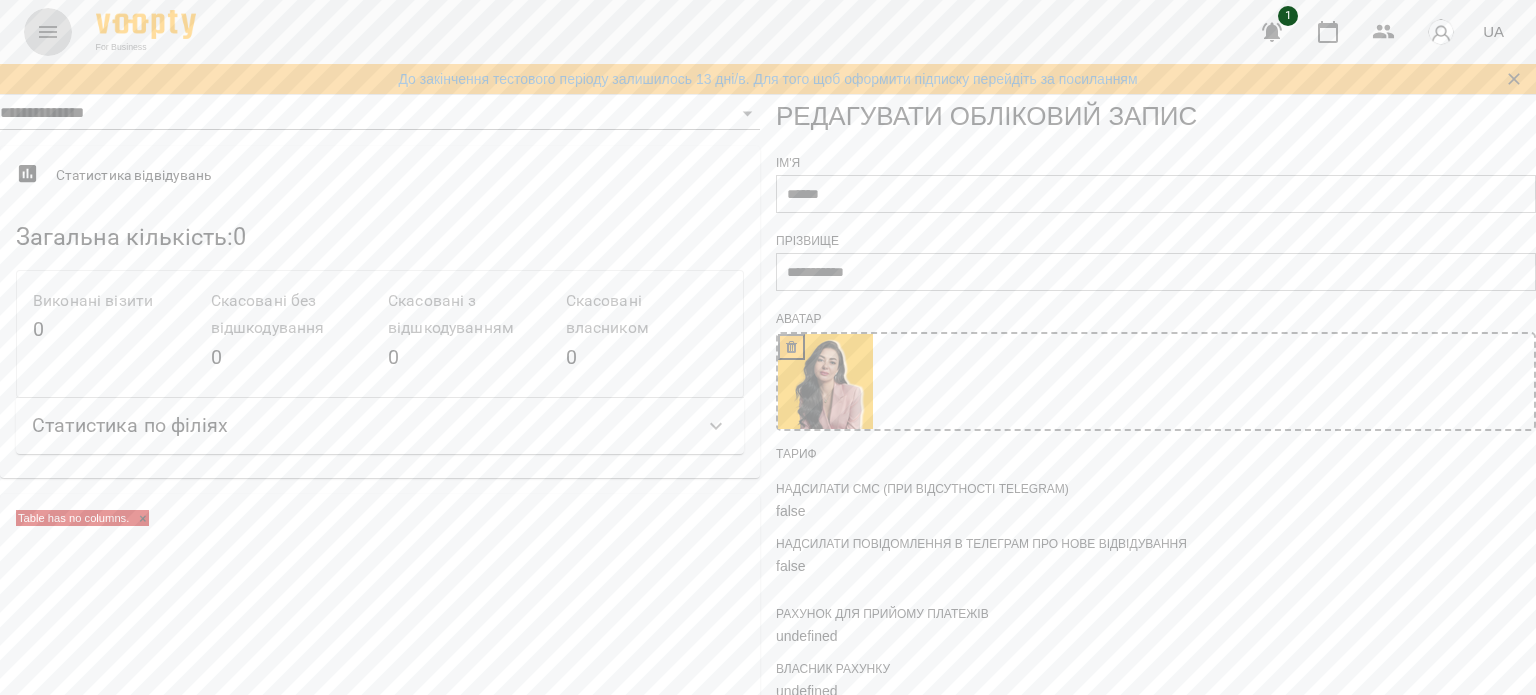 click 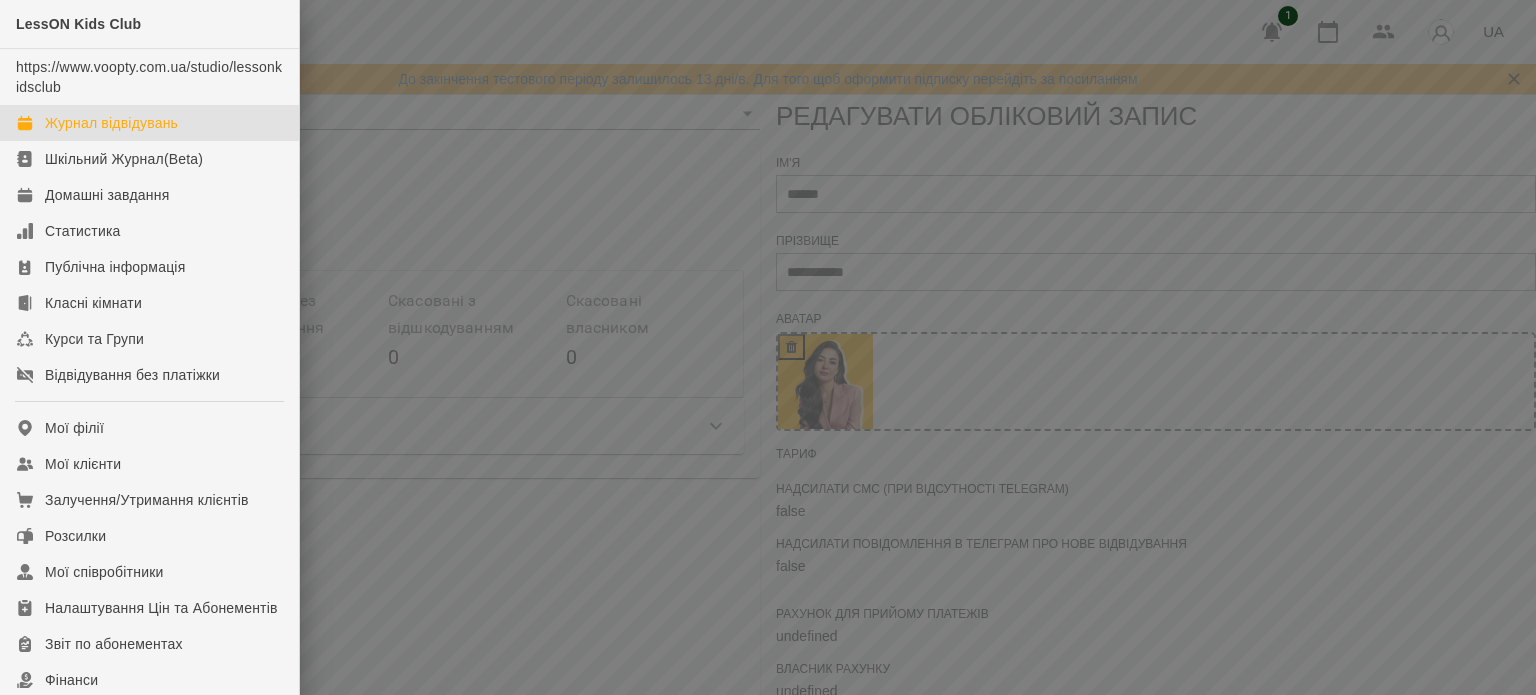 click on "Журнал відвідувань" at bounding box center (111, 123) 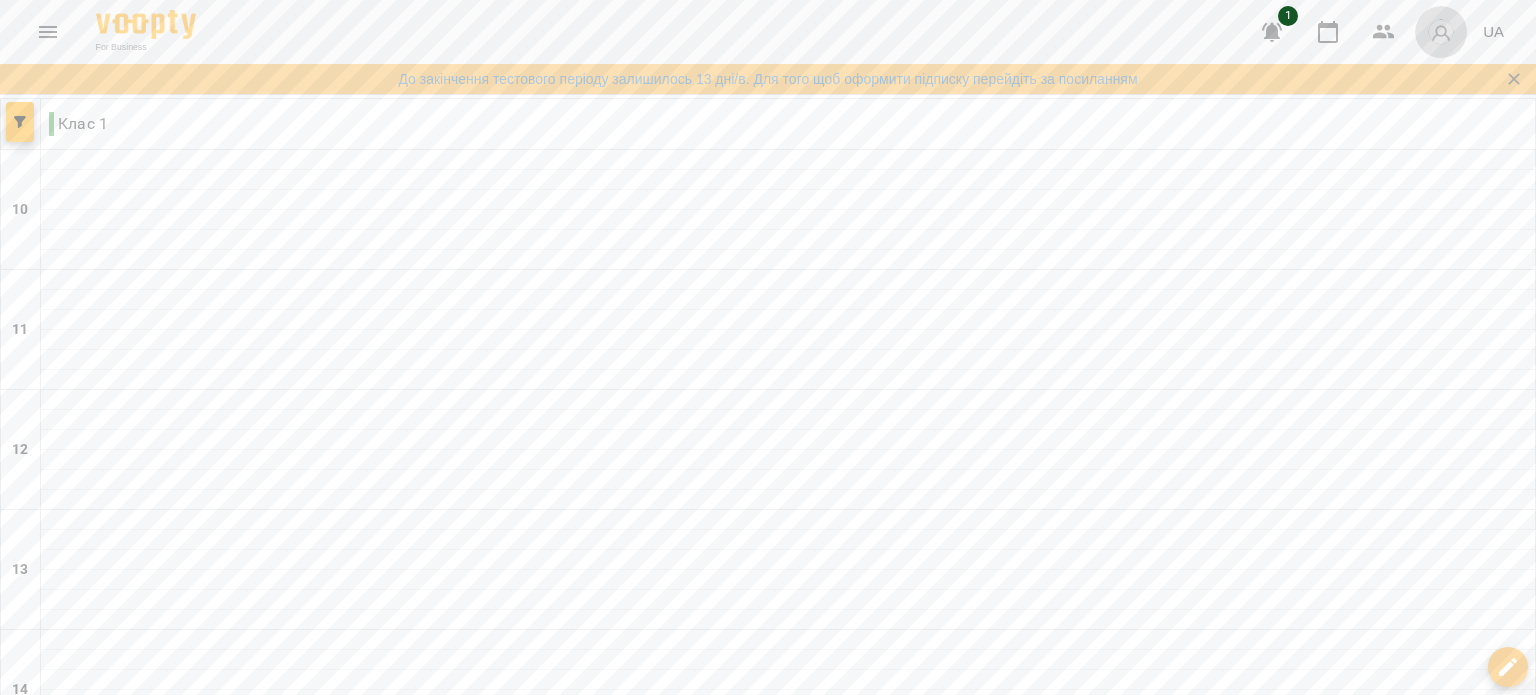 click at bounding box center (1441, 32) 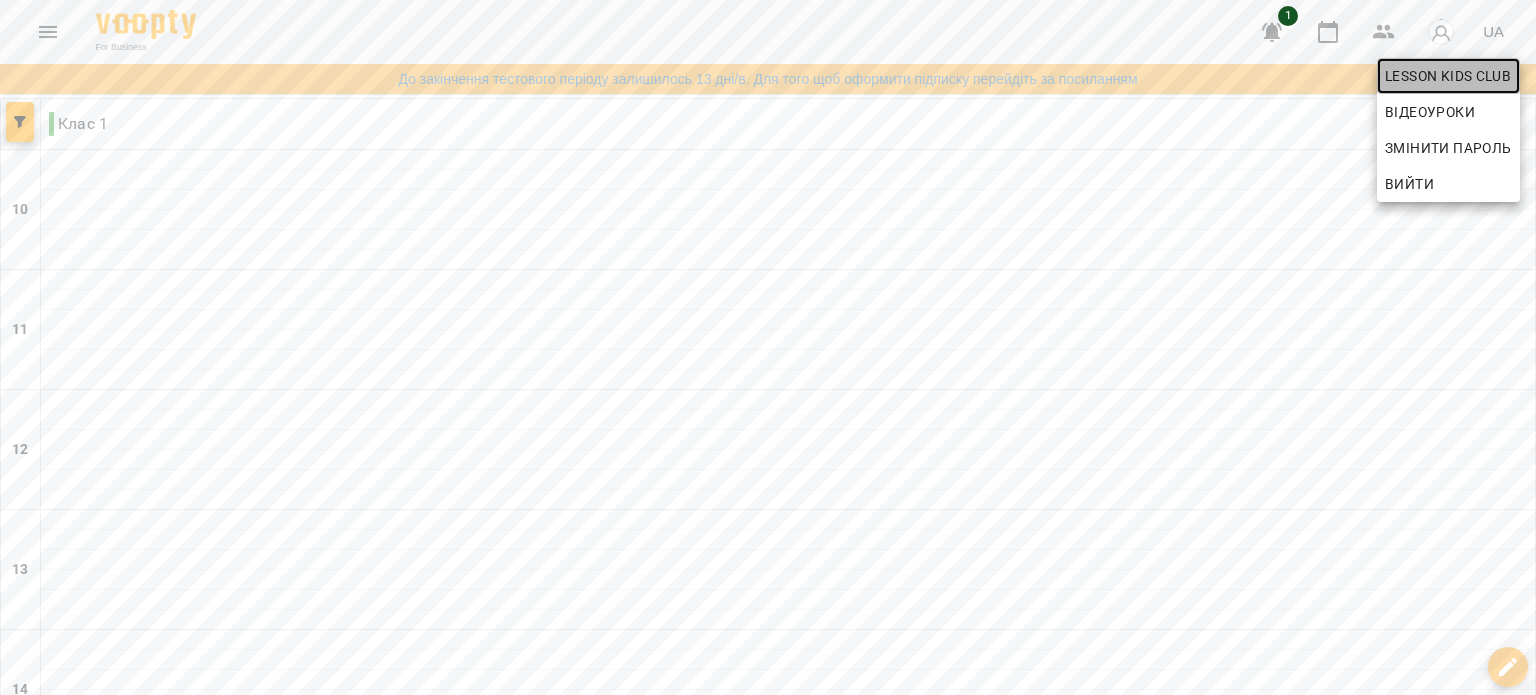 click on "LessON Kids Club" at bounding box center (1448, 76) 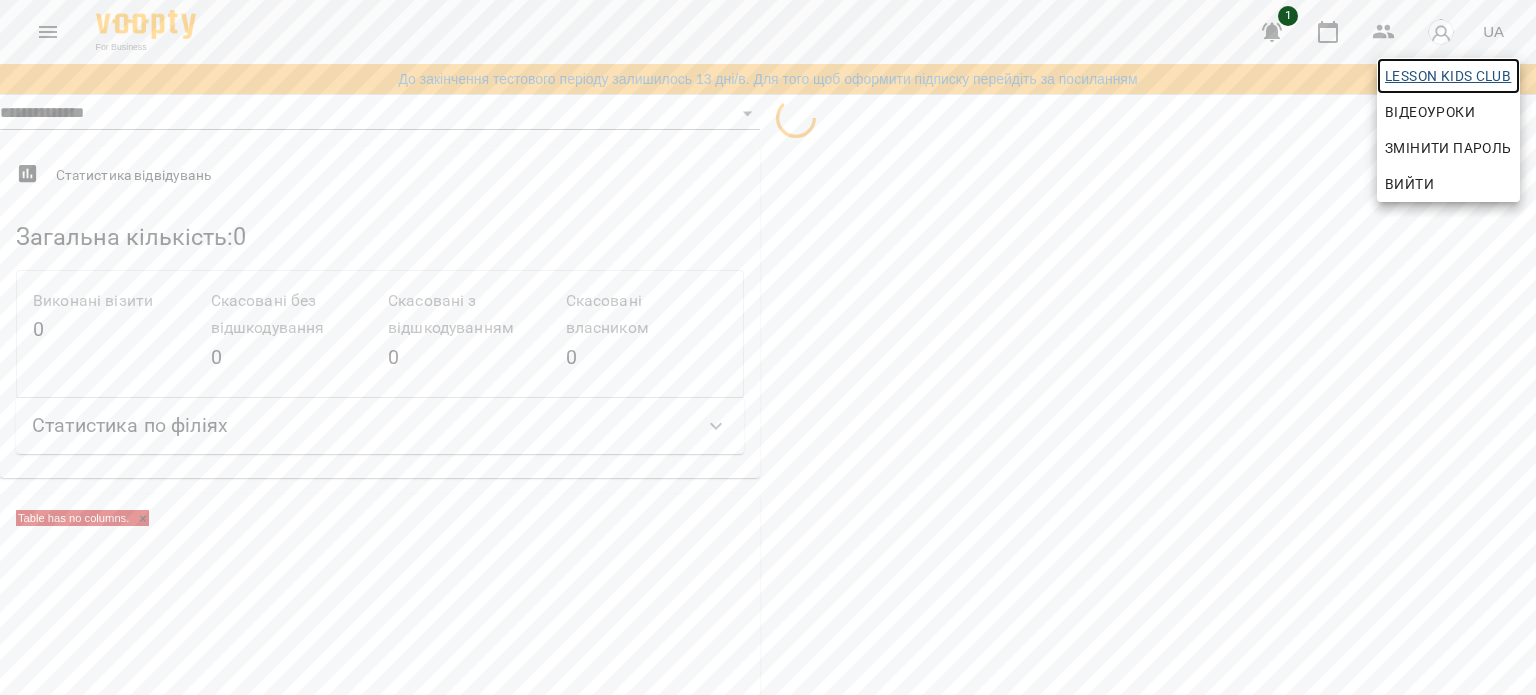 select on "**" 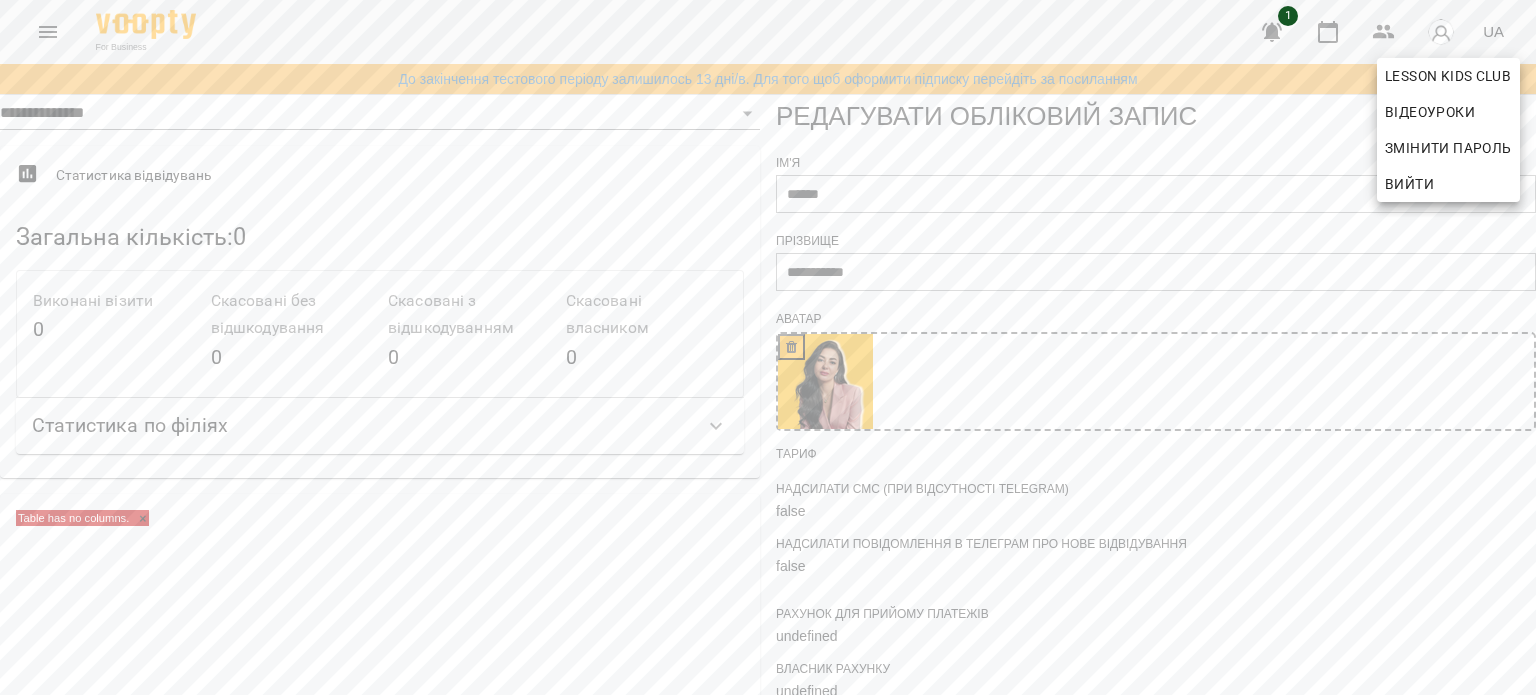 click at bounding box center (768, 347) 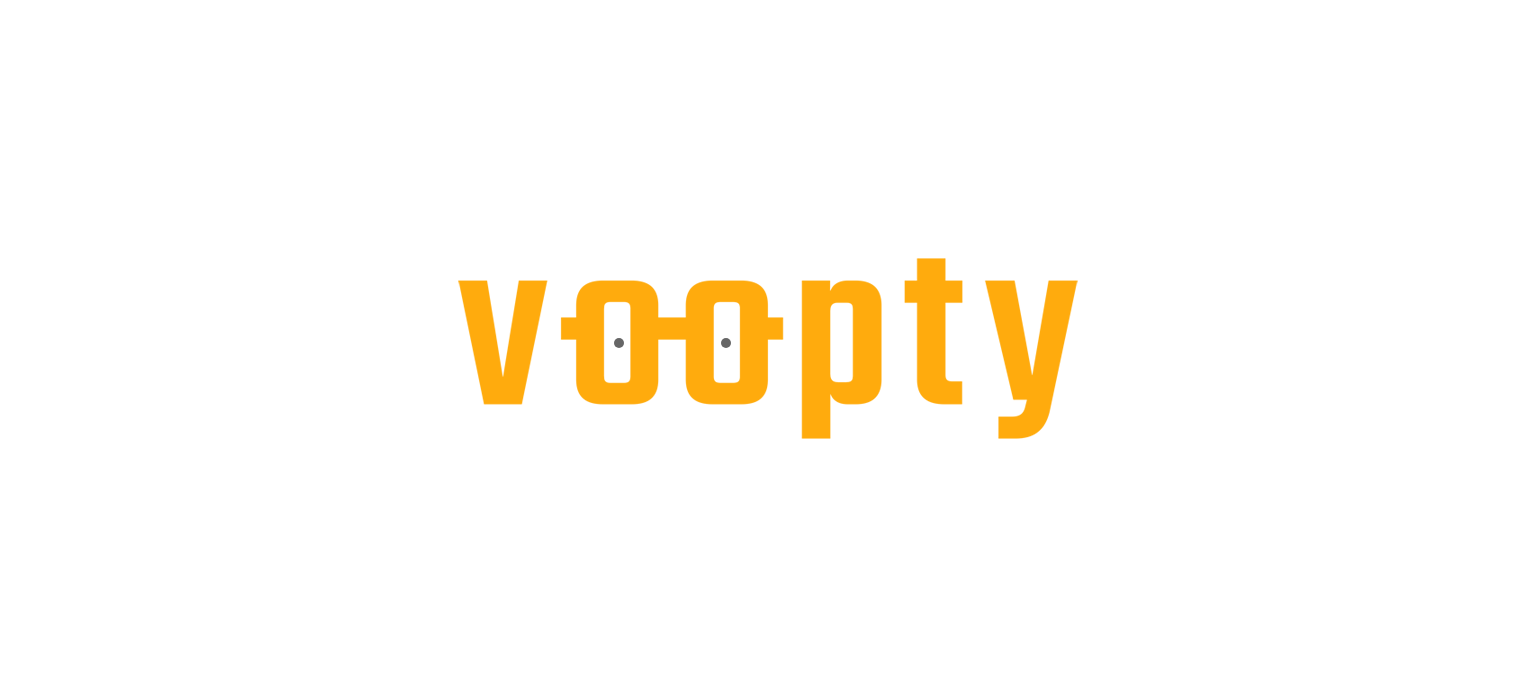 scroll, scrollTop: 0, scrollLeft: 0, axis: both 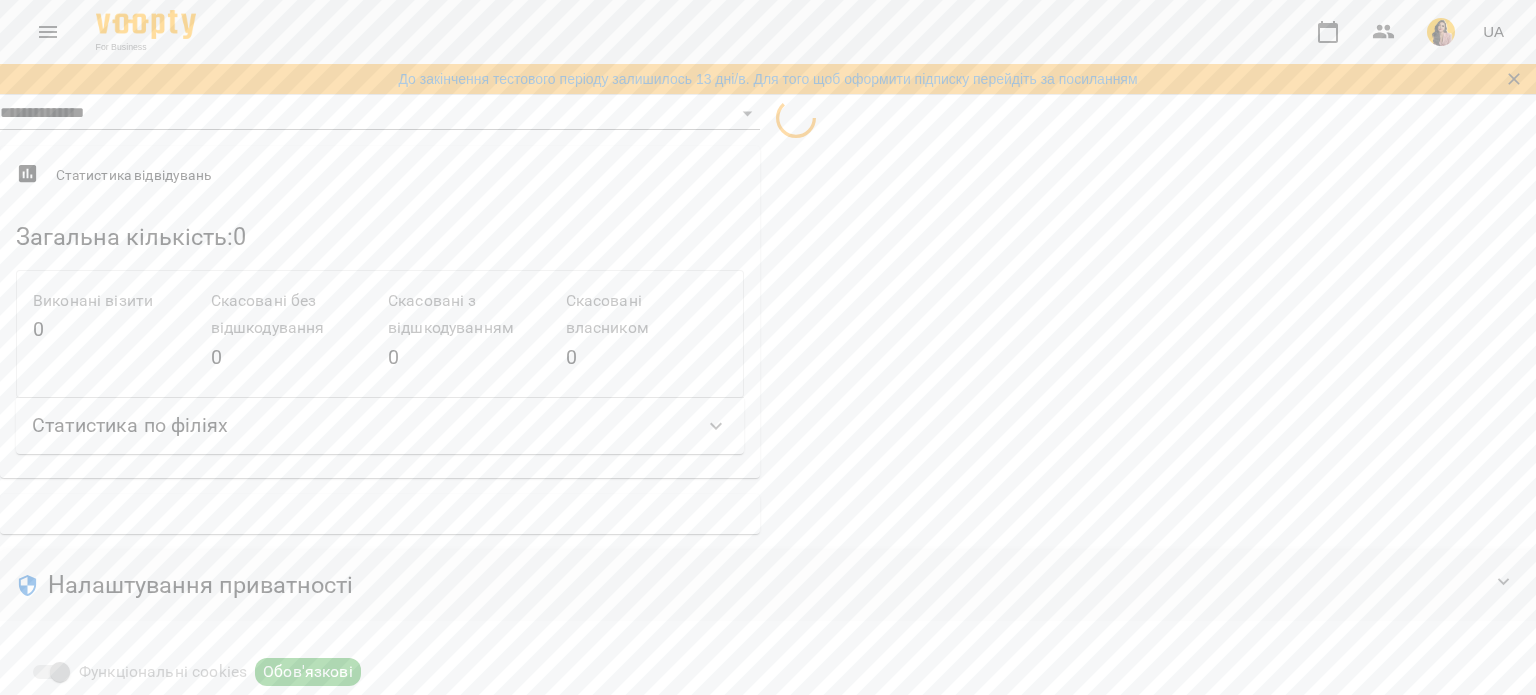 select on "**" 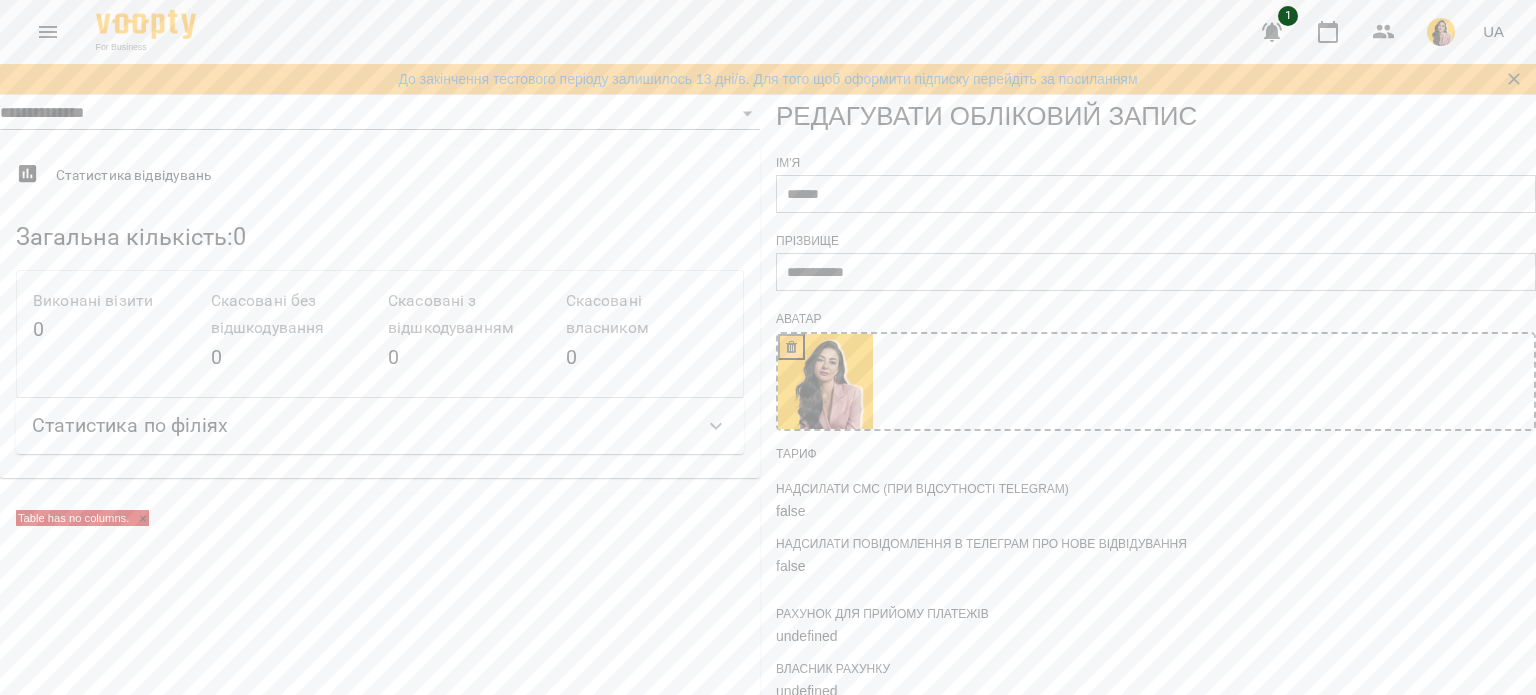 scroll, scrollTop: 0, scrollLeft: 0, axis: both 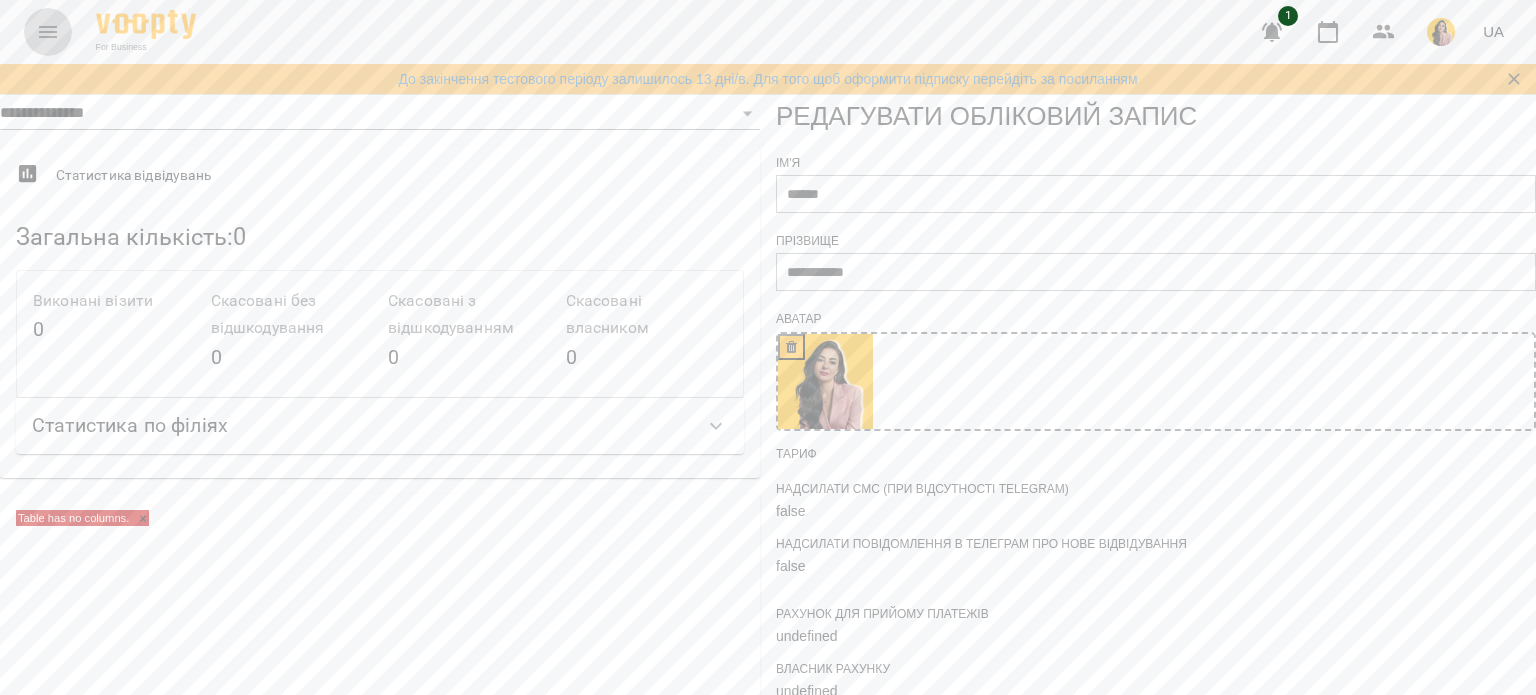 click at bounding box center [48, 32] 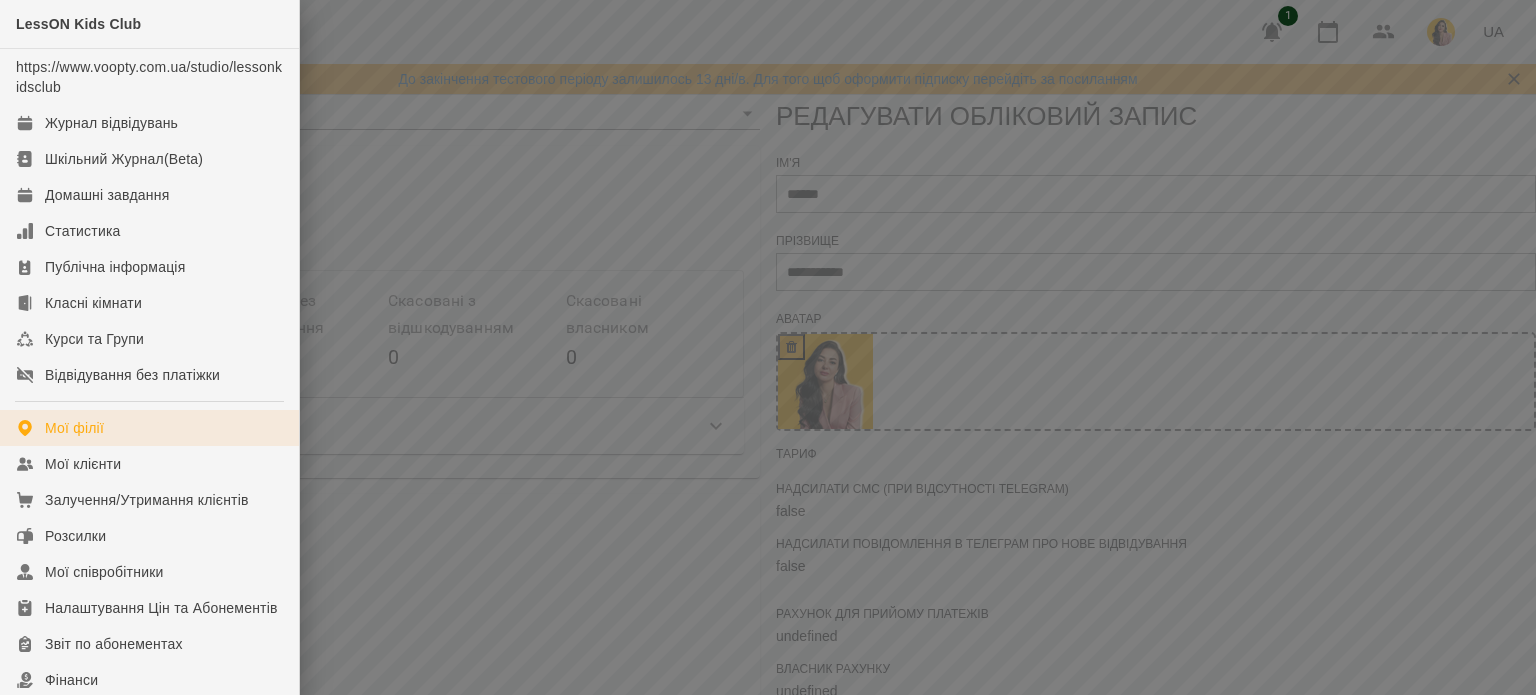 click on "Мої філії" at bounding box center (149, 428) 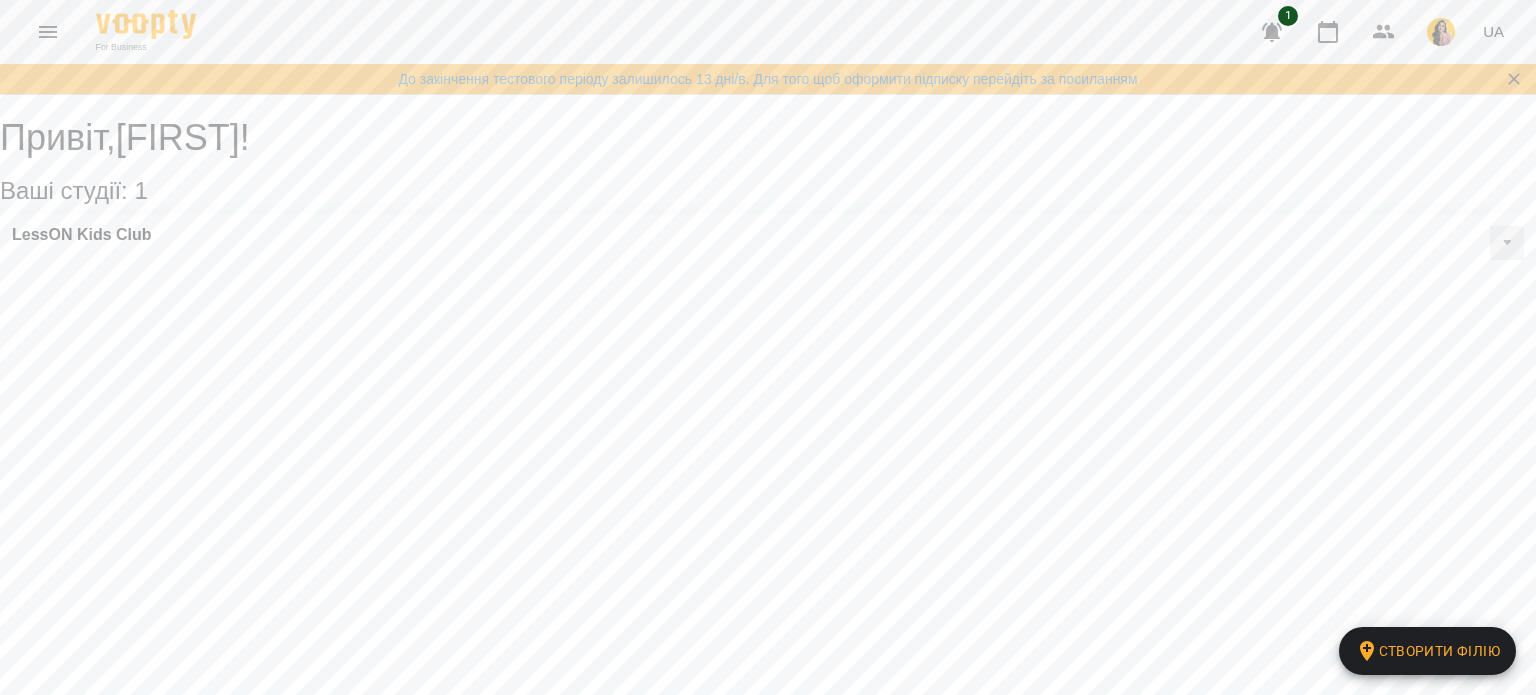 drag, startPoint x: 1105, startPoint y: 377, endPoint x: 272, endPoint y: 283, distance: 838.2869 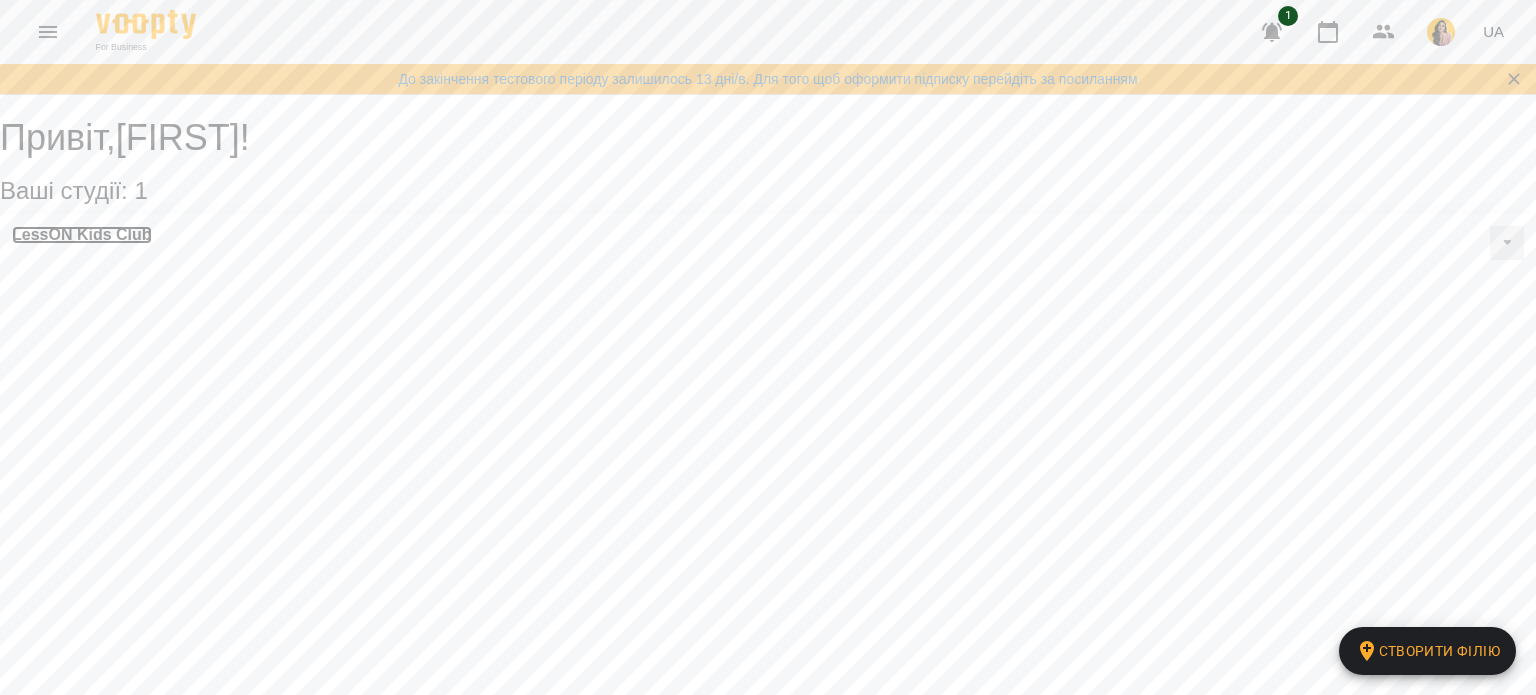 click on "LessON Kids Club" at bounding box center (82, 235) 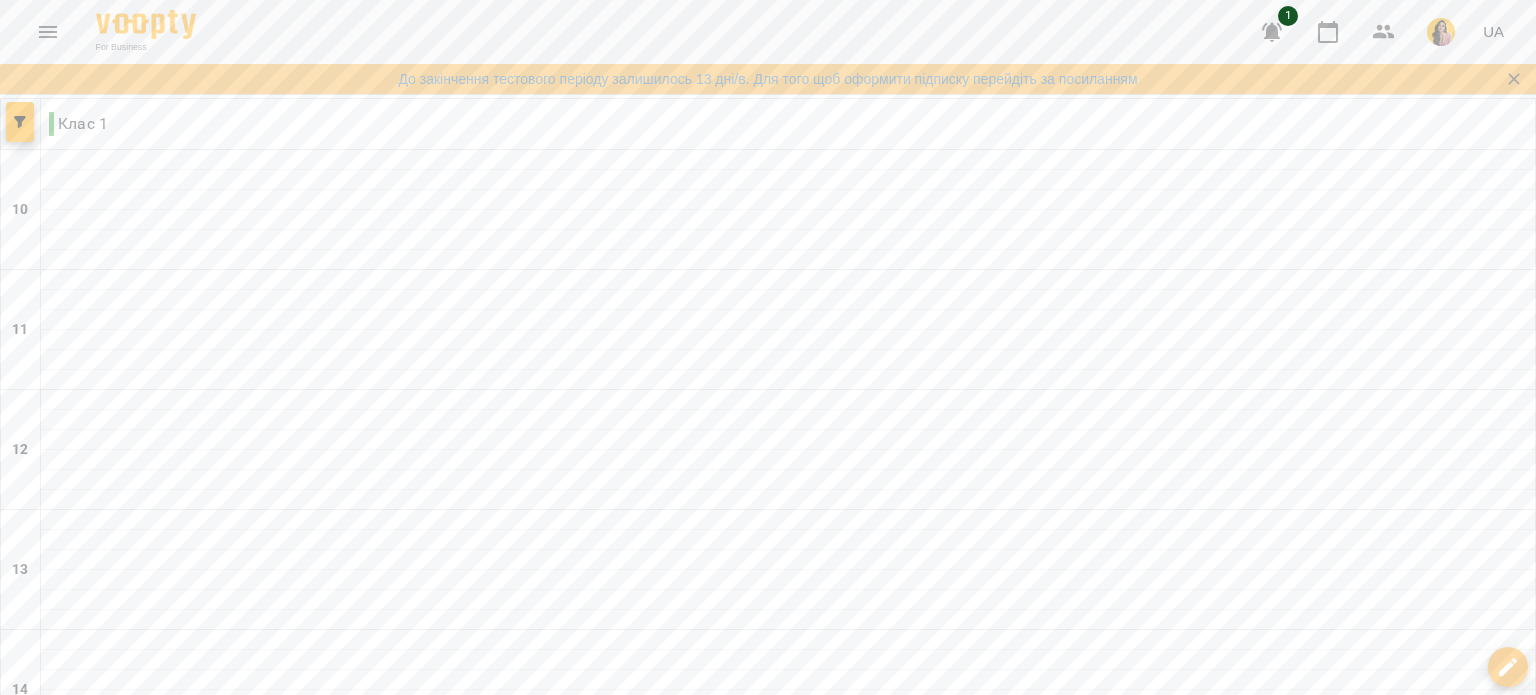 scroll, scrollTop: 2, scrollLeft: 0, axis: vertical 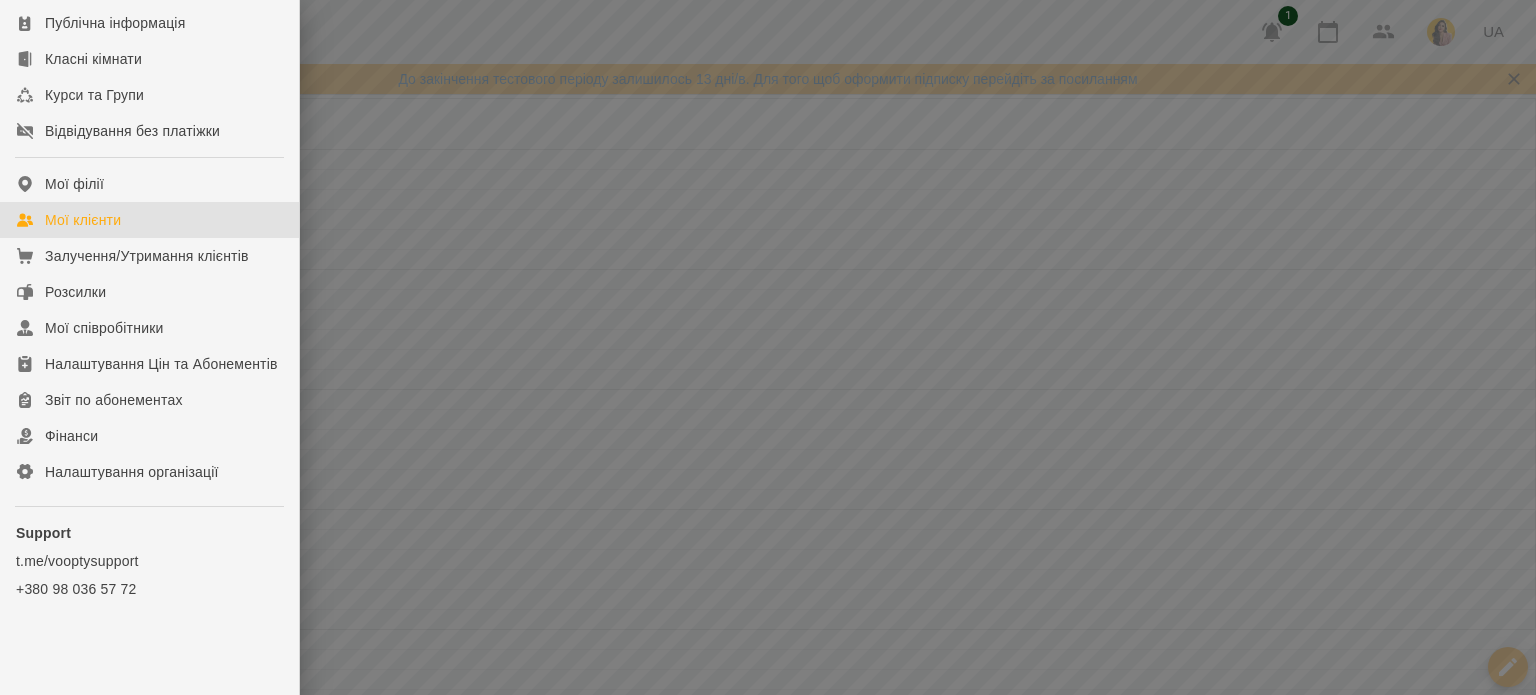 click on "Мої клієнти" at bounding box center [83, 220] 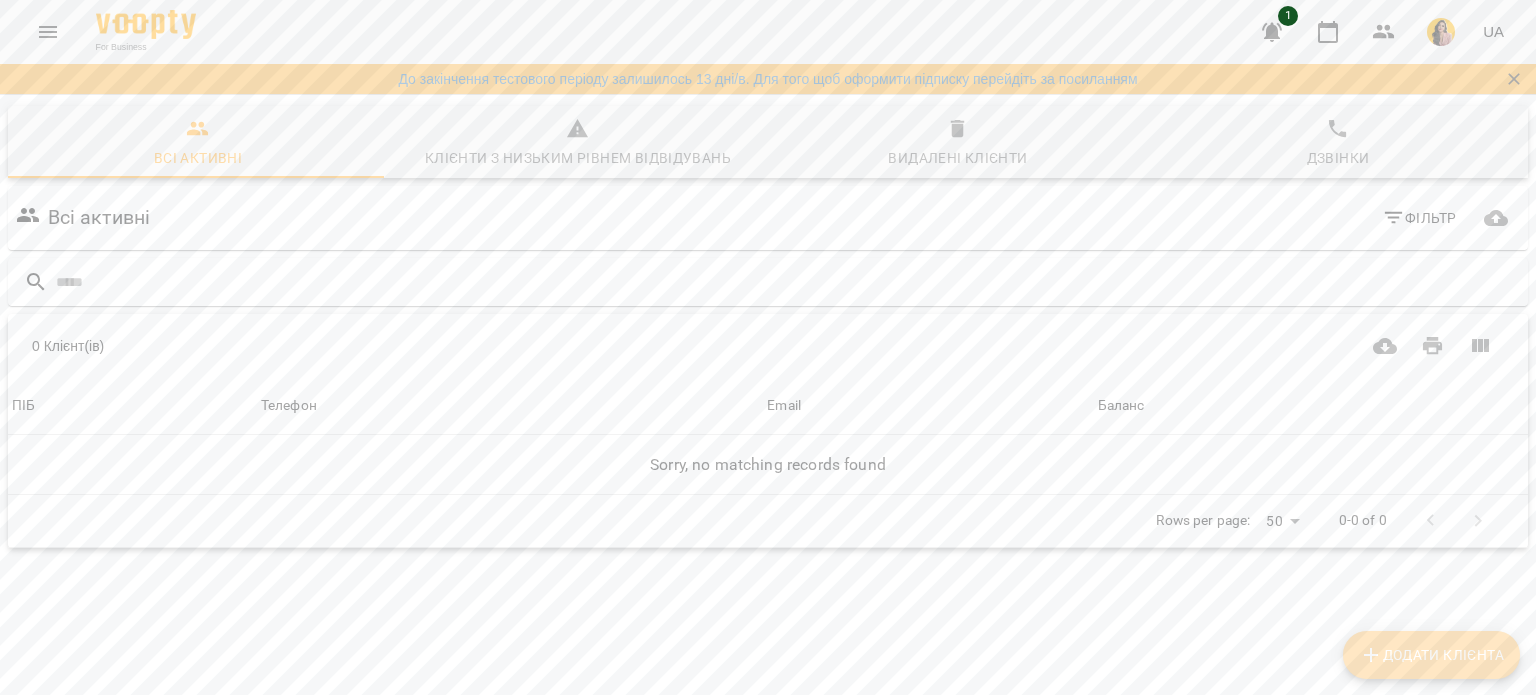 click on "Додати клієнта" at bounding box center [1431, 655] 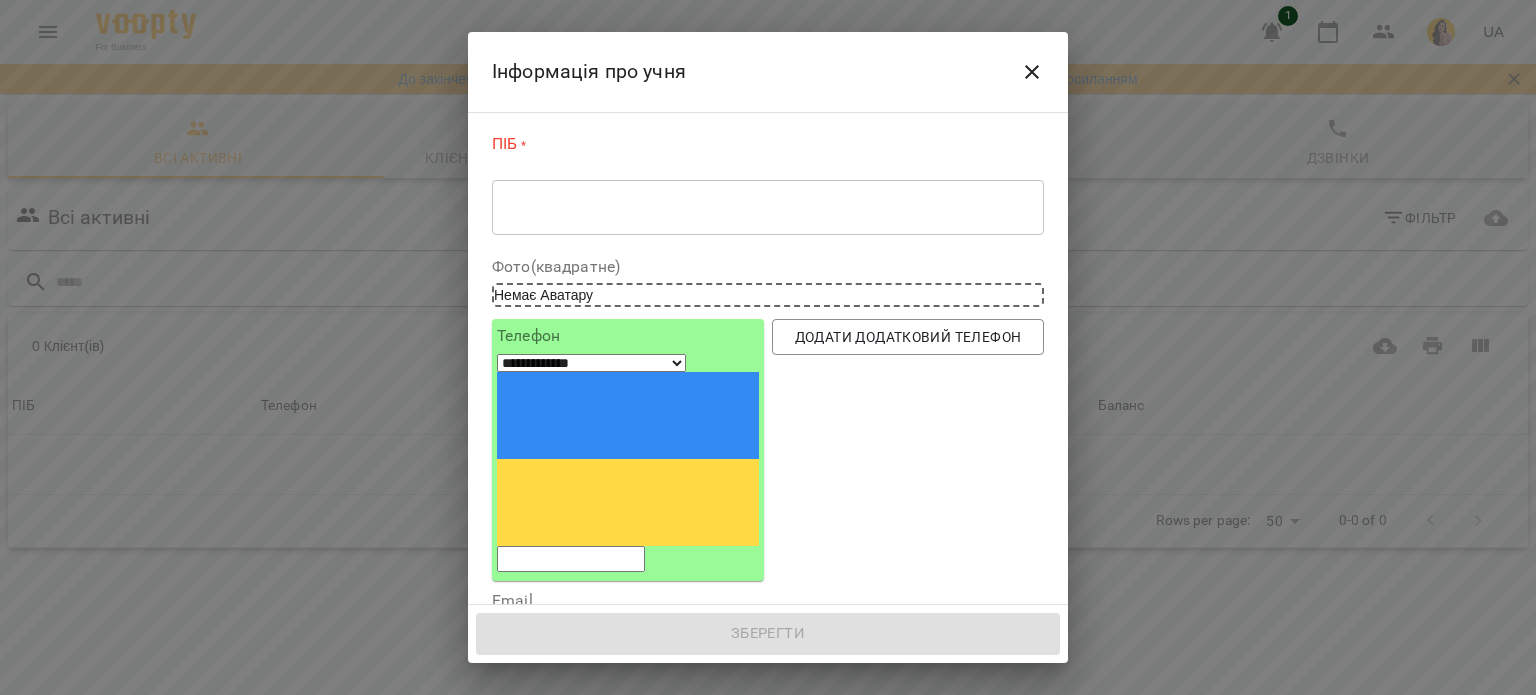 click on "* ​" at bounding box center (768, 207) 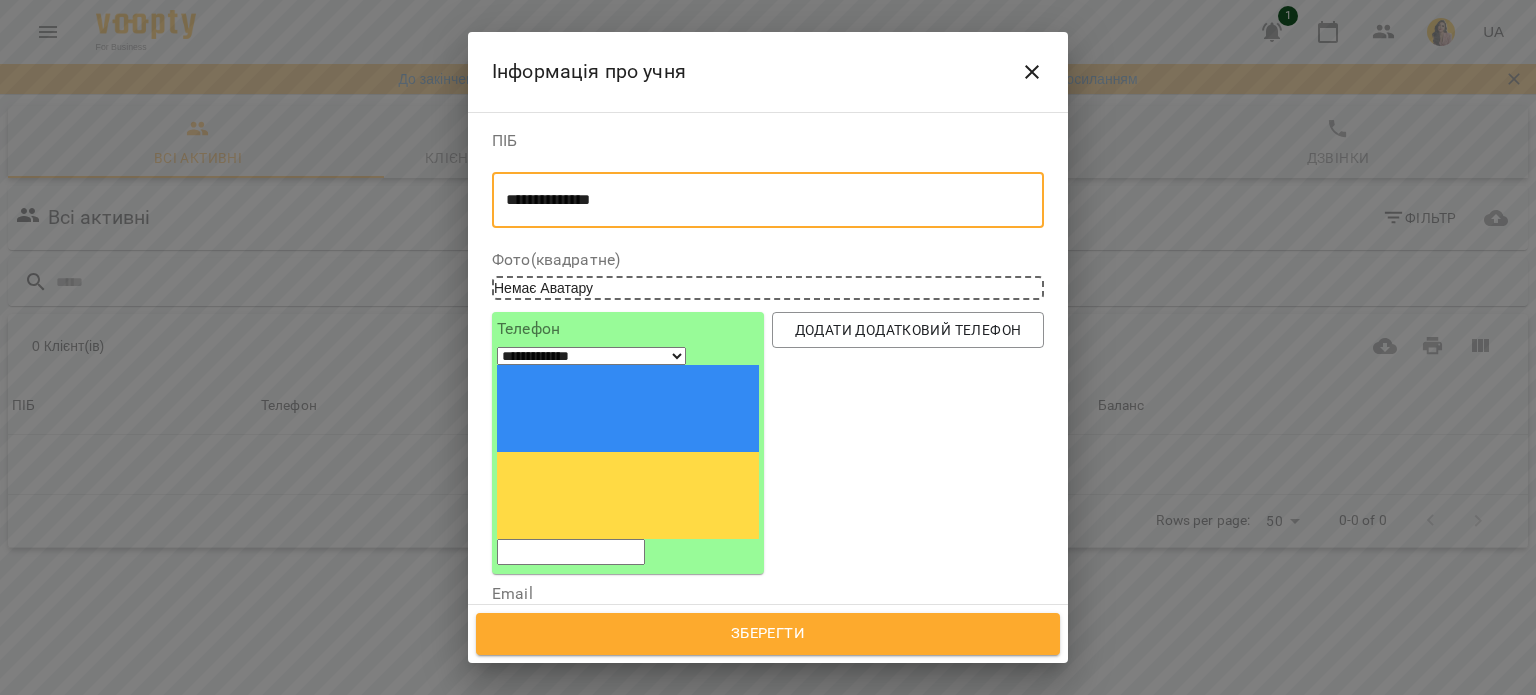 type on "**********" 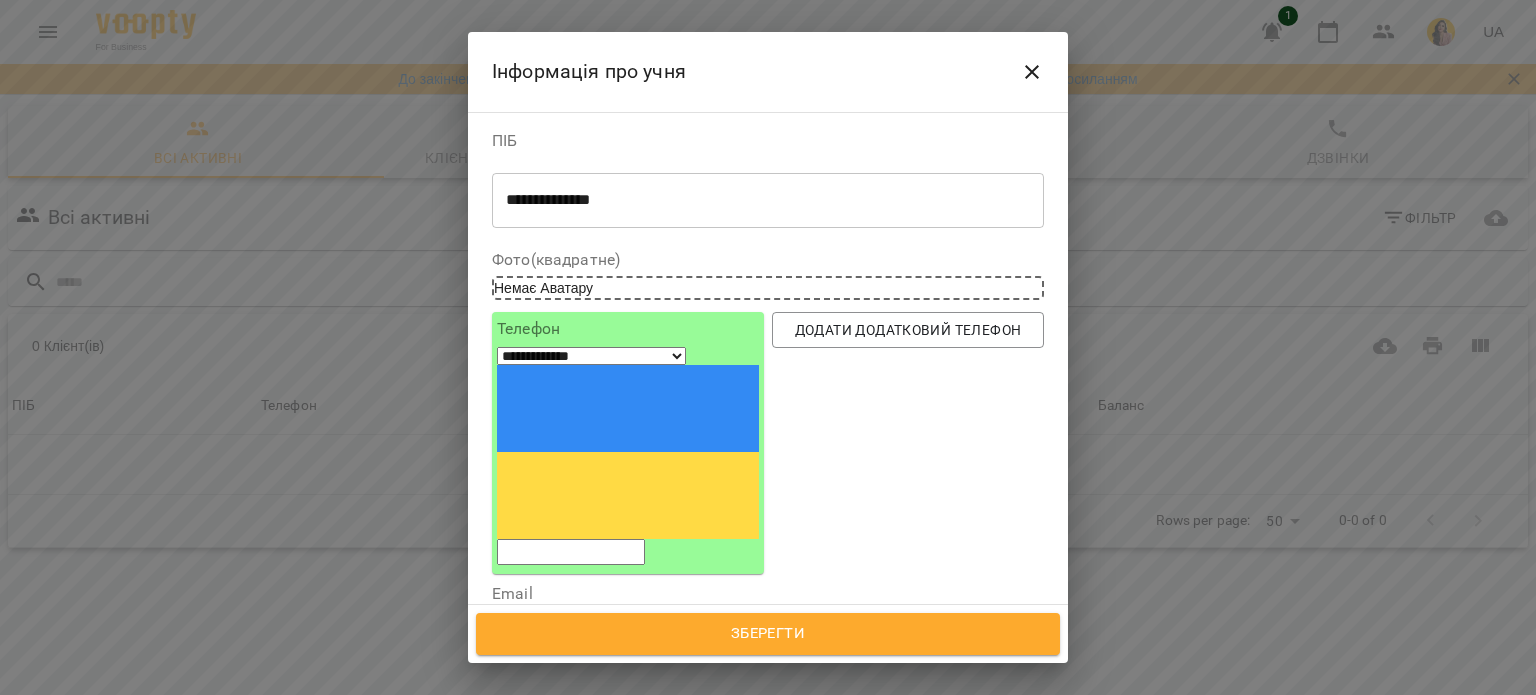 click at bounding box center (571, 552) 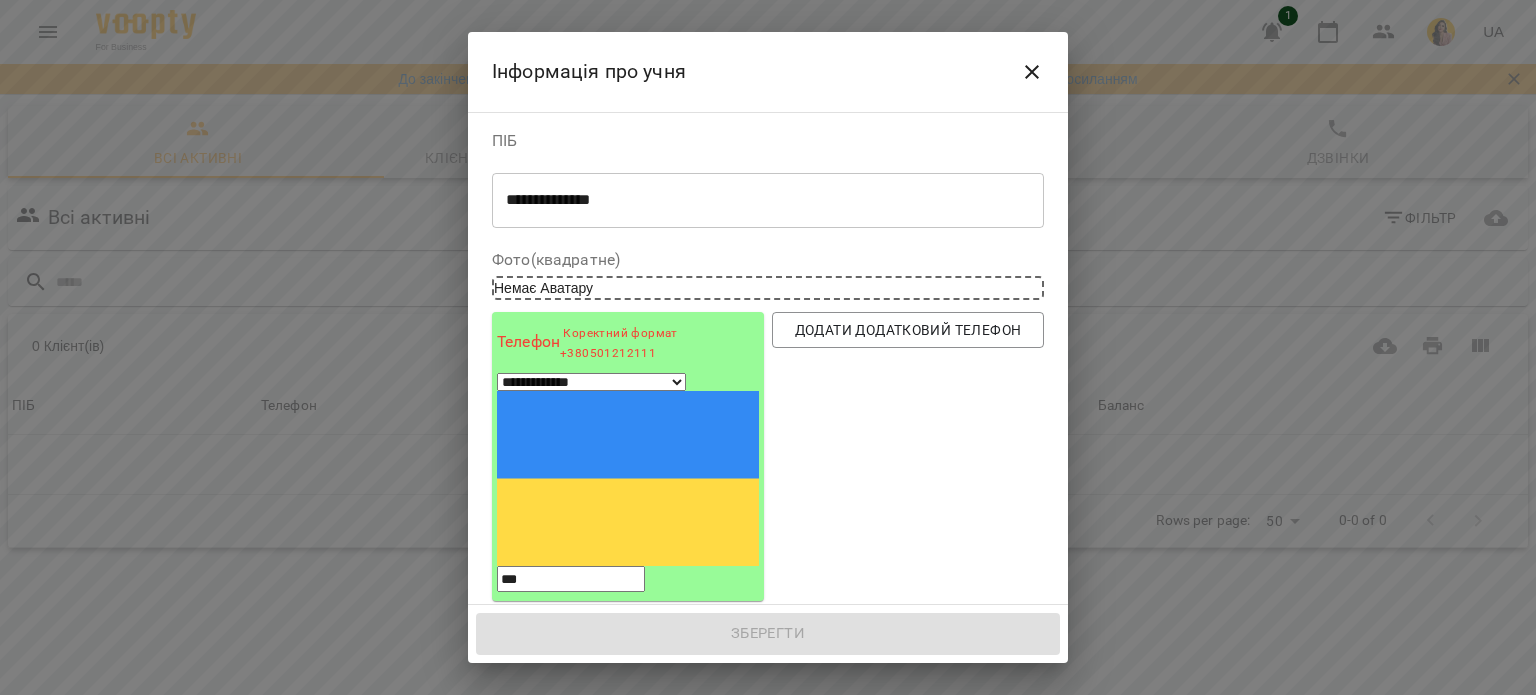 type on "**********" 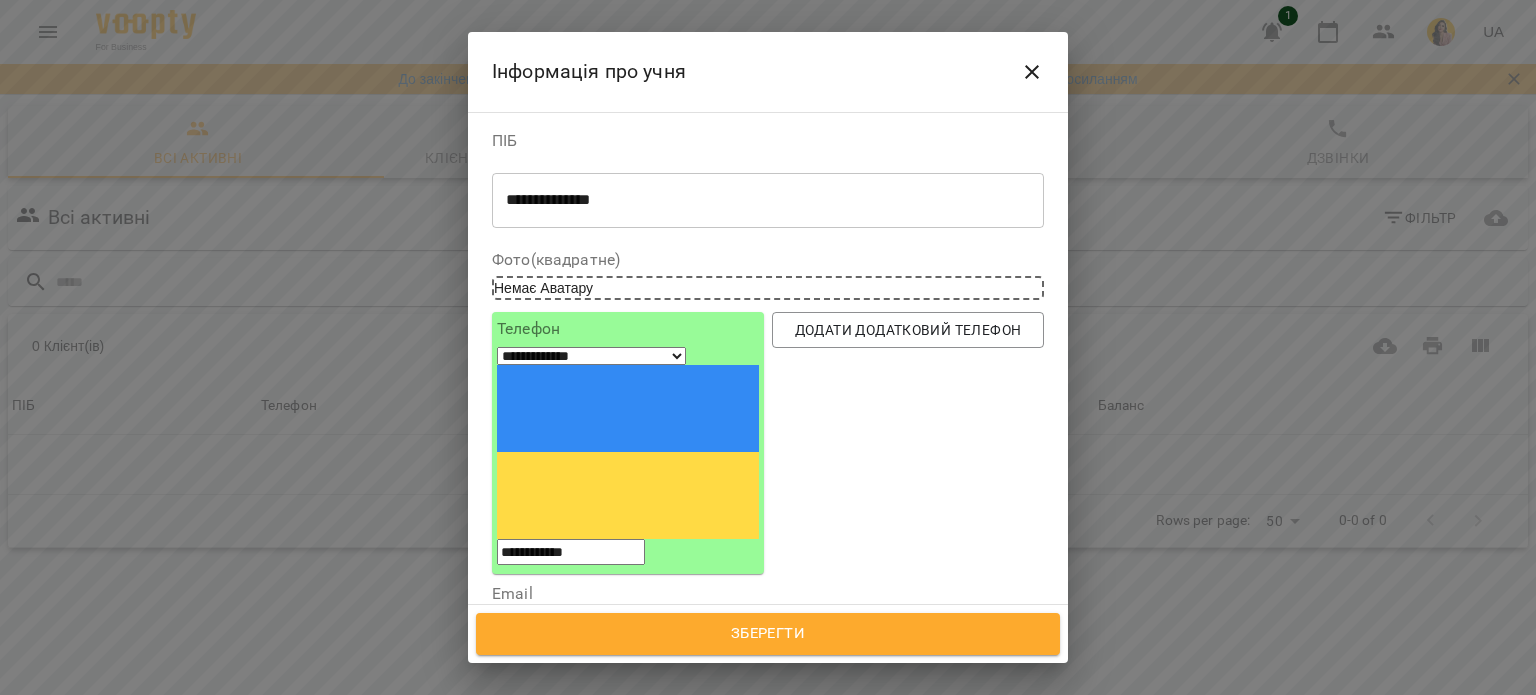 click on "Email" at bounding box center [768, 594] 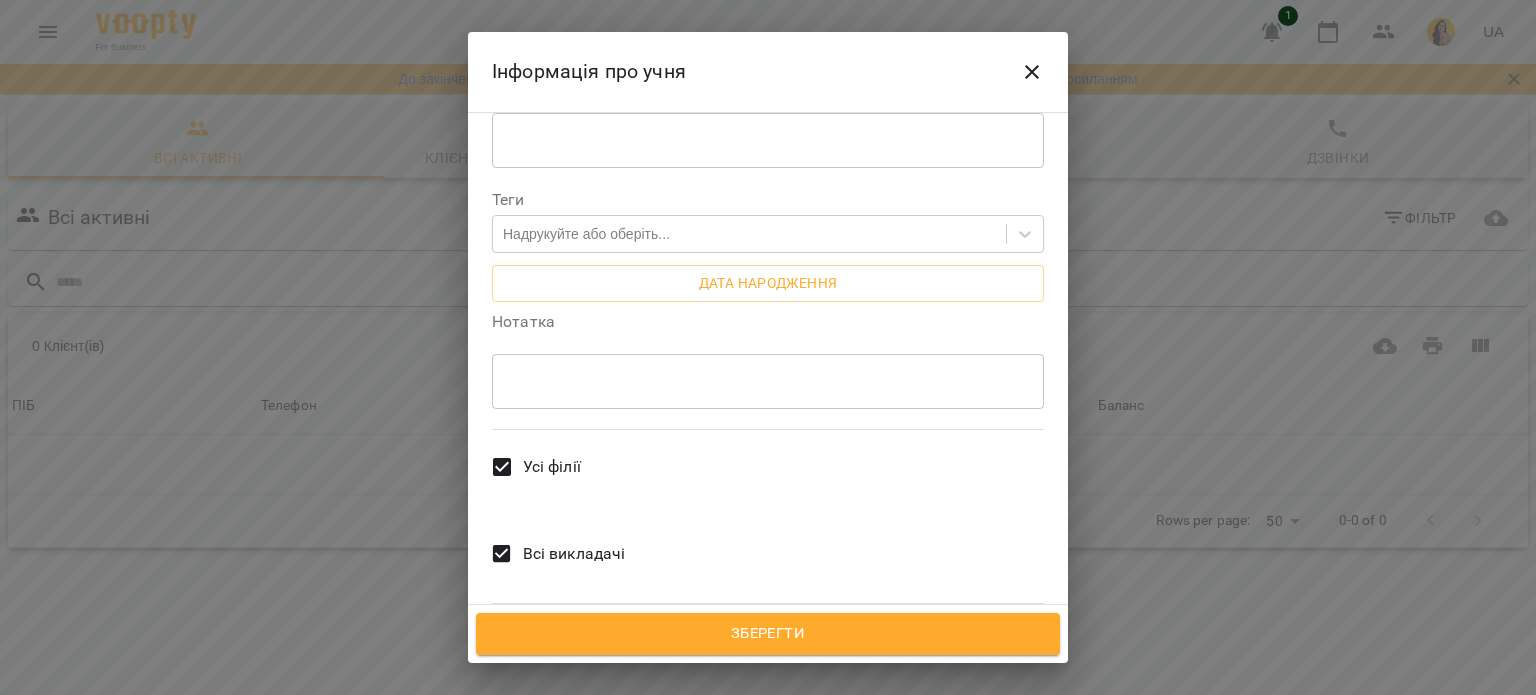 scroll, scrollTop: 515, scrollLeft: 0, axis: vertical 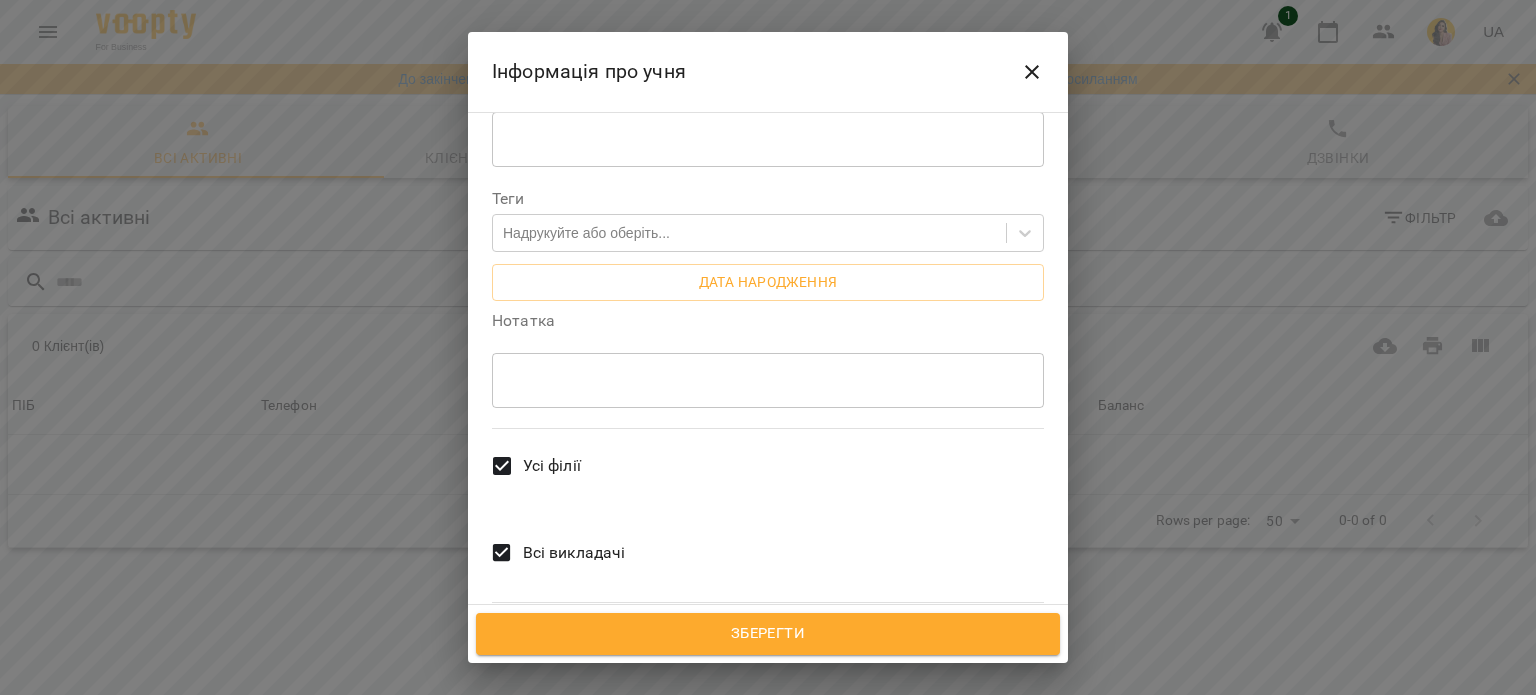 click at bounding box center (768, 737) 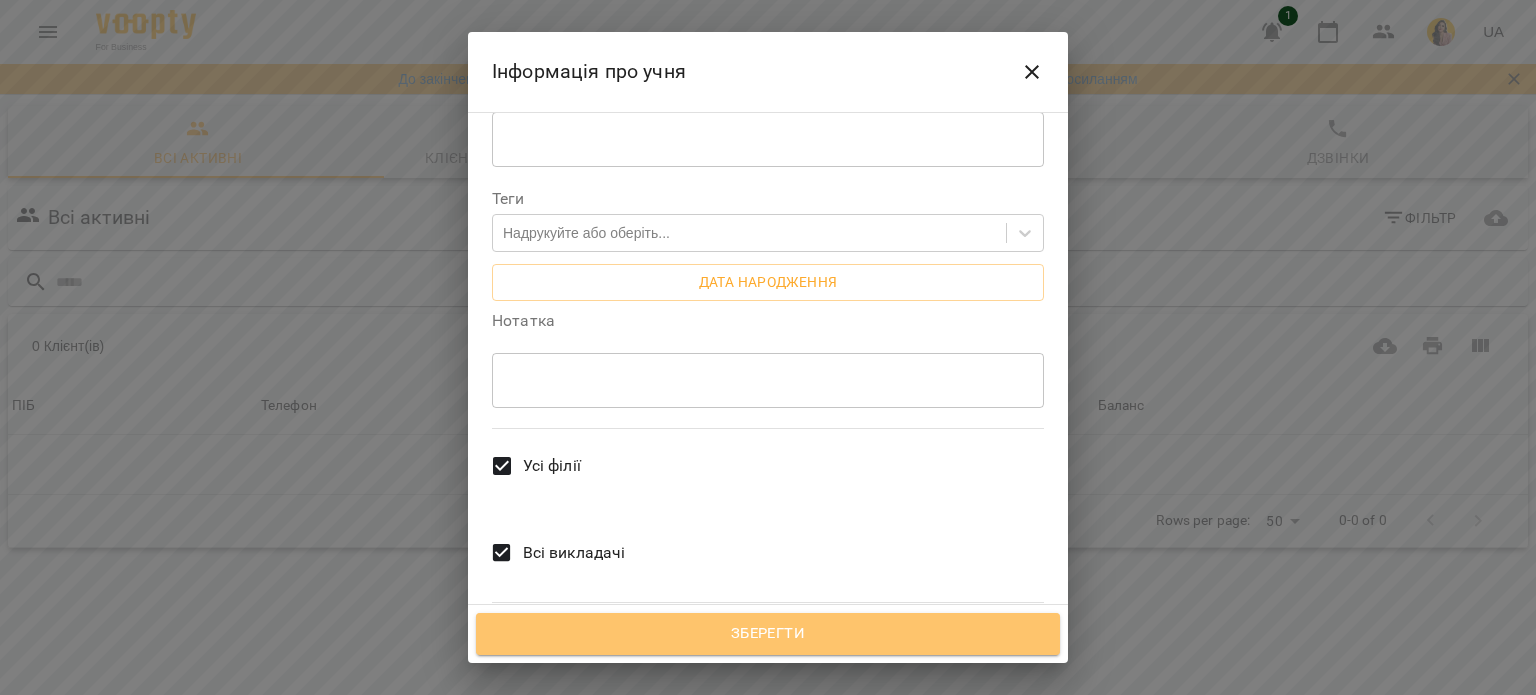 click on "Зберегти" at bounding box center (768, 634) 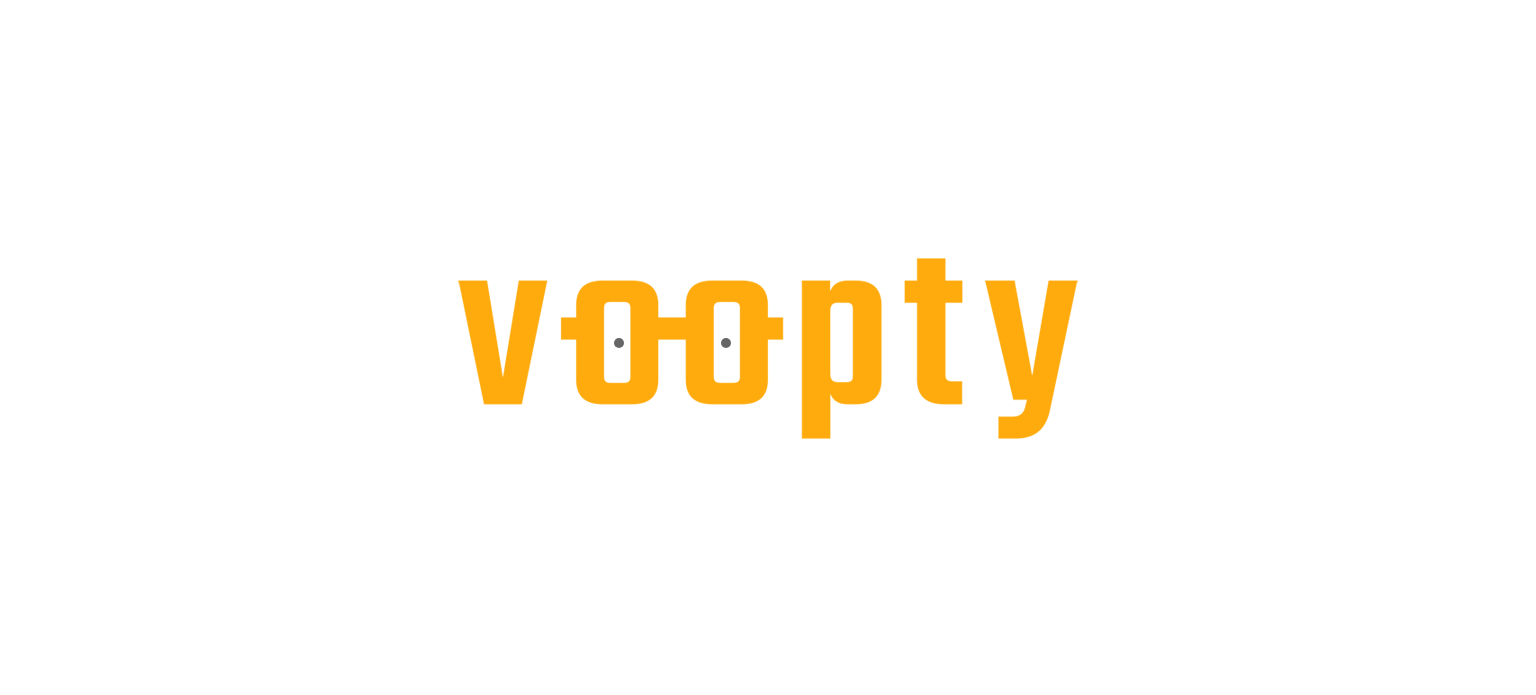 scroll, scrollTop: 0, scrollLeft: 0, axis: both 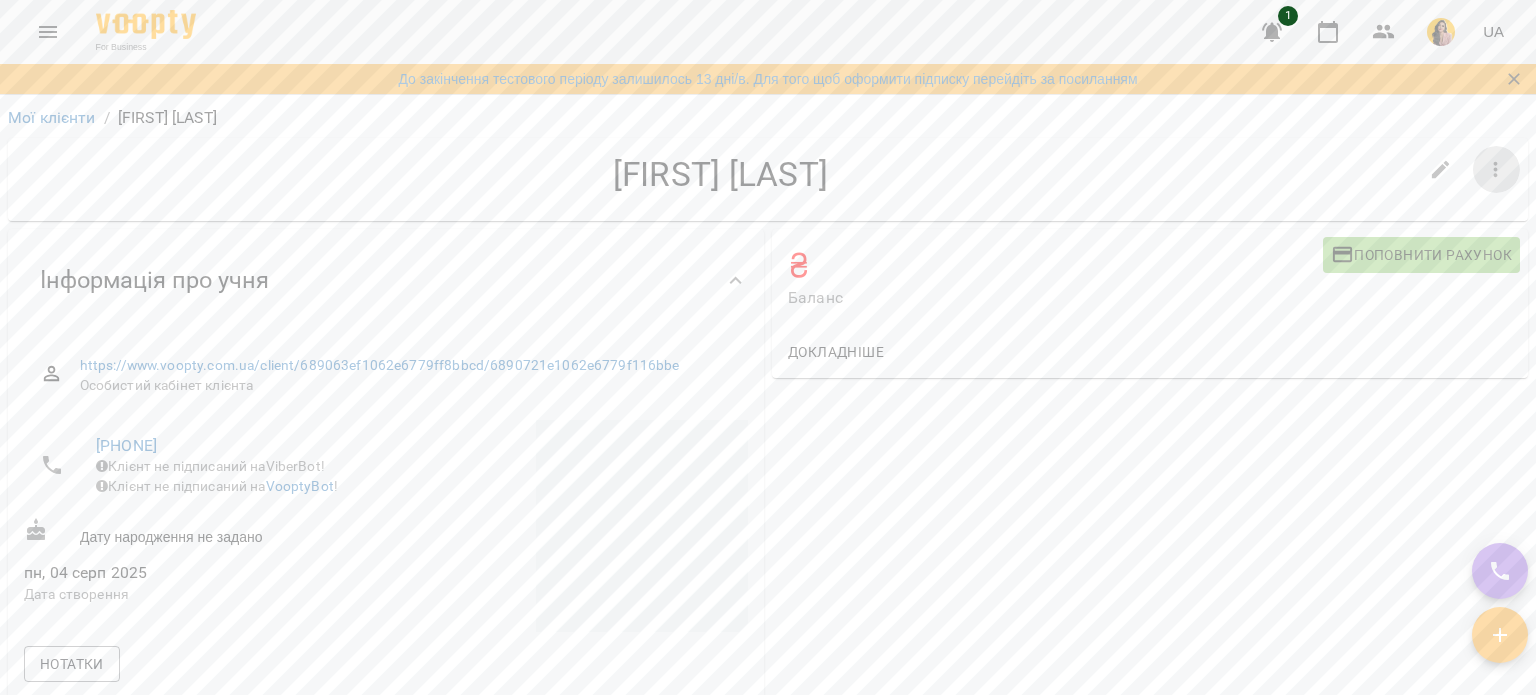 click 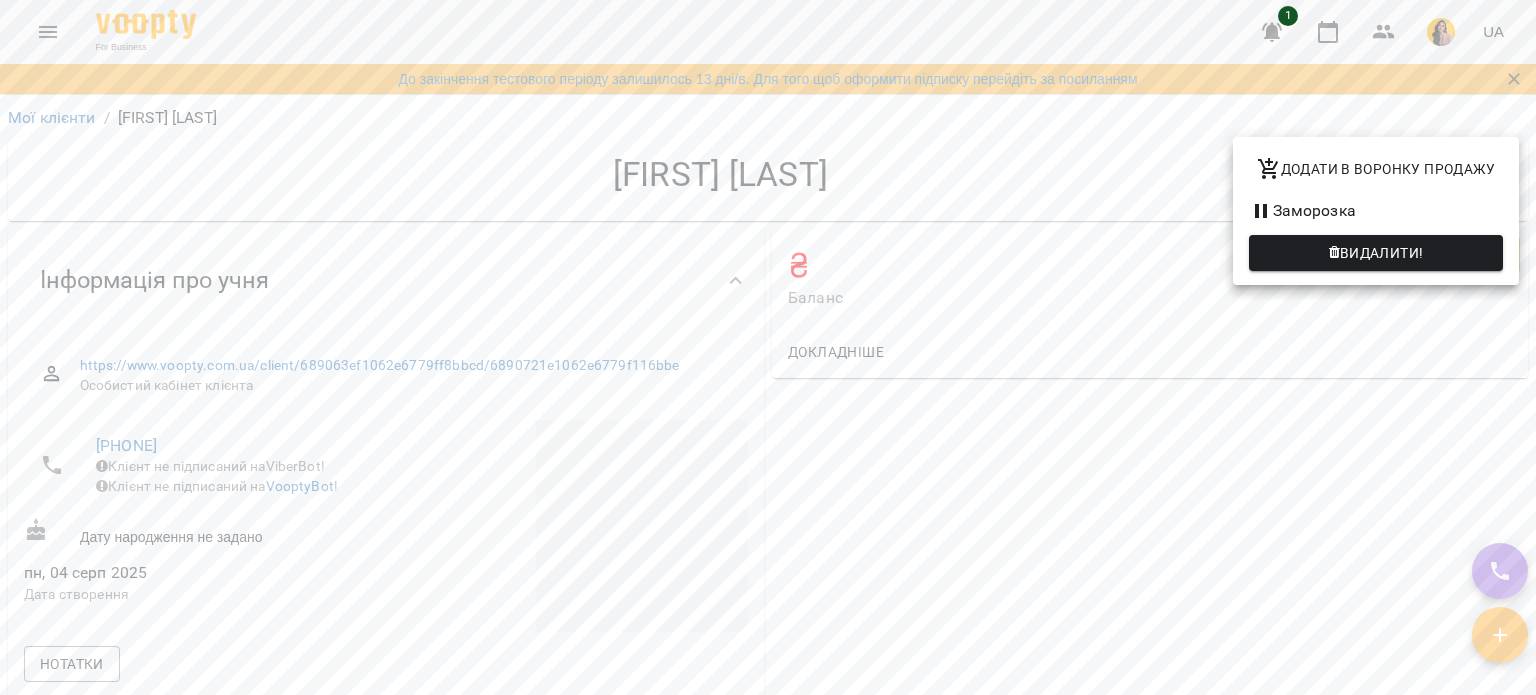 click at bounding box center [768, 347] 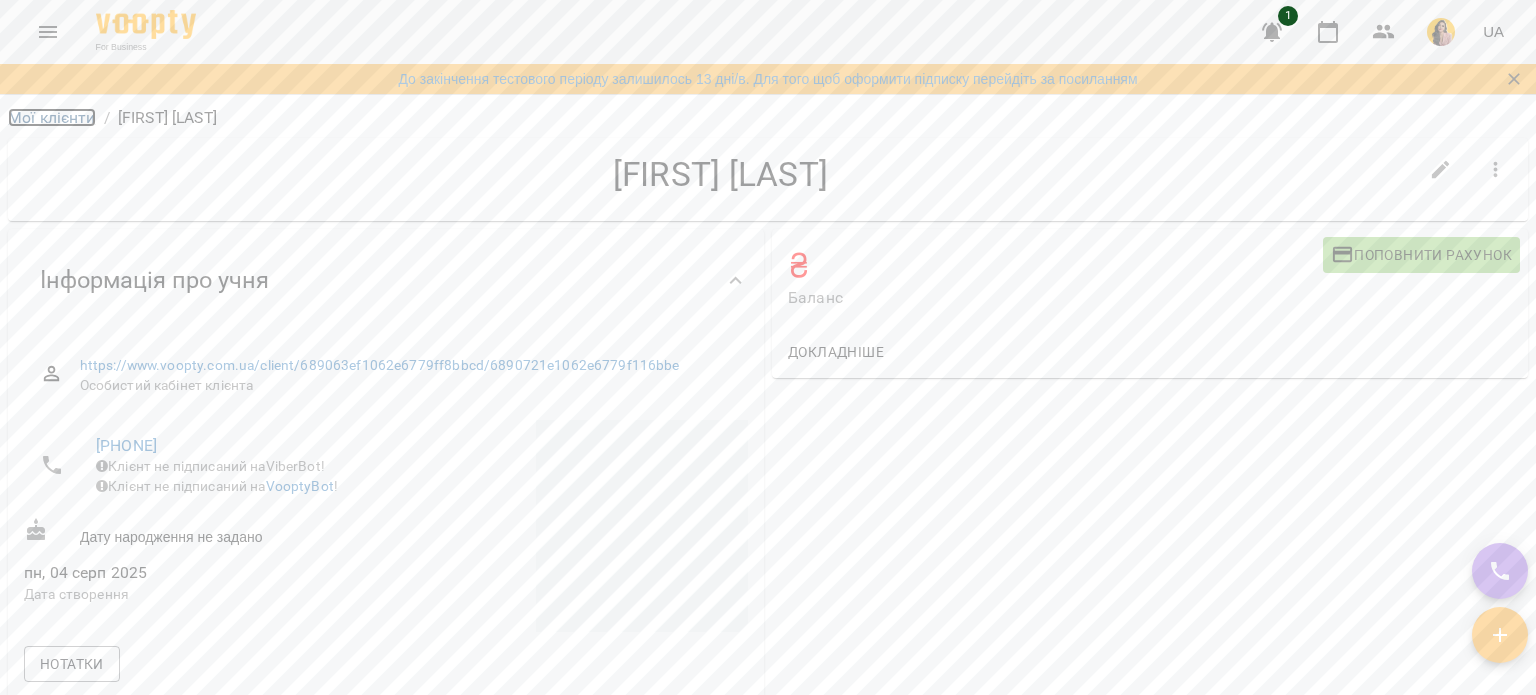 click on "Мої клієнти" at bounding box center (52, 117) 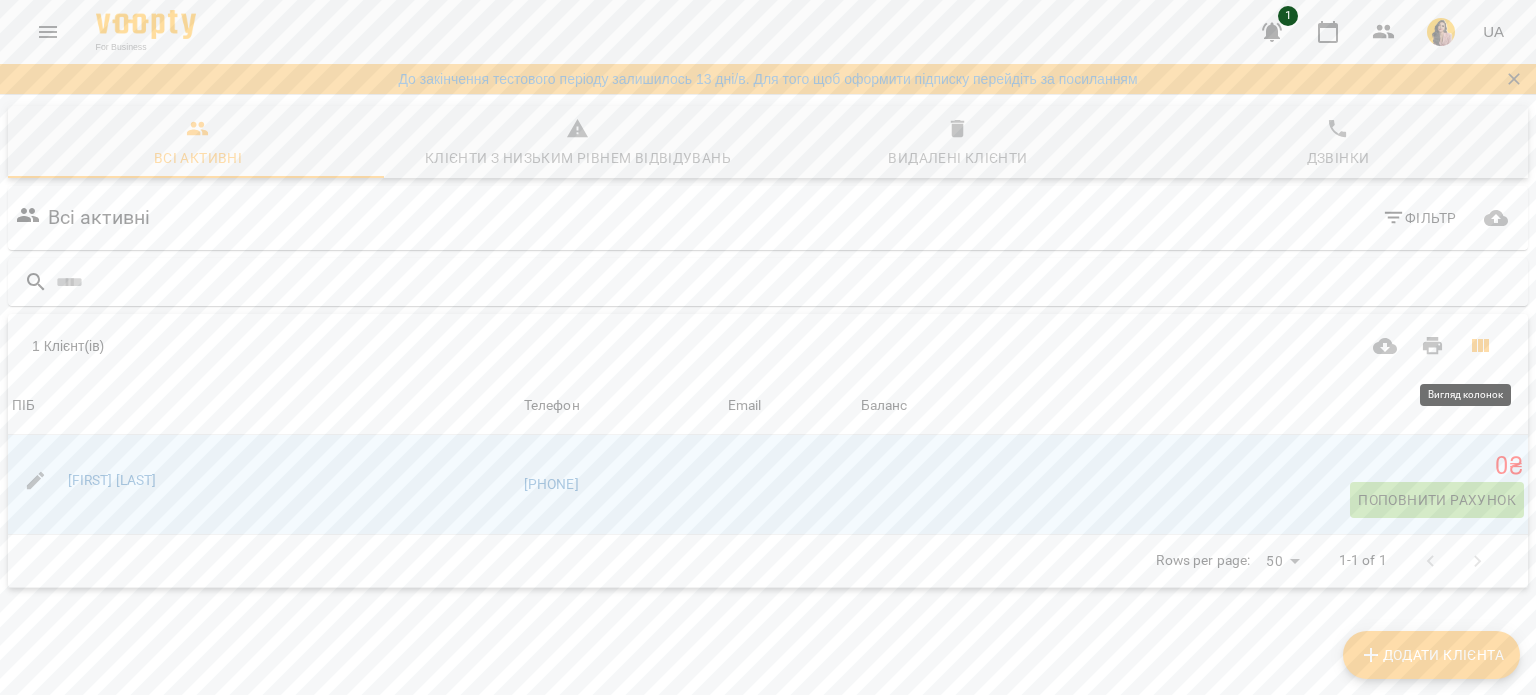 click 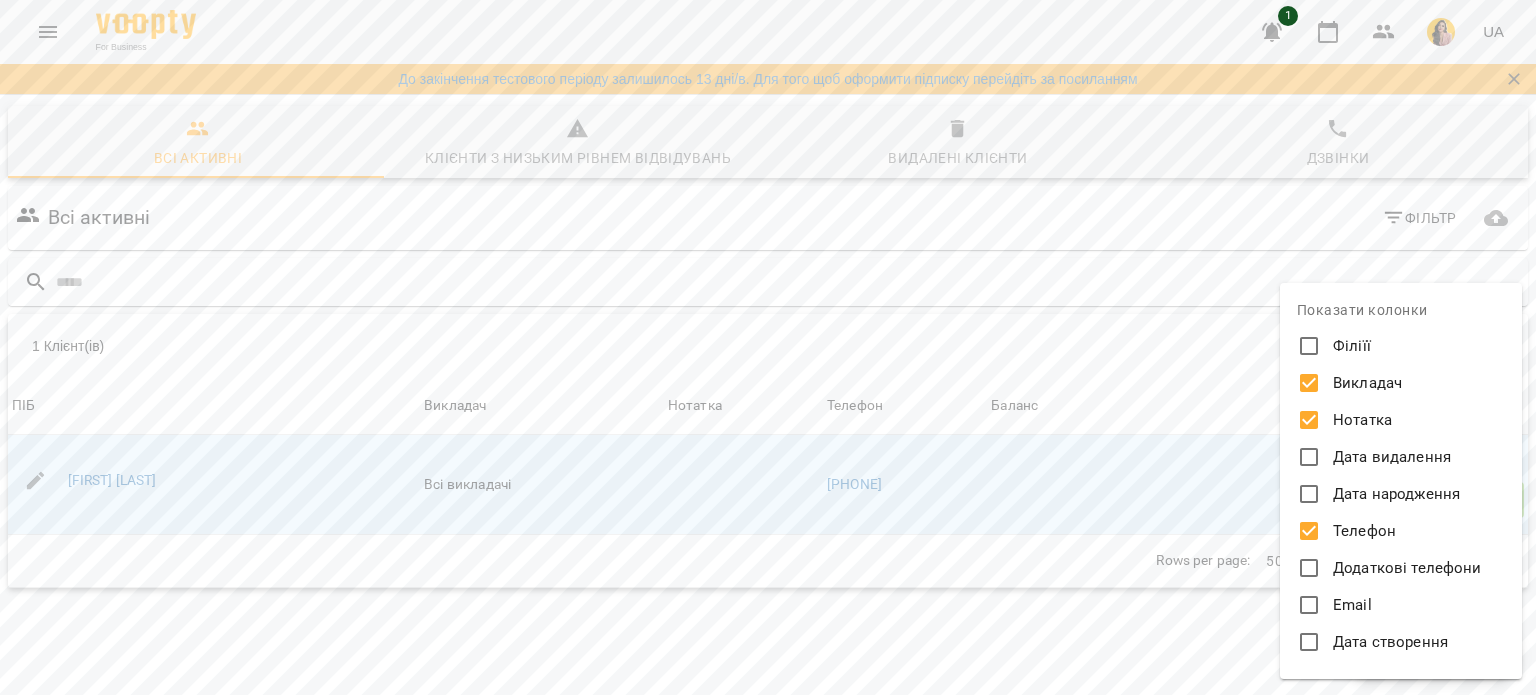 click at bounding box center [768, 347] 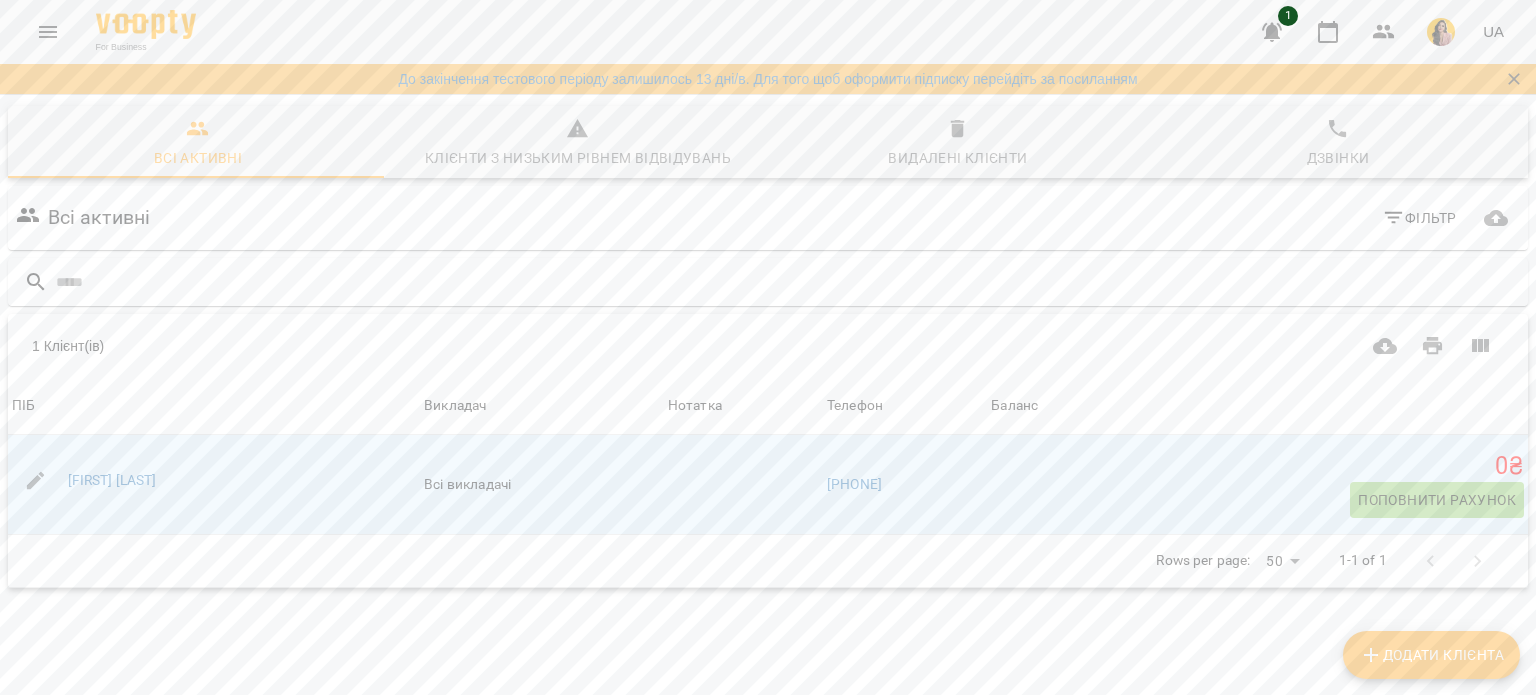 scroll, scrollTop: 0, scrollLeft: 0, axis: both 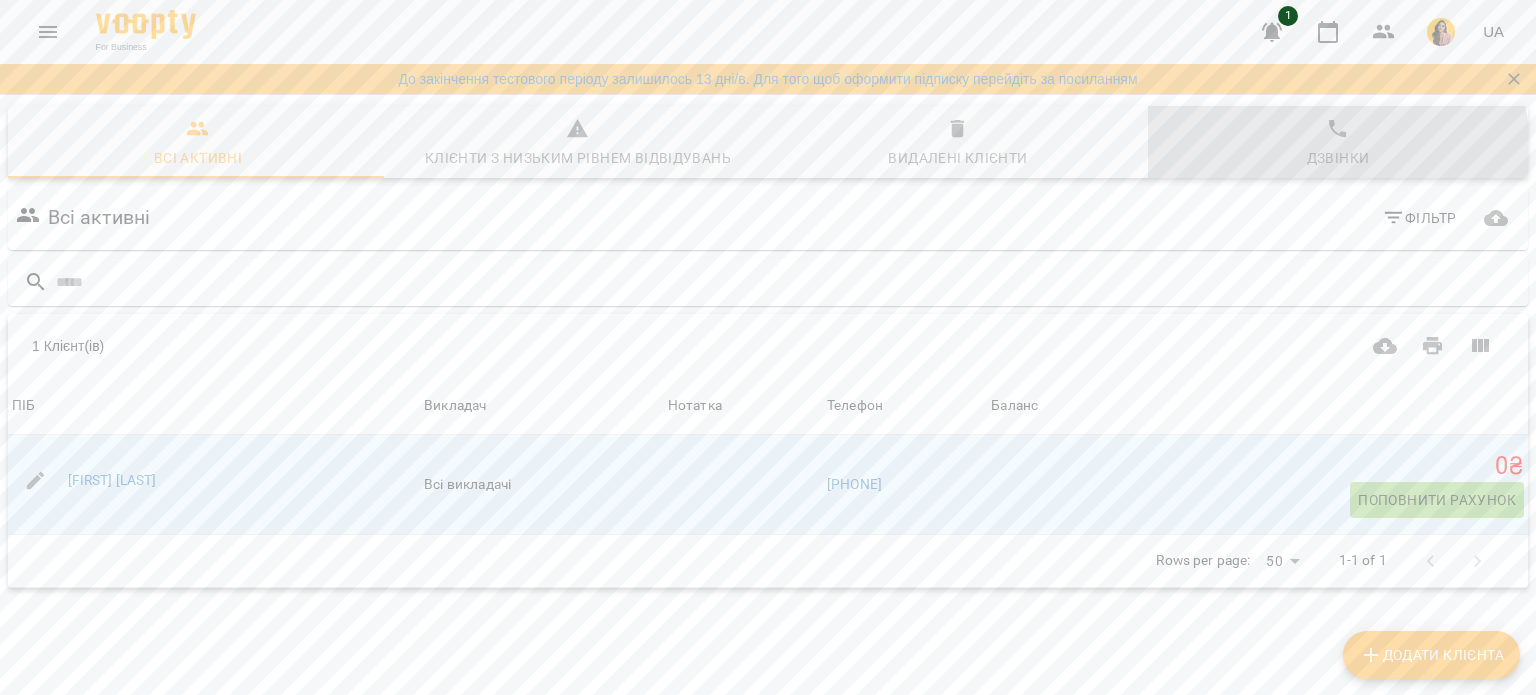 click on "Дзвінки" at bounding box center [1338, 158] 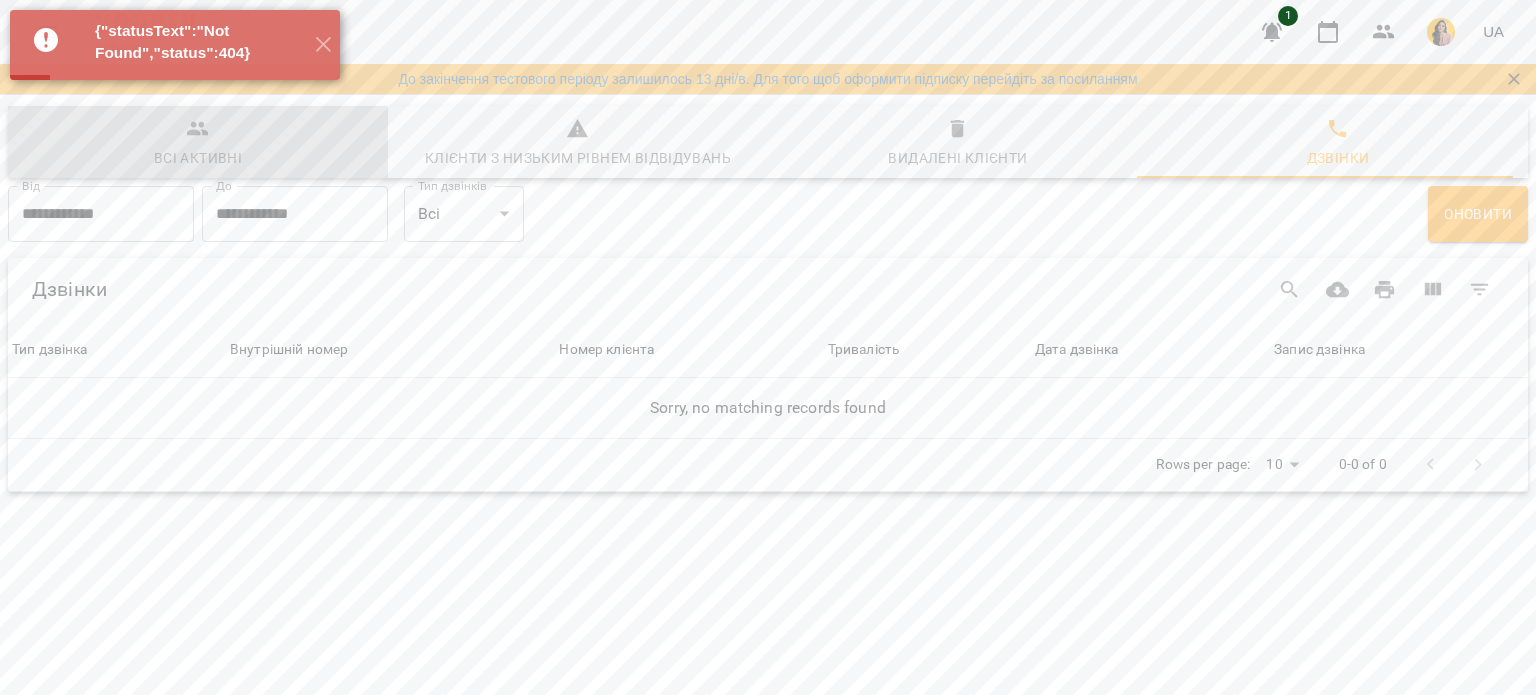 click on "Всі активні" at bounding box center (198, 158) 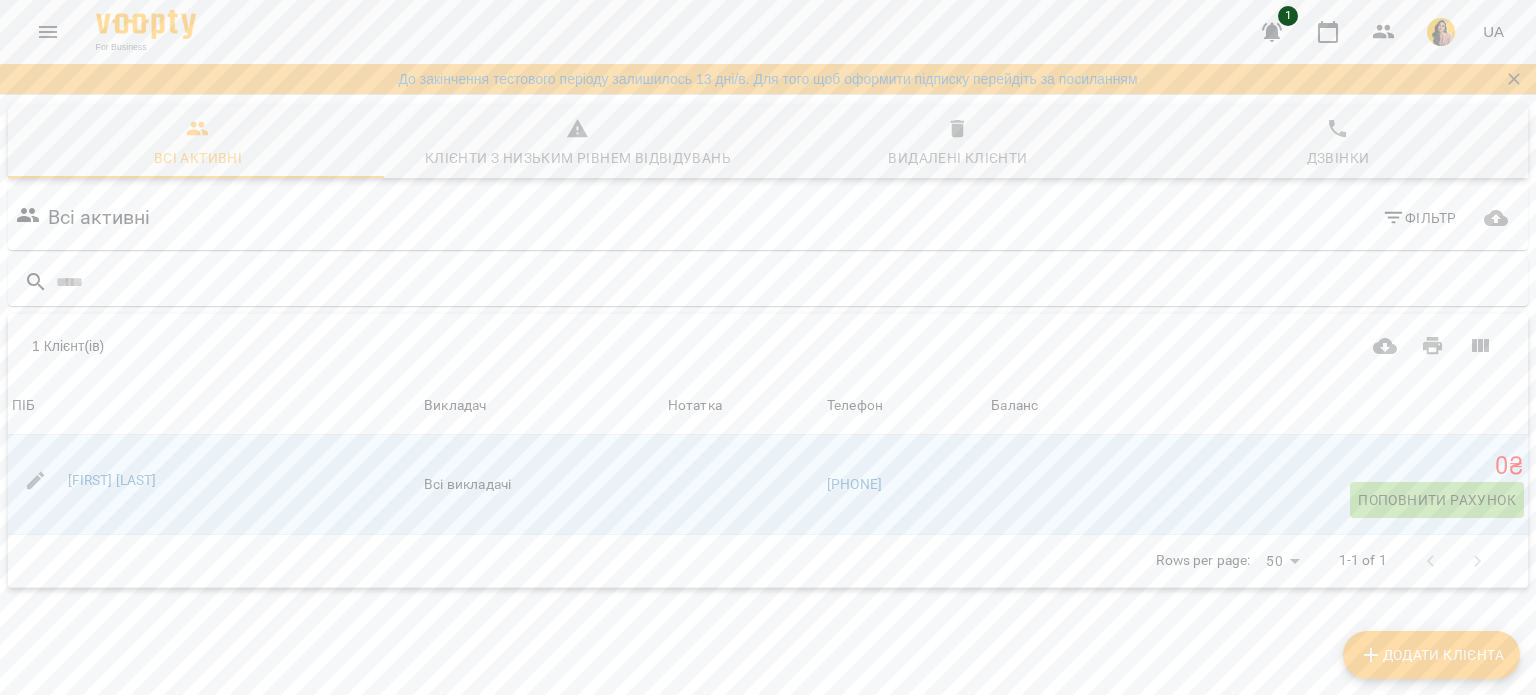 click on "For Business 1 UA" at bounding box center (768, 32) 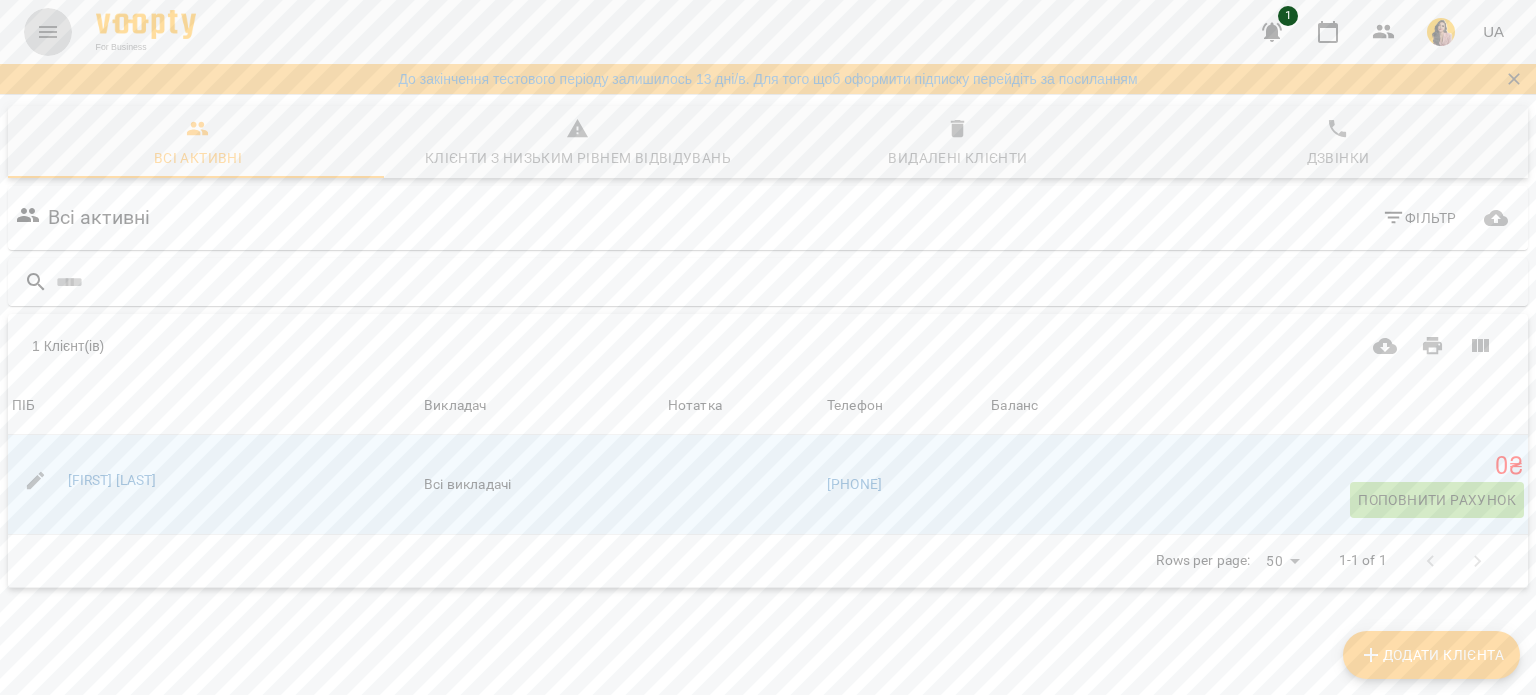 click at bounding box center (48, 32) 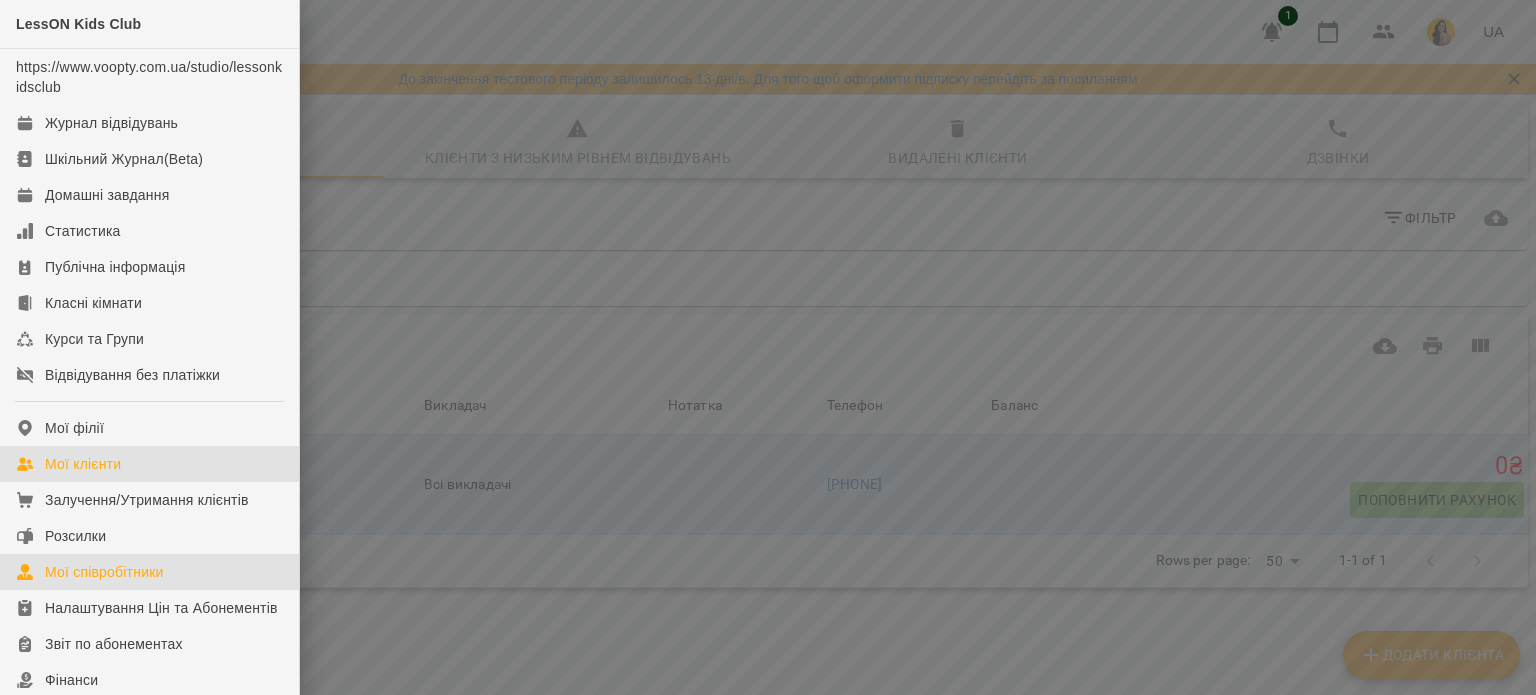click on "Мої співробітники" at bounding box center [149, 572] 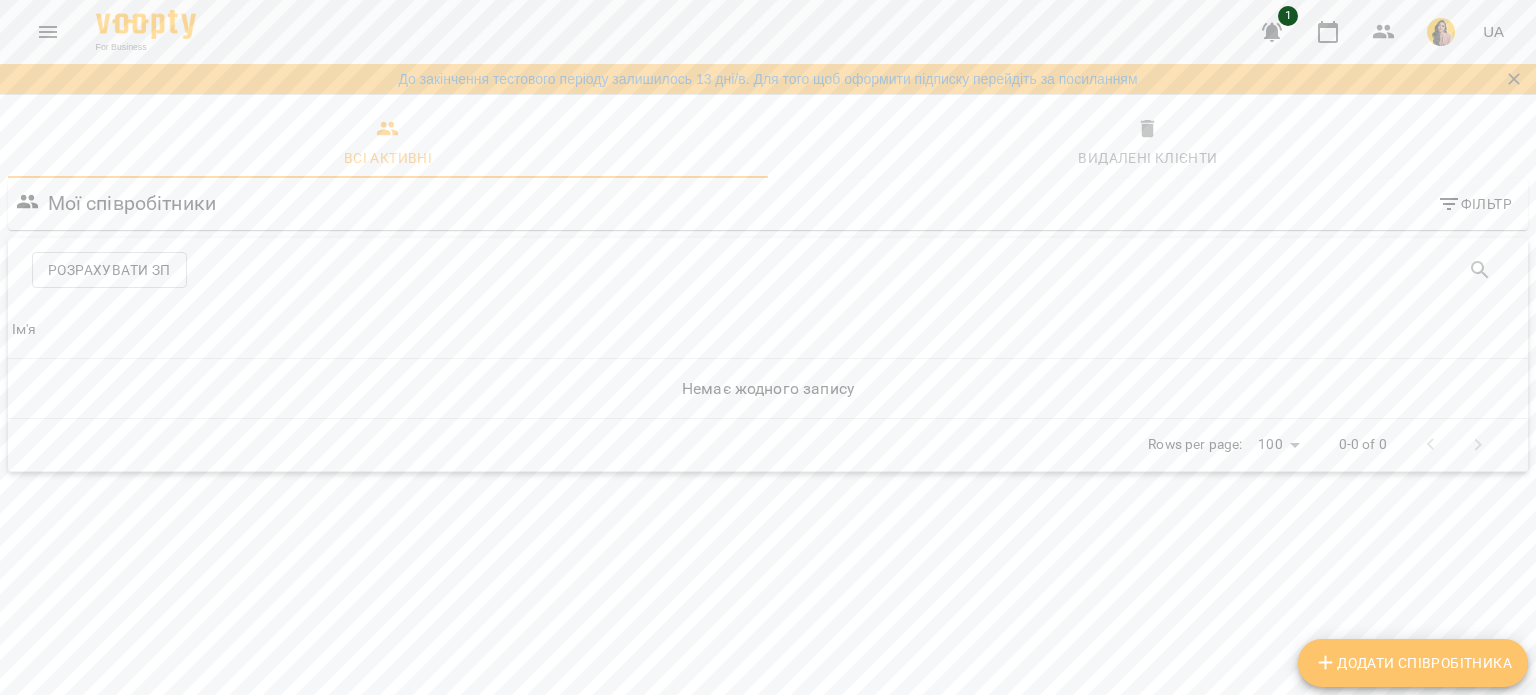 click on "Додати співробітника" at bounding box center (1413, 663) 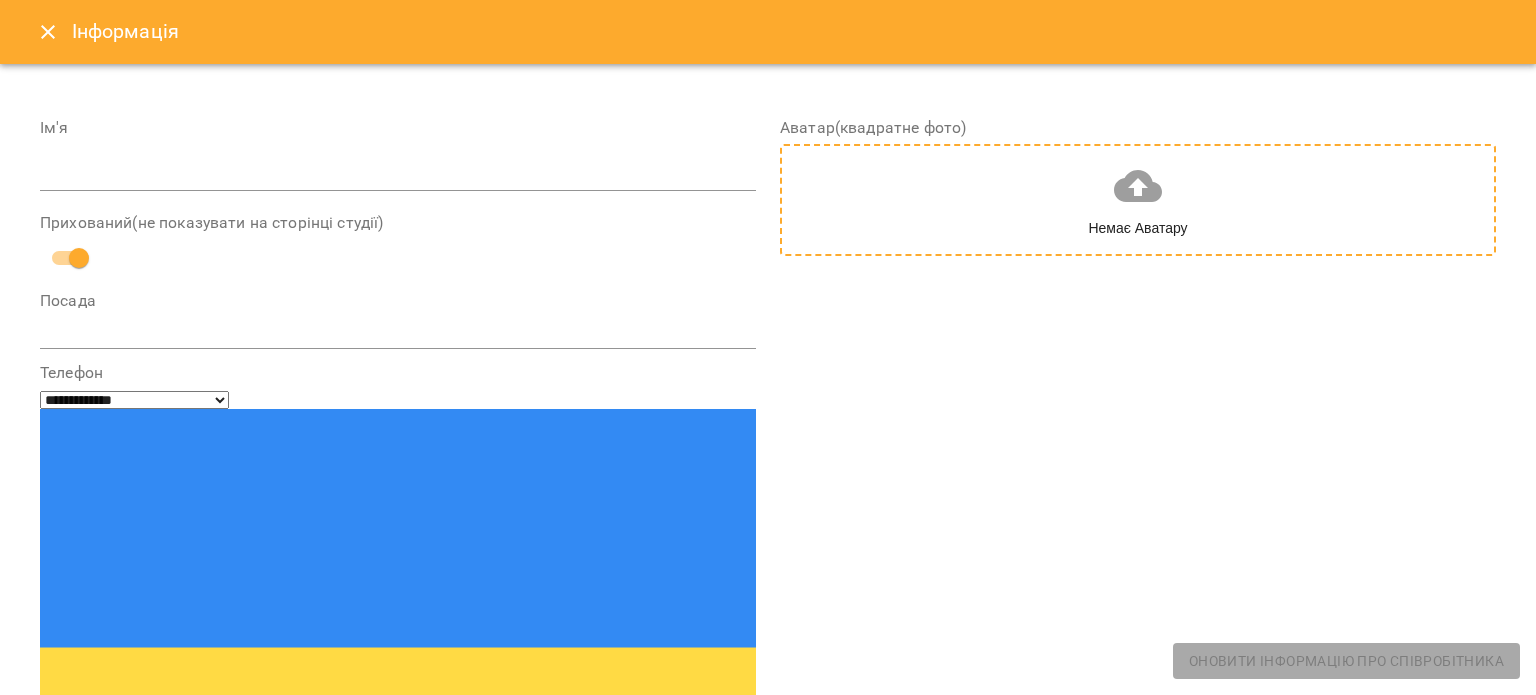 click on "Немає Аватару" at bounding box center (1138, 200) 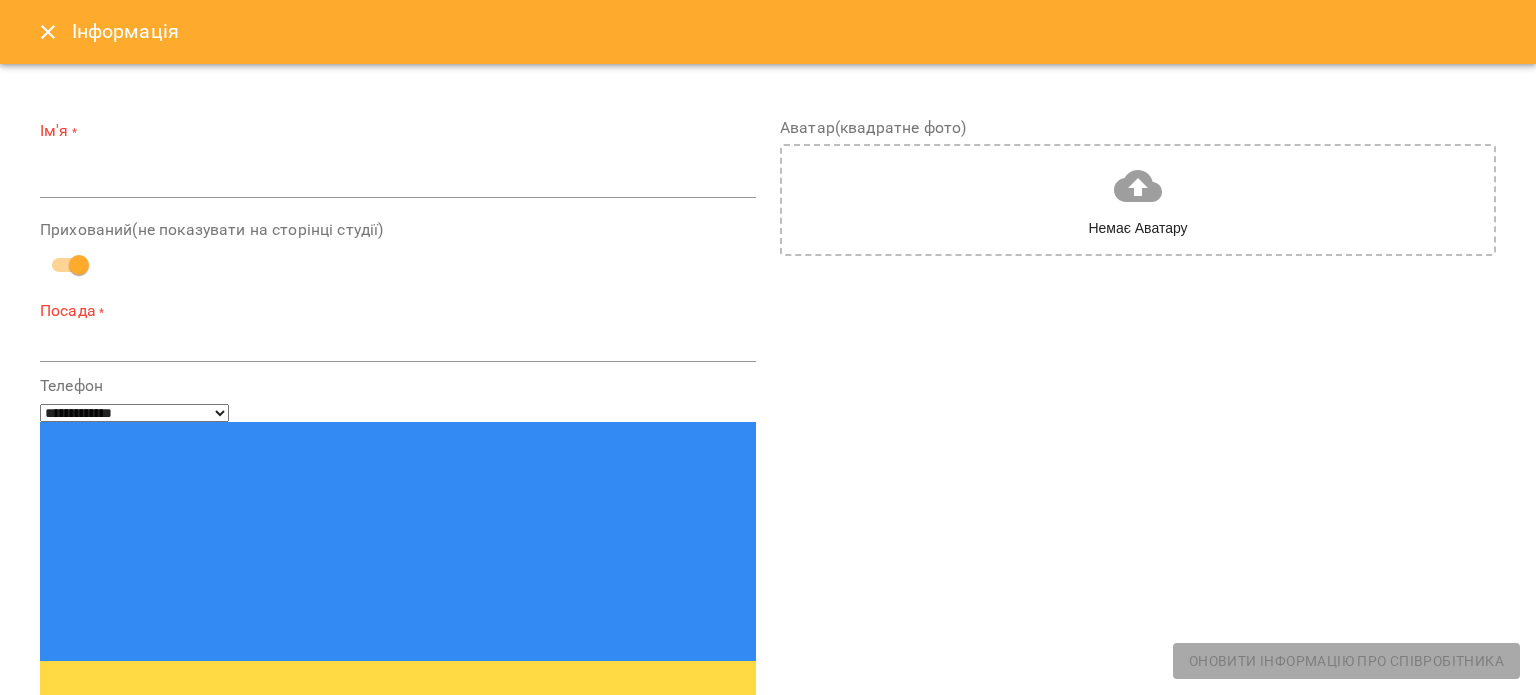 click on "Аватар(квадратне фото) Немає Аватару" at bounding box center [1138, 771] 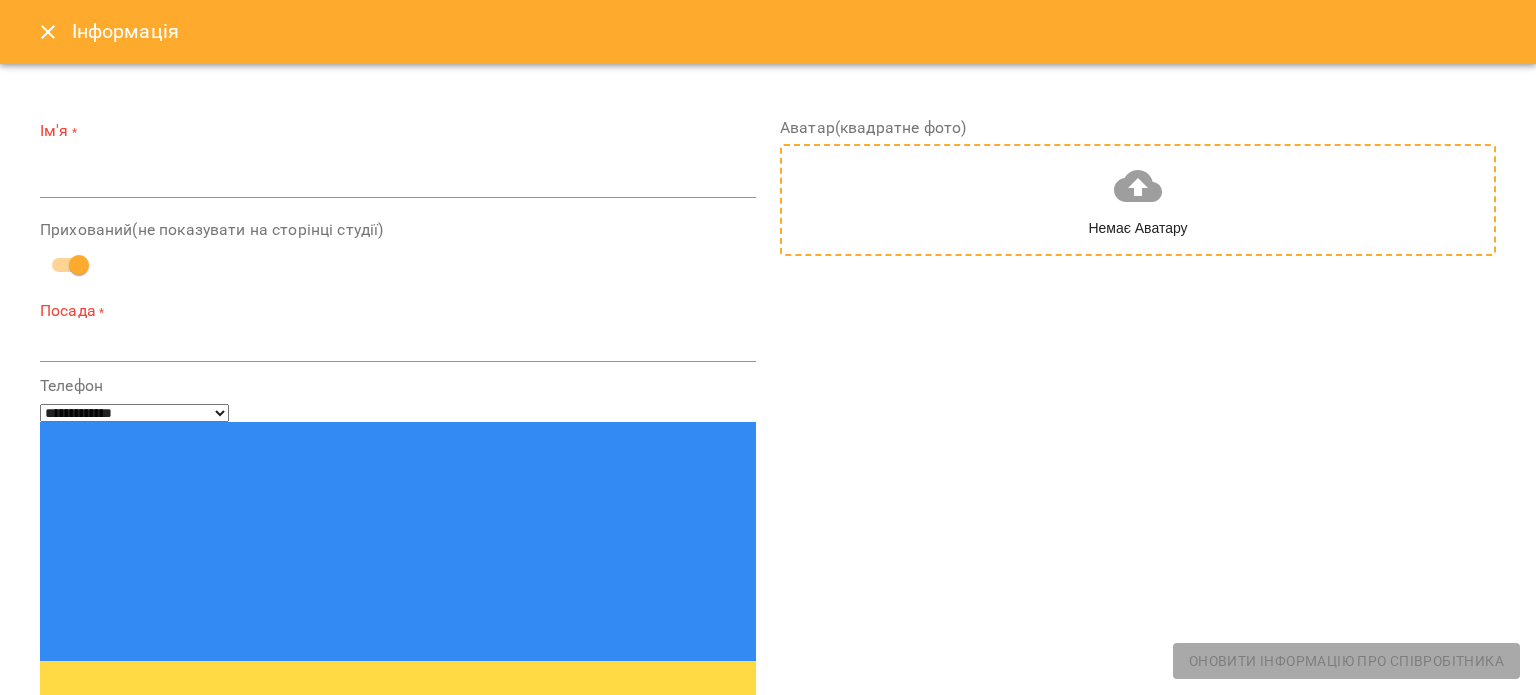 click on "Немає Аватару" at bounding box center [1138, 200] 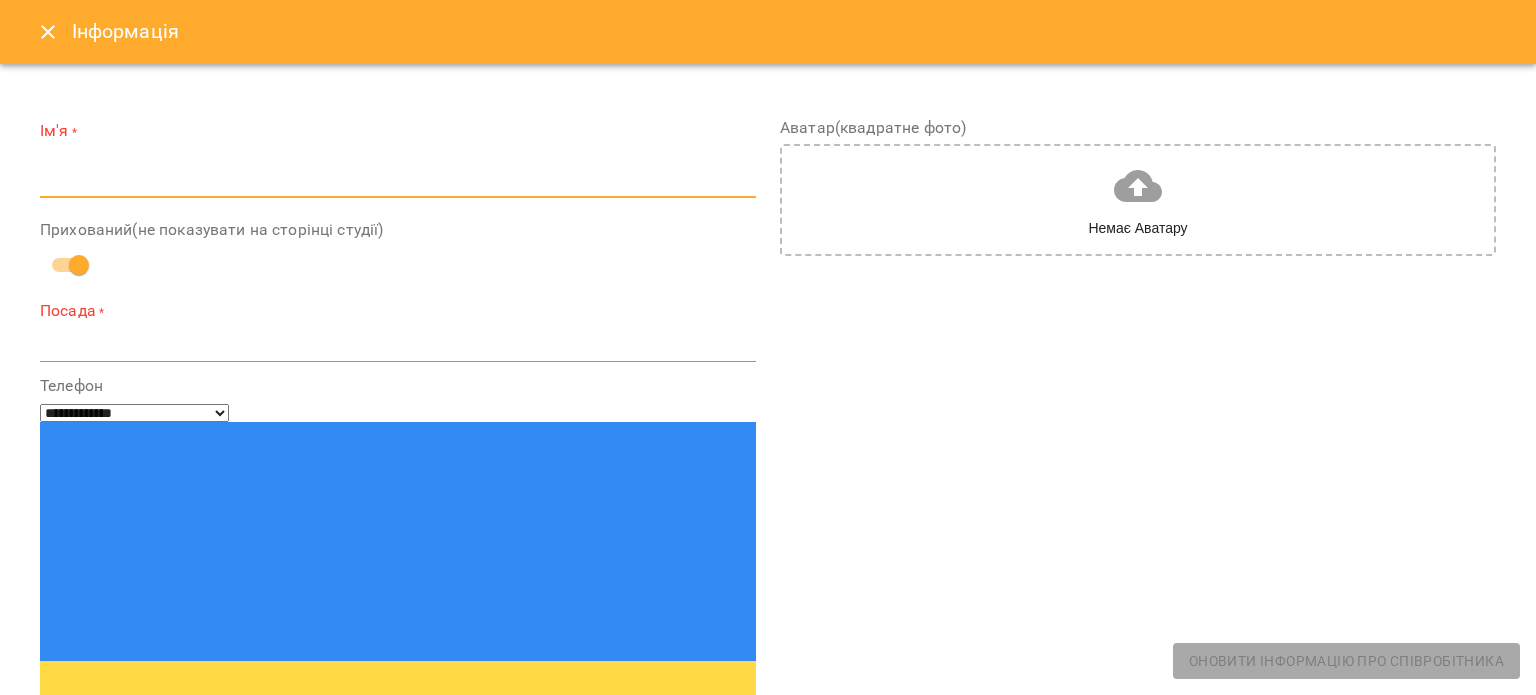 click at bounding box center [398, 183] 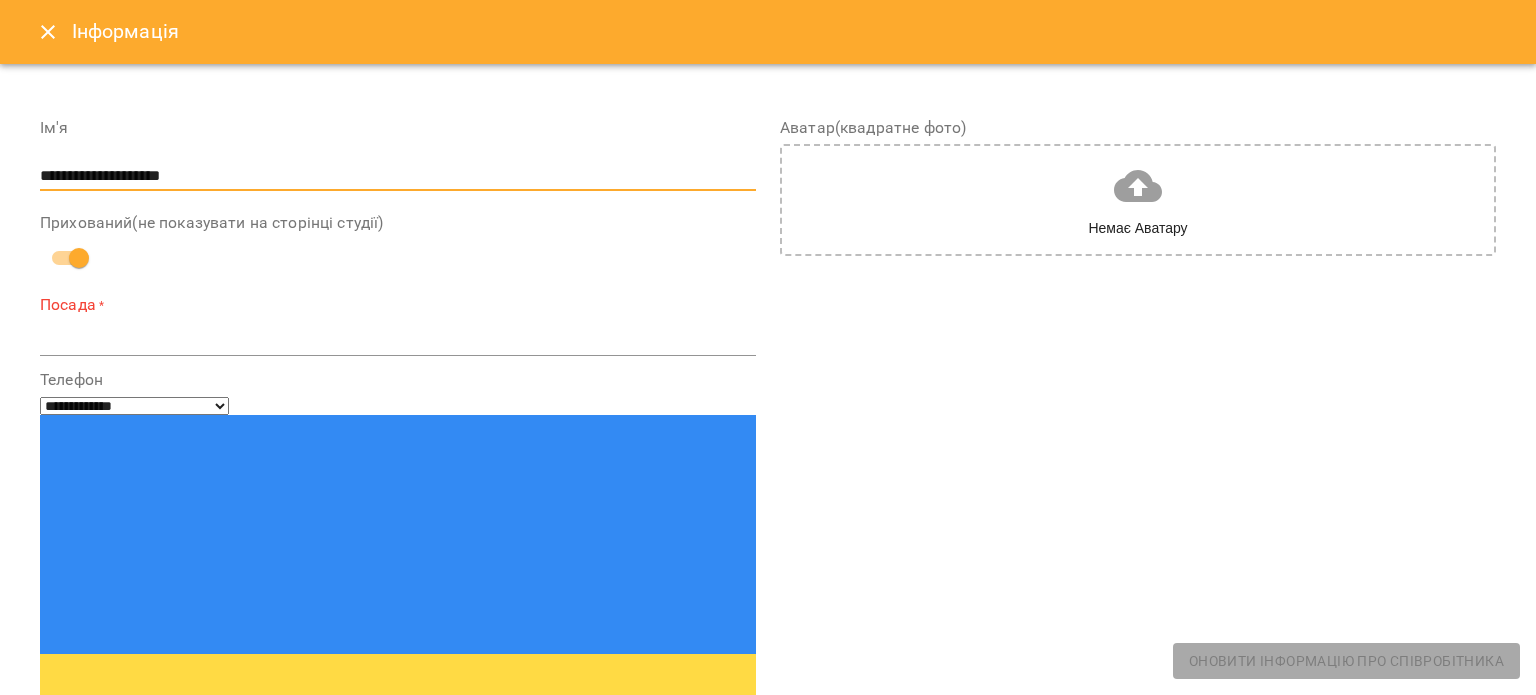click on "**********" at bounding box center [398, 176] 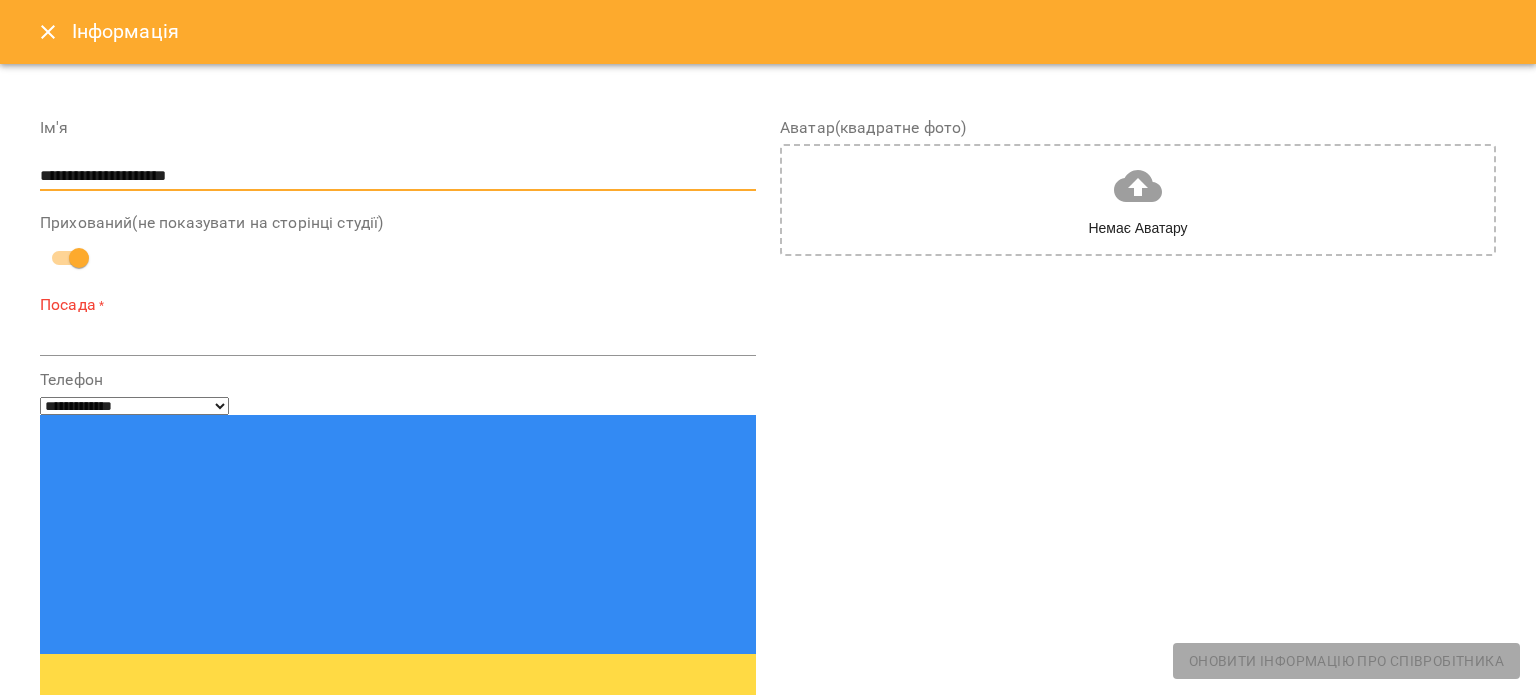 click on "**********" at bounding box center [398, 176] 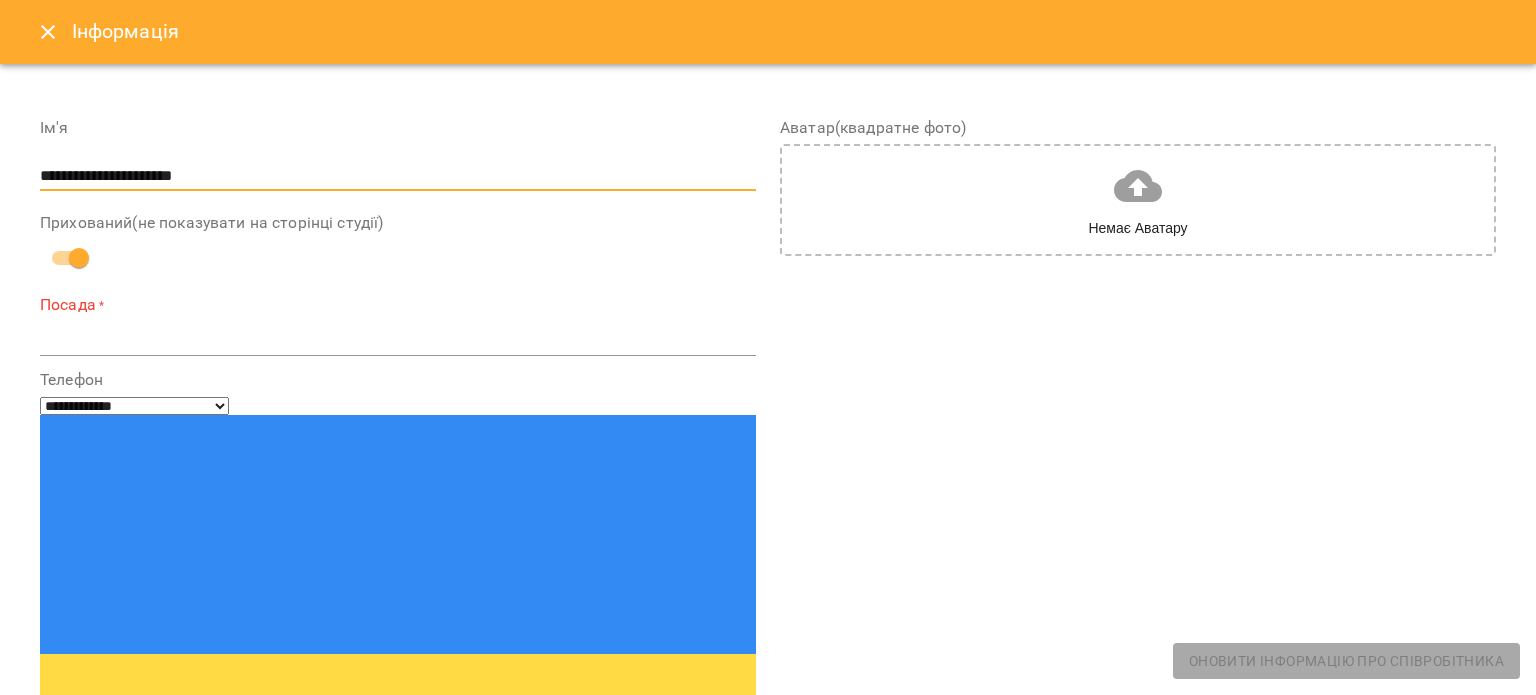 click on "**********" at bounding box center (398, 176) 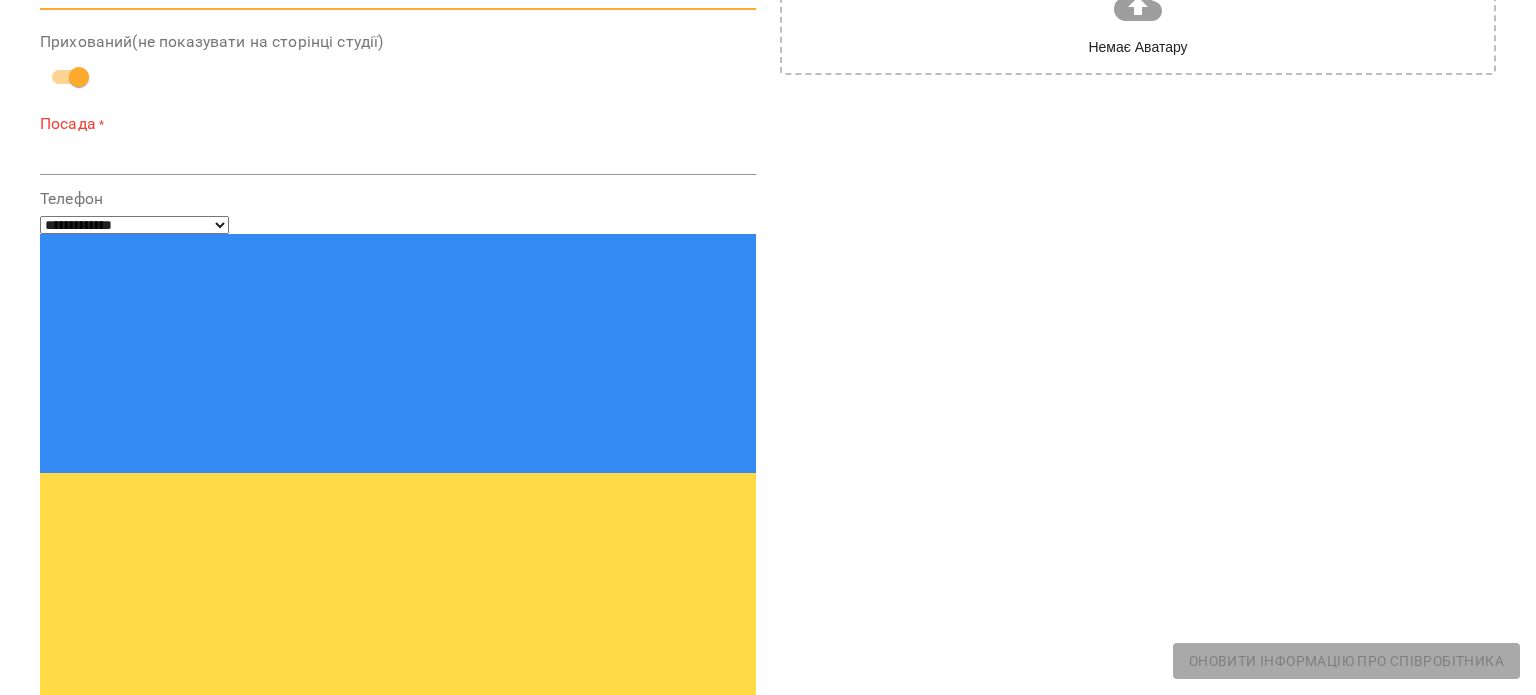 scroll, scrollTop: 200, scrollLeft: 0, axis: vertical 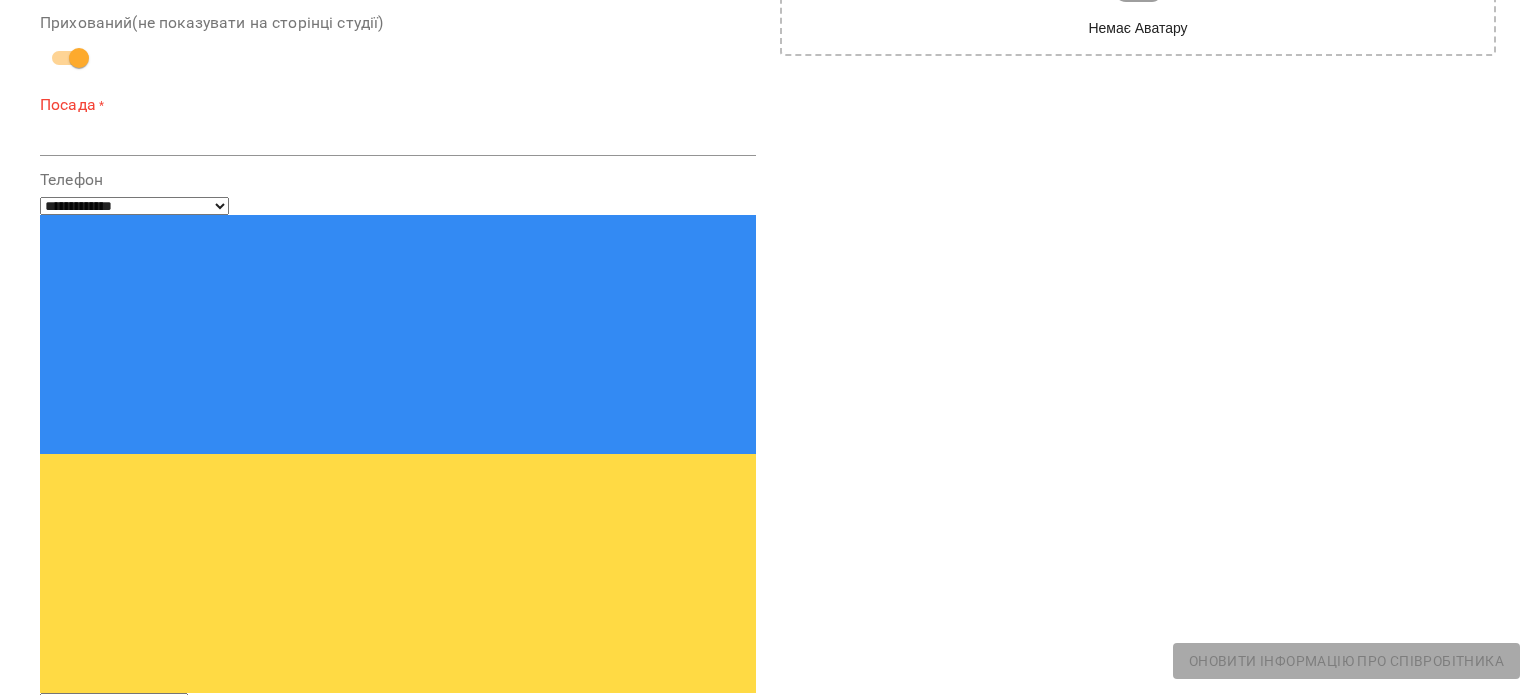 type on "**********" 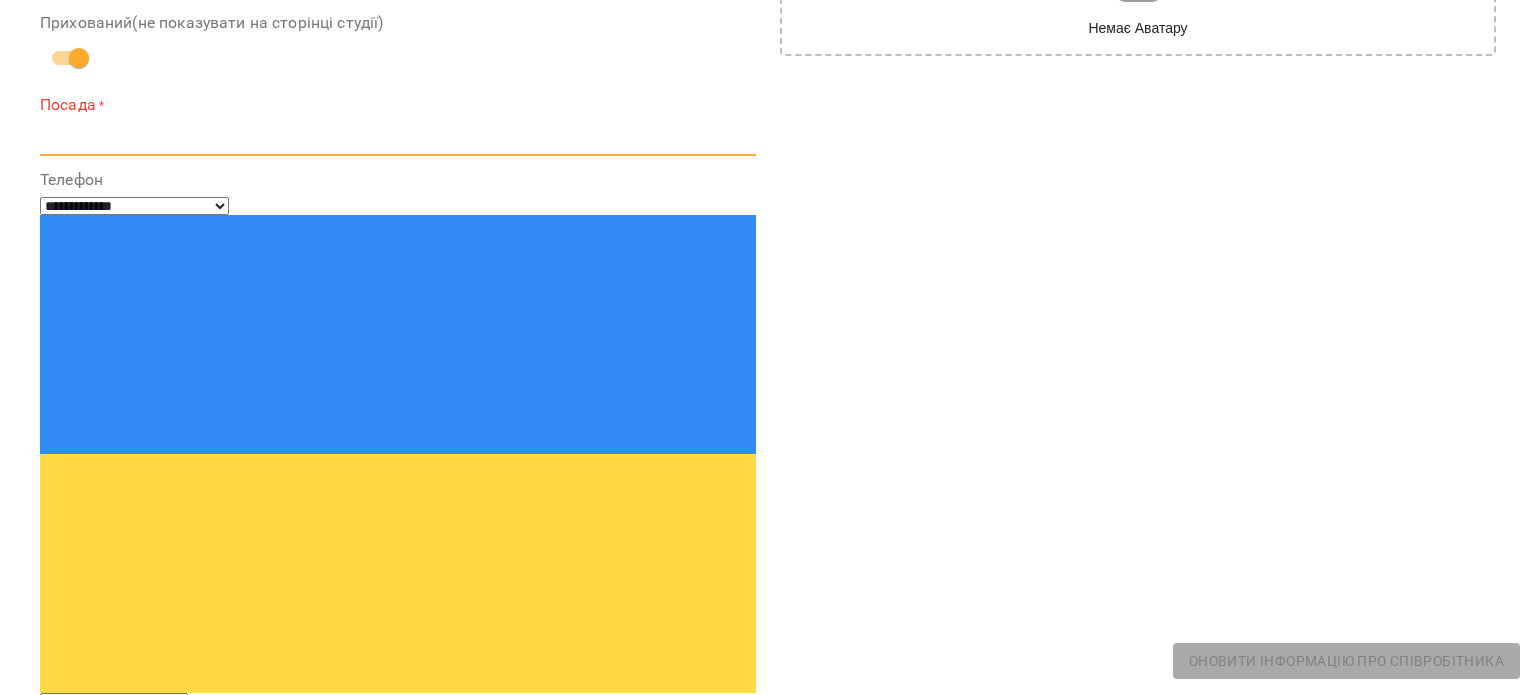 click on "*" at bounding box center [398, 140] 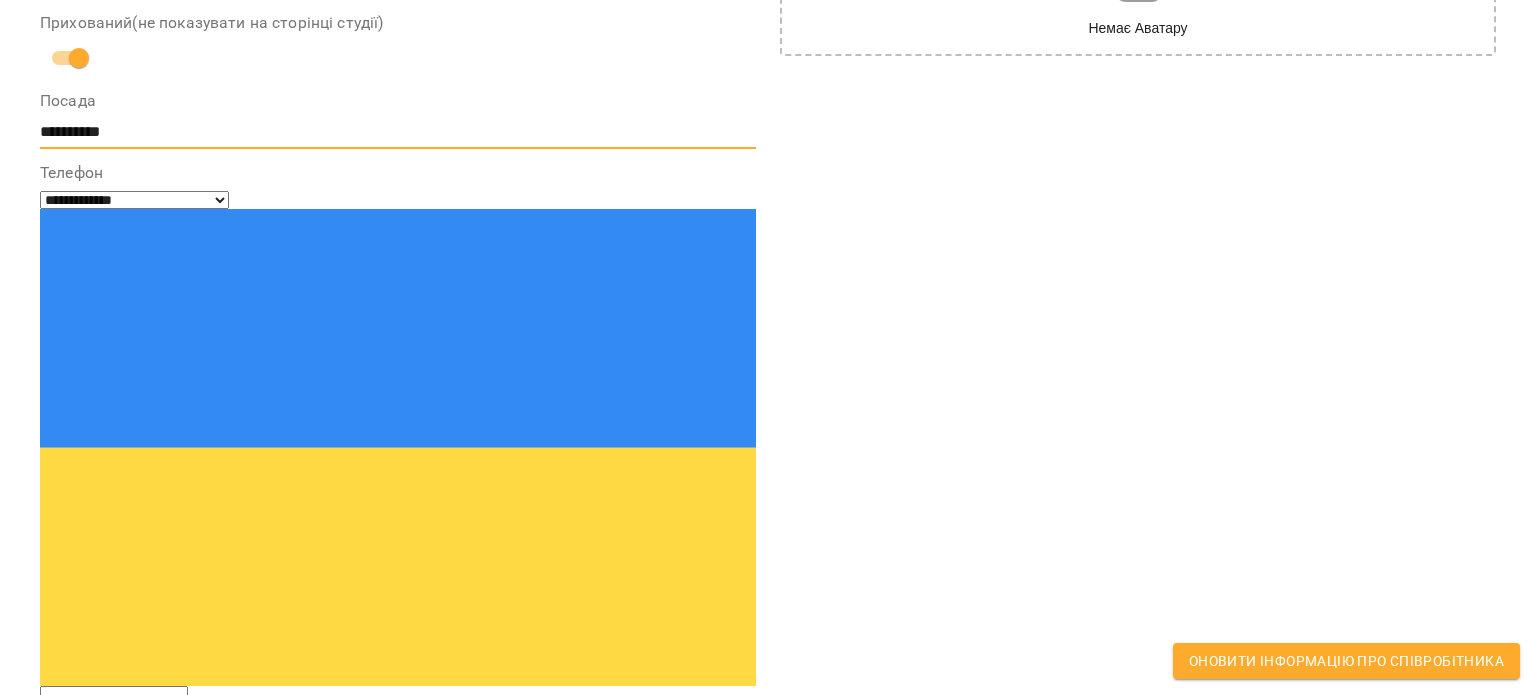 type on "*********" 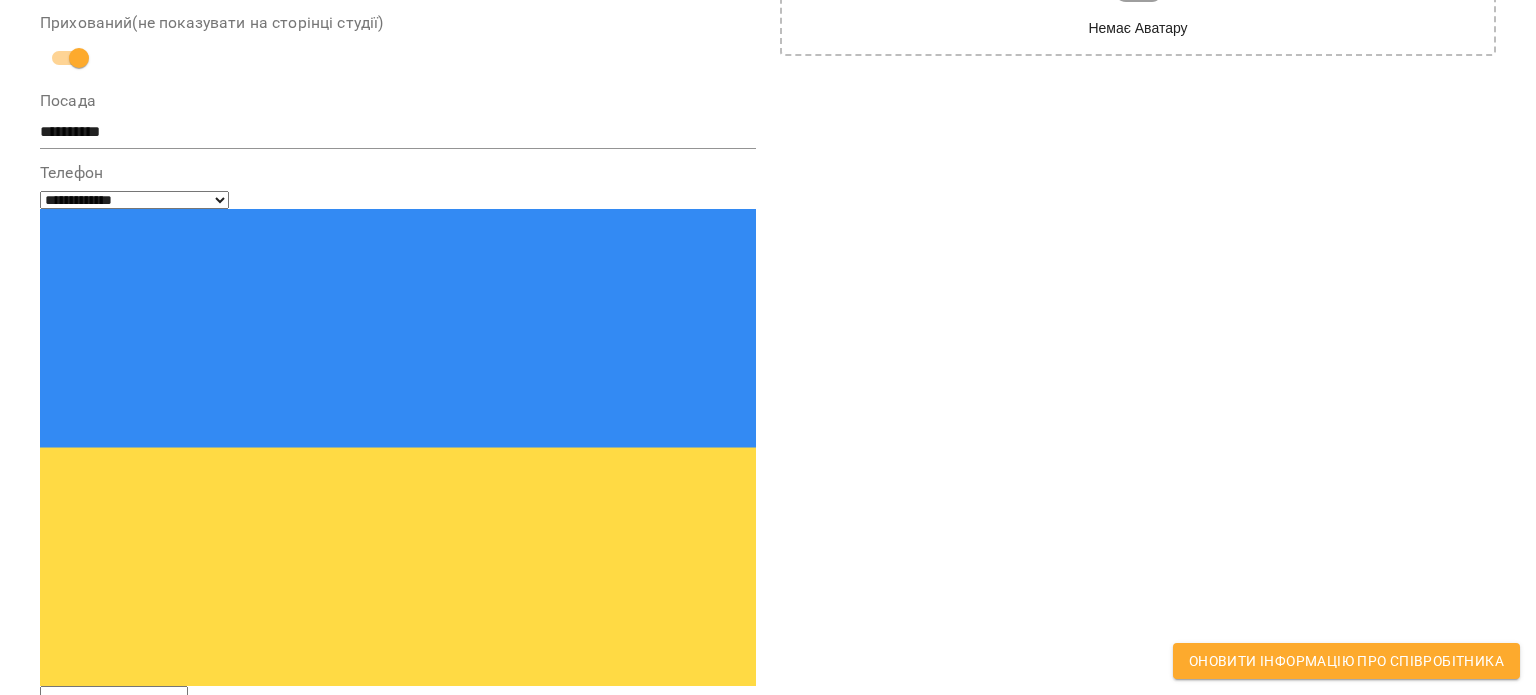 click at bounding box center [114, 699] 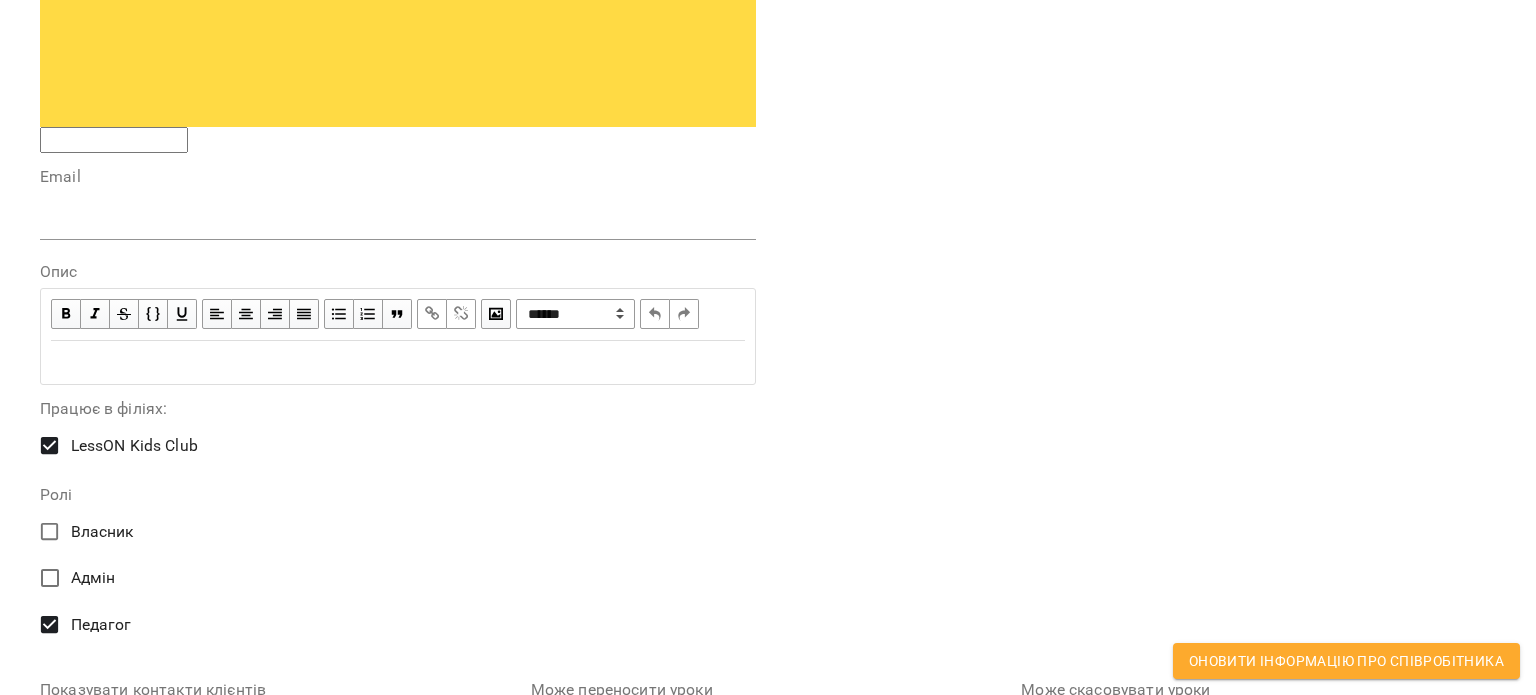 scroll, scrollTop: 800, scrollLeft: 0, axis: vertical 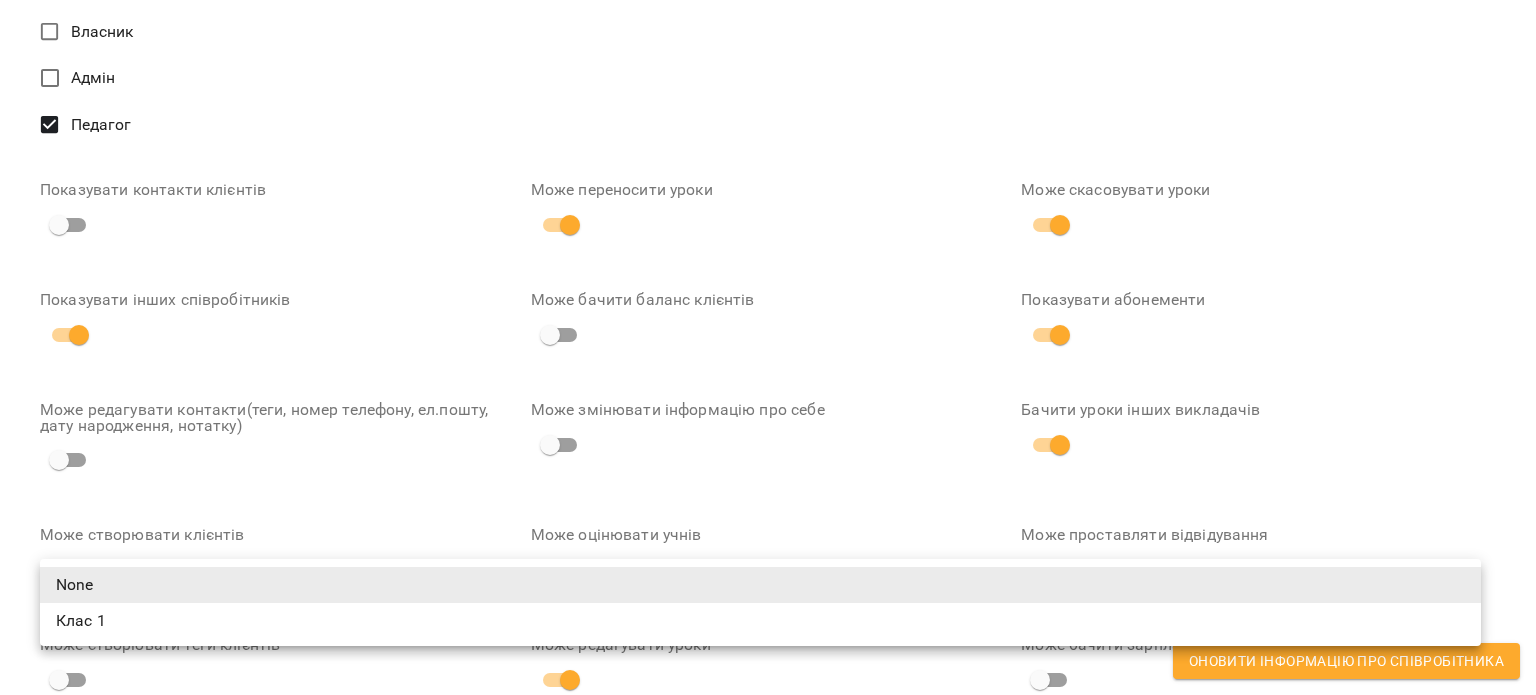 click on "**********" at bounding box center [768, 276] 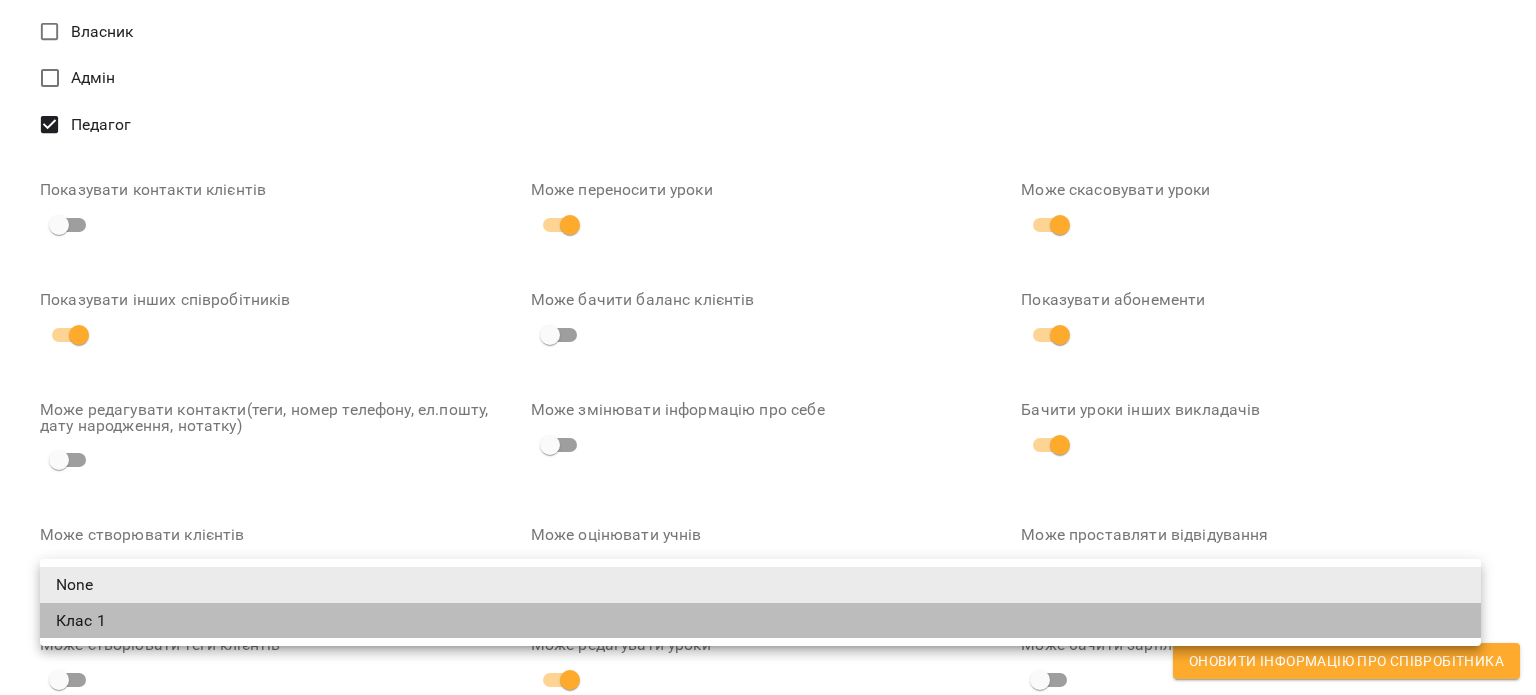 click on "Клас 1" at bounding box center (760, 621) 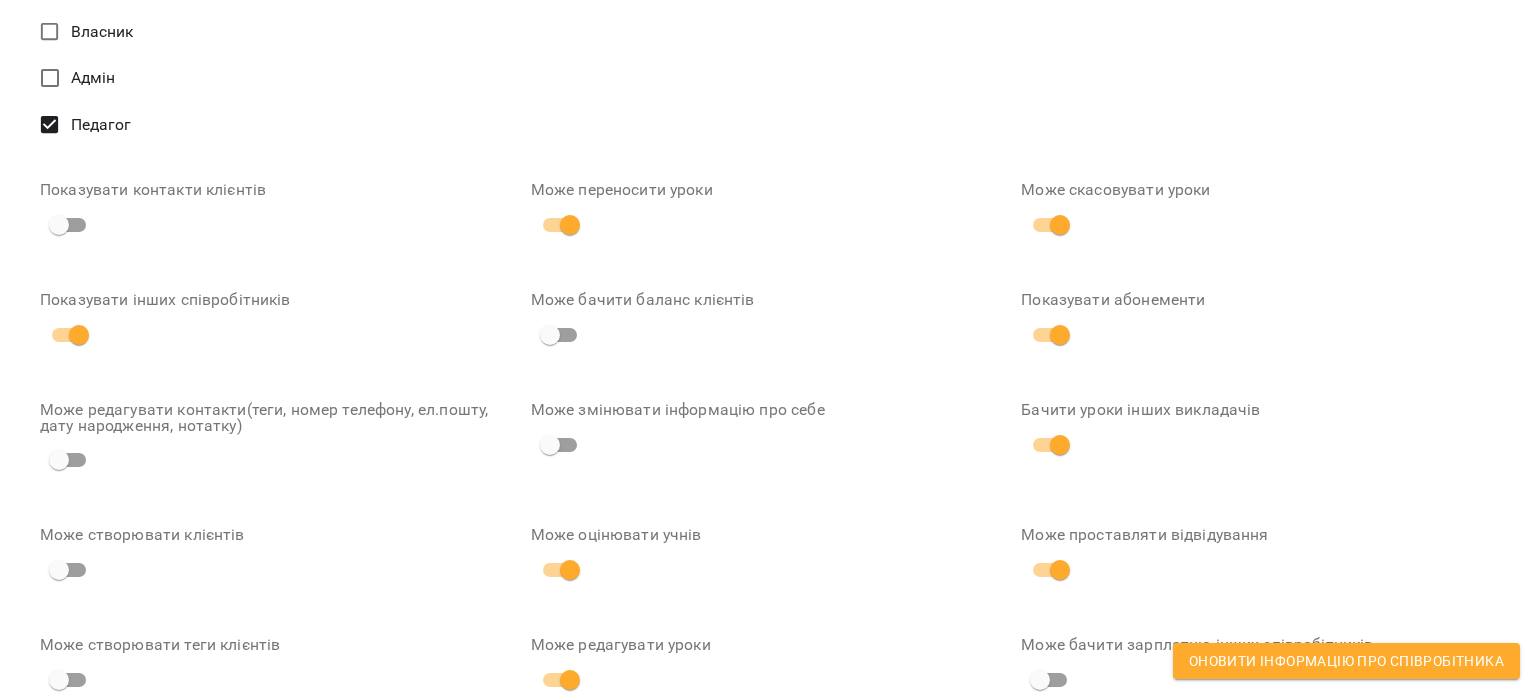 click on "Оновити інформацію про співробітника" at bounding box center (1346, 661) 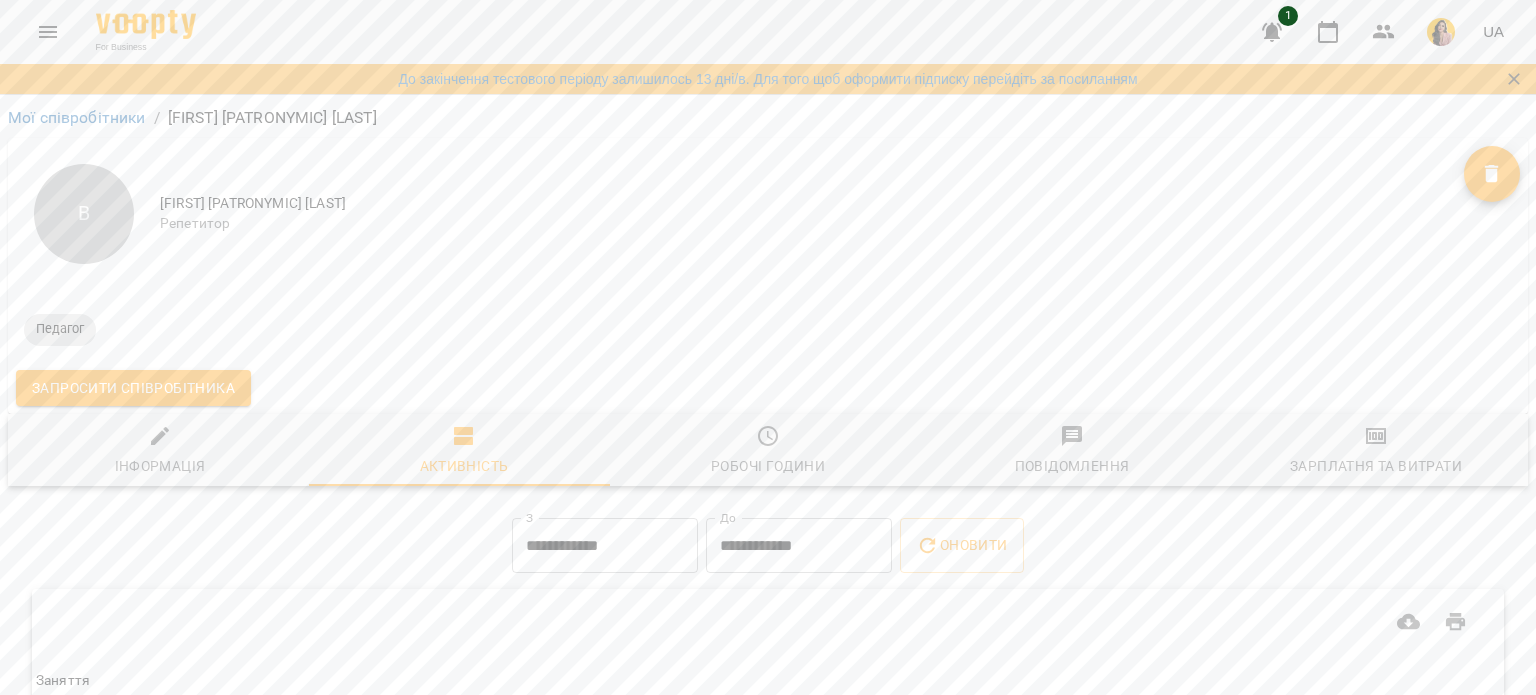 click on "В" at bounding box center (84, 214) 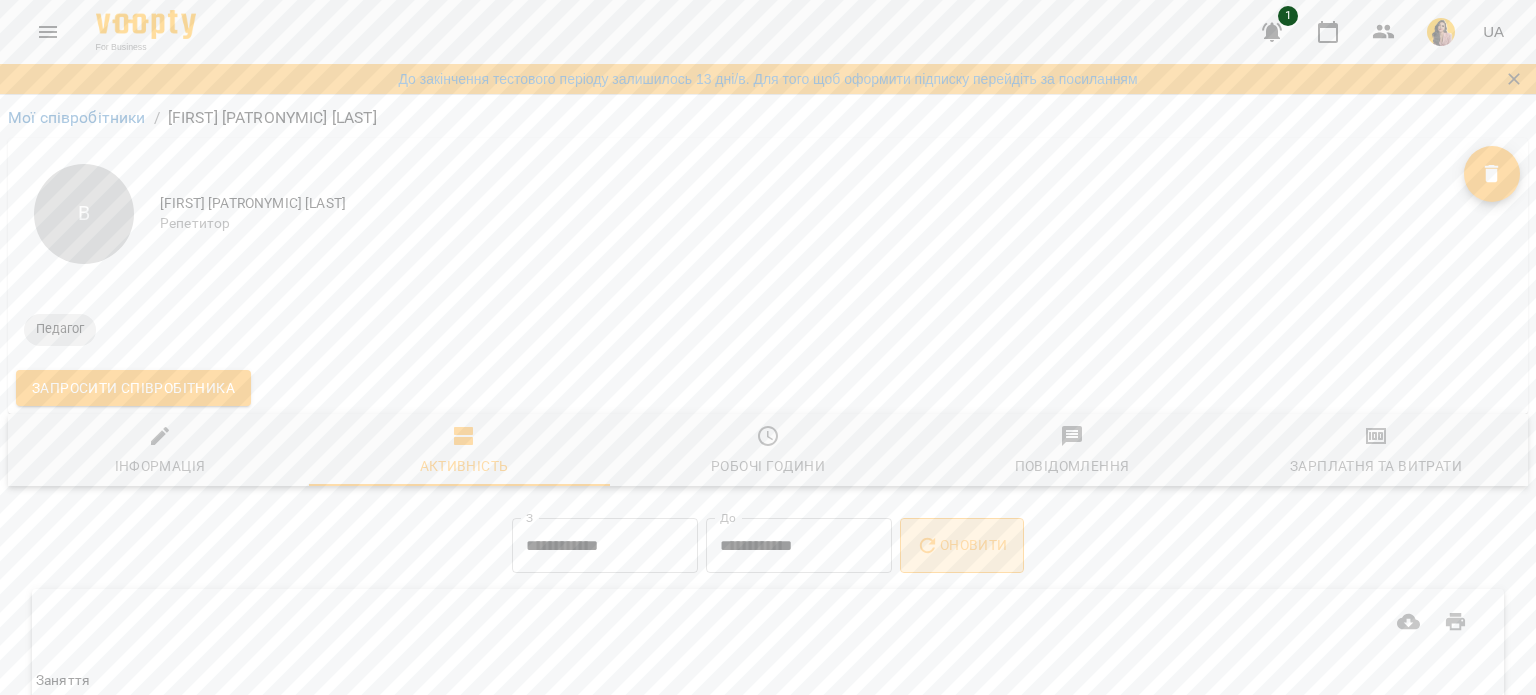 click on "Оновити" at bounding box center [961, 545] 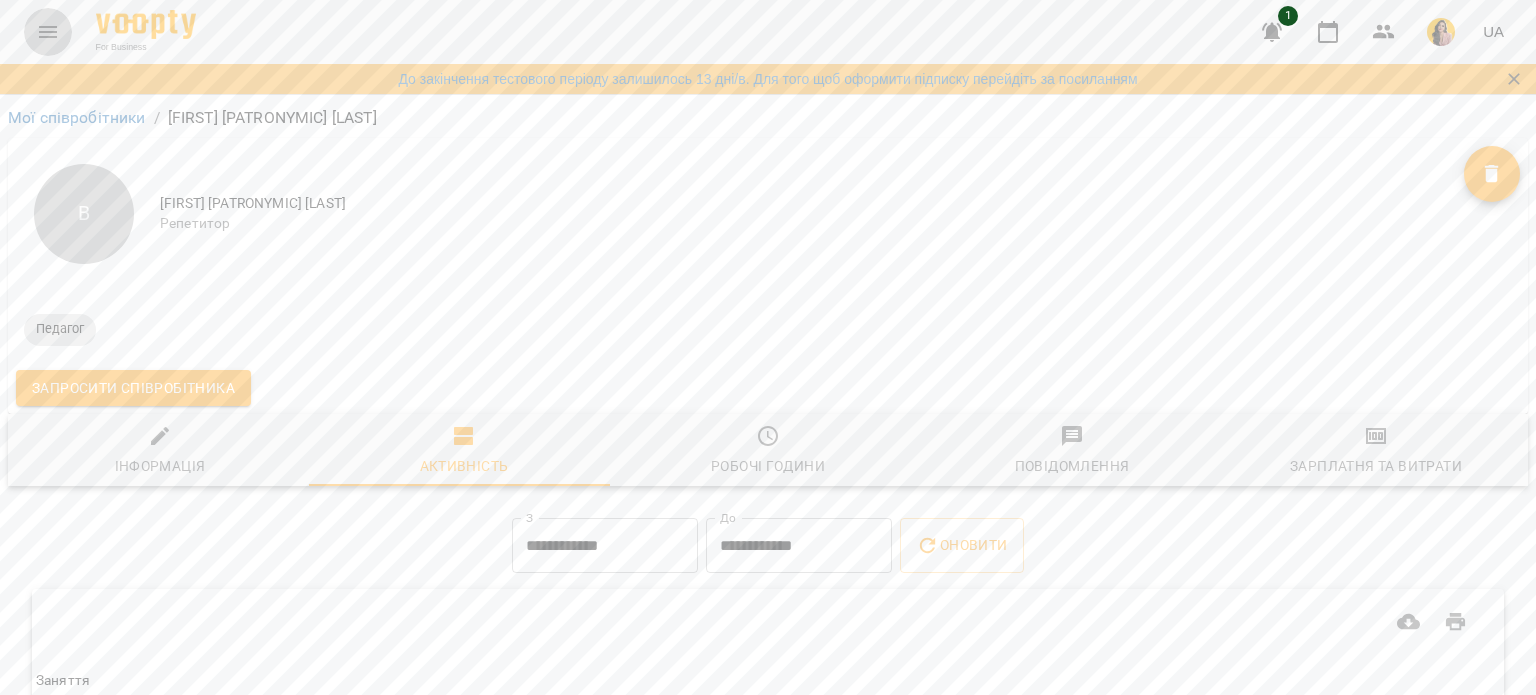 click 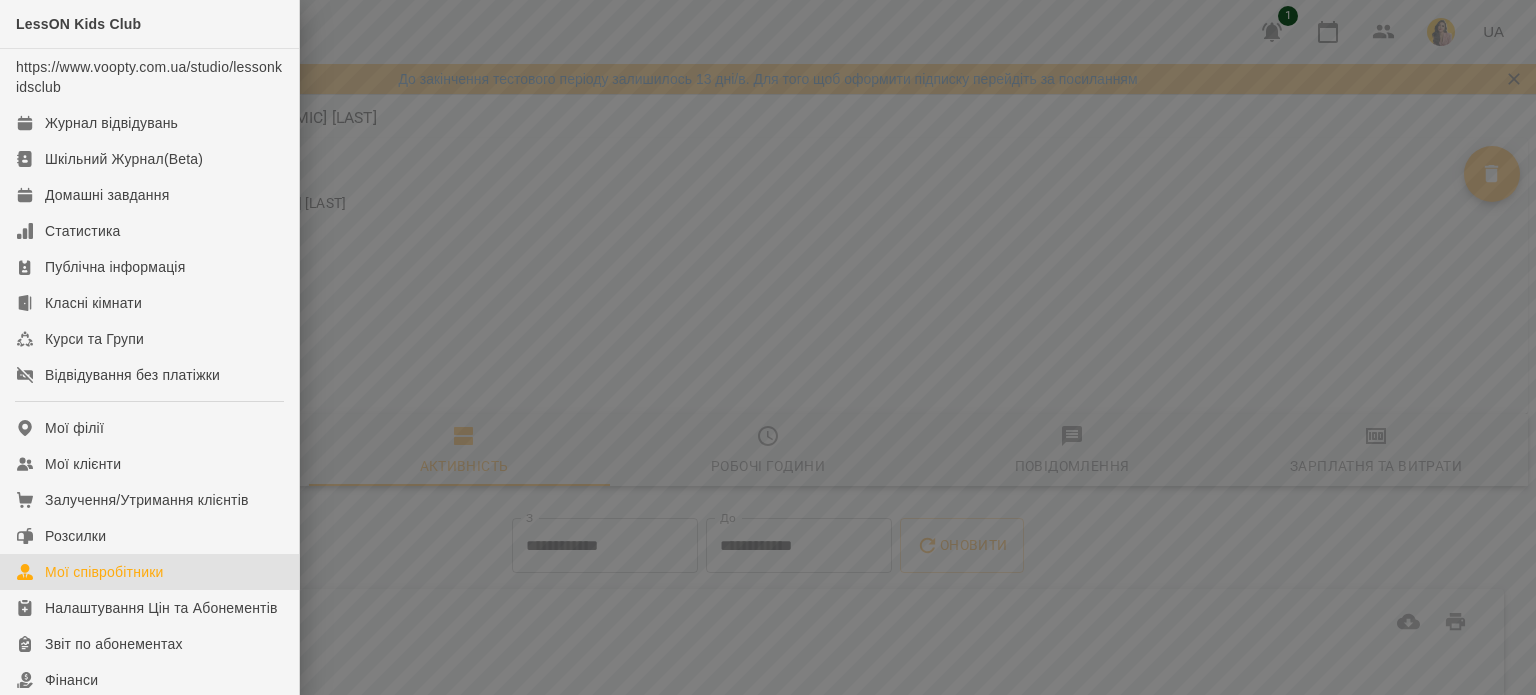 click on "Мої співробітники" at bounding box center (149, 572) 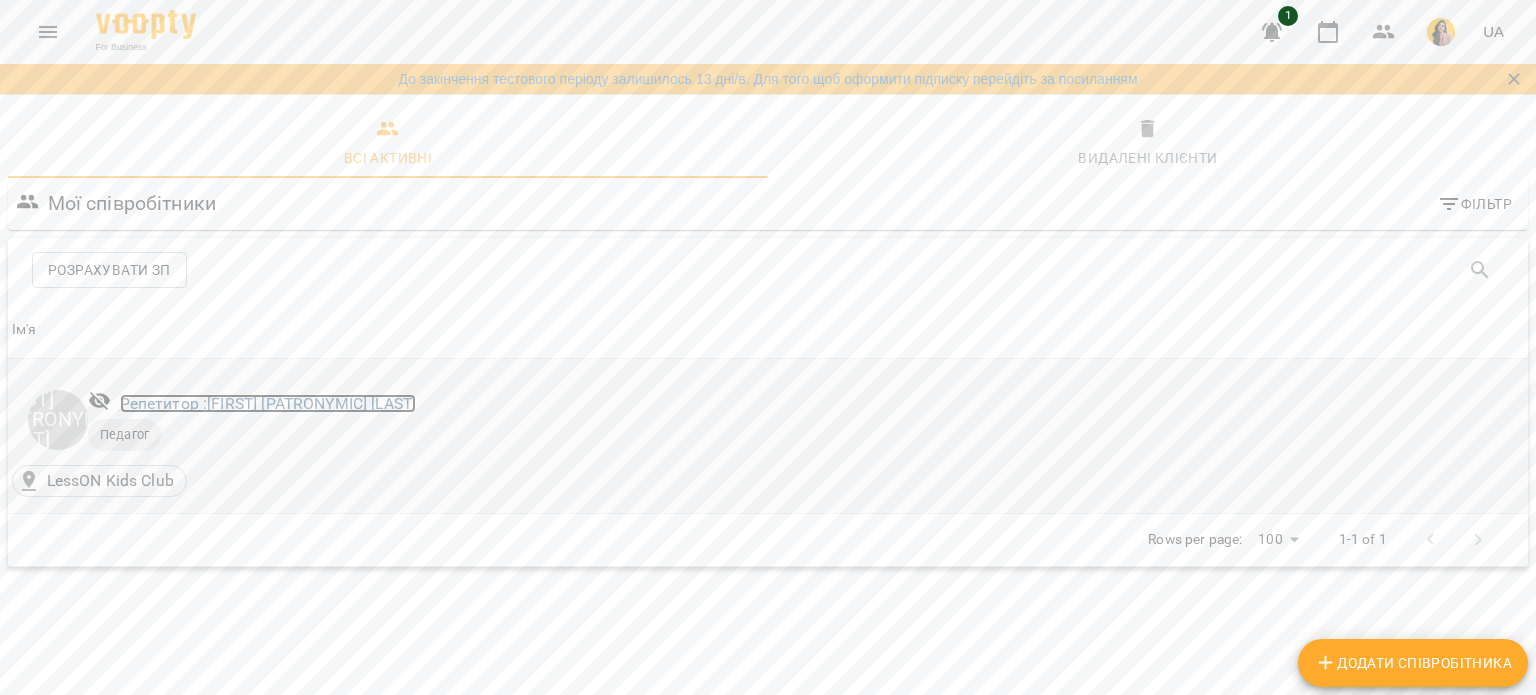 click on "Репетитор : [FIRST] [PATRONYMIC] [LAST]" at bounding box center [268, 403] 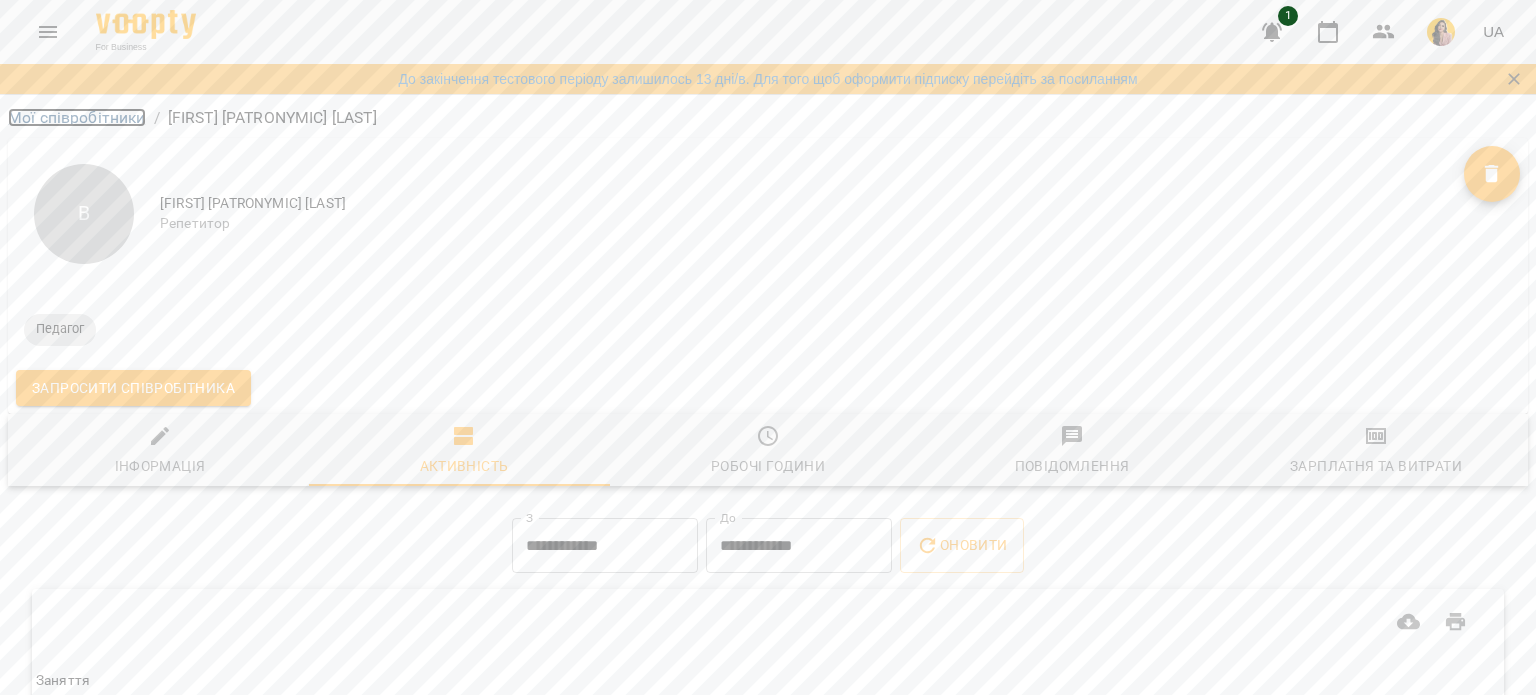 click on "Мої співробітники" at bounding box center (77, 117) 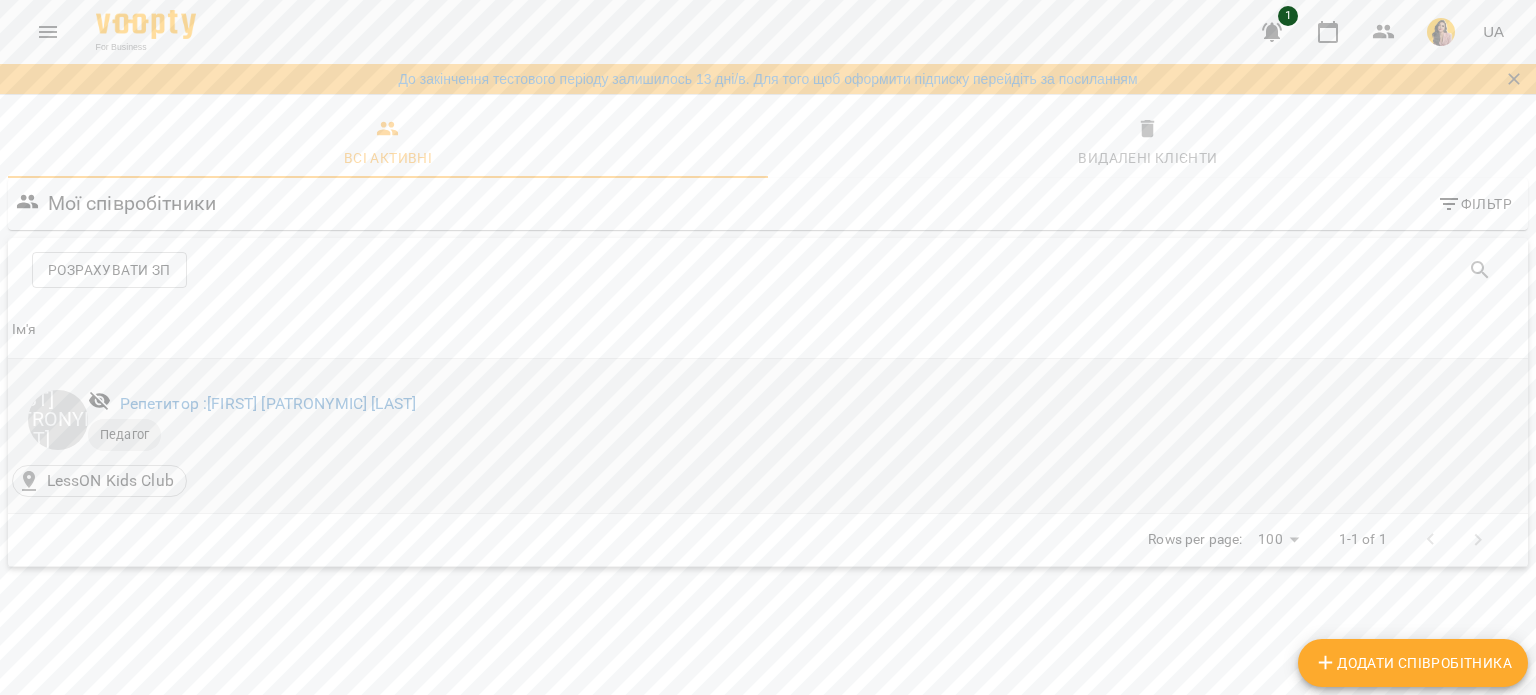 click on "Педагог" at bounding box center [124, 435] 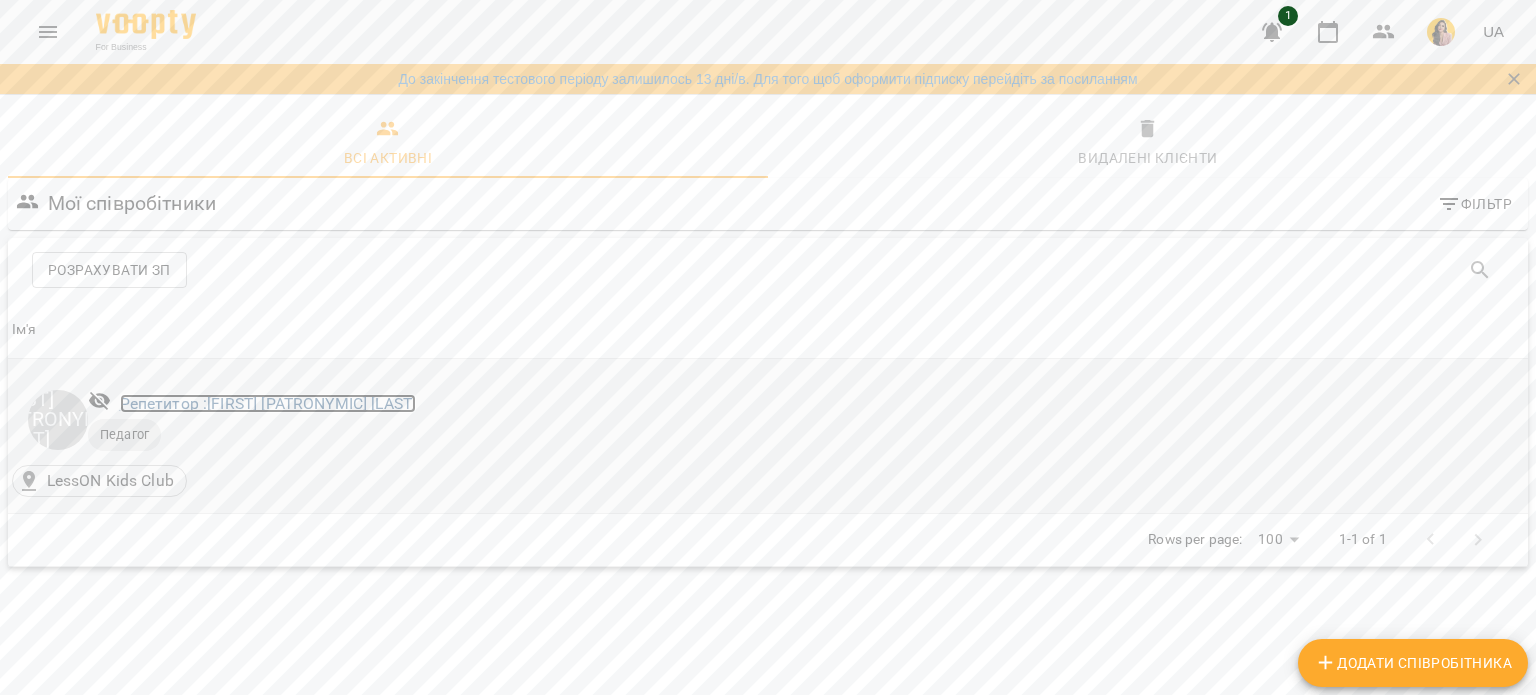 click on "Репетитор : [FIRST] [PATRONYMIC] [LAST]" at bounding box center [268, 403] 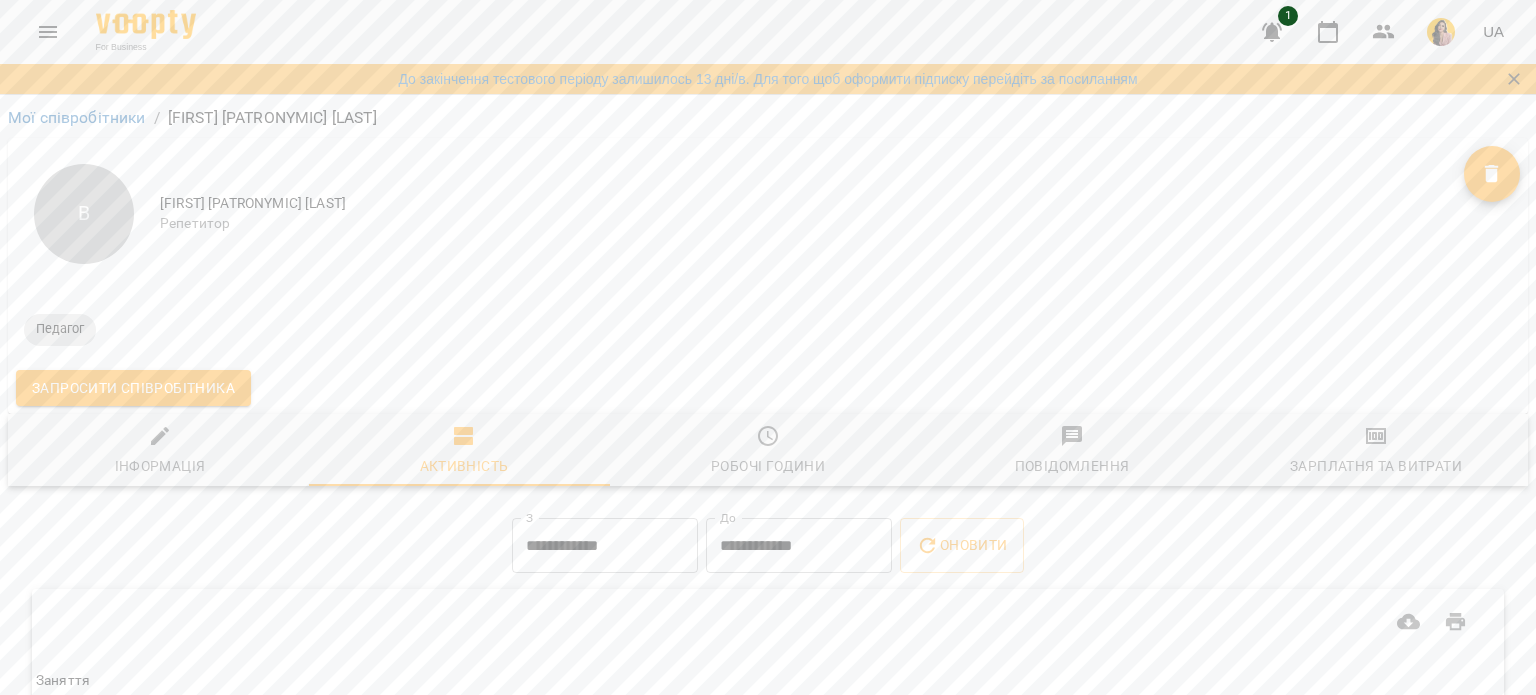 click at bounding box center (768, 621) 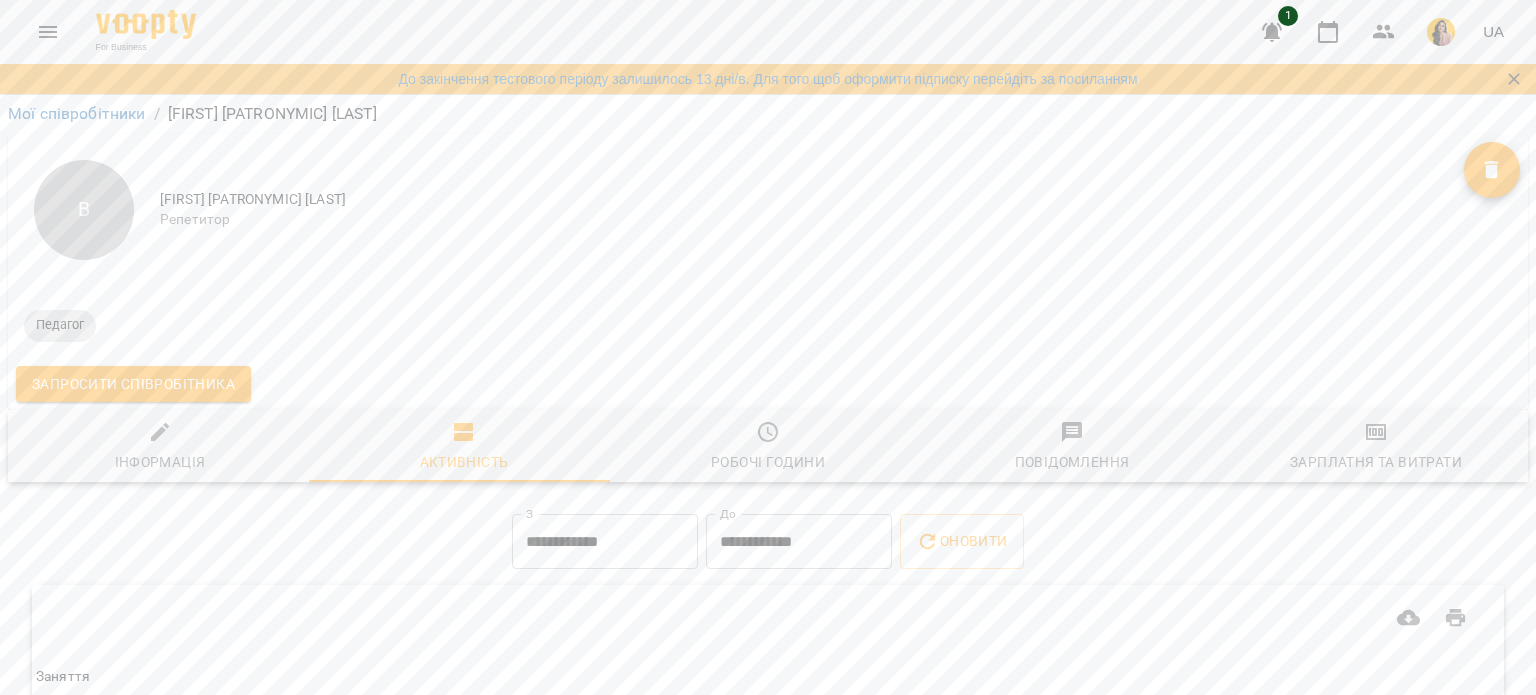 scroll, scrollTop: 0, scrollLeft: 0, axis: both 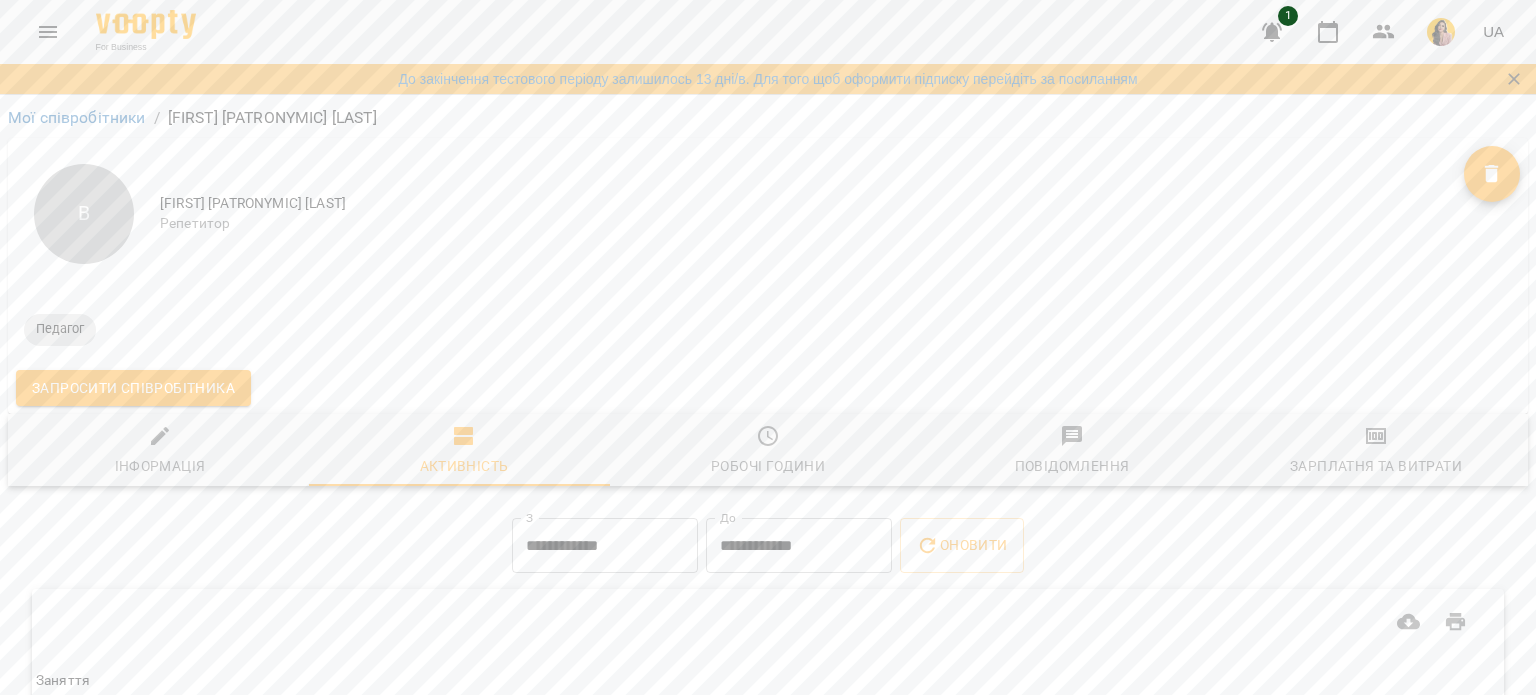 click on "Репетитор" at bounding box center [812, 224] 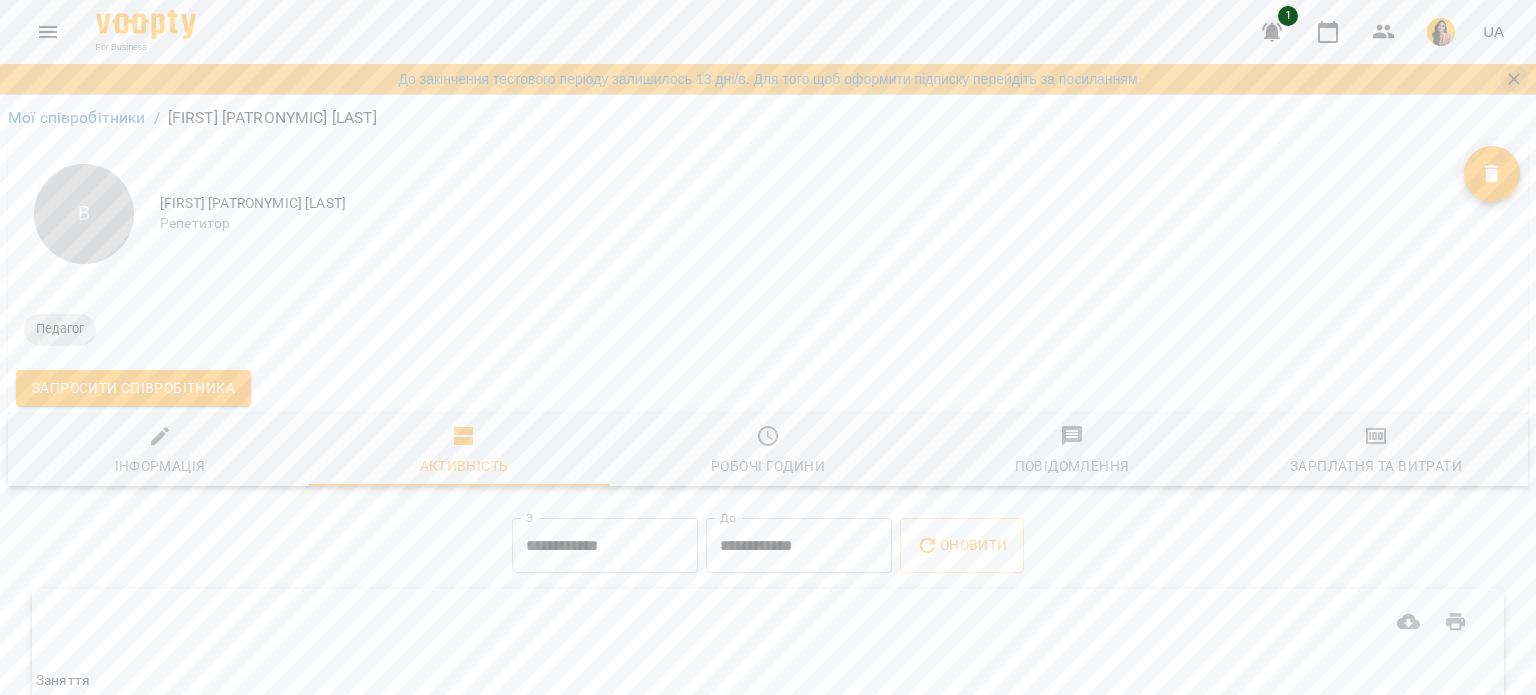 click 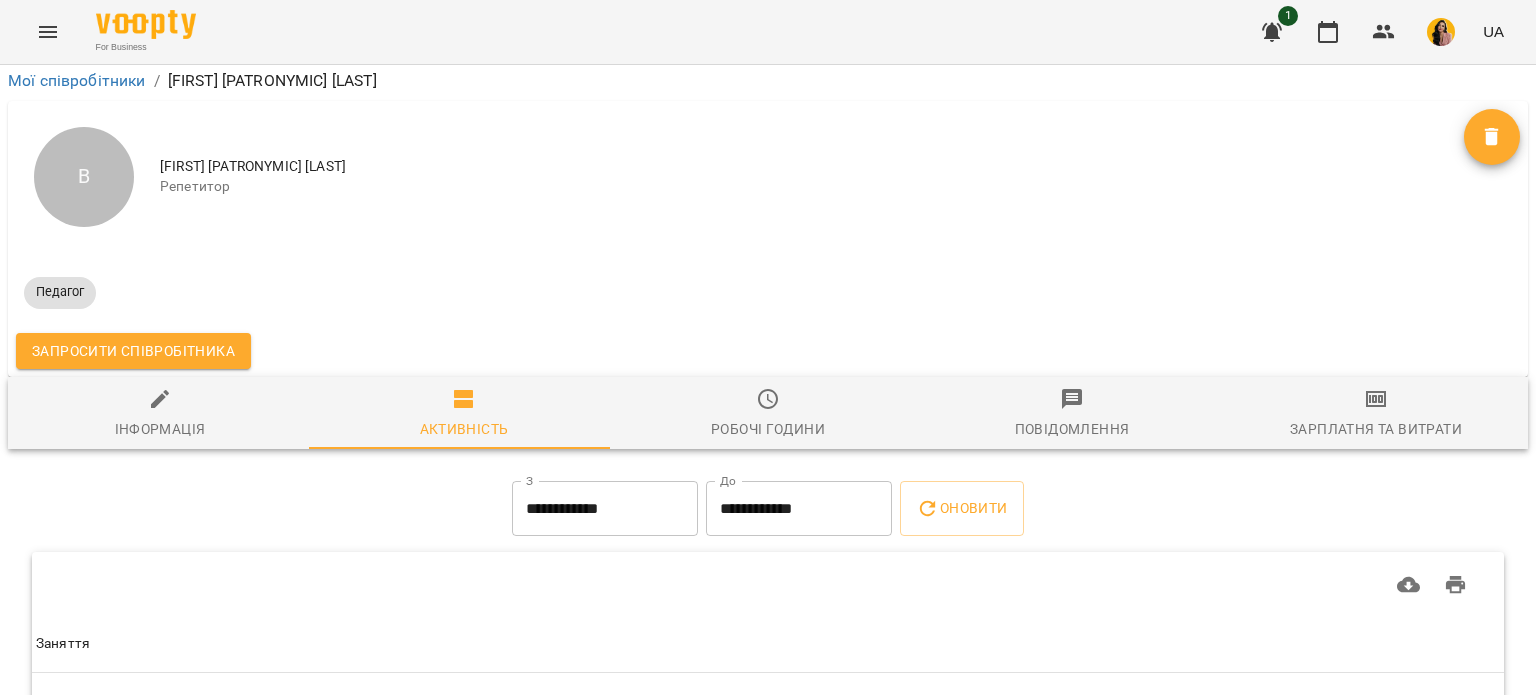 scroll, scrollTop: 137, scrollLeft: 0, axis: vertical 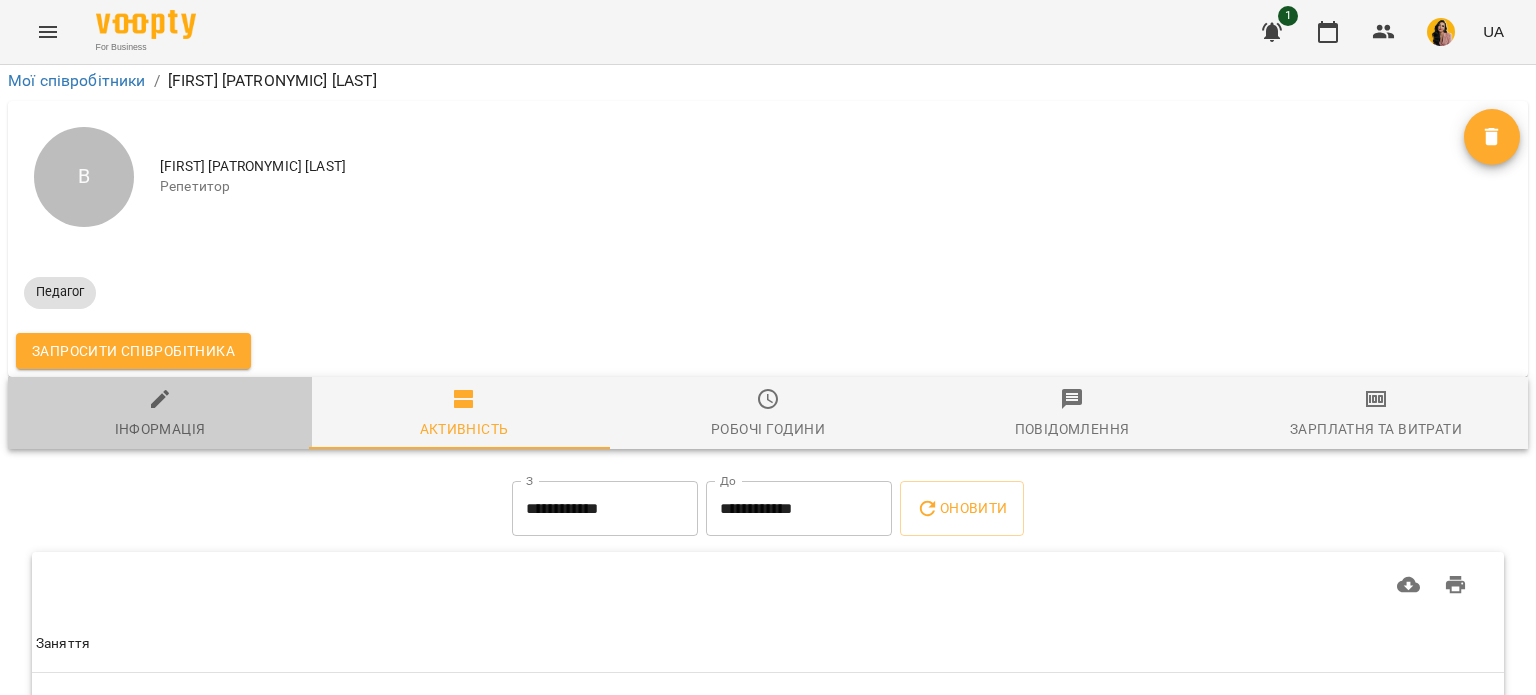 click on "Інформація" at bounding box center [160, 429] 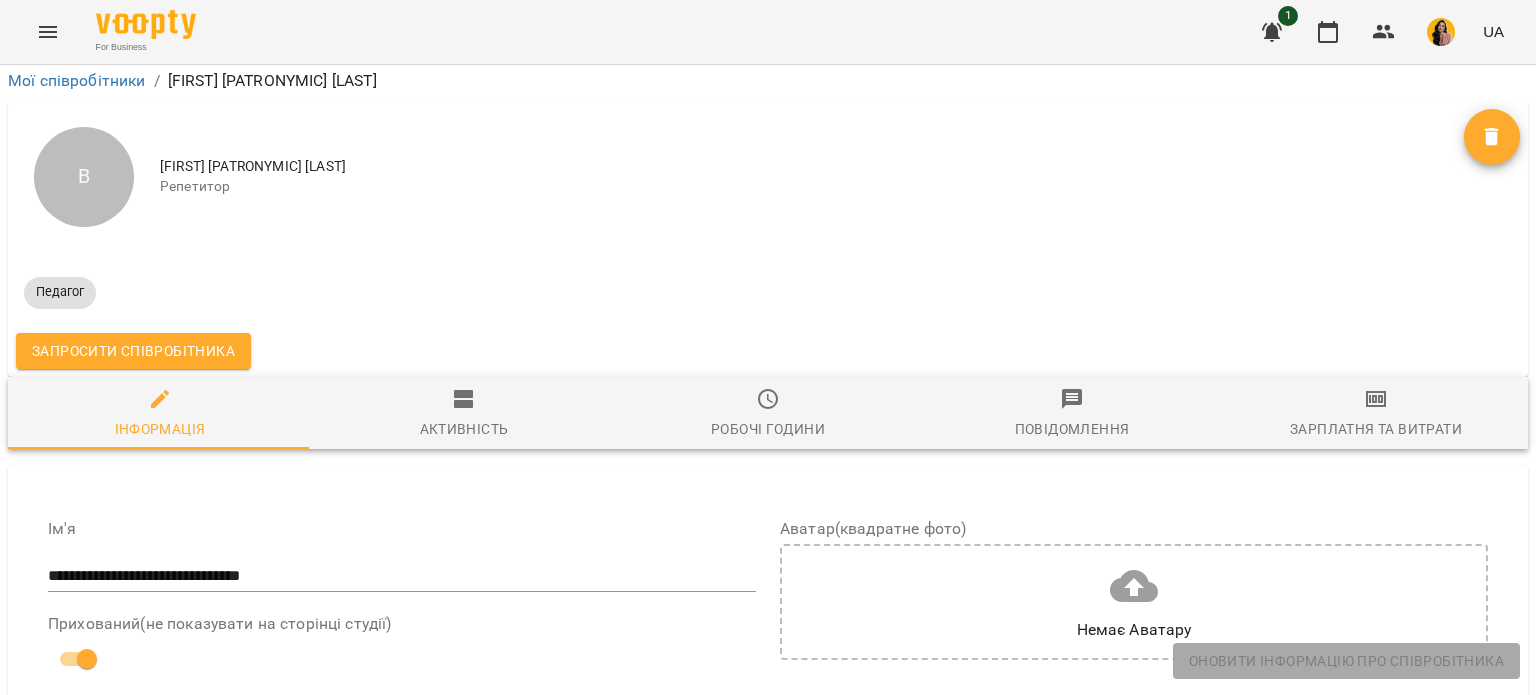 scroll, scrollTop: 437, scrollLeft: 0, axis: vertical 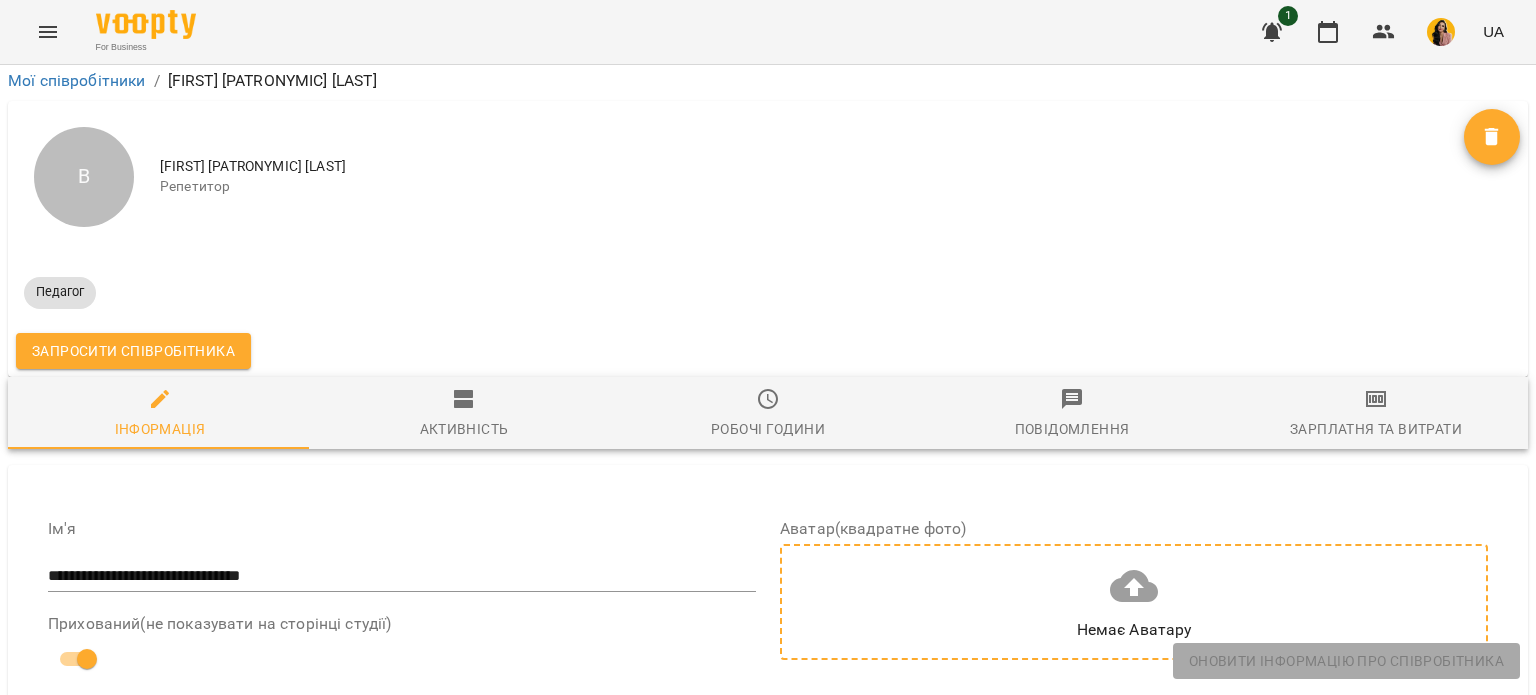 click on "Немає Аватару" at bounding box center (1134, 630) 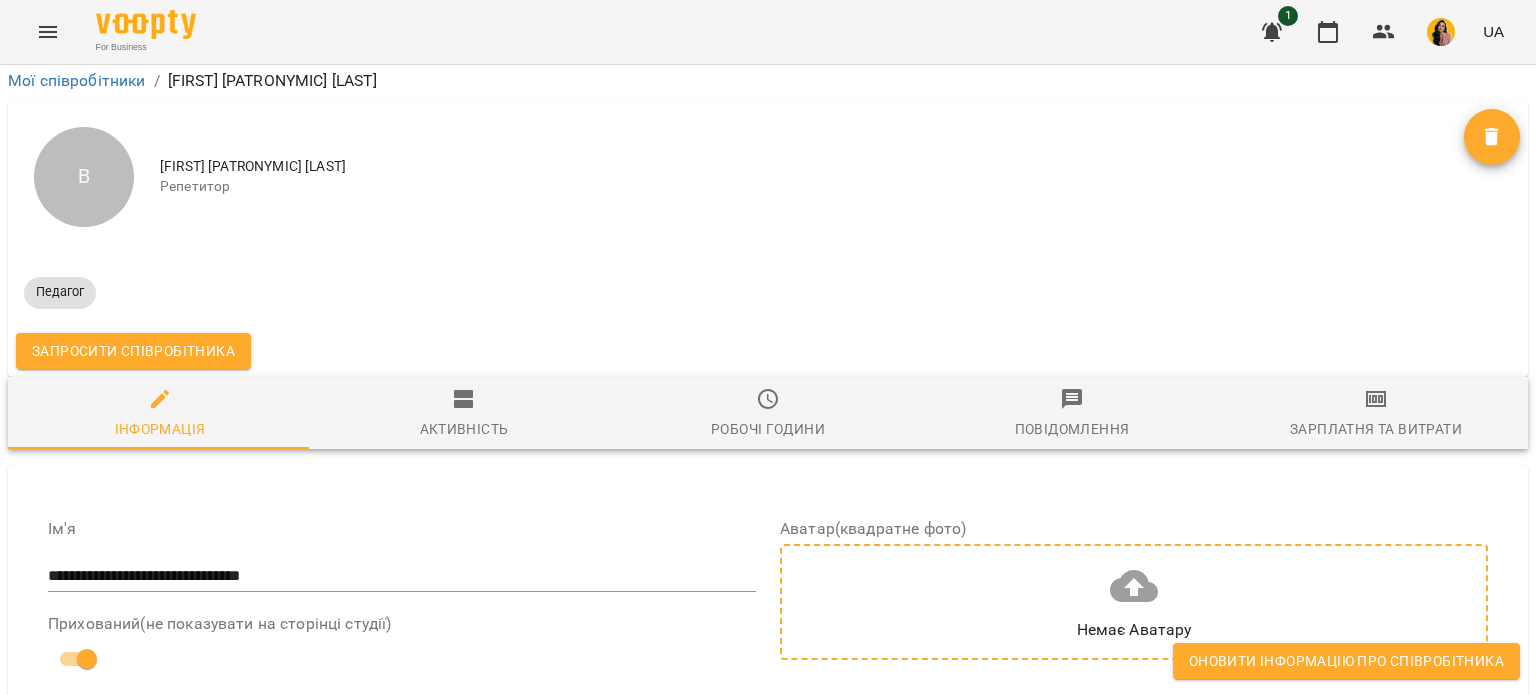 click 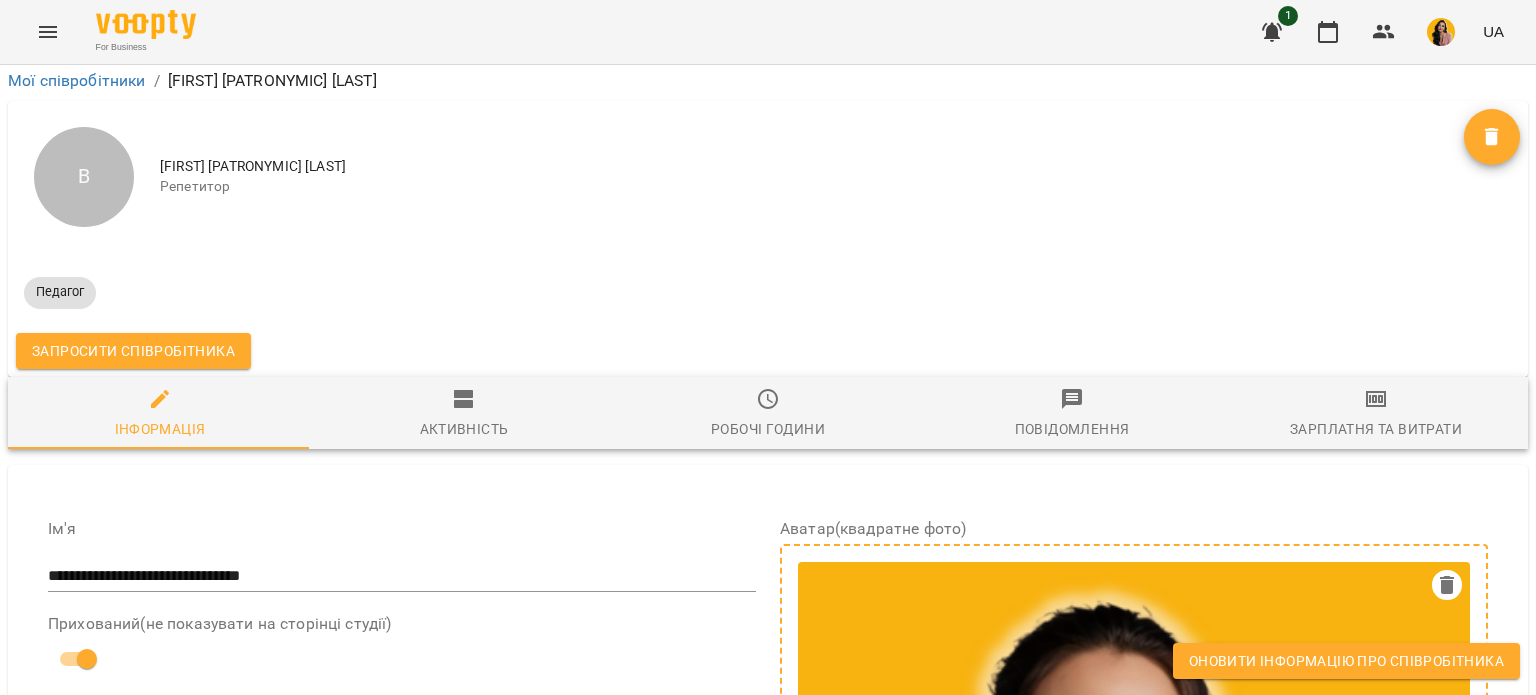 scroll, scrollTop: 400, scrollLeft: 0, axis: vertical 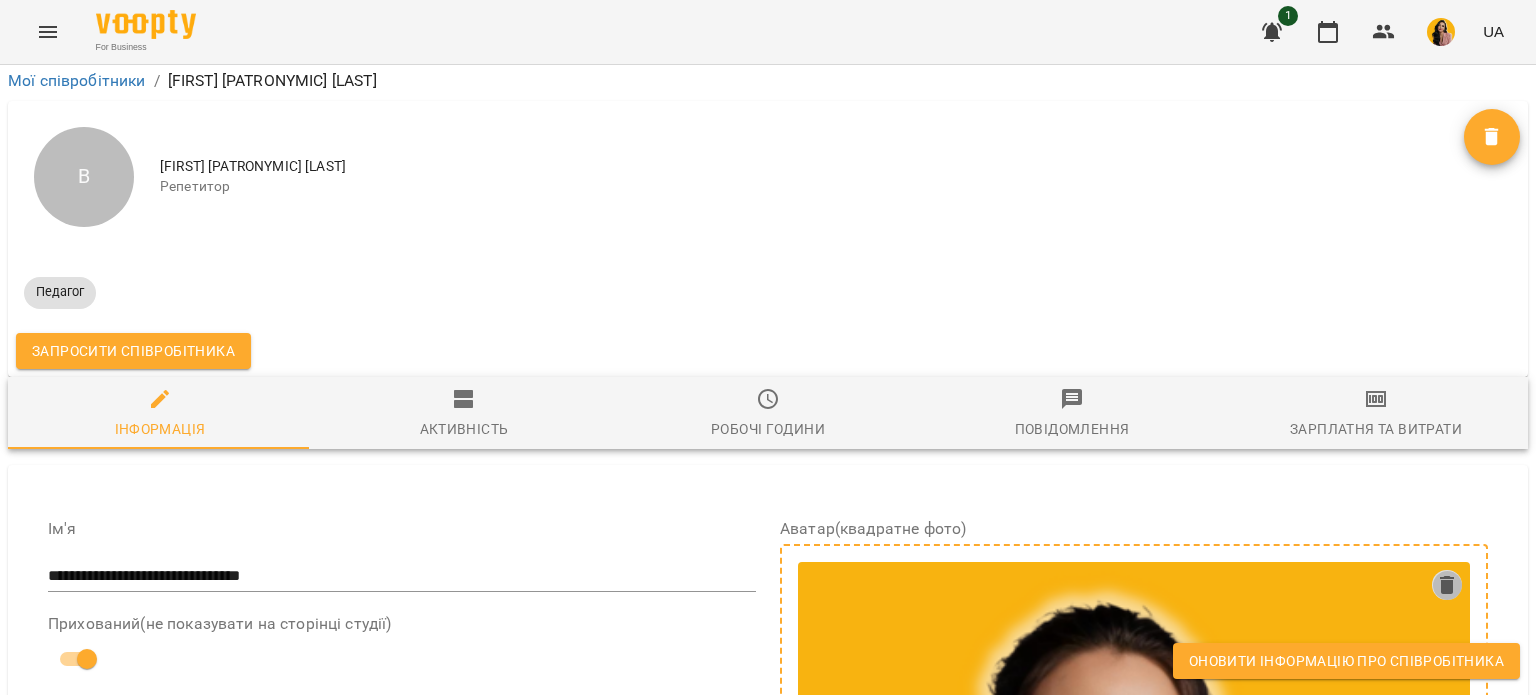 click 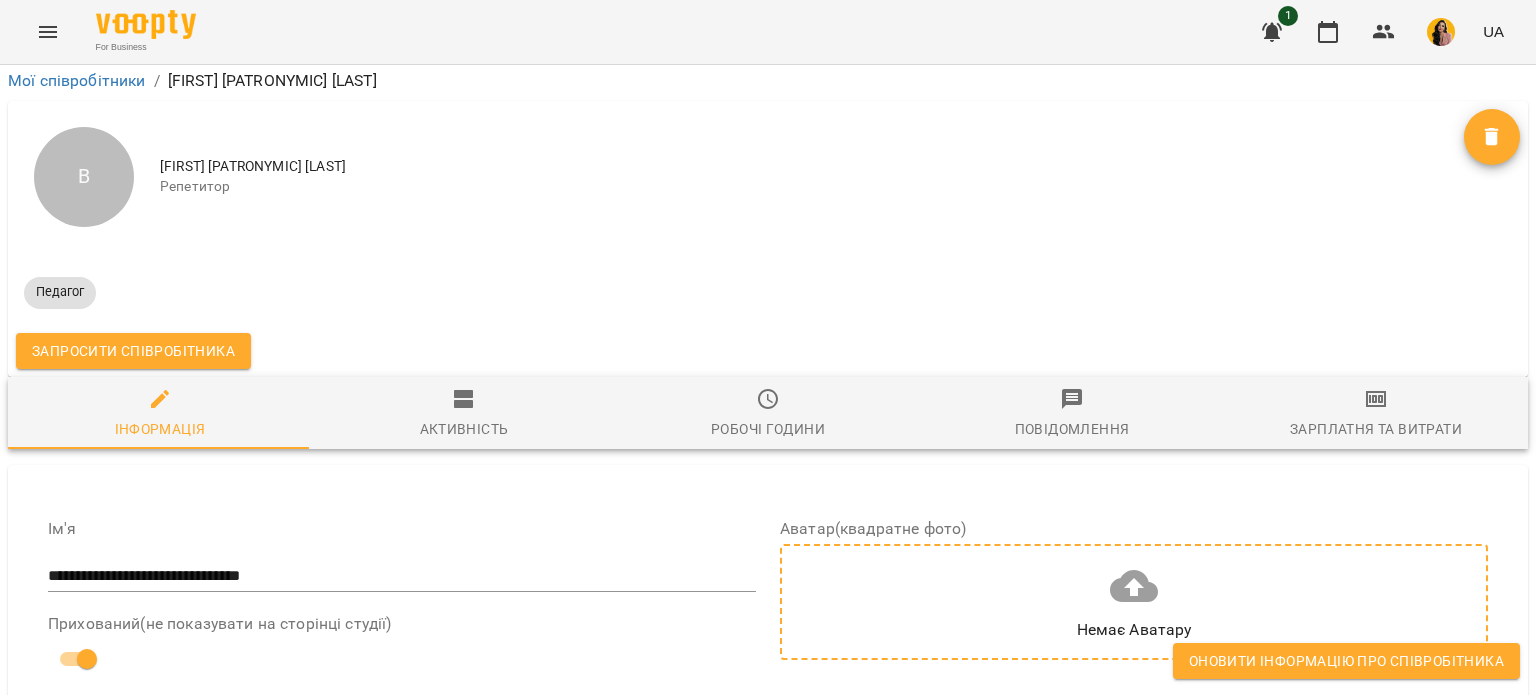click on "Немає Аватару" at bounding box center (1134, 602) 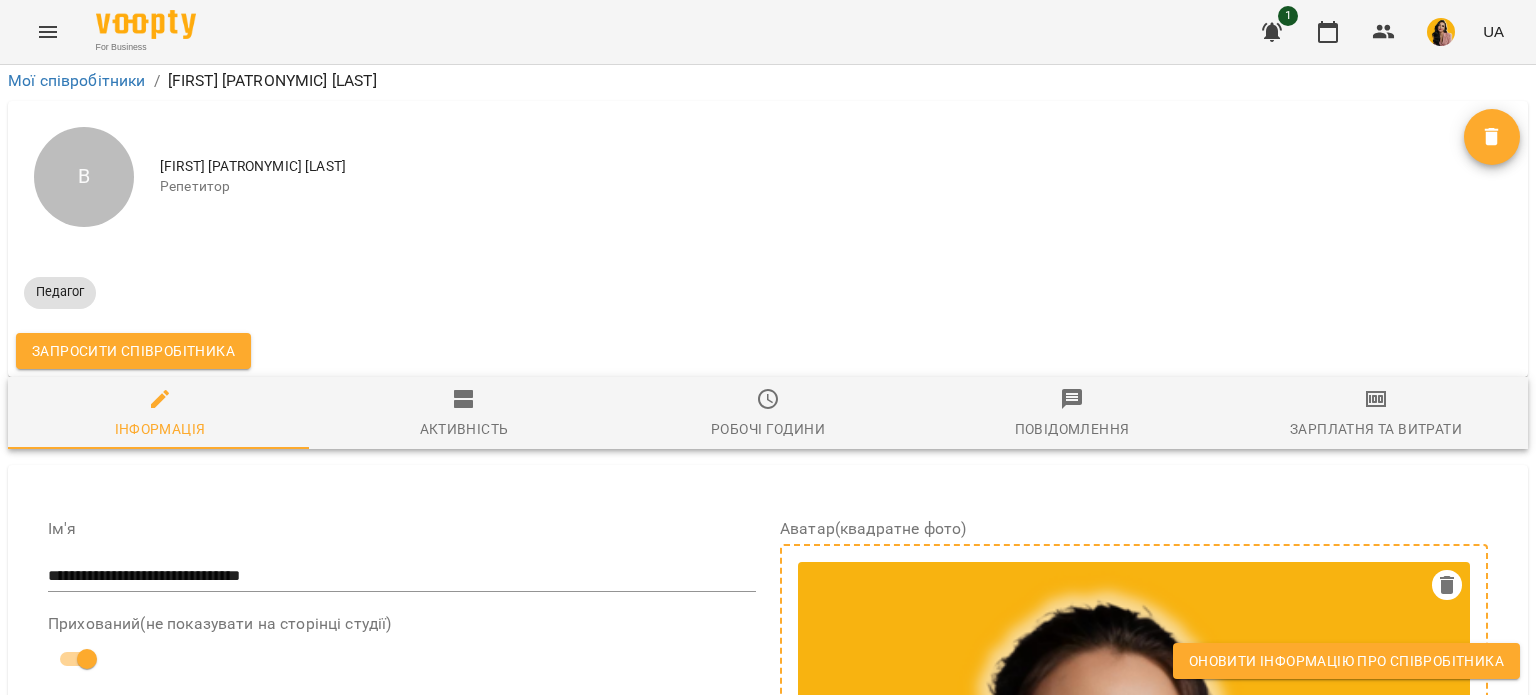 scroll, scrollTop: 0, scrollLeft: 0, axis: both 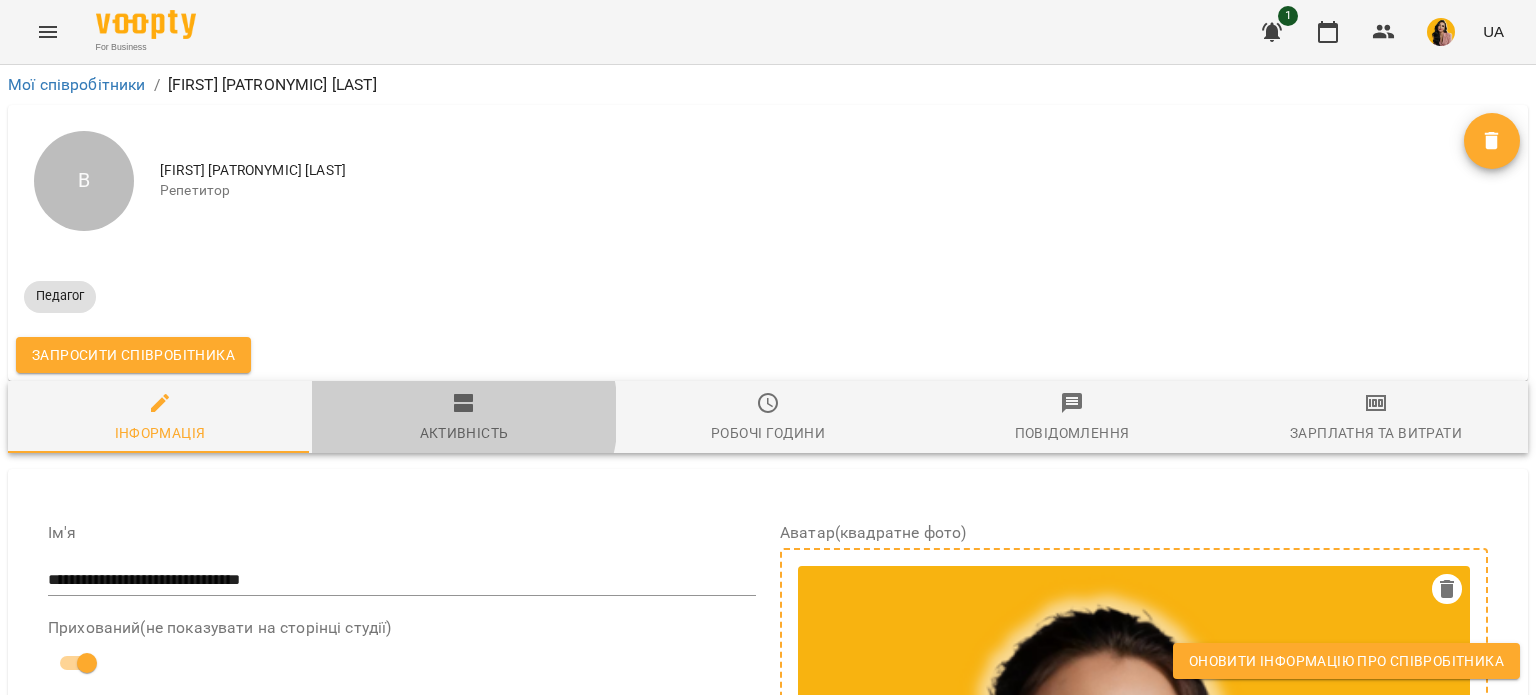 click on "Активність" at bounding box center (464, 418) 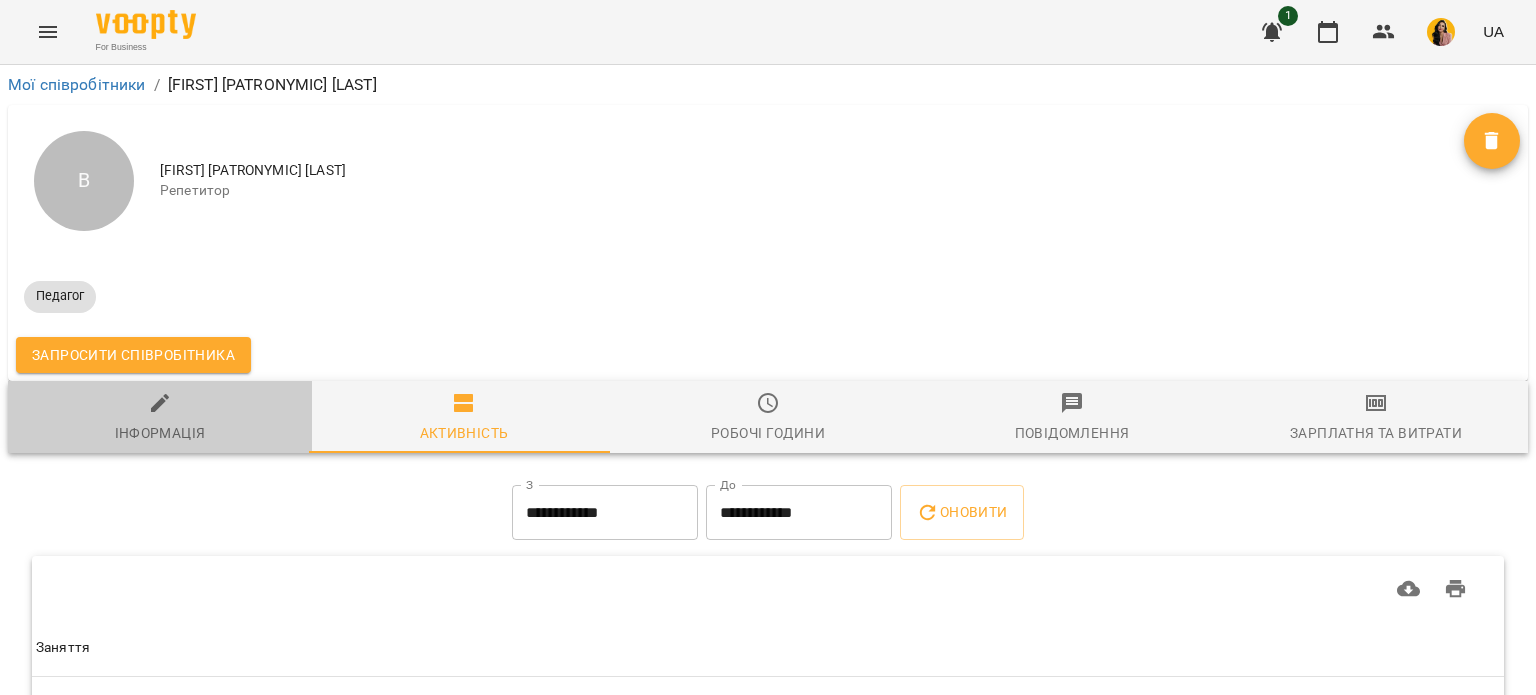 click on "Інформація" at bounding box center [160, 418] 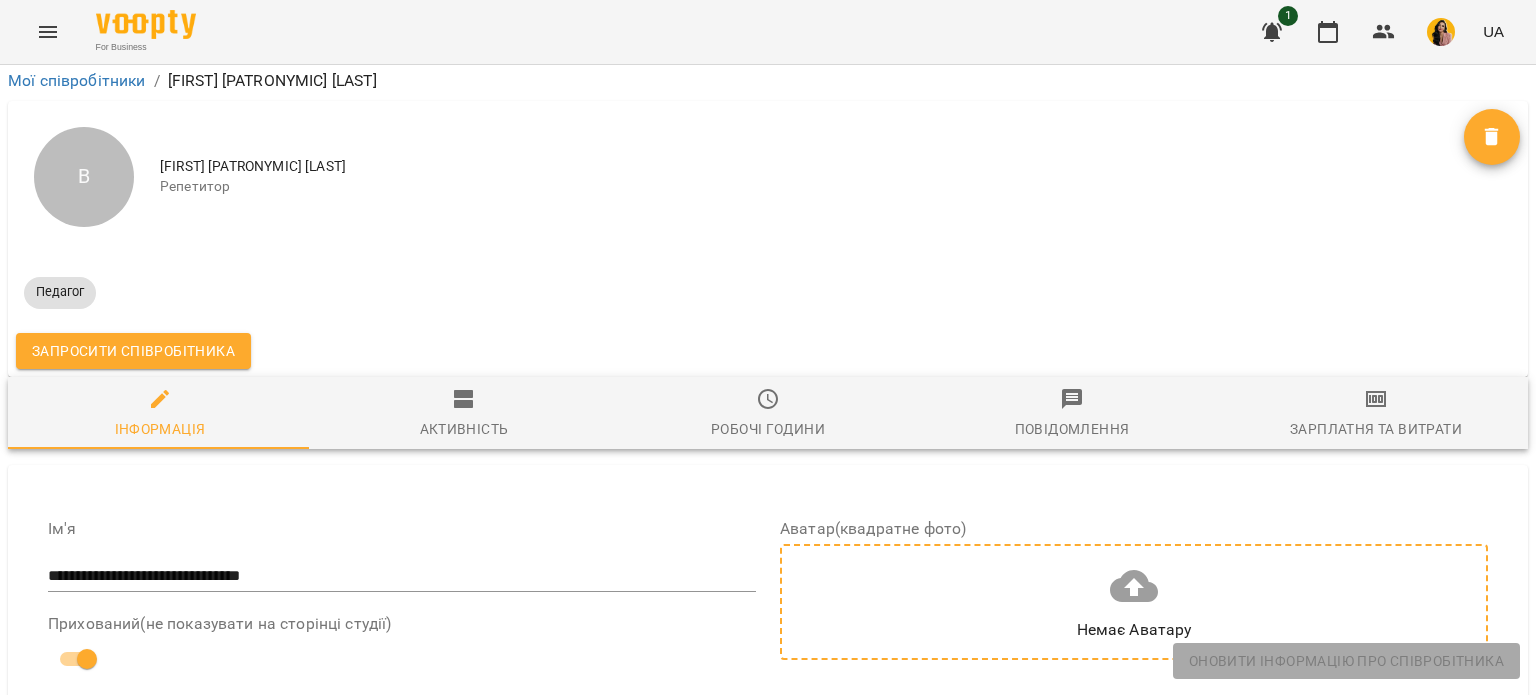 scroll, scrollTop: 400, scrollLeft: 0, axis: vertical 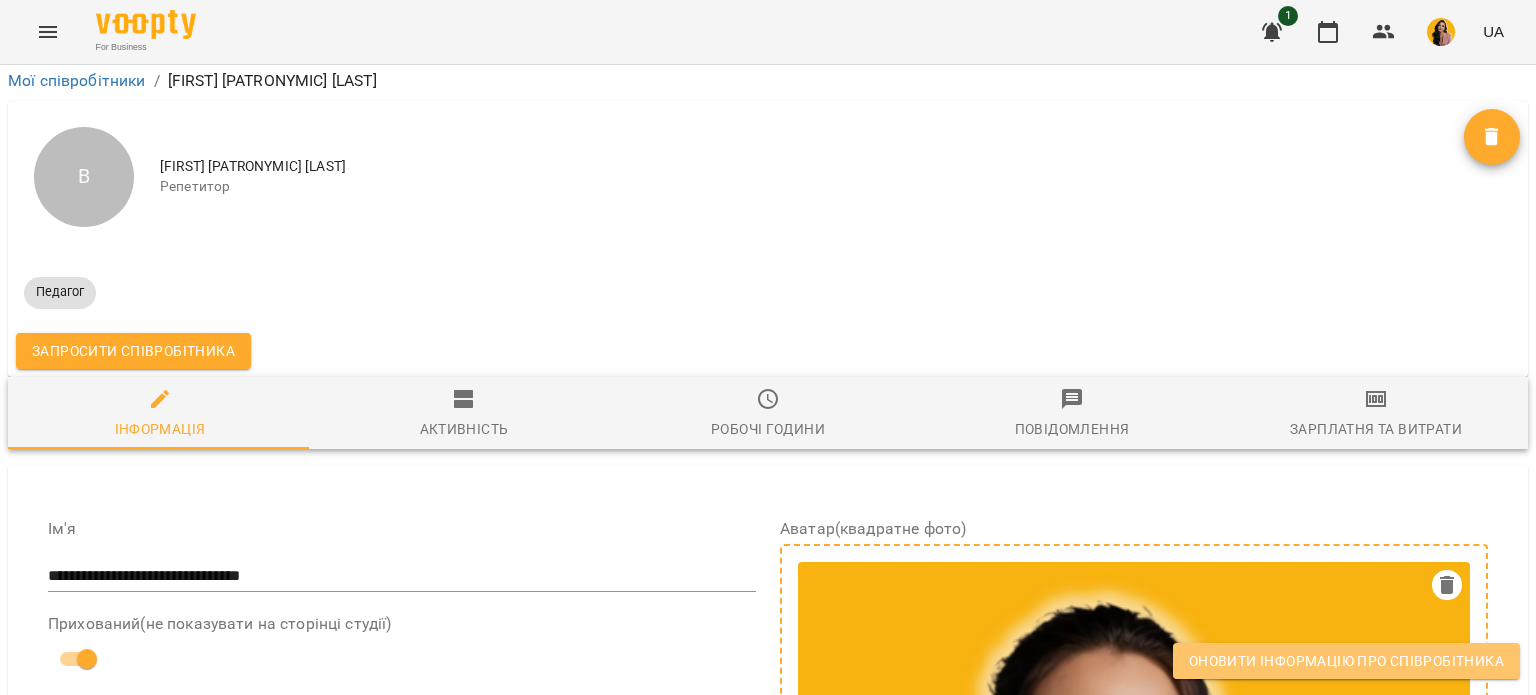 click on "Оновити інформацію про співробітника" at bounding box center [1346, 661] 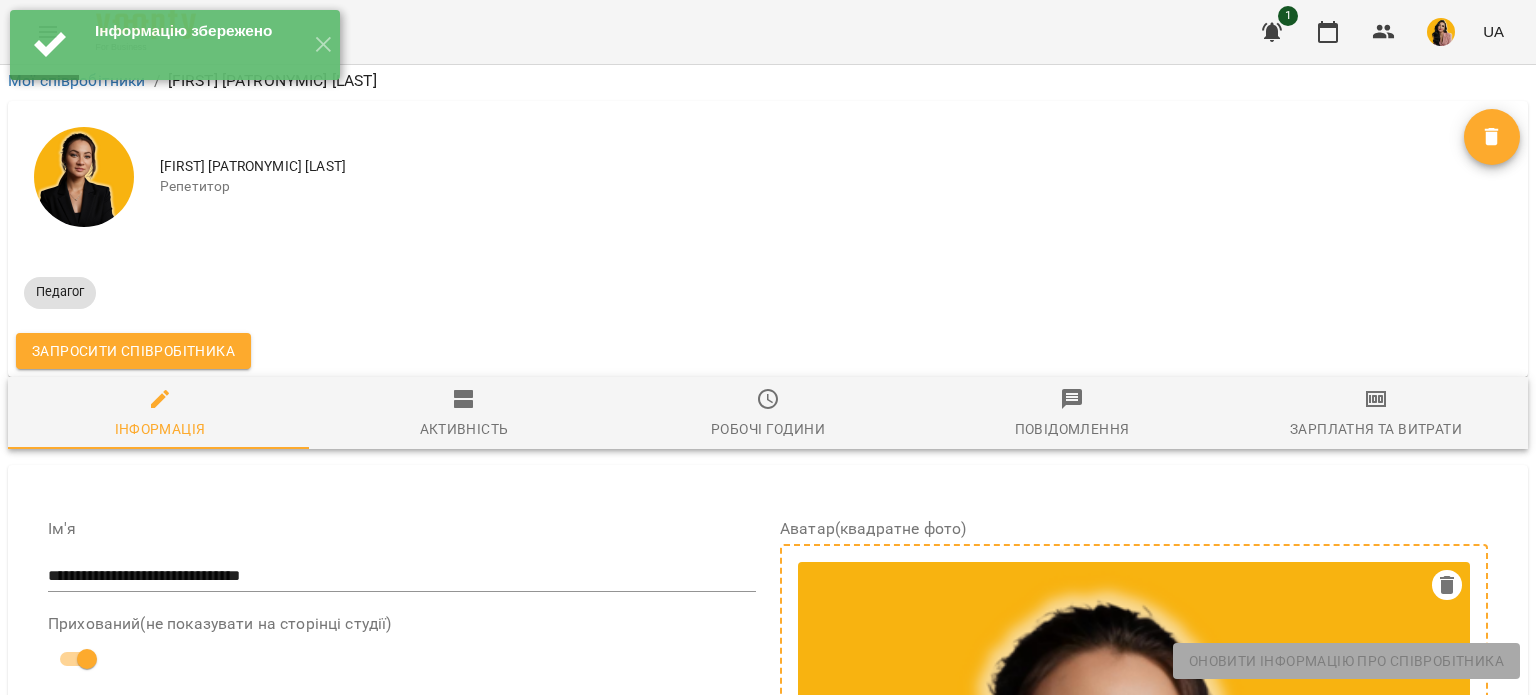 scroll, scrollTop: 0, scrollLeft: 0, axis: both 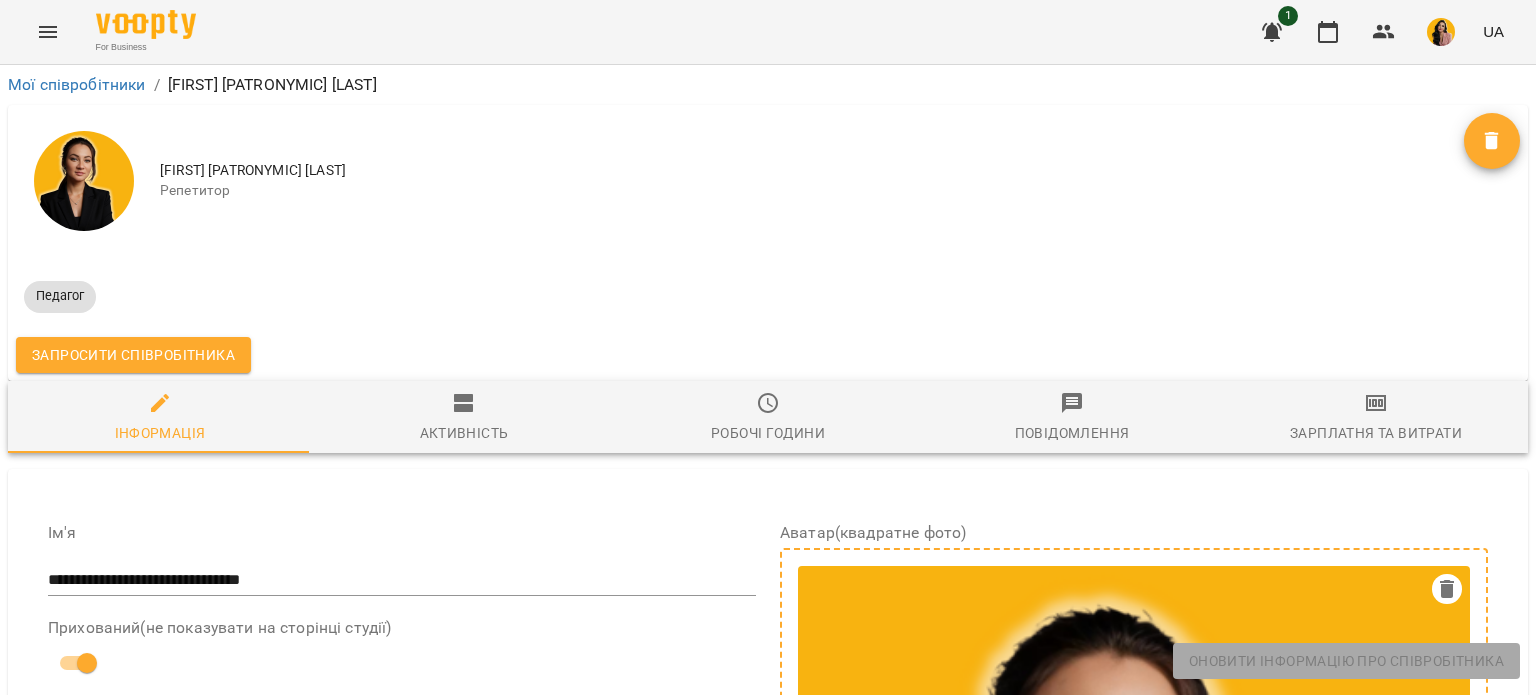 click on "Репетитор" at bounding box center (812, 191) 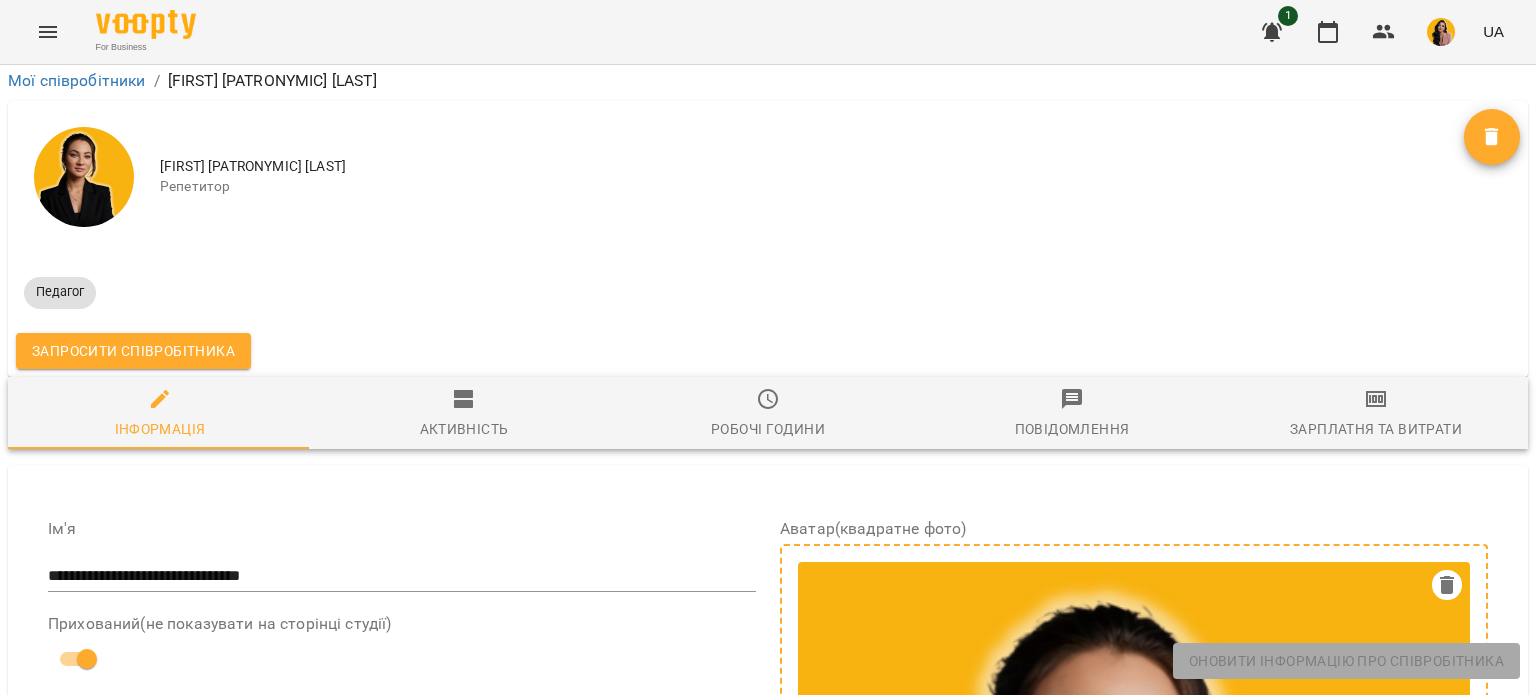 scroll, scrollTop: 500, scrollLeft: 0, axis: vertical 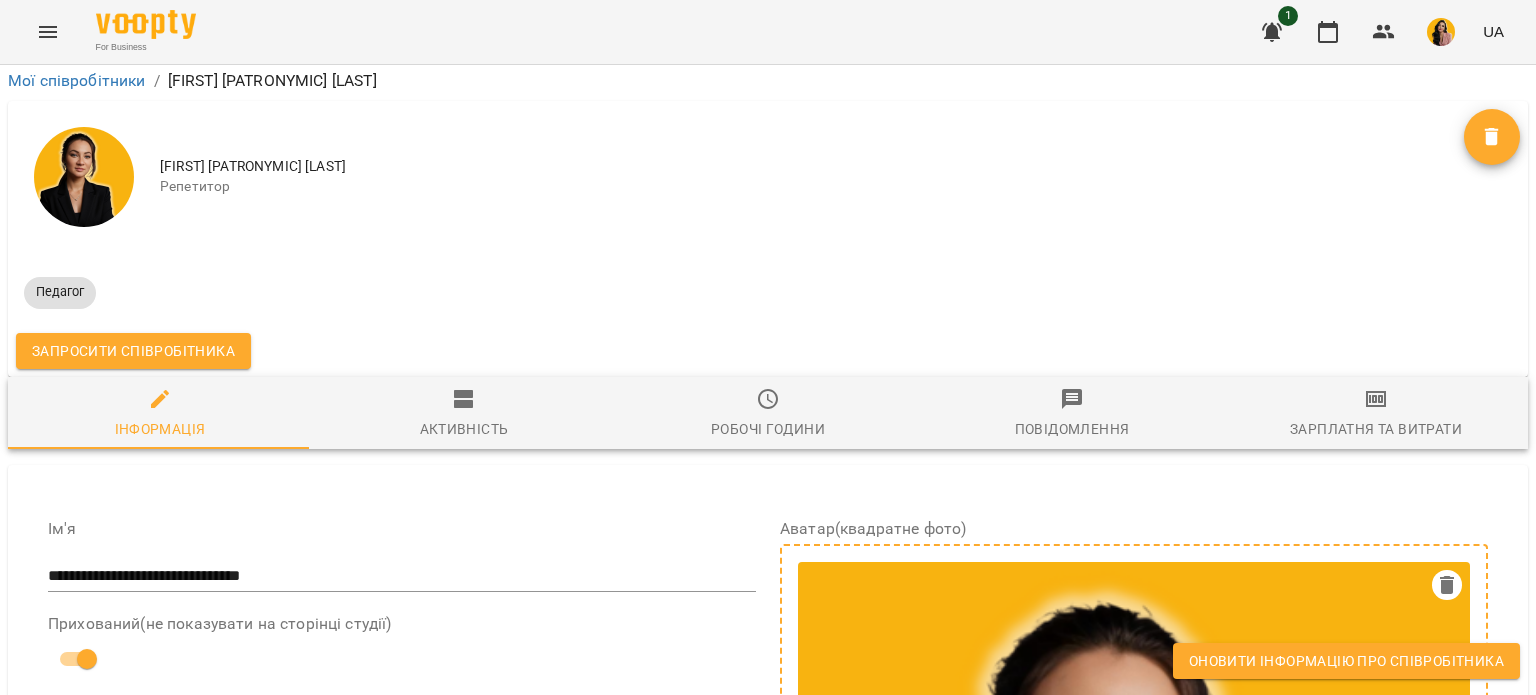 type on "*******" 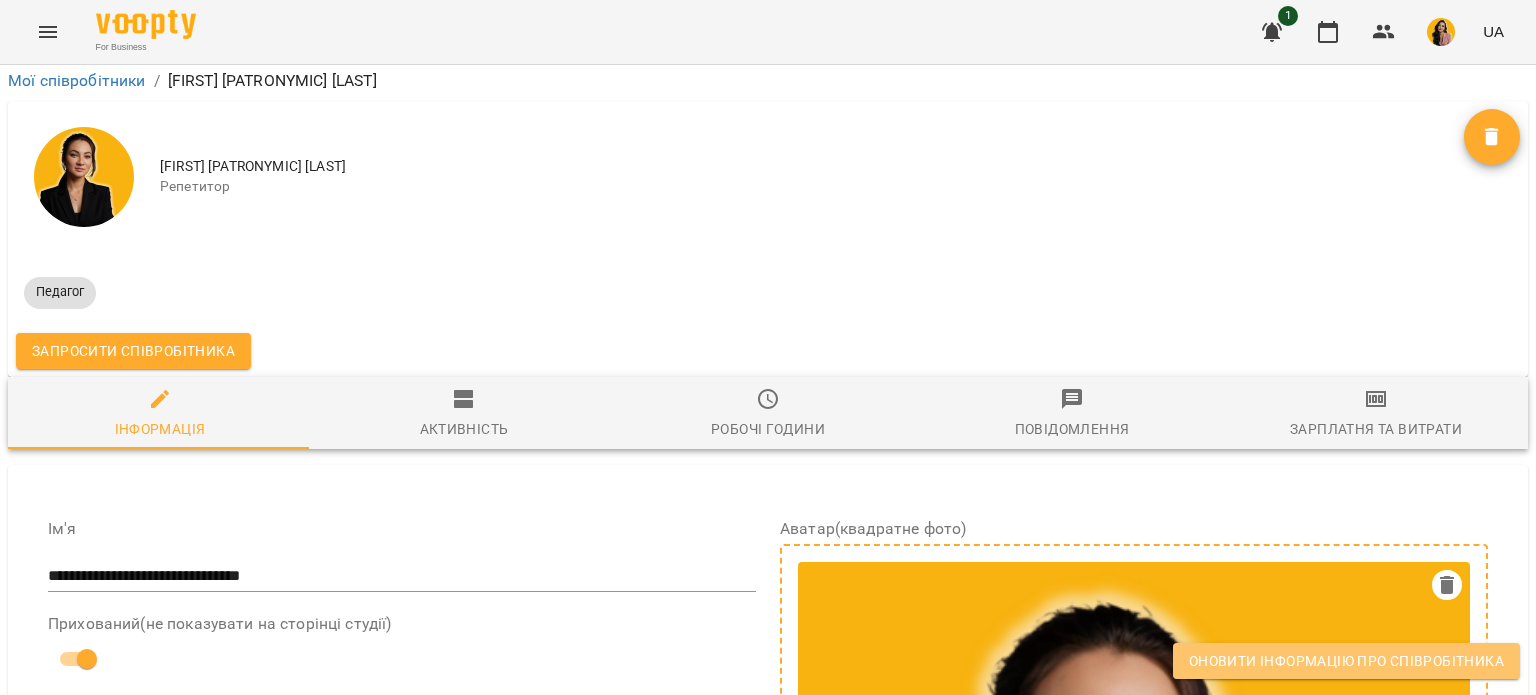 click on "Оновити інформацію про співробітника" at bounding box center [1346, 661] 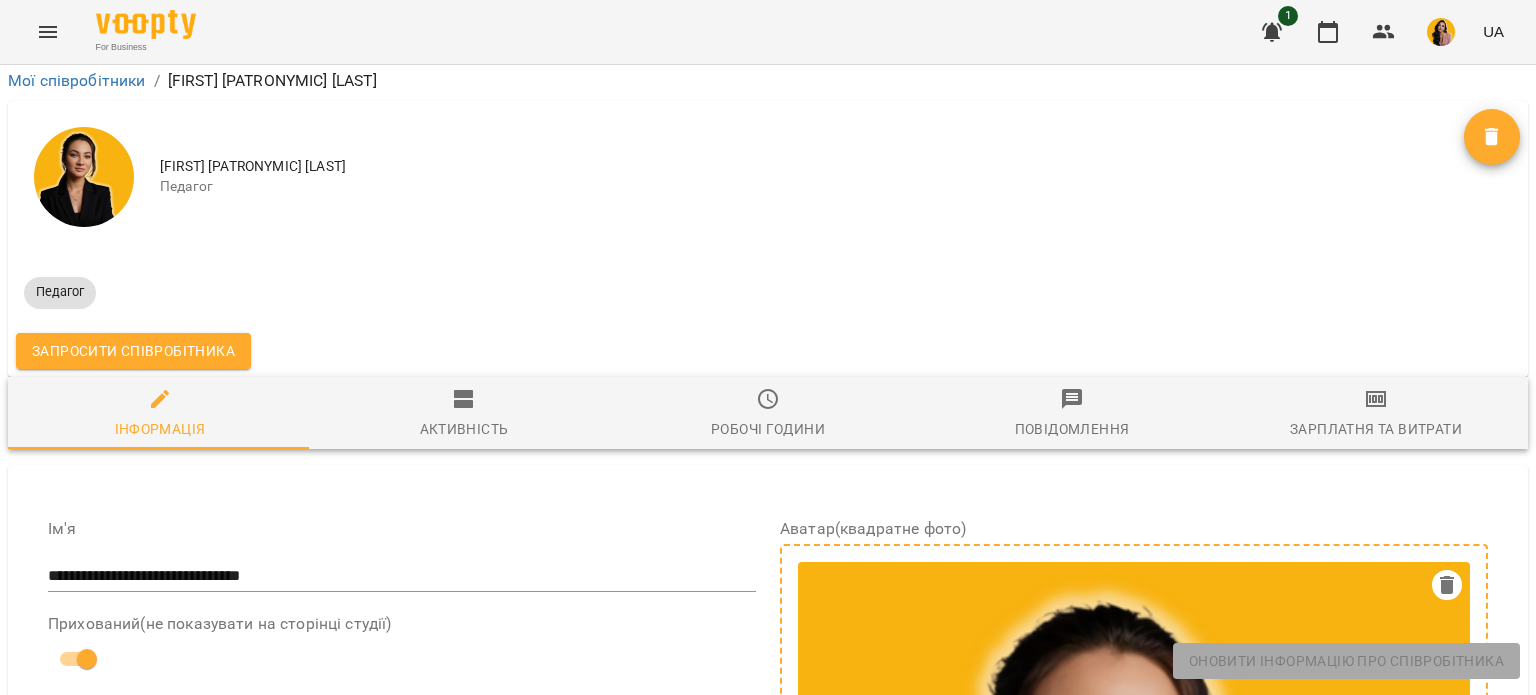 scroll, scrollTop: 0, scrollLeft: 0, axis: both 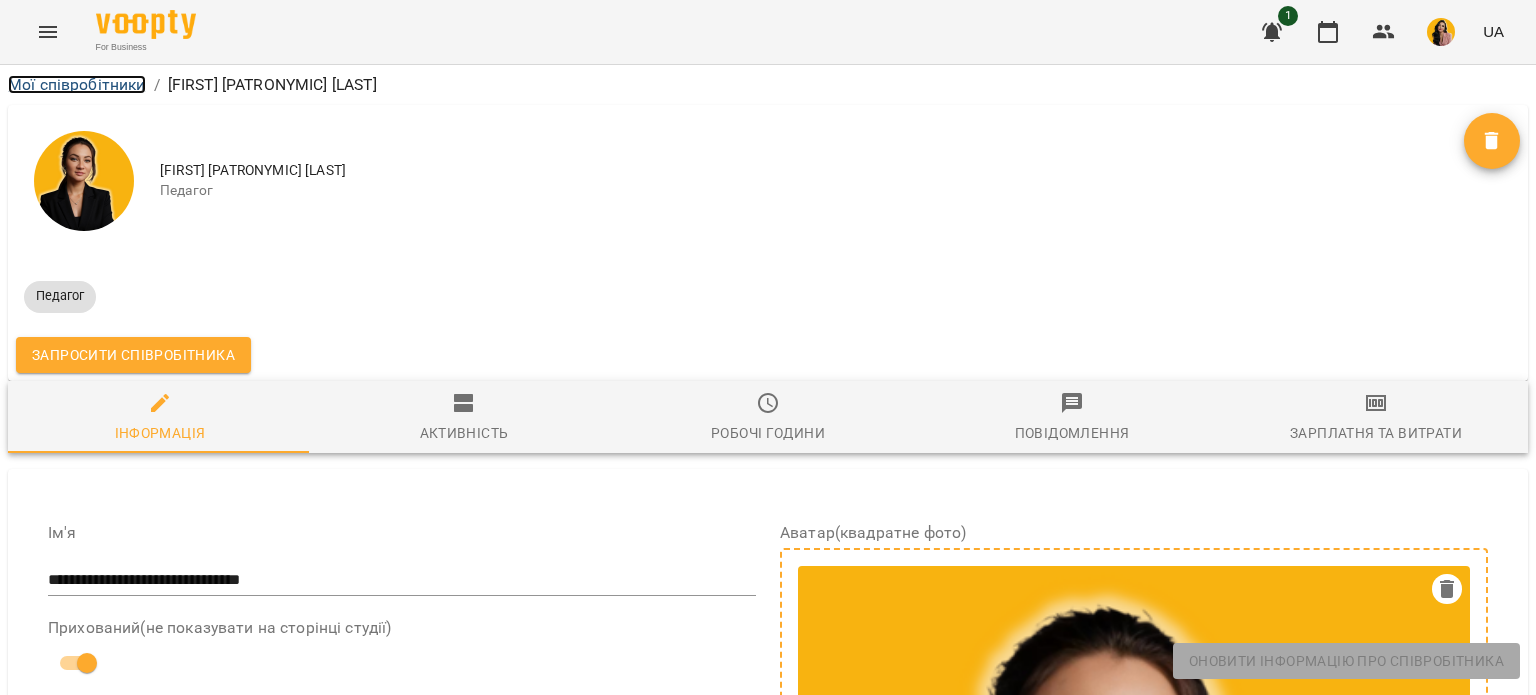 click on "Мої співробітники" at bounding box center [77, 84] 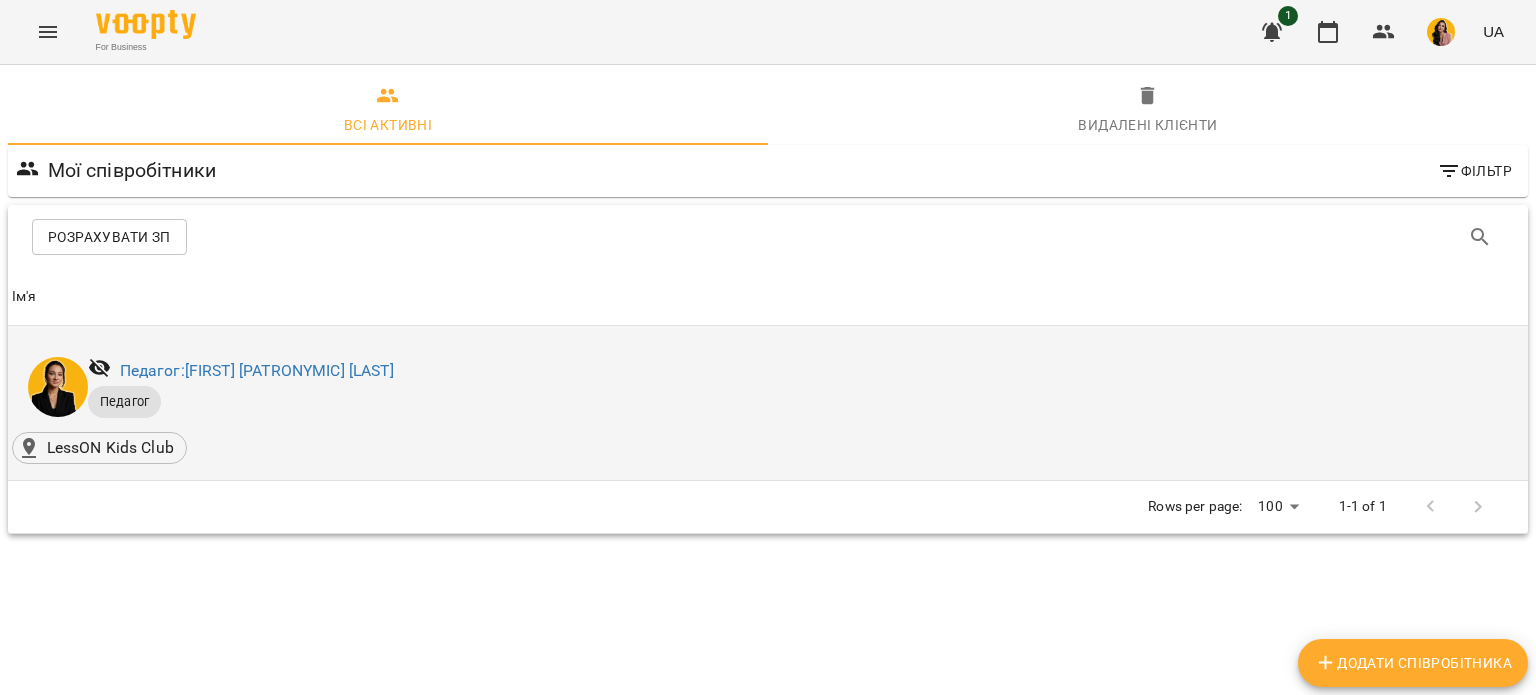 click 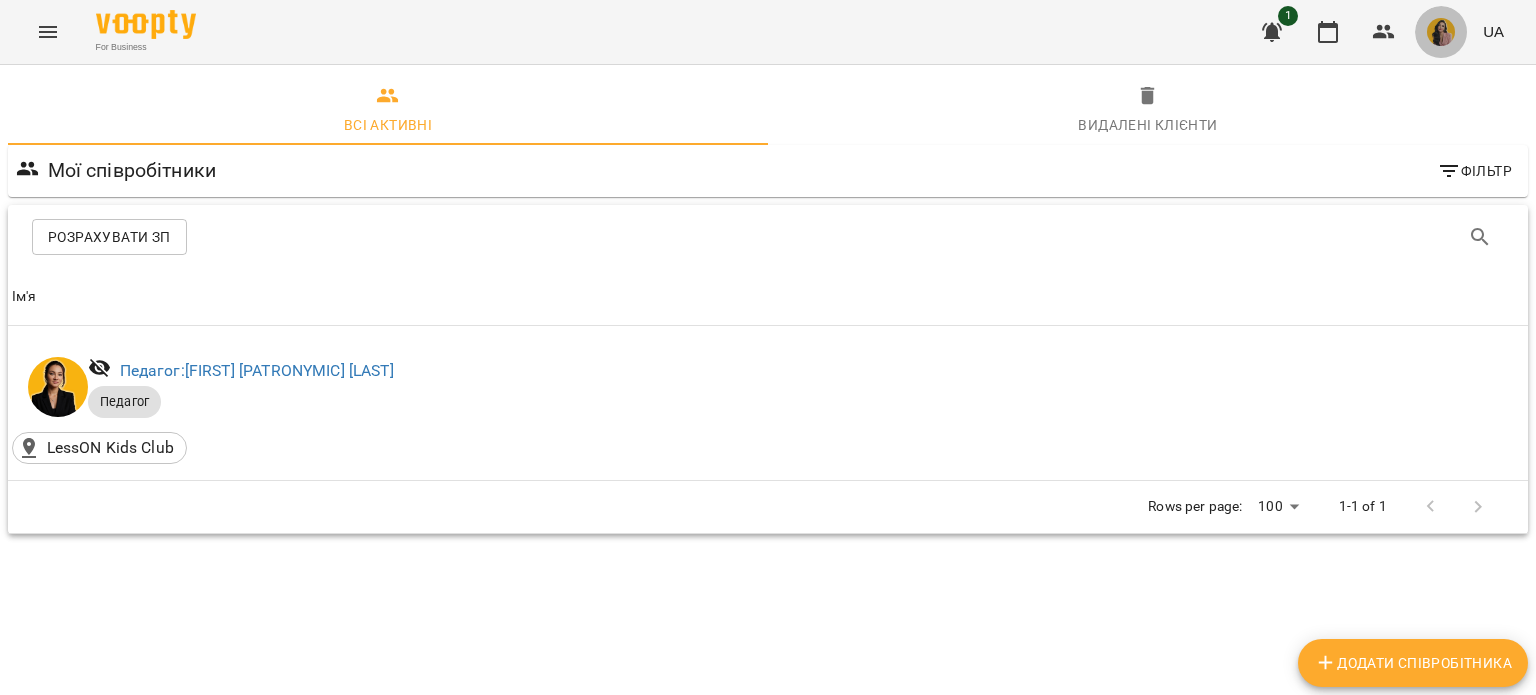 click at bounding box center (1441, 32) 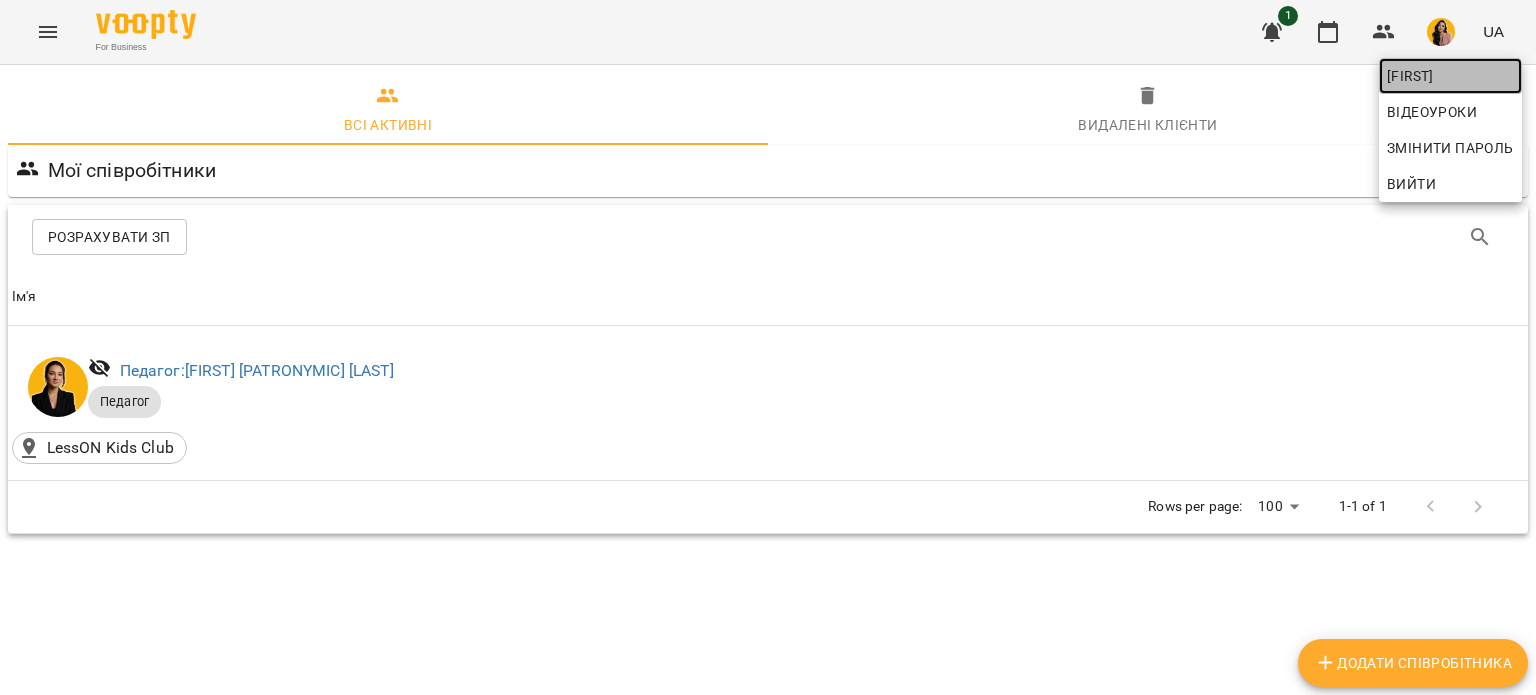 click on "[FIRST]" at bounding box center (1450, 76) 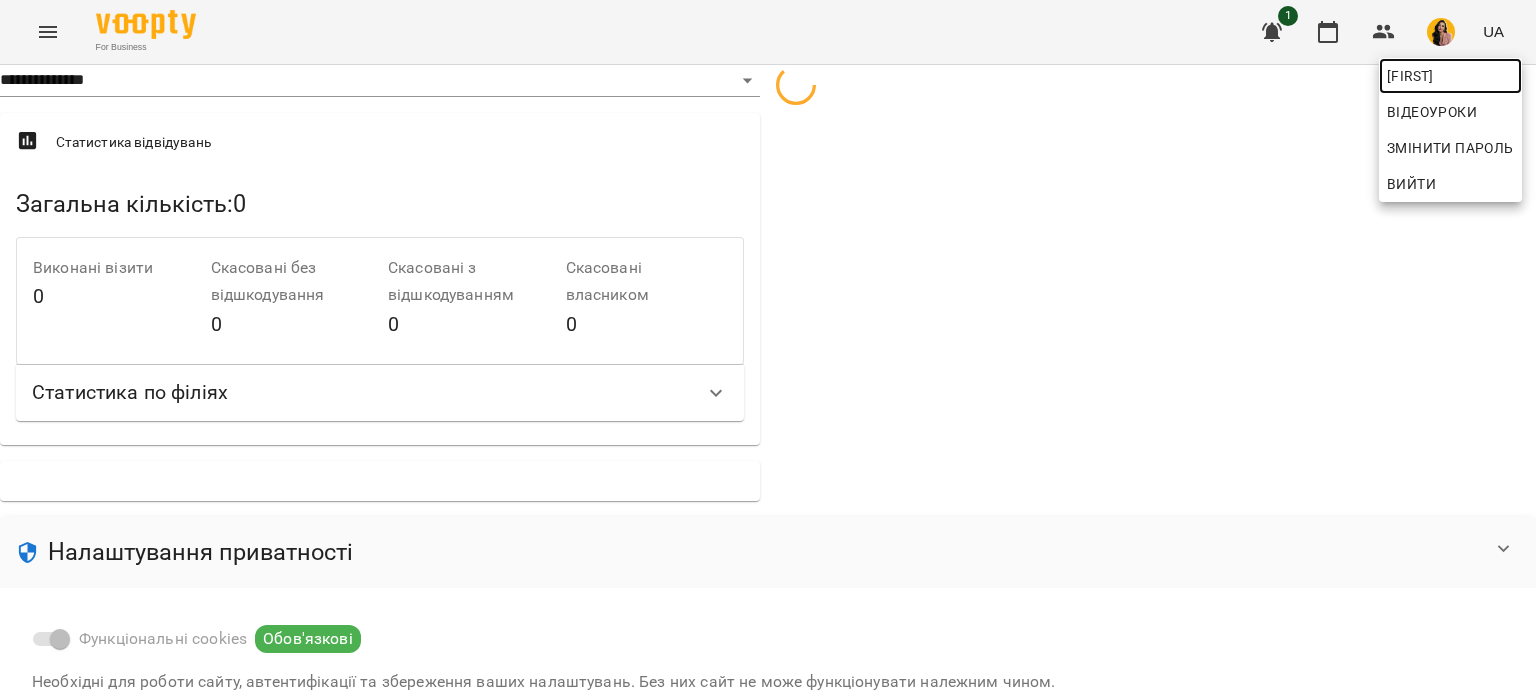 select on "**" 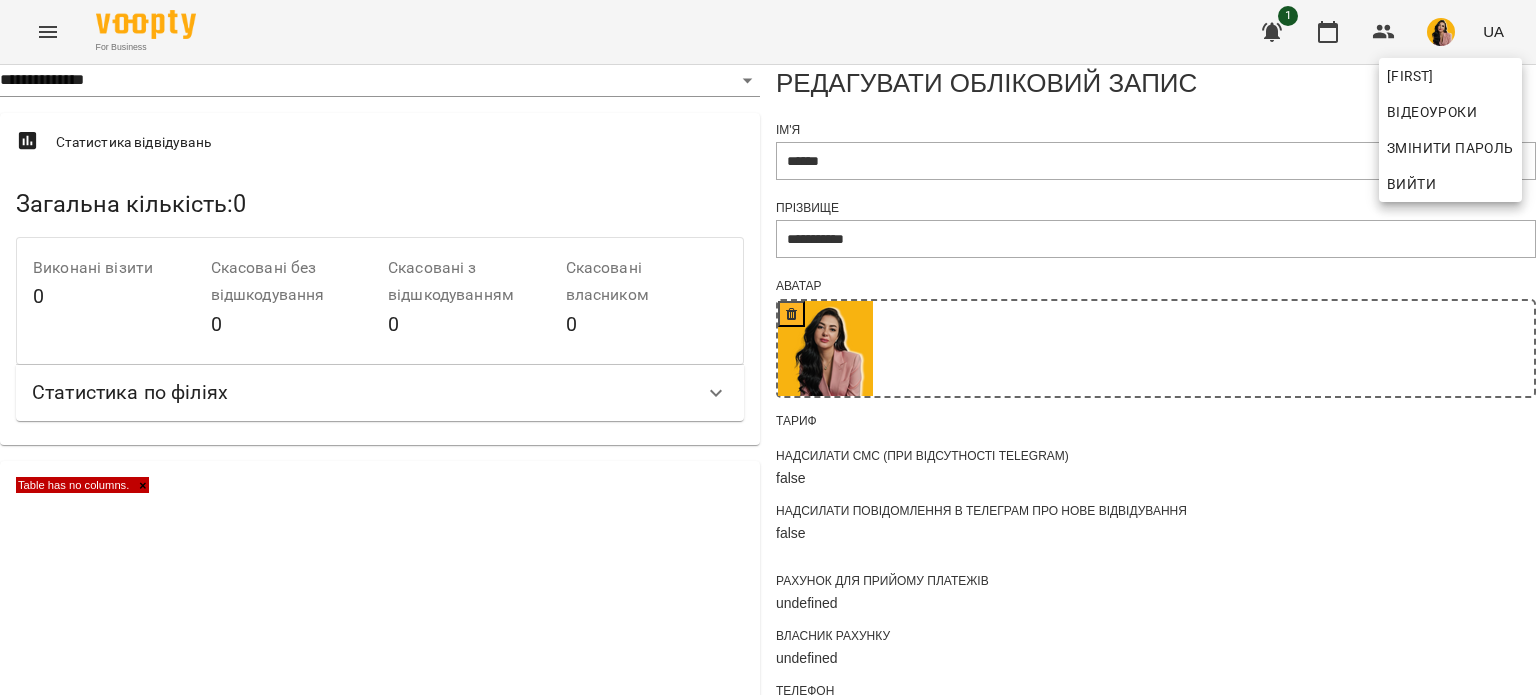 click at bounding box center [768, 347] 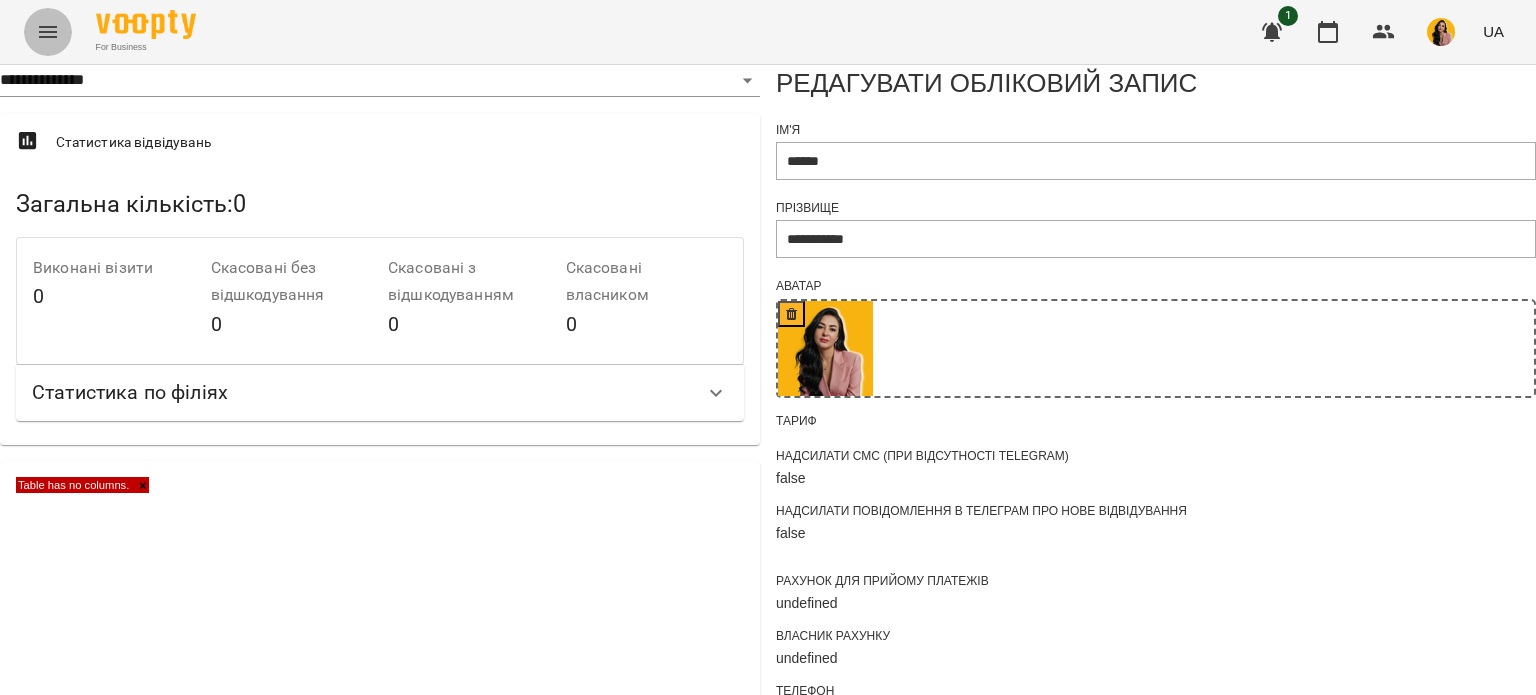 click 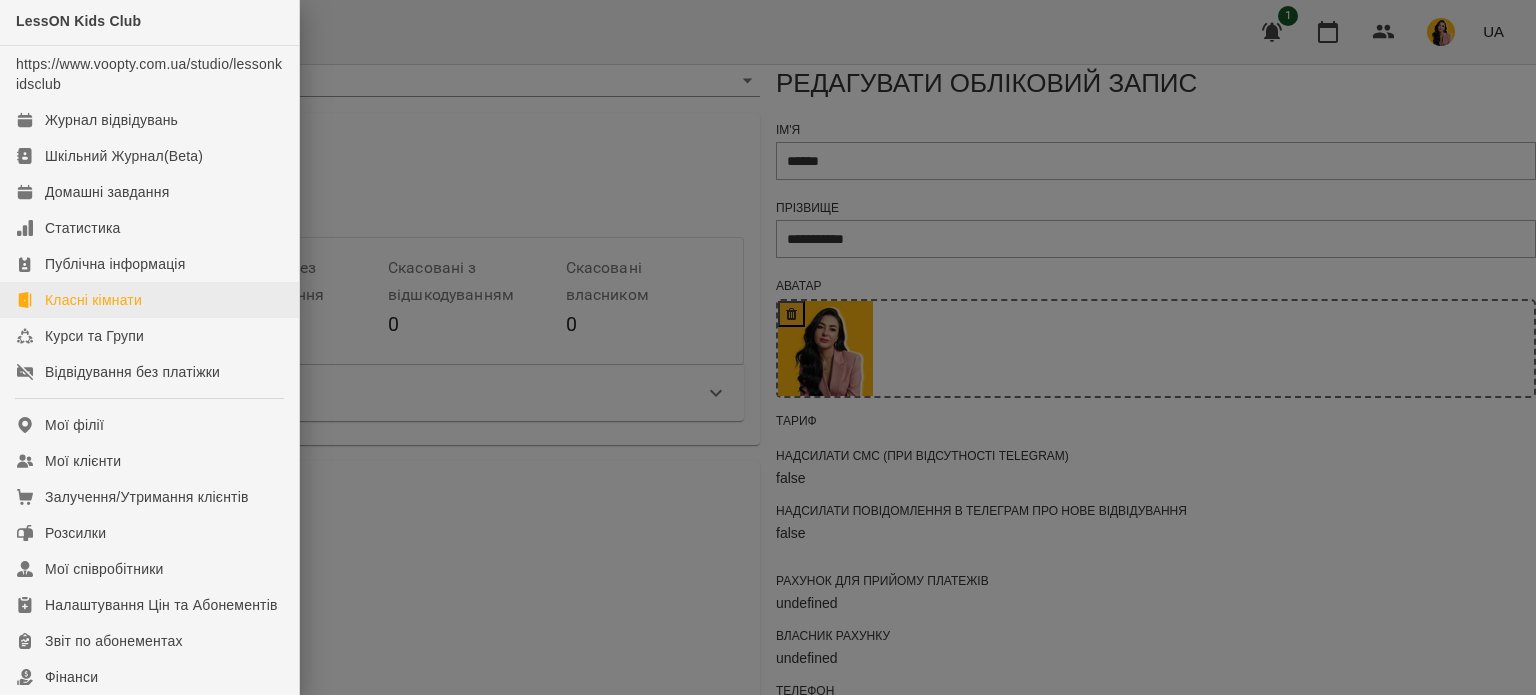 scroll, scrollTop: 0, scrollLeft: 0, axis: both 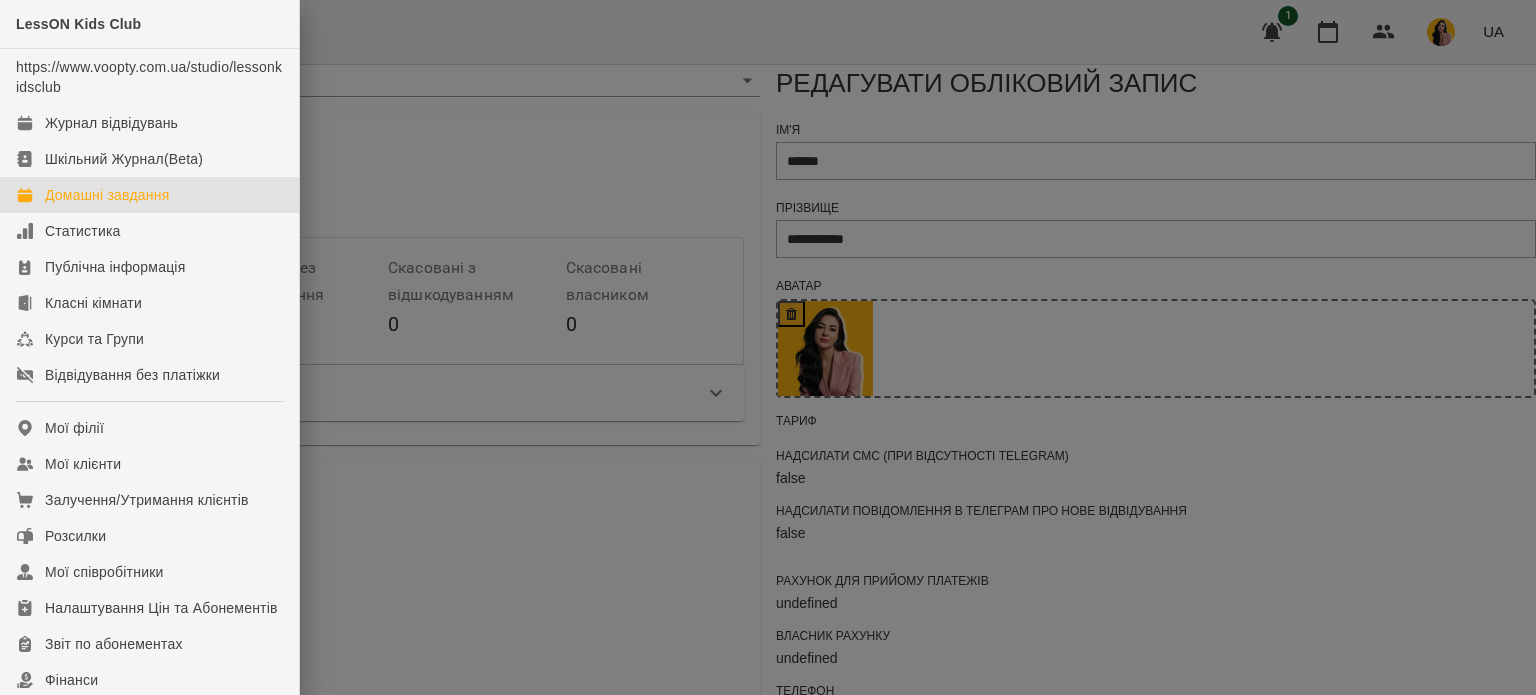 click on "Домашні завдання" at bounding box center [107, 195] 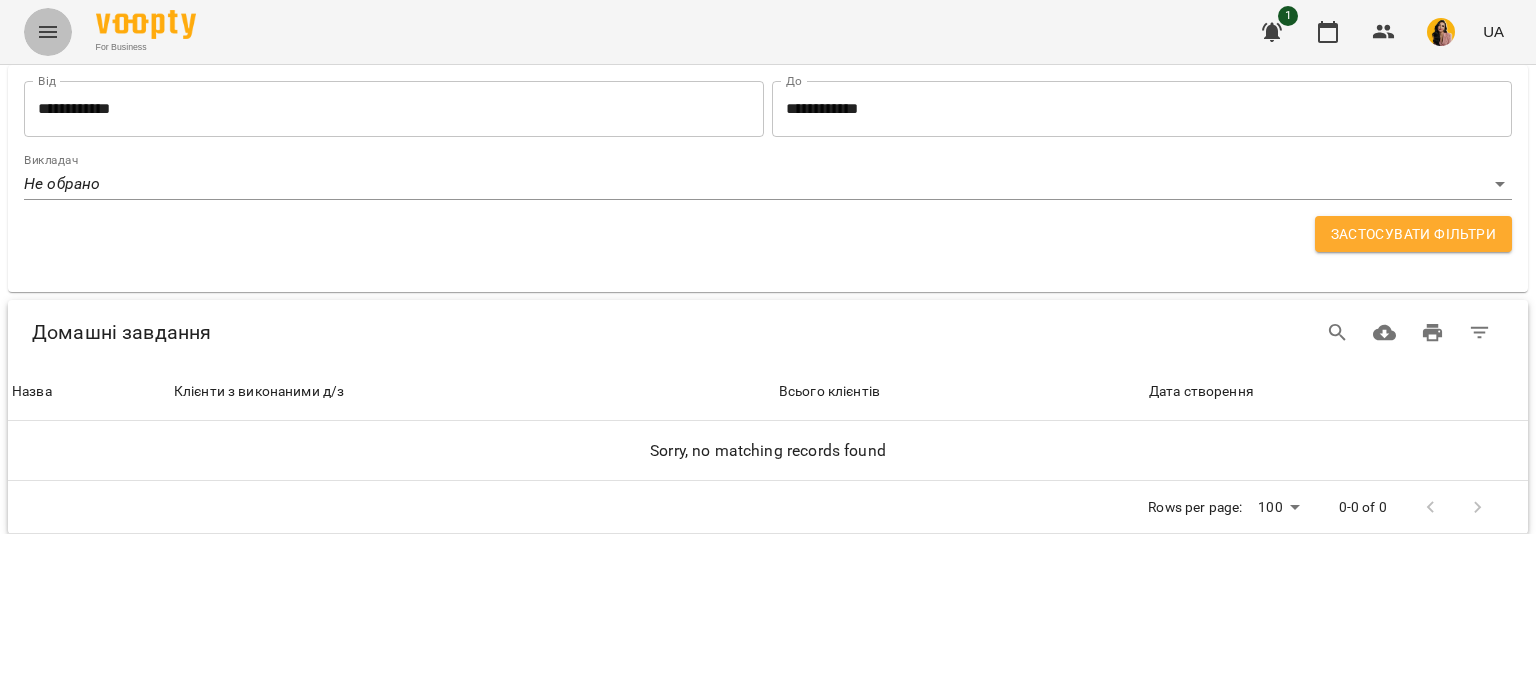click at bounding box center (48, 32) 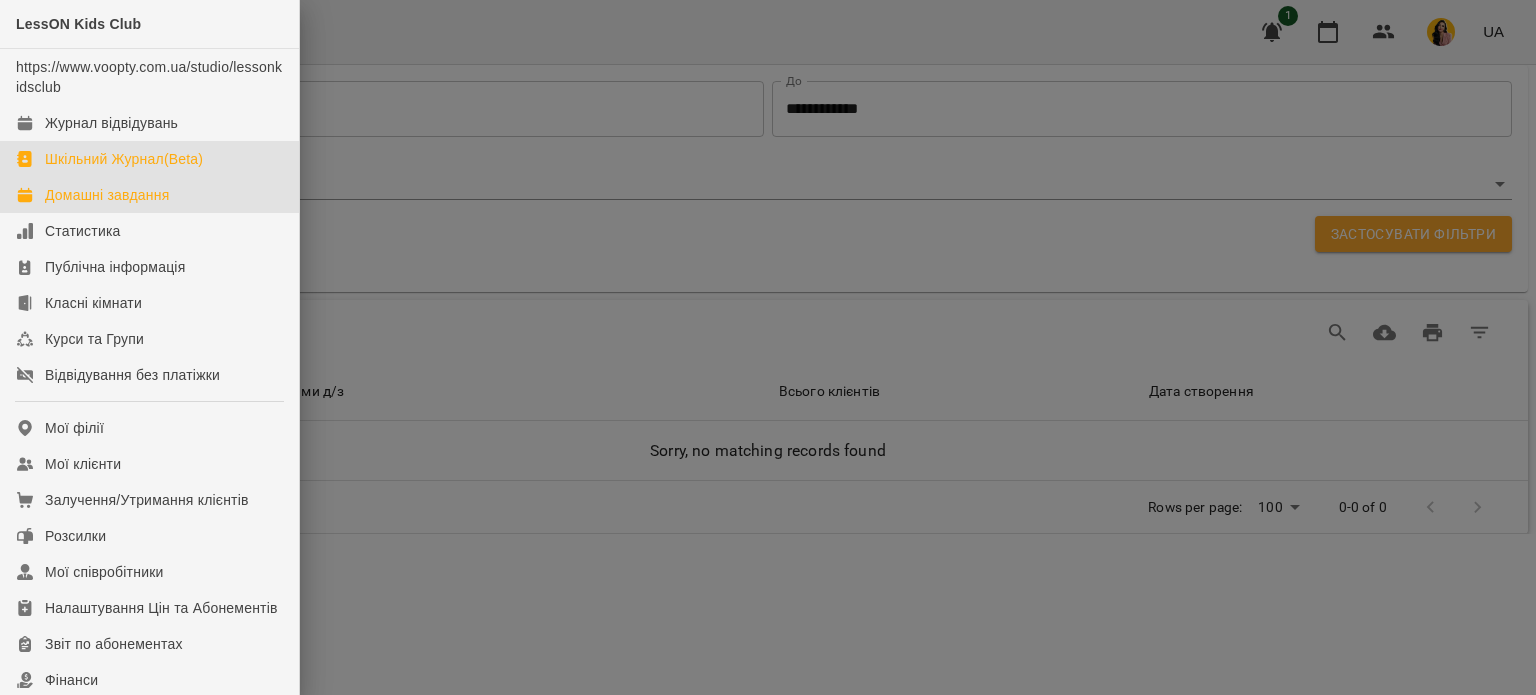 click on "Шкільний Журнал(Beta)" at bounding box center (124, 159) 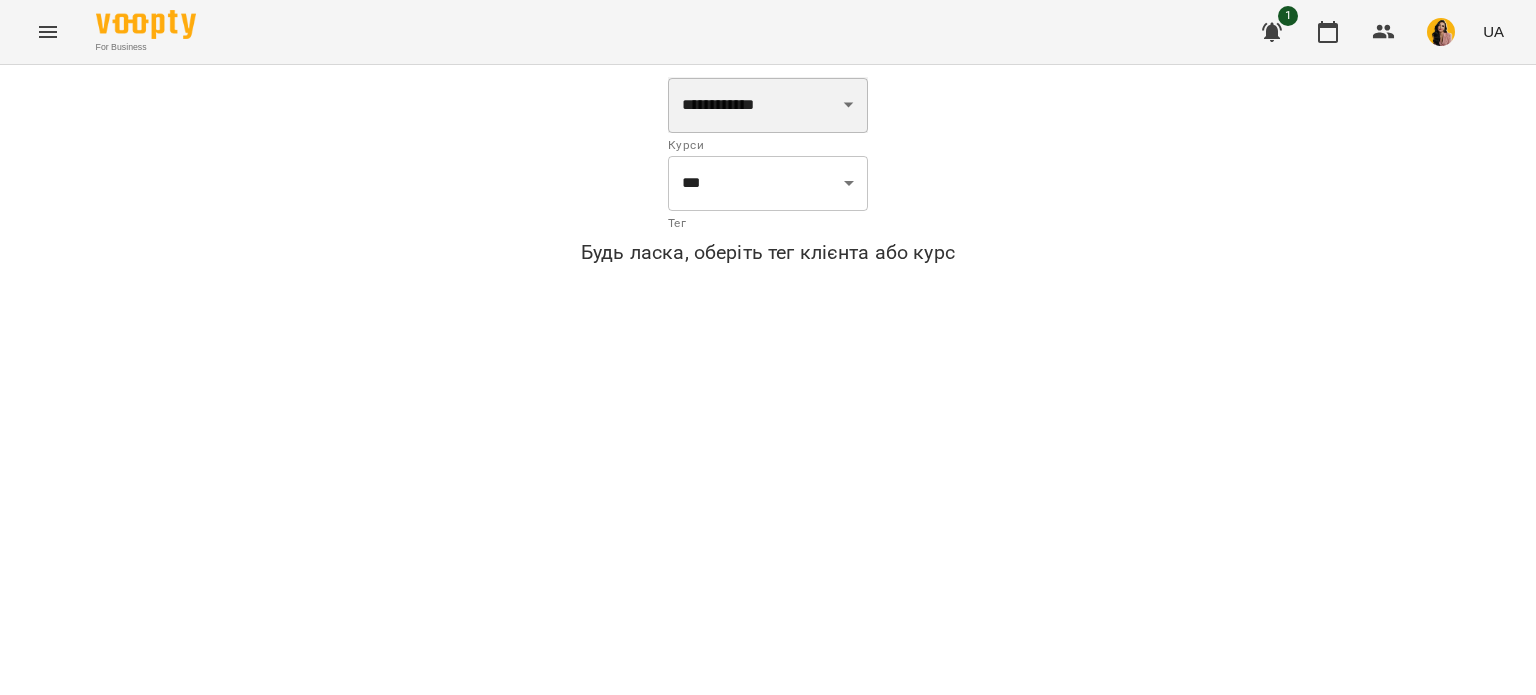 click on "**********" at bounding box center (768, 105) 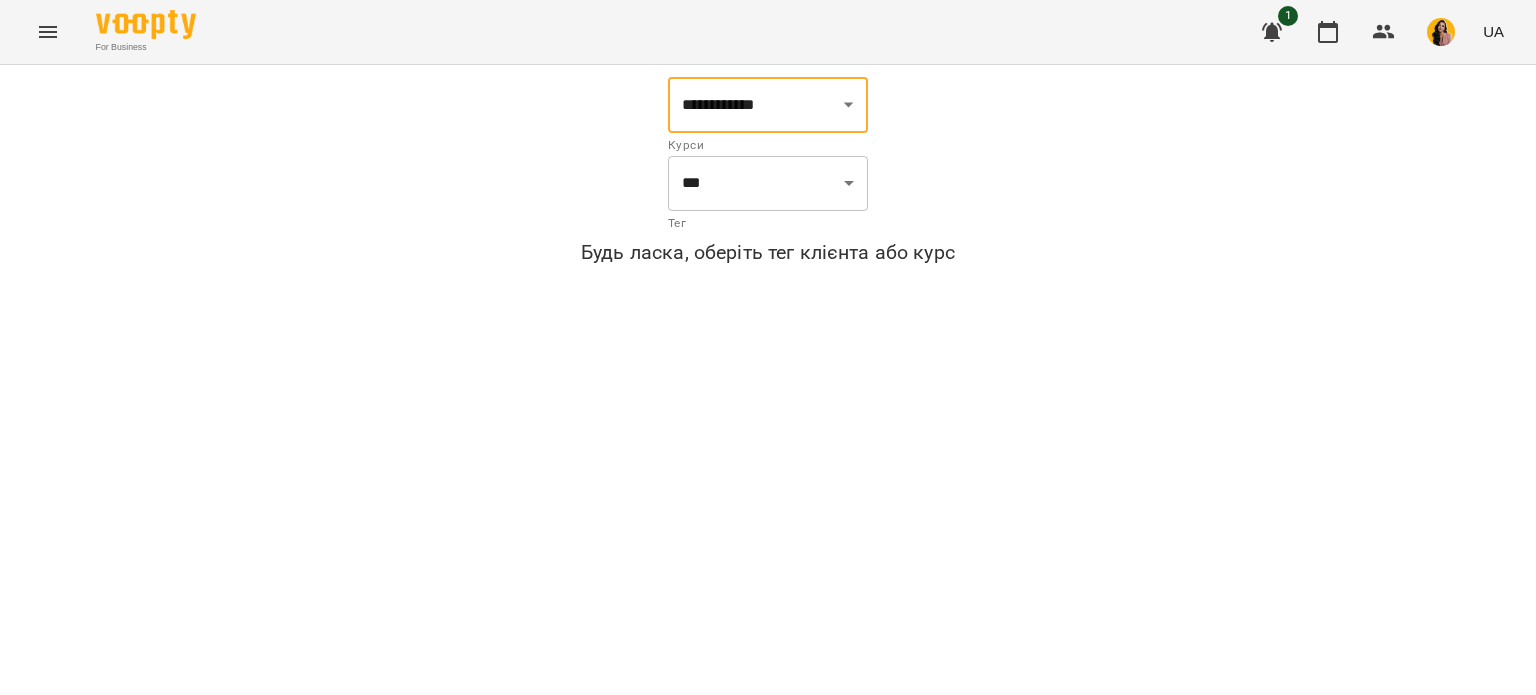 click on "**********" at bounding box center [768, 175] 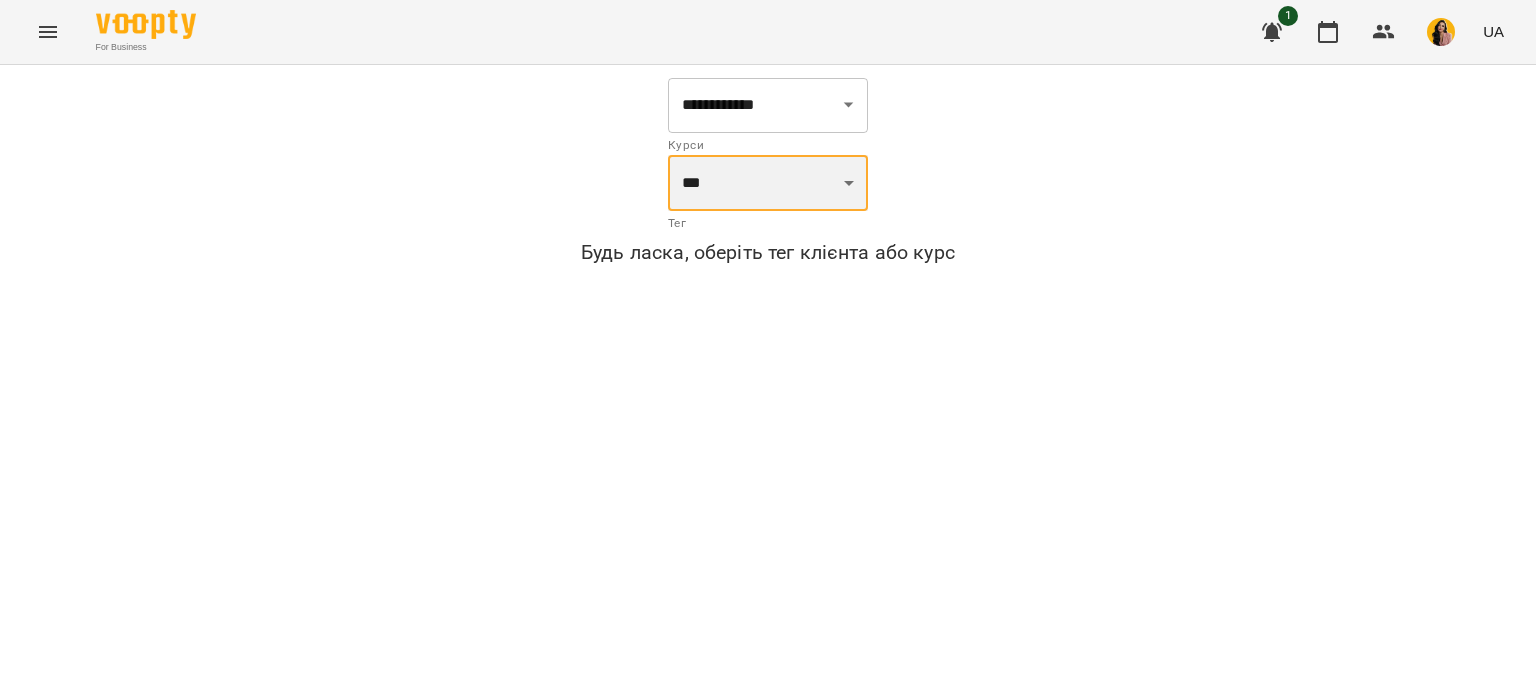 click on "*** ***" at bounding box center [768, 183] 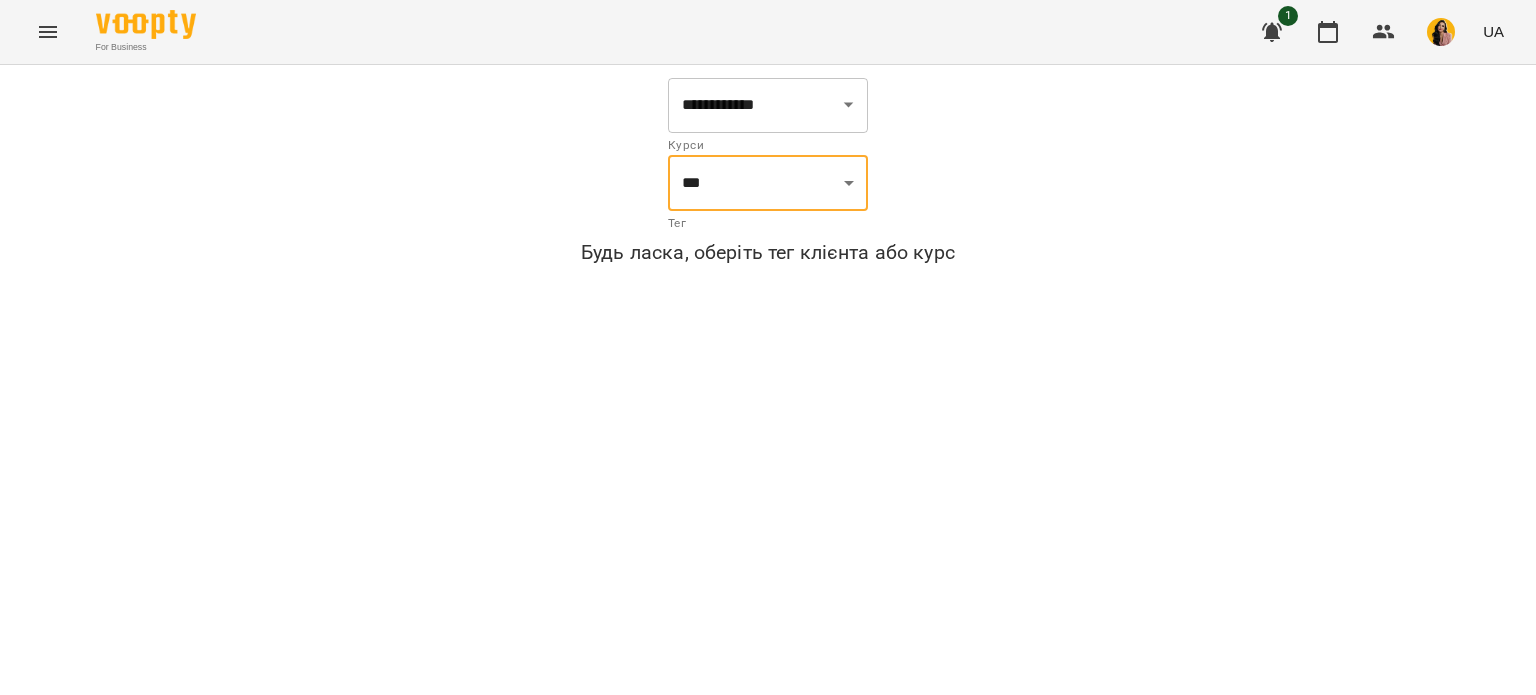 click on "**********" at bounding box center (768, 175) 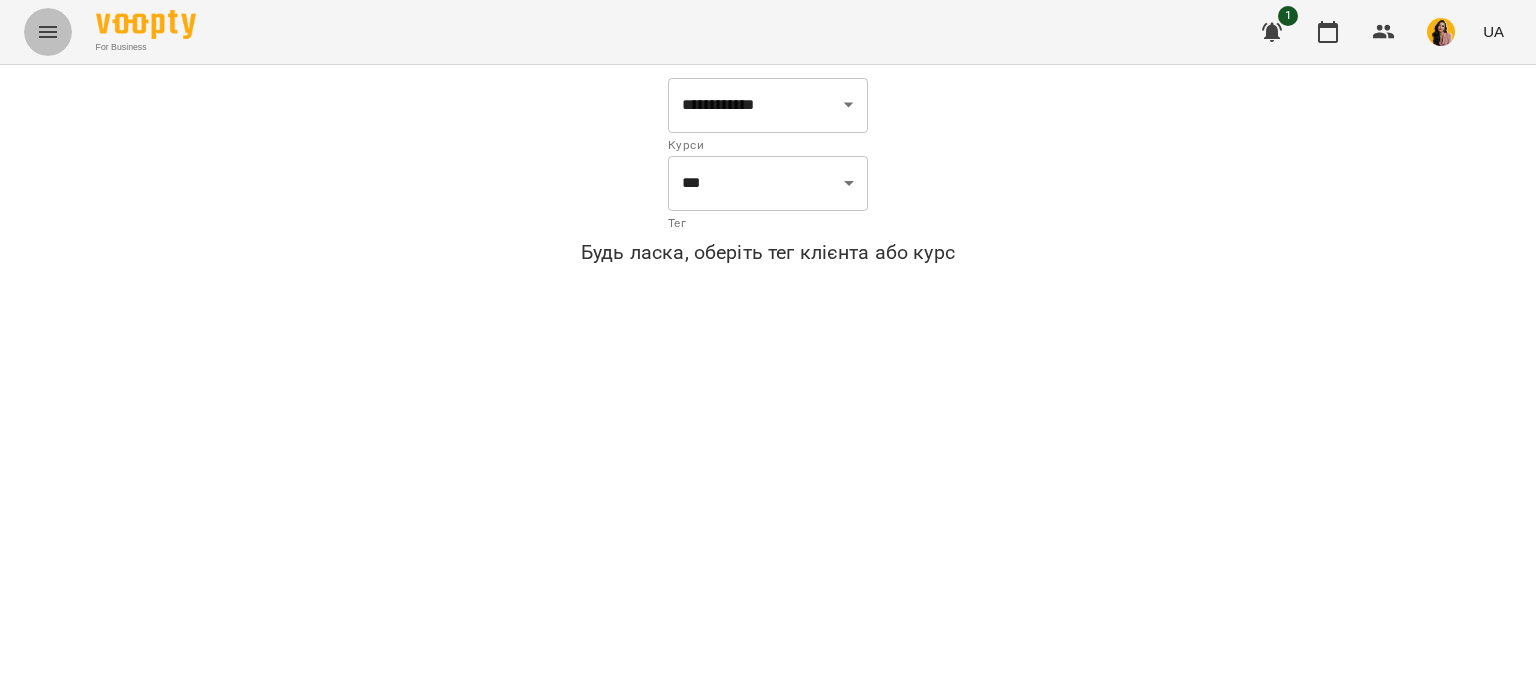 click 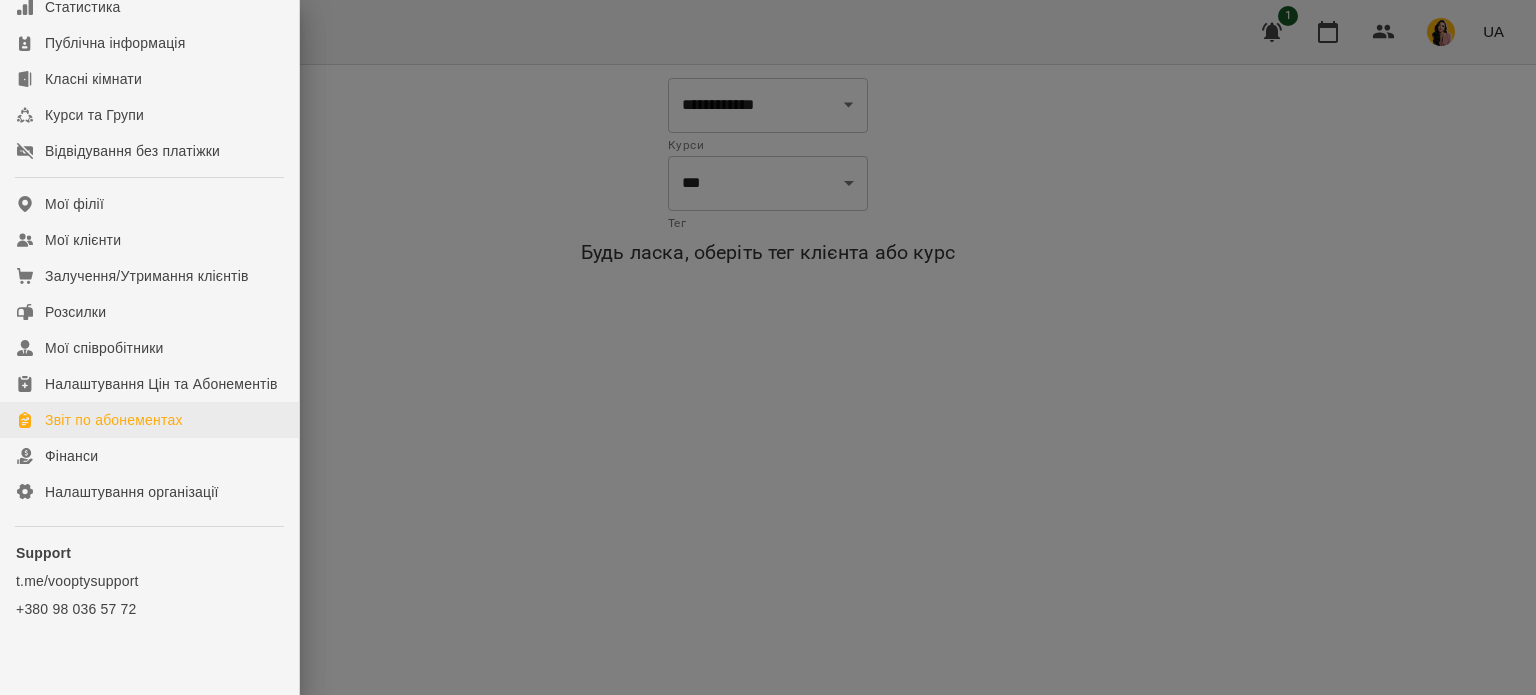 scroll, scrollTop: 264, scrollLeft: 0, axis: vertical 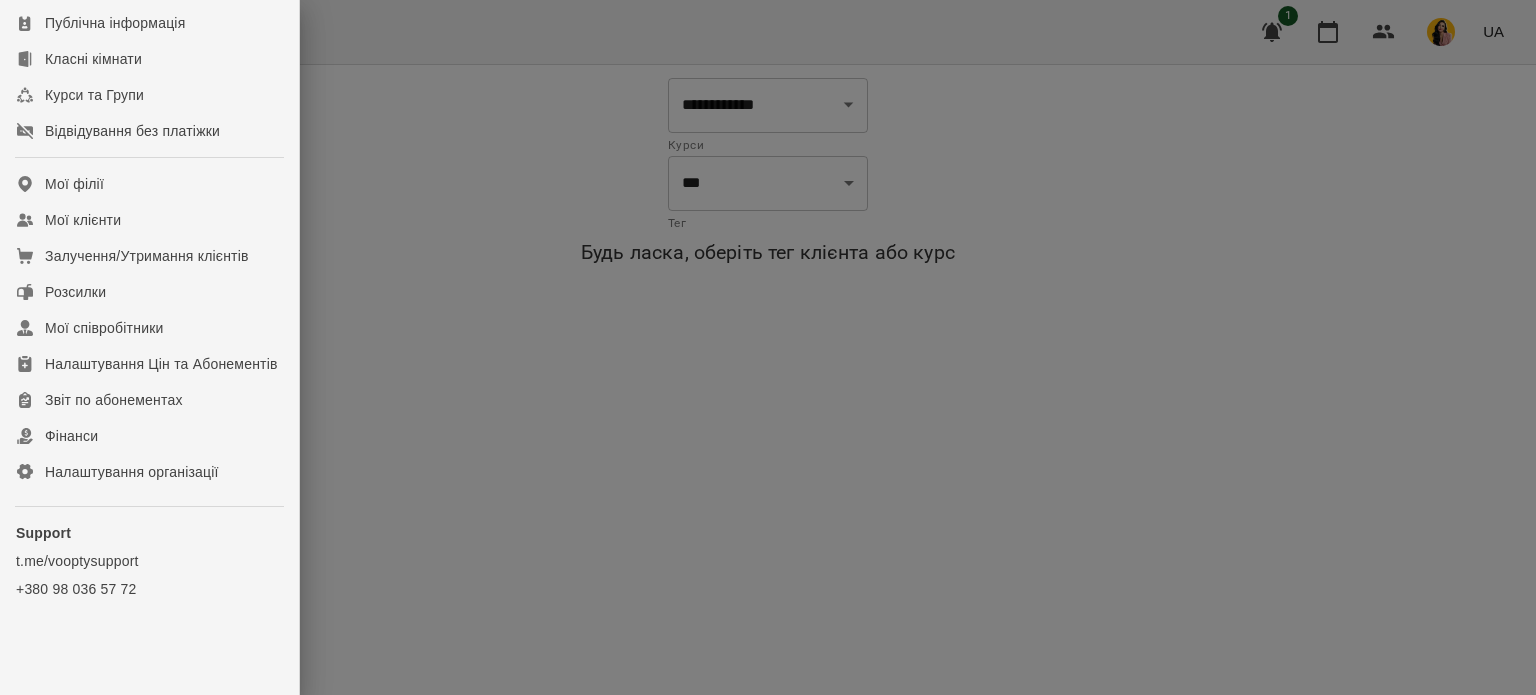click at bounding box center (768, 347) 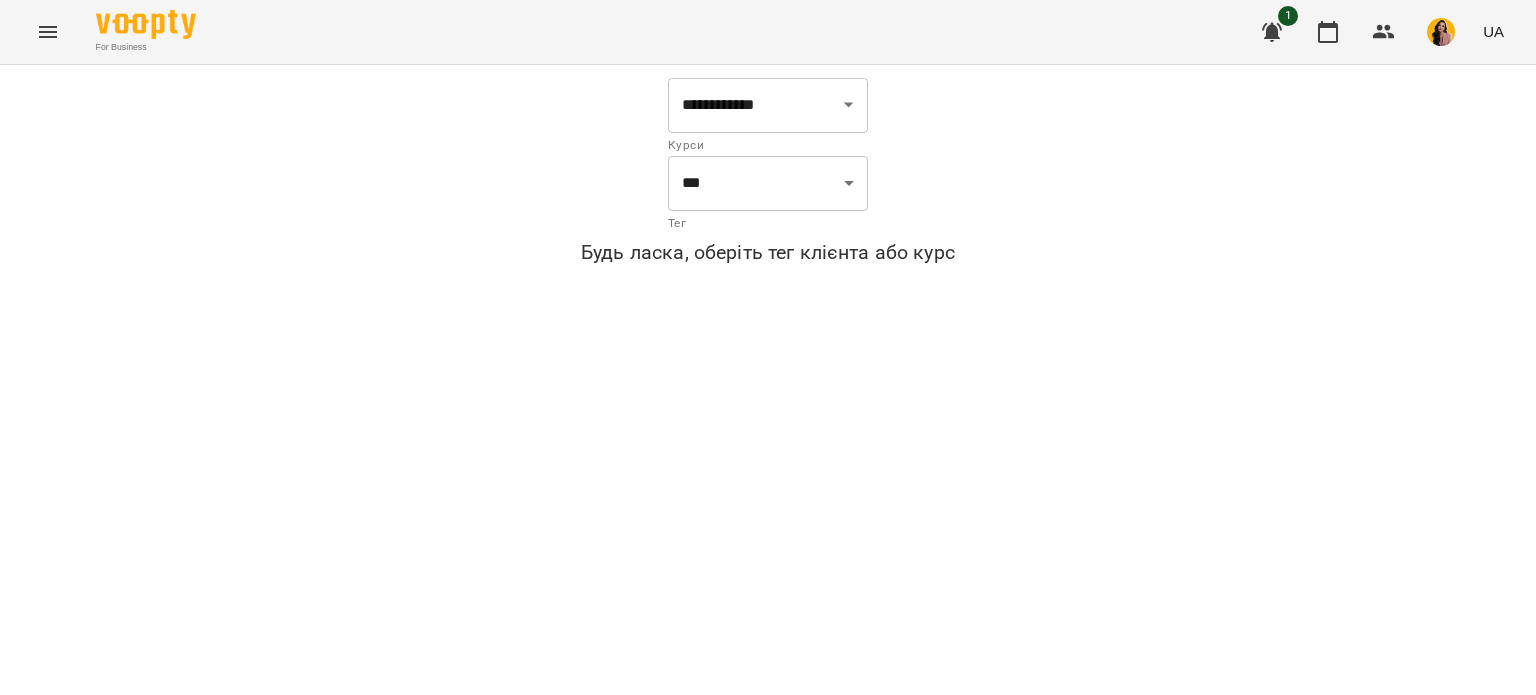 drag, startPoint x: 46, startPoint y: 56, endPoint x: 46, endPoint y: 44, distance: 12 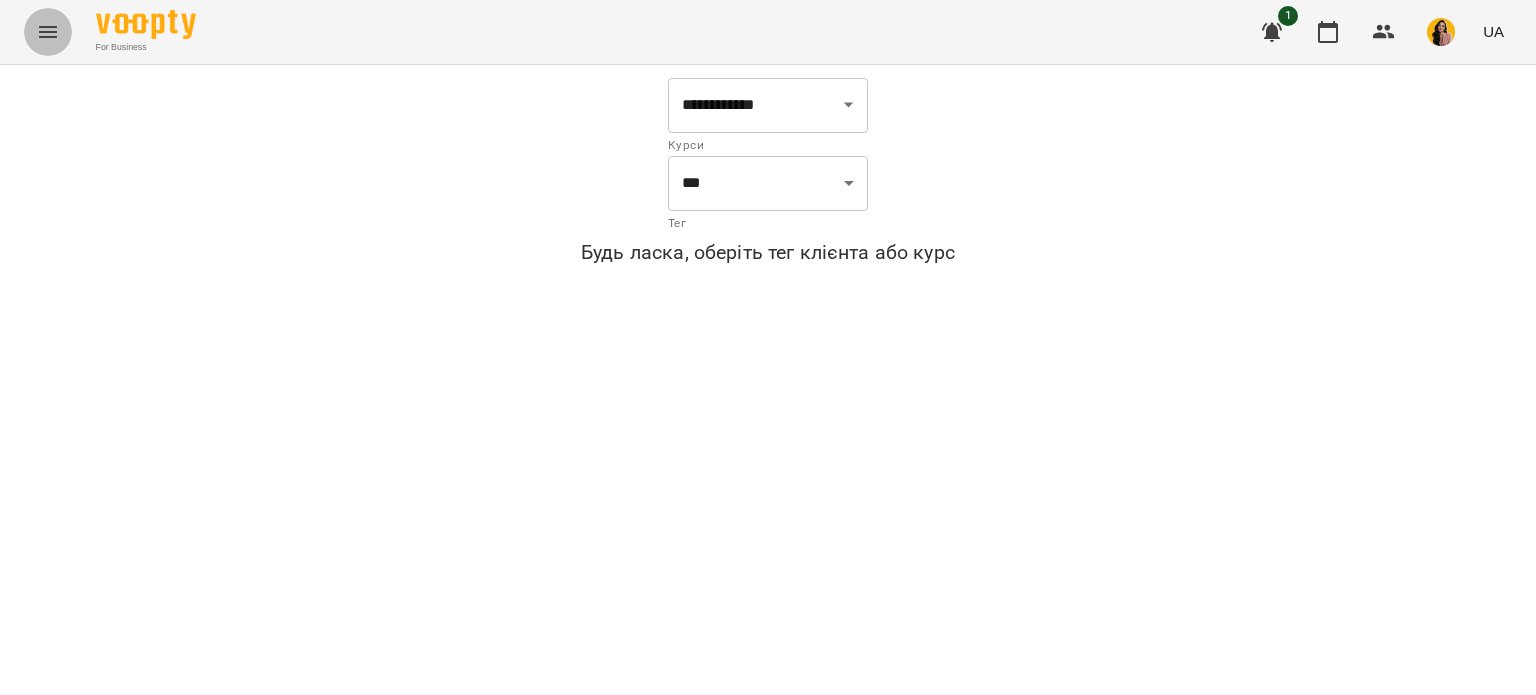 click 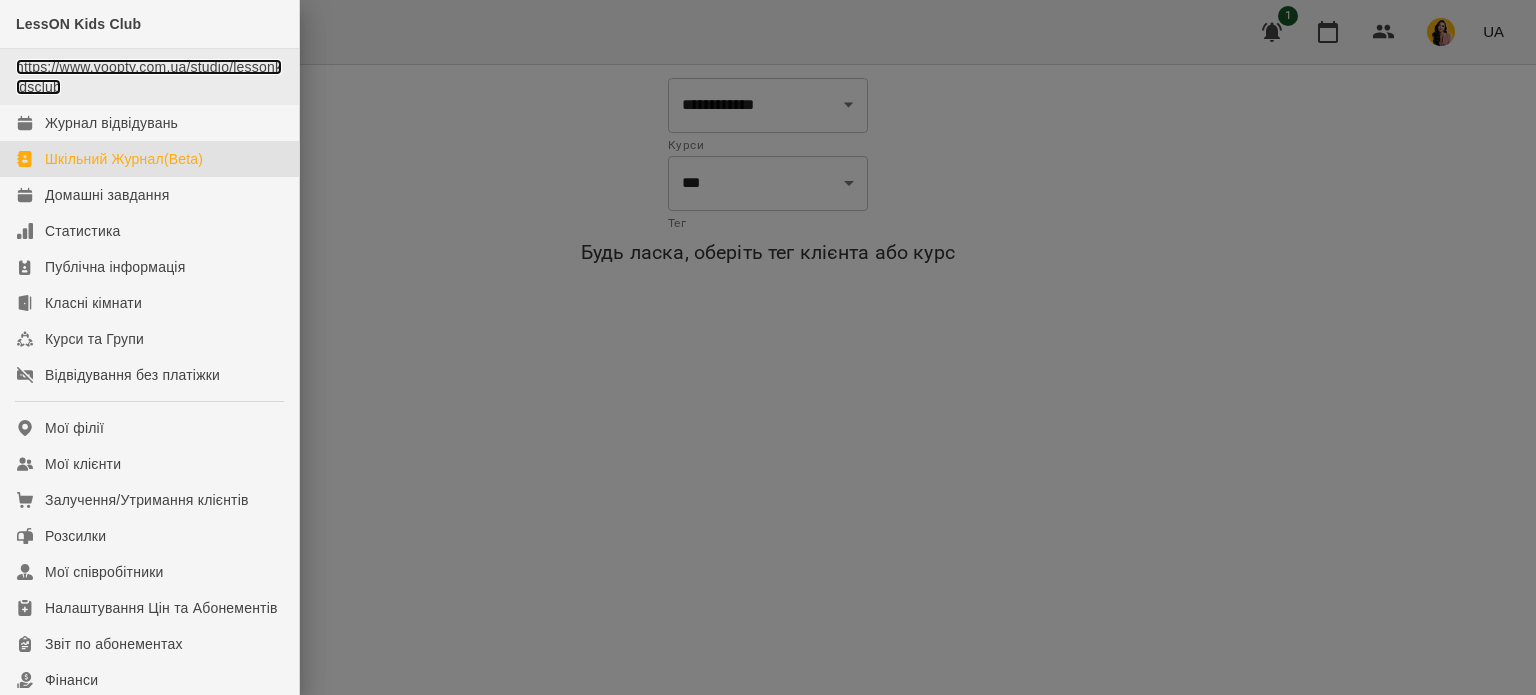 click on "https://www.voopty.com.ua/studio/lessonkidsclub" at bounding box center [149, 77] 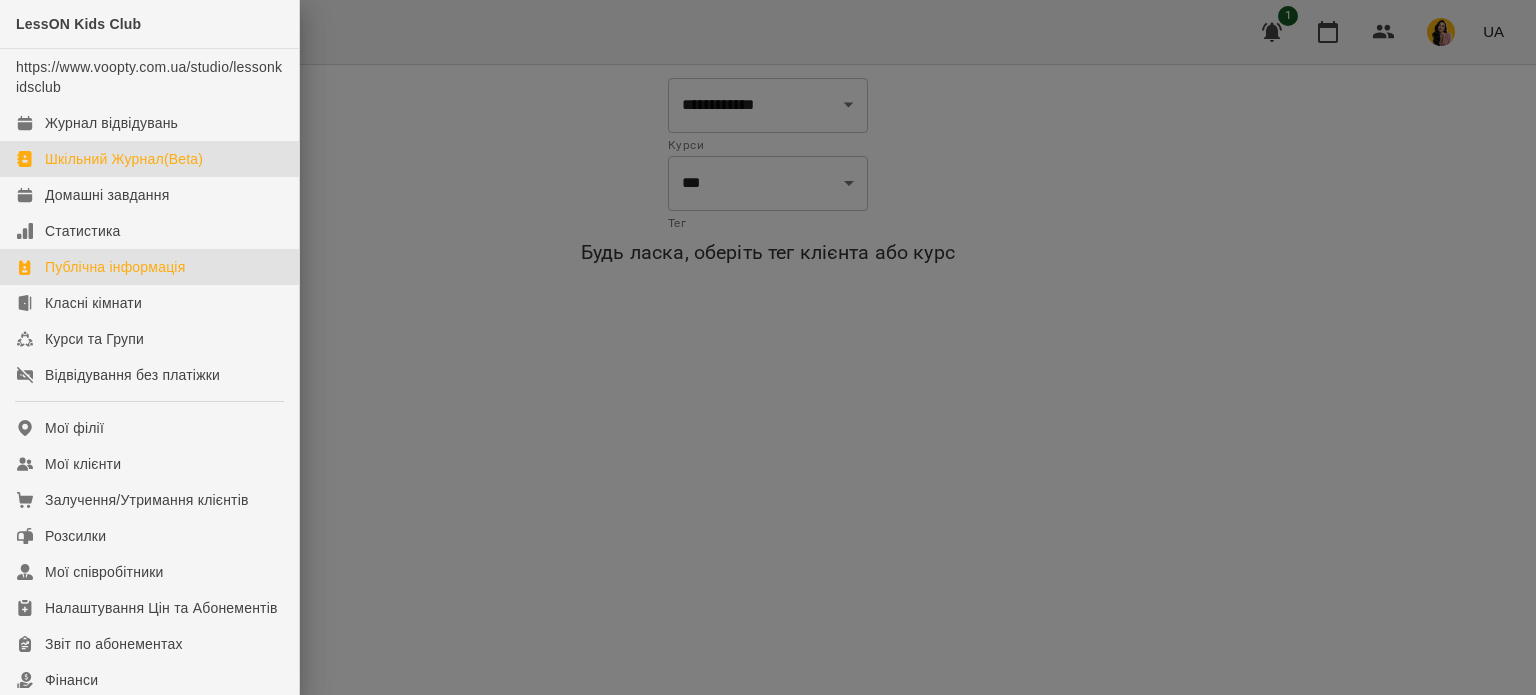 click on "Публічна інформація" at bounding box center [149, 267] 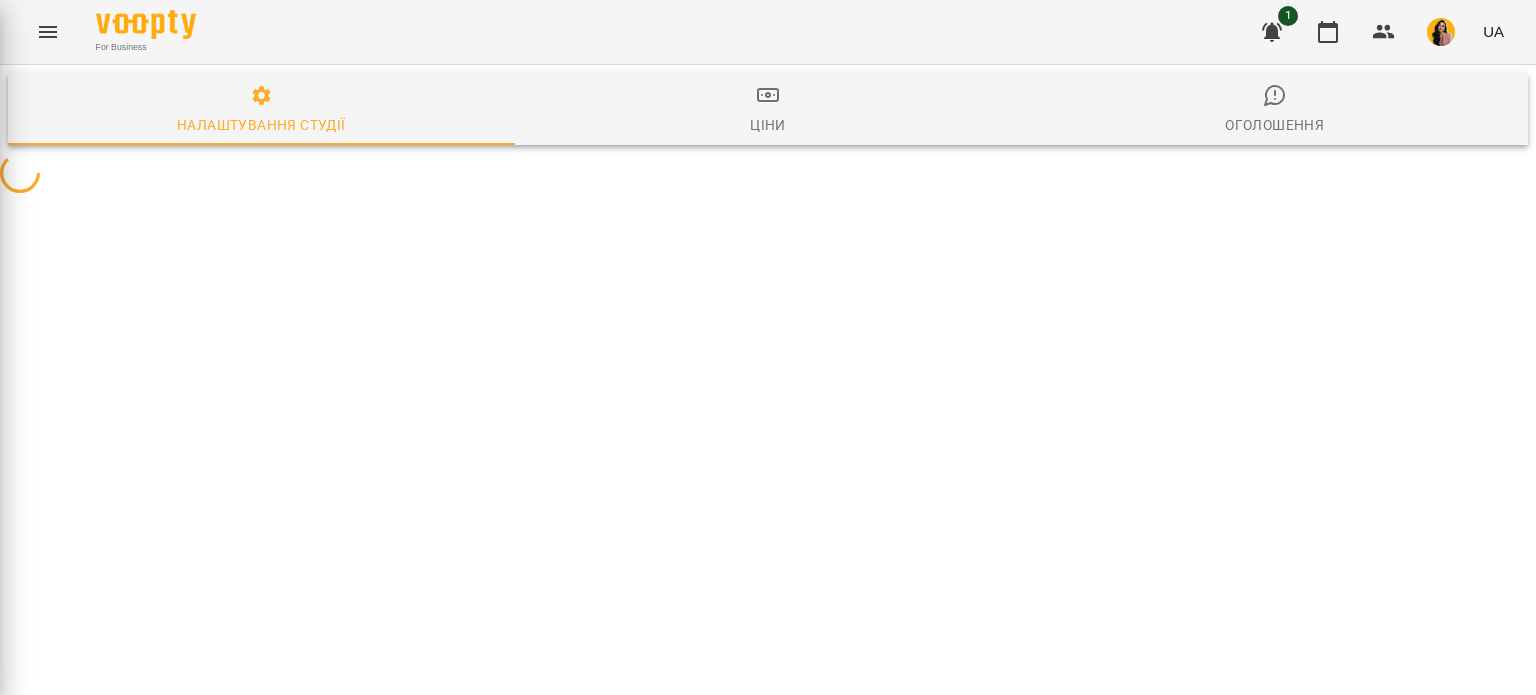 select on "**" 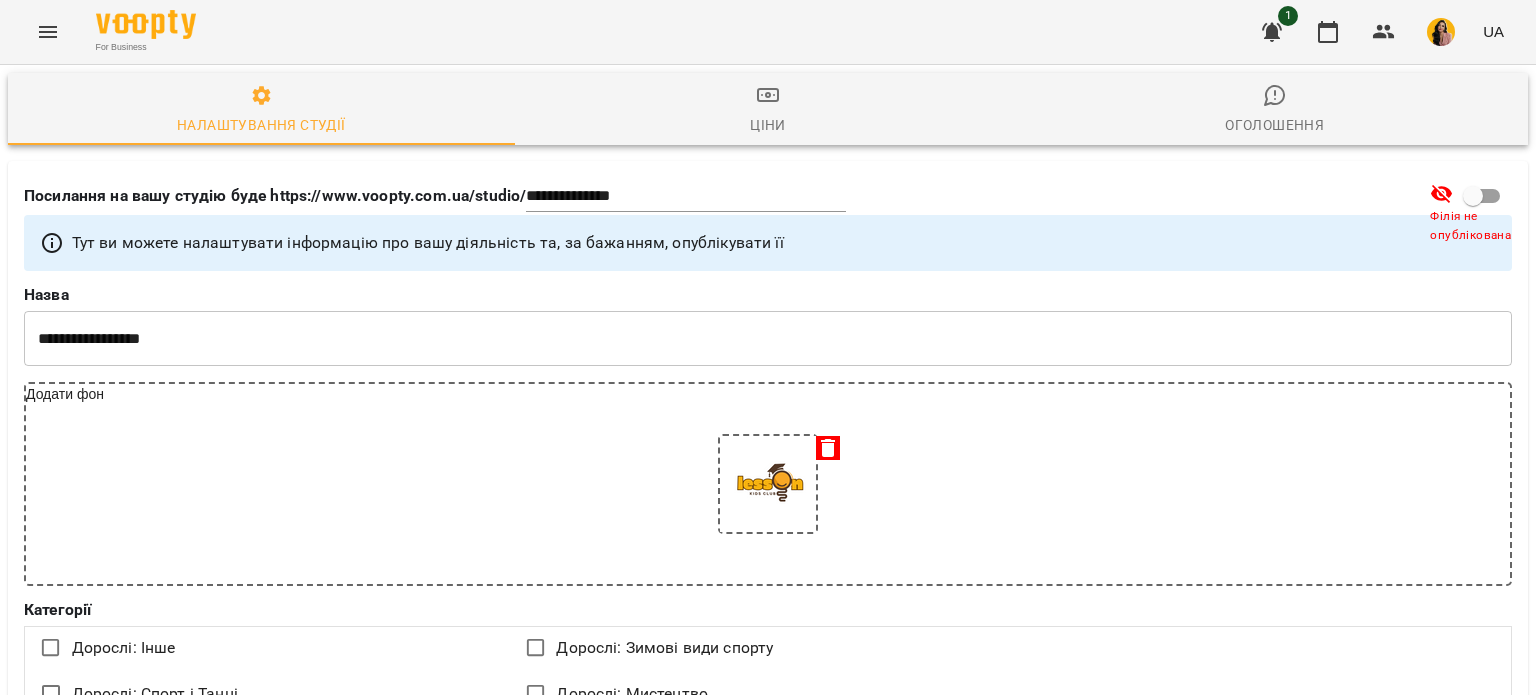 scroll, scrollTop: 400, scrollLeft: 0, axis: vertical 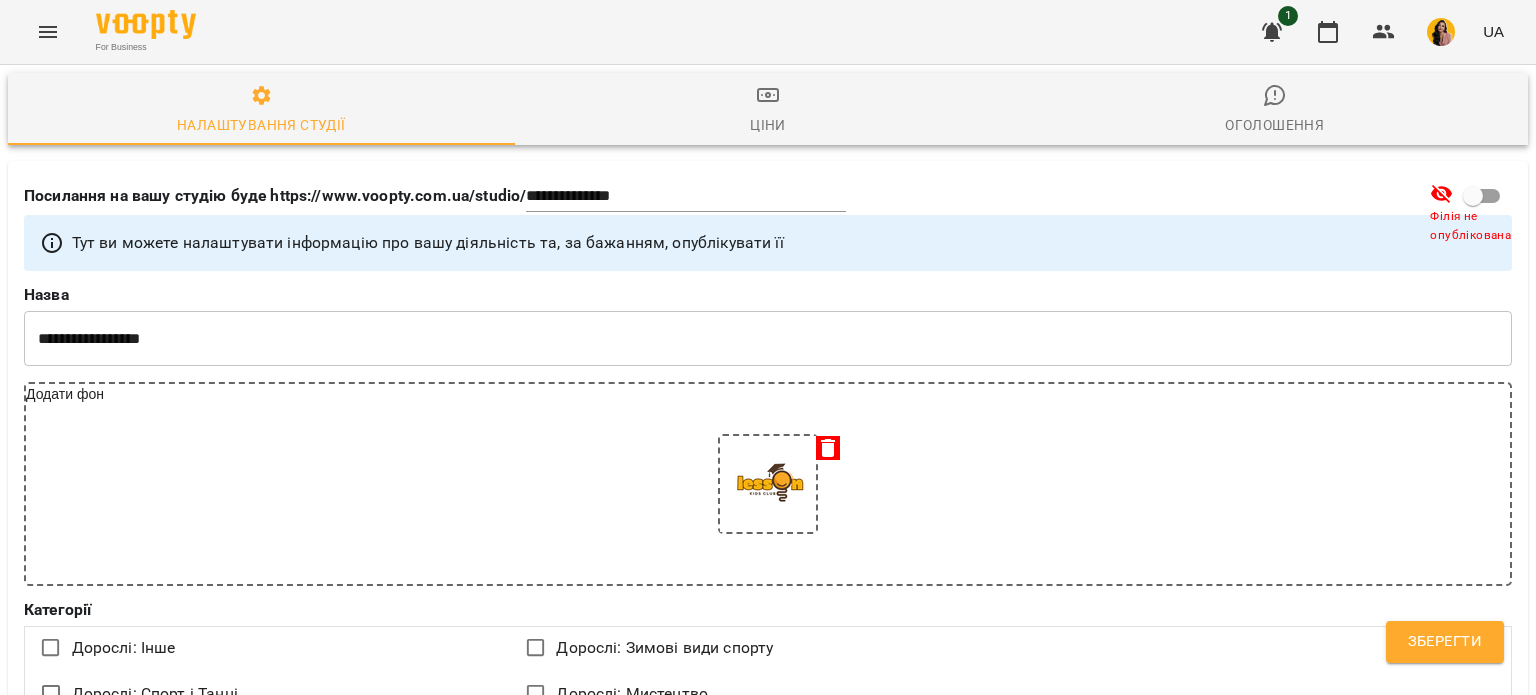 click at bounding box center (768, 484) 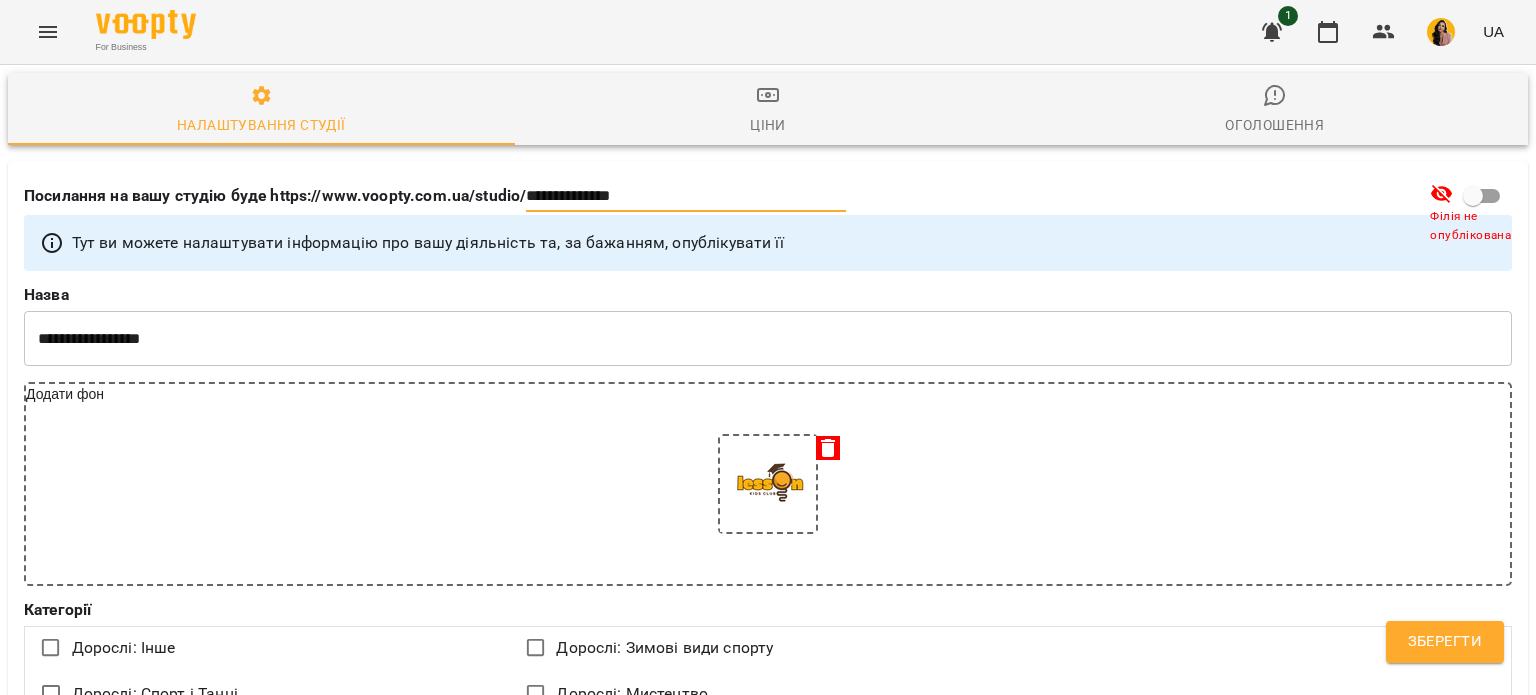 click on "**********" at bounding box center (686, 196) 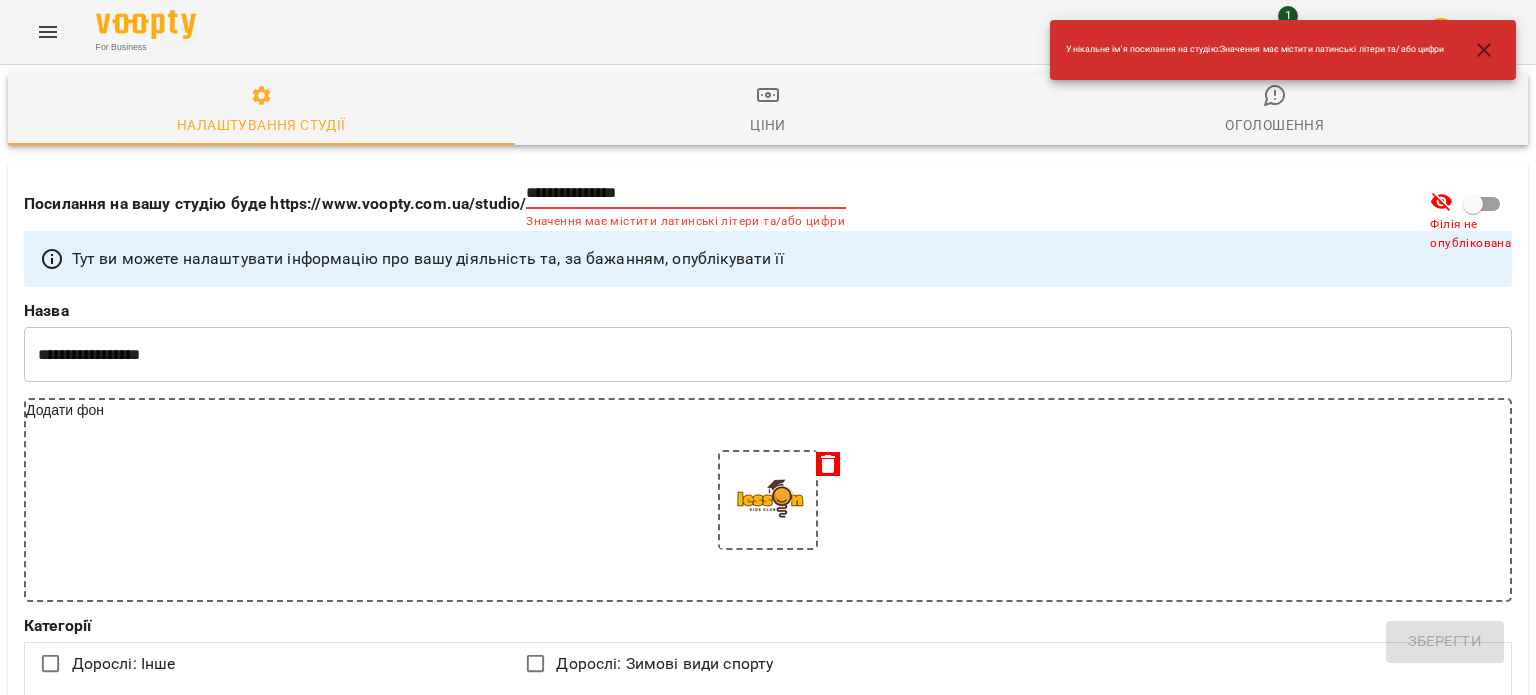 type on "**********" 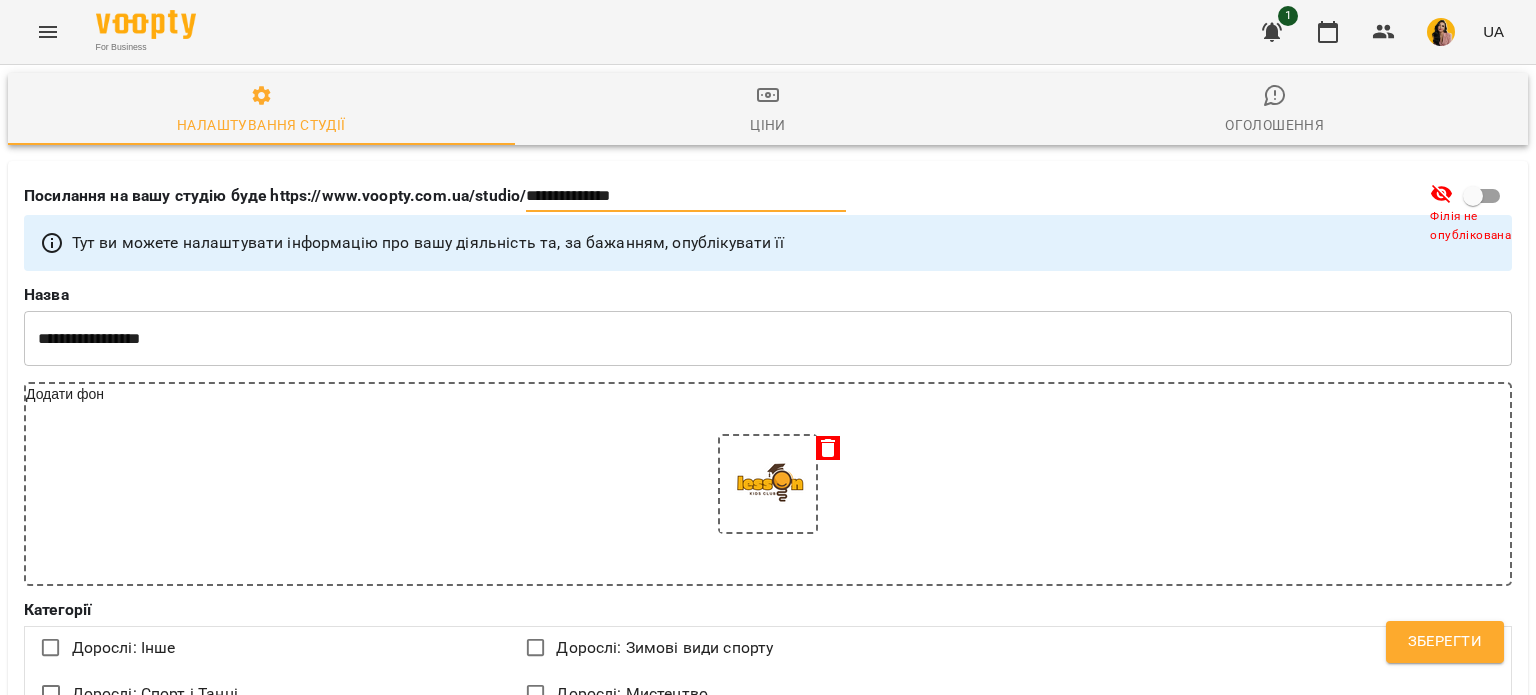 click on "**********" at bounding box center [686, 196] 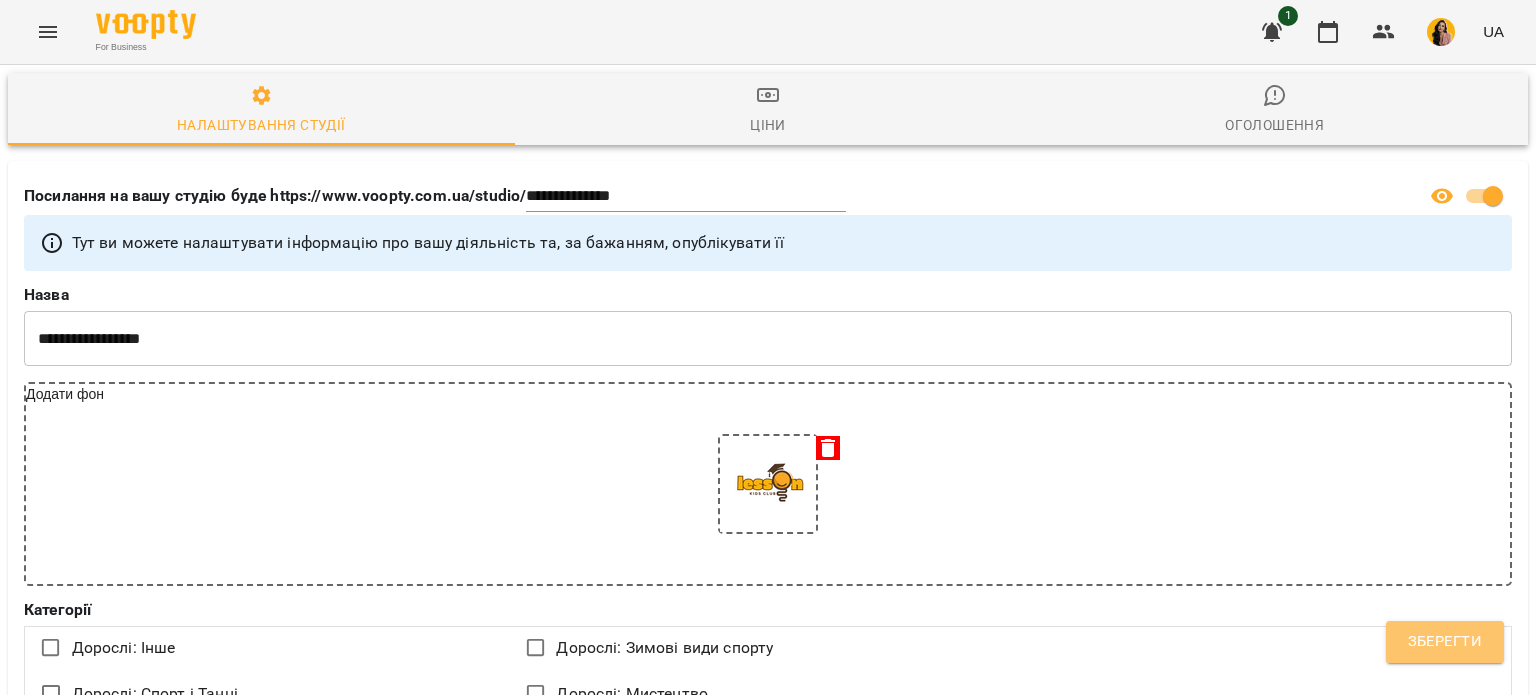 click on "Зберегти" at bounding box center [1445, 642] 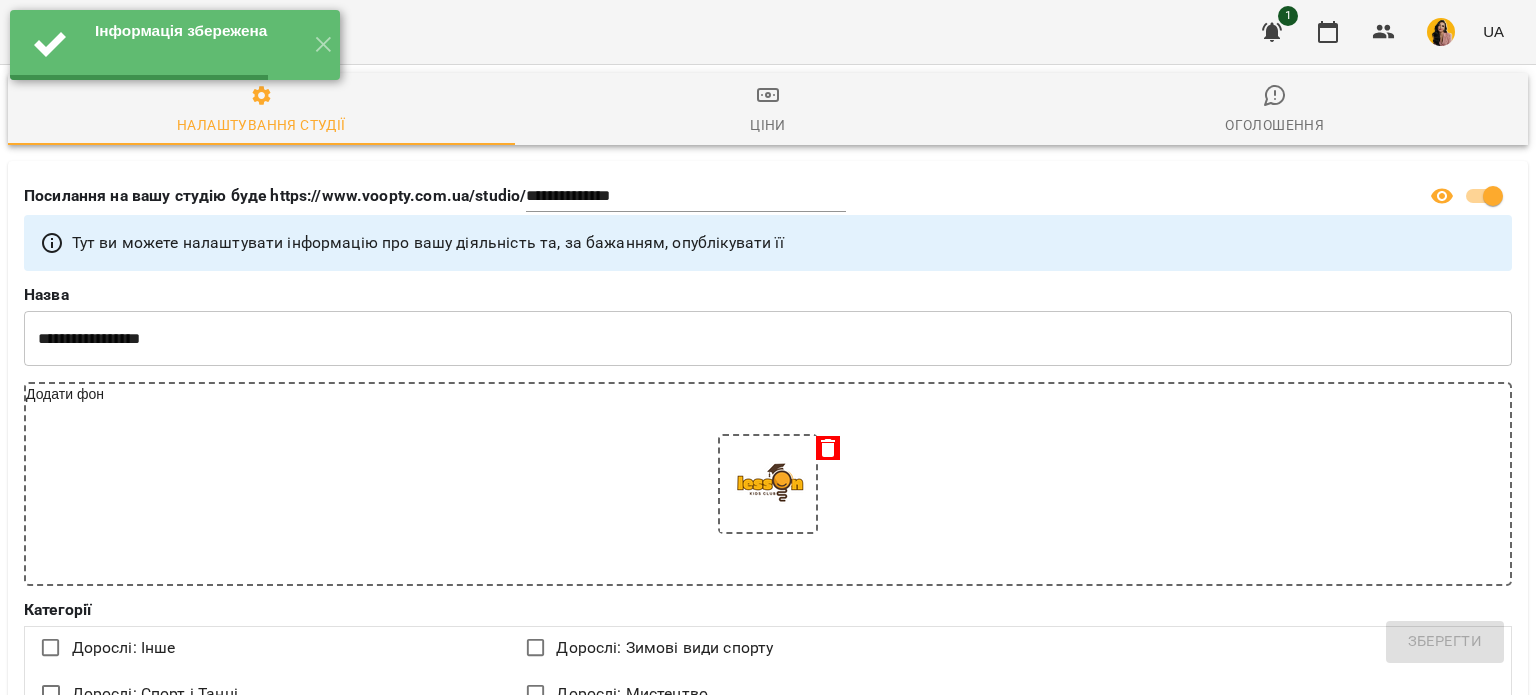 select on "**" 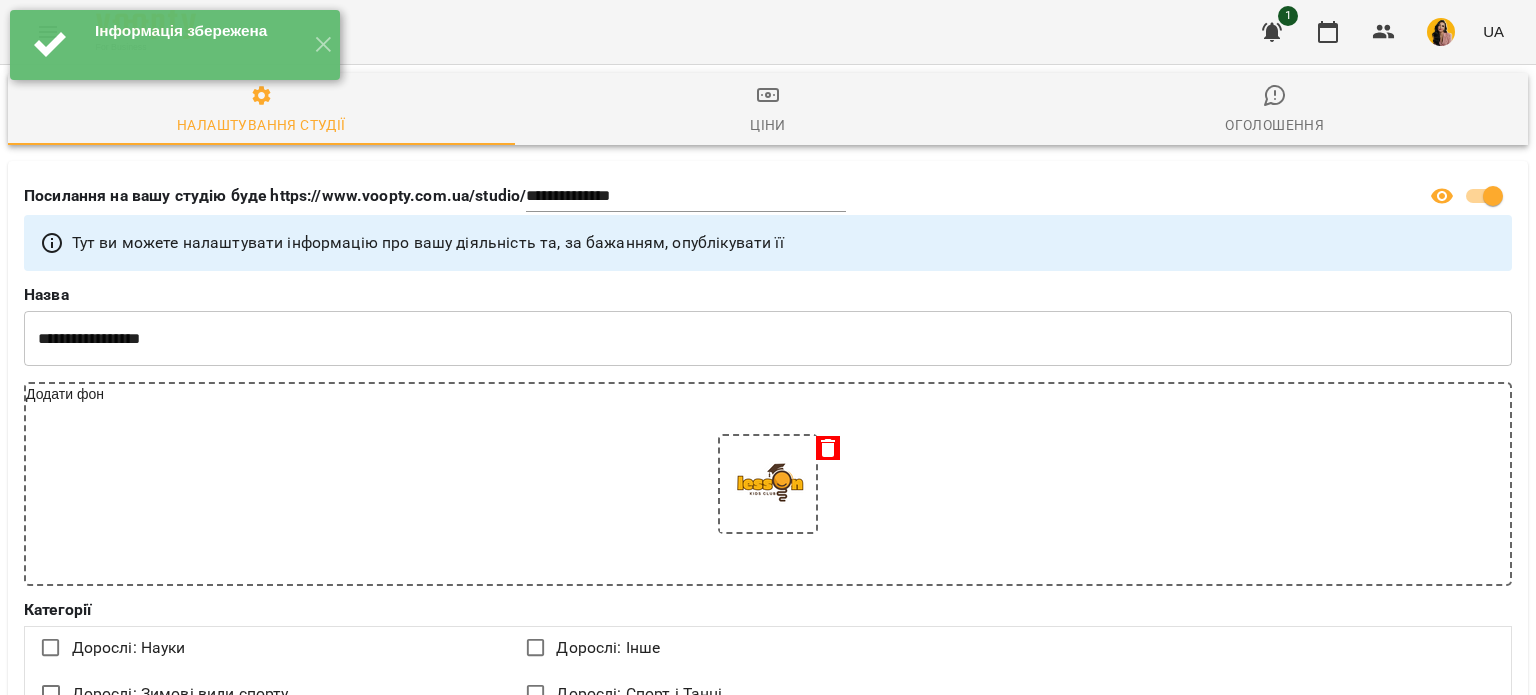 click on "For Business 1 UA" at bounding box center [768, 32] 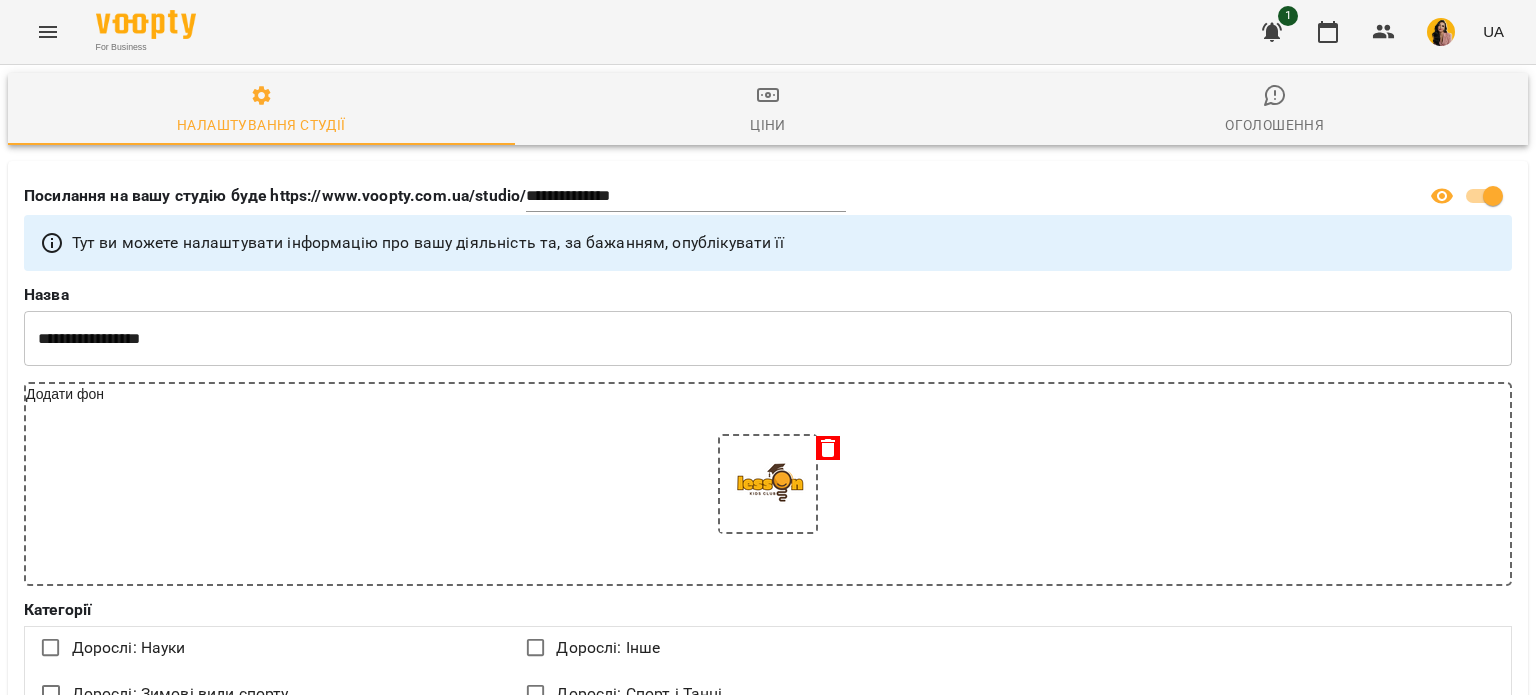 click 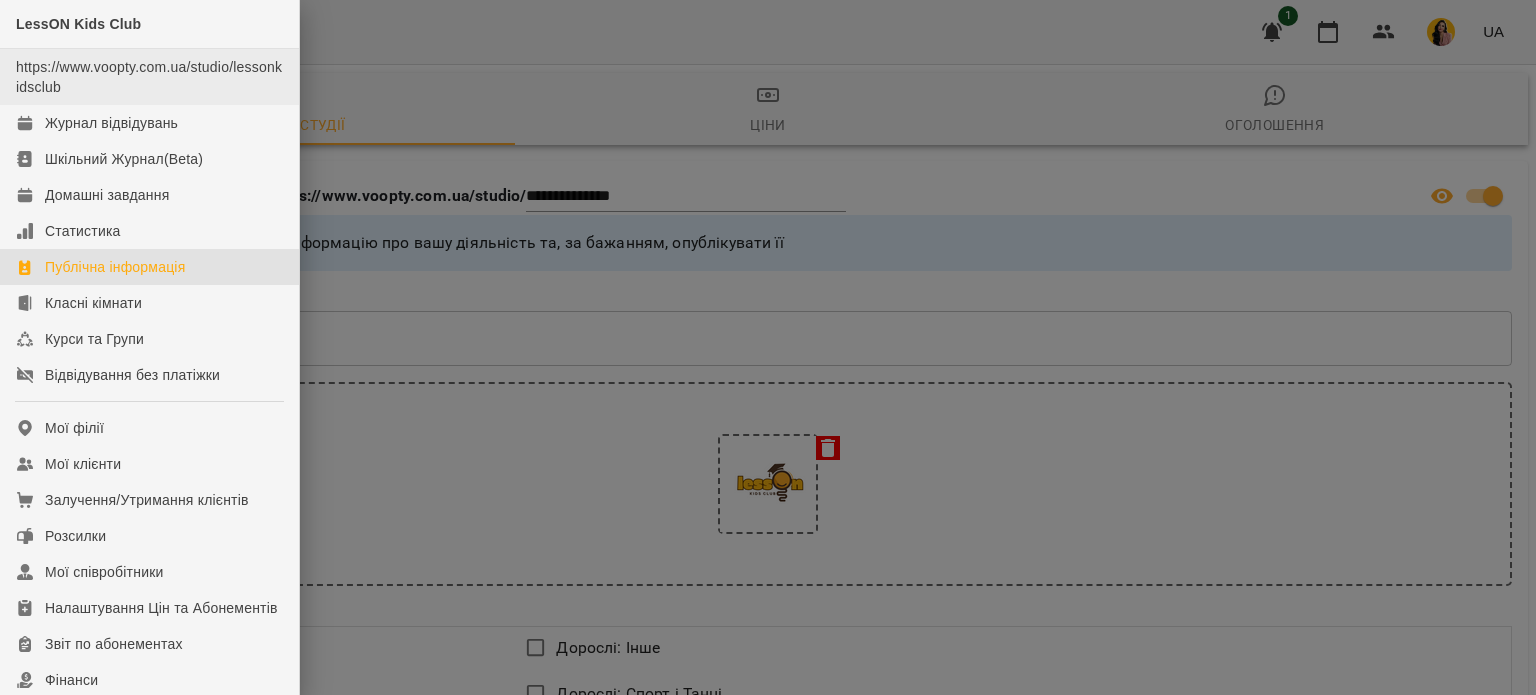 click on "https://www.voopty.com.ua/studio/lessonkidsclub" at bounding box center (149, 77) 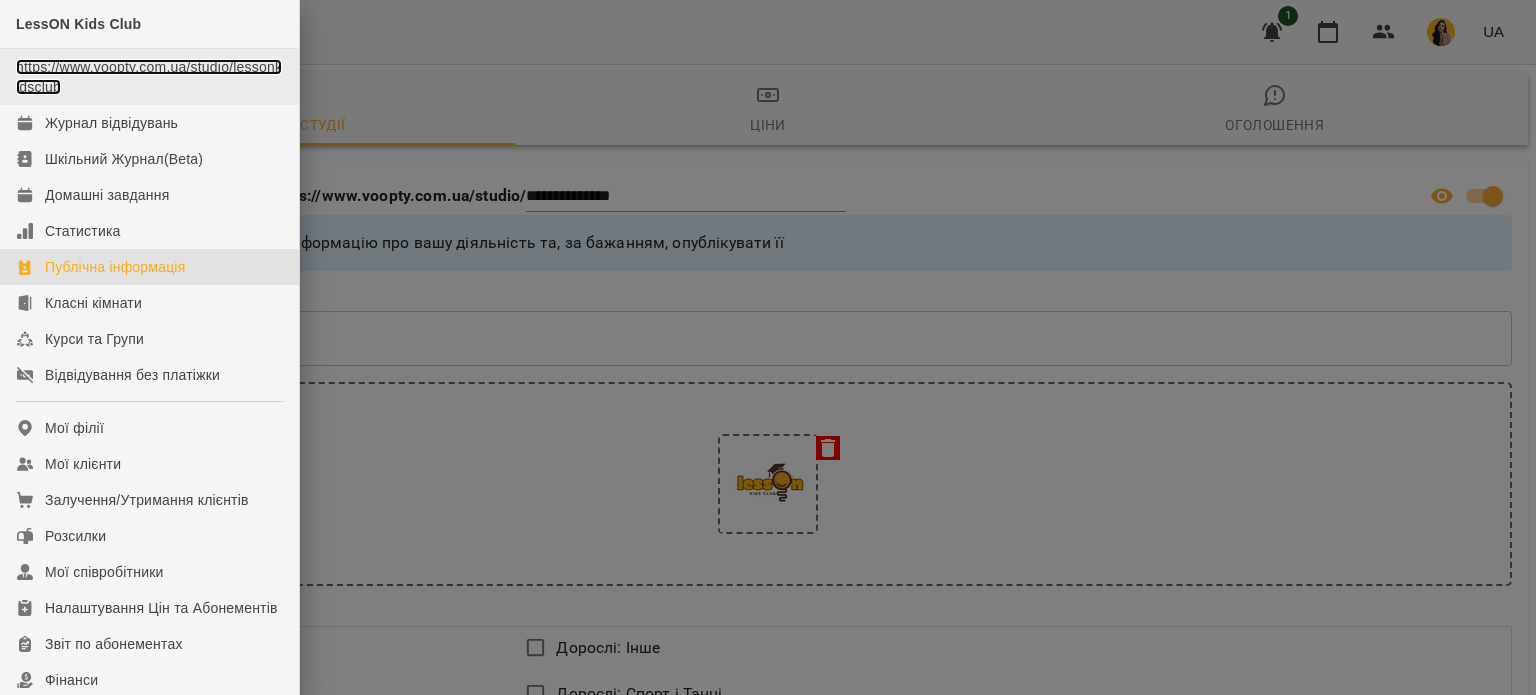 click on "https://www.voopty.com.ua/studio/lessonkidsclub" at bounding box center (149, 77) 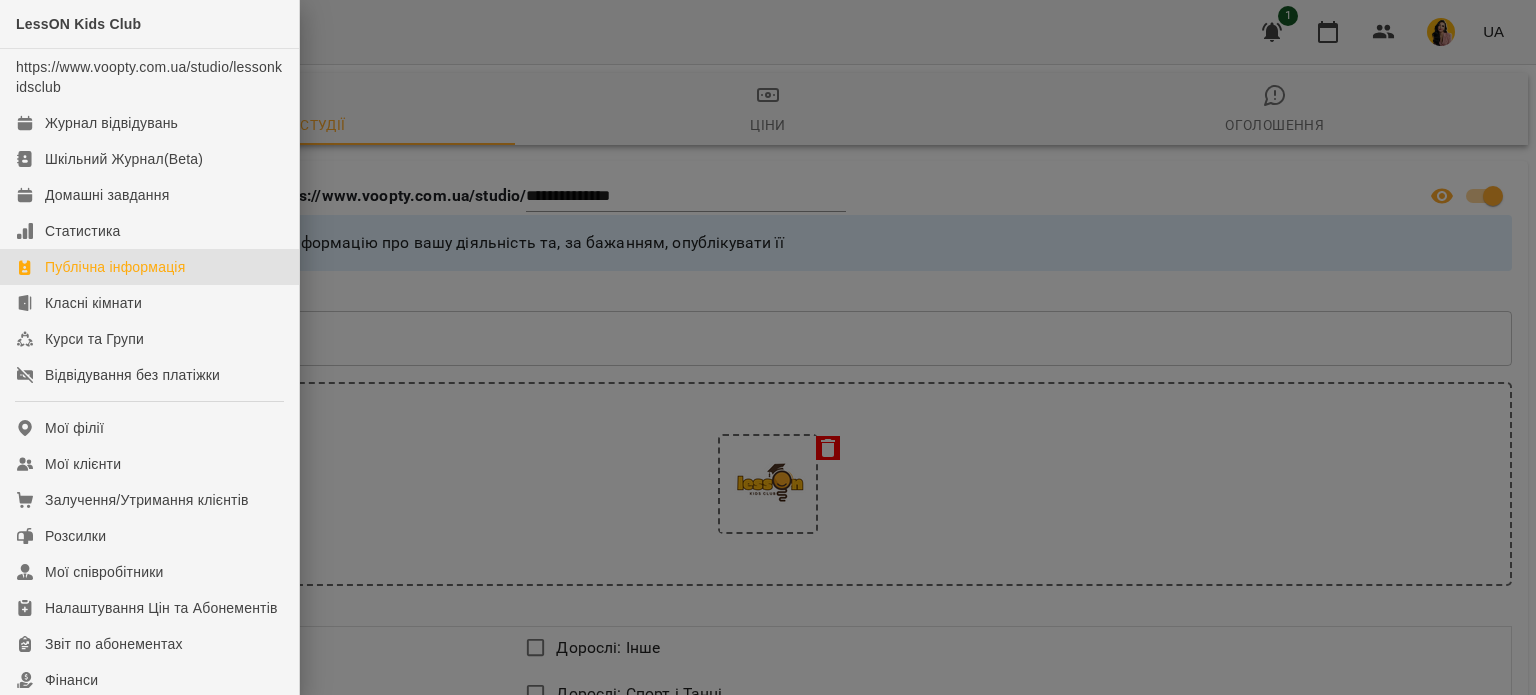 click at bounding box center (768, 347) 